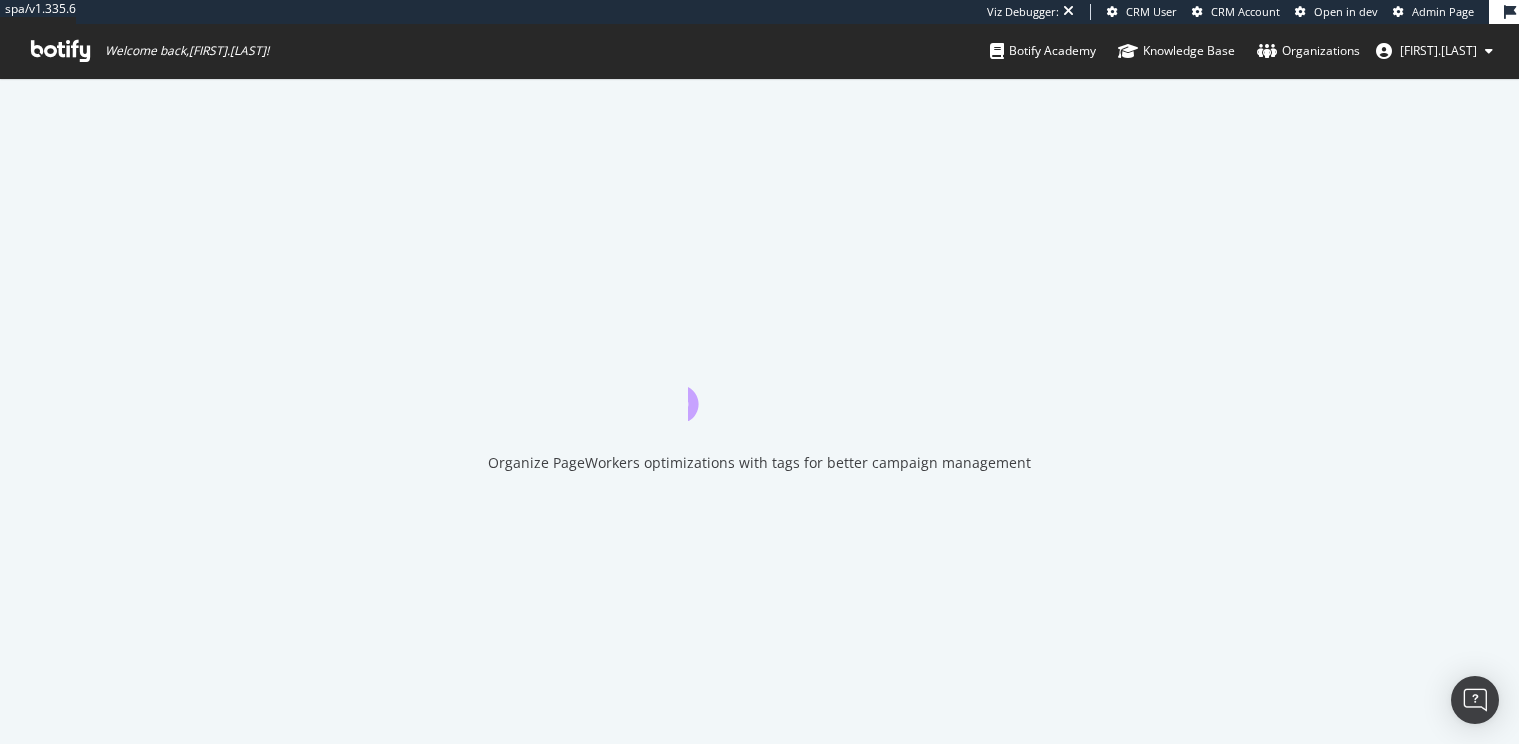 scroll, scrollTop: 0, scrollLeft: 0, axis: both 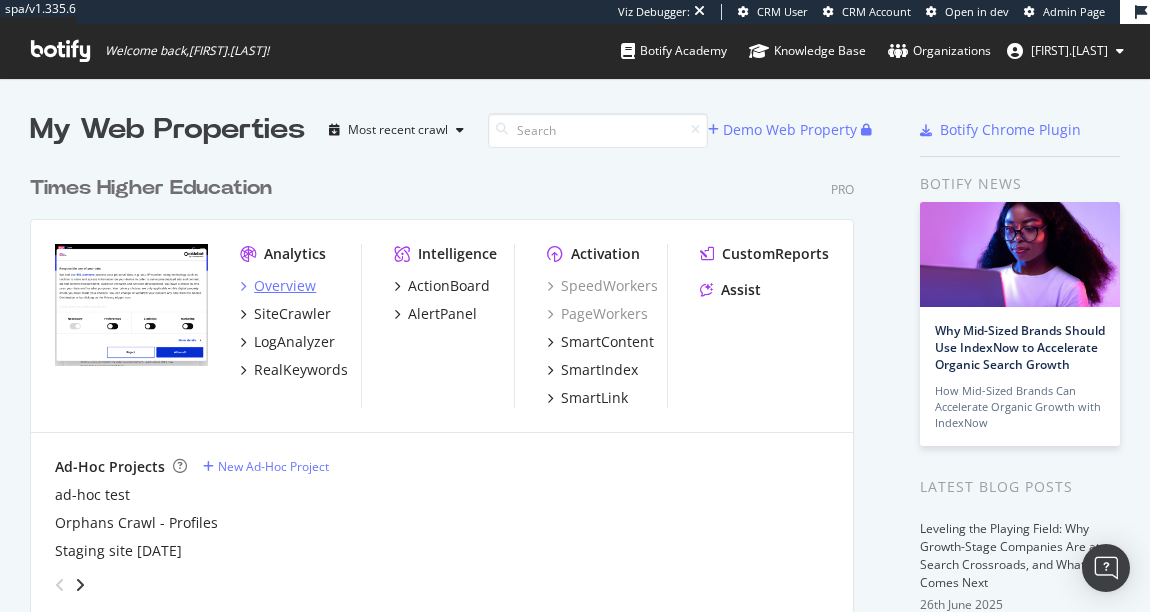 click on "Overview" at bounding box center [285, 286] 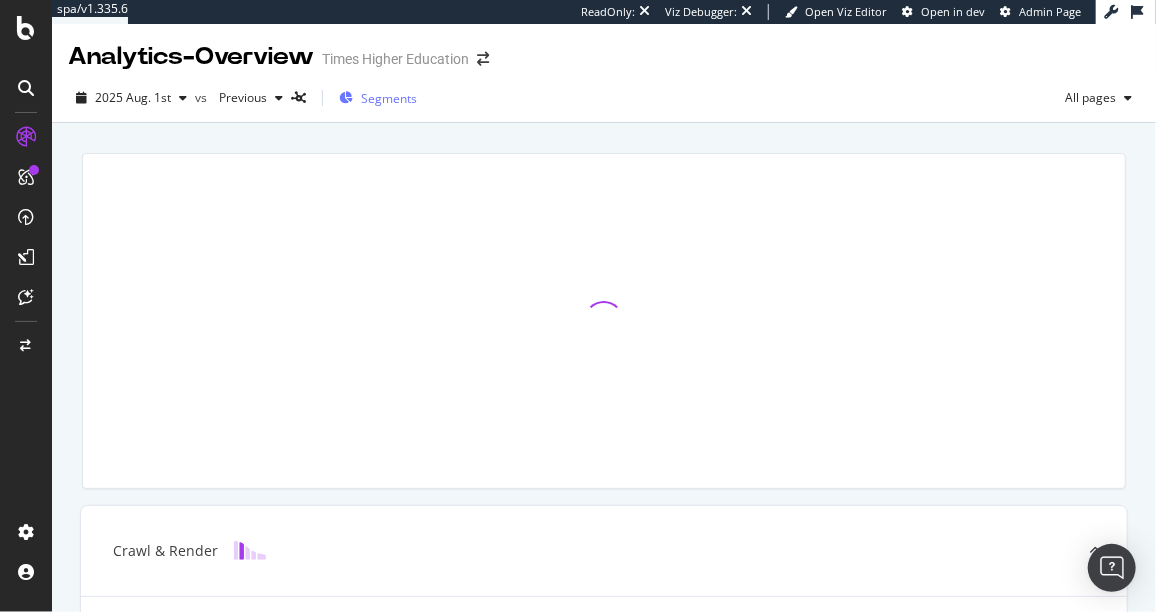 click on "Segments" at bounding box center [389, 98] 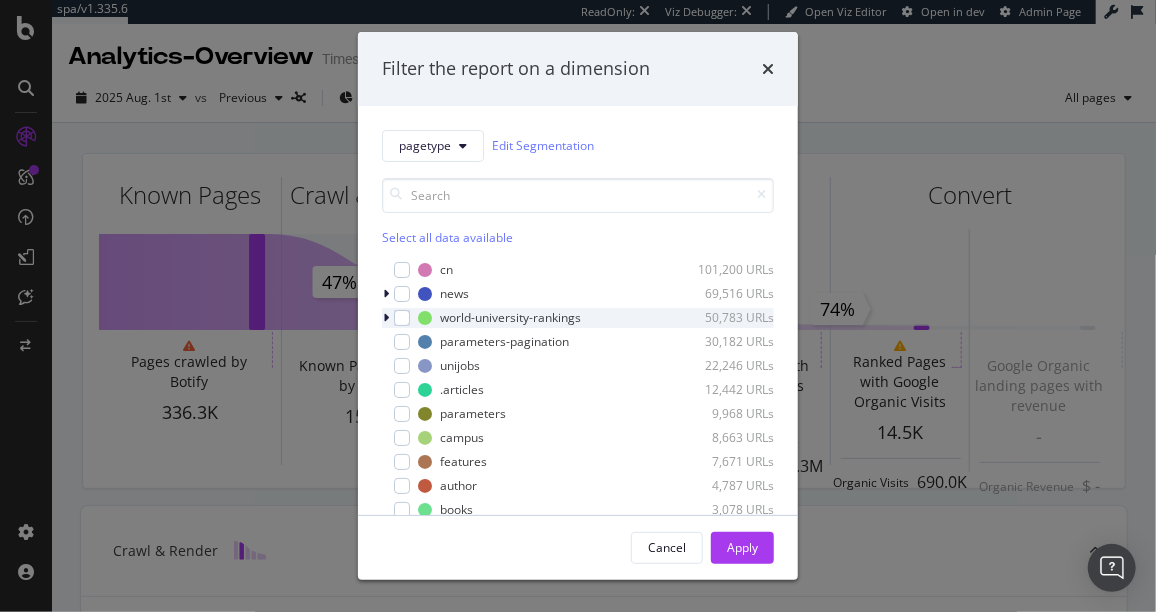 click at bounding box center [386, 318] 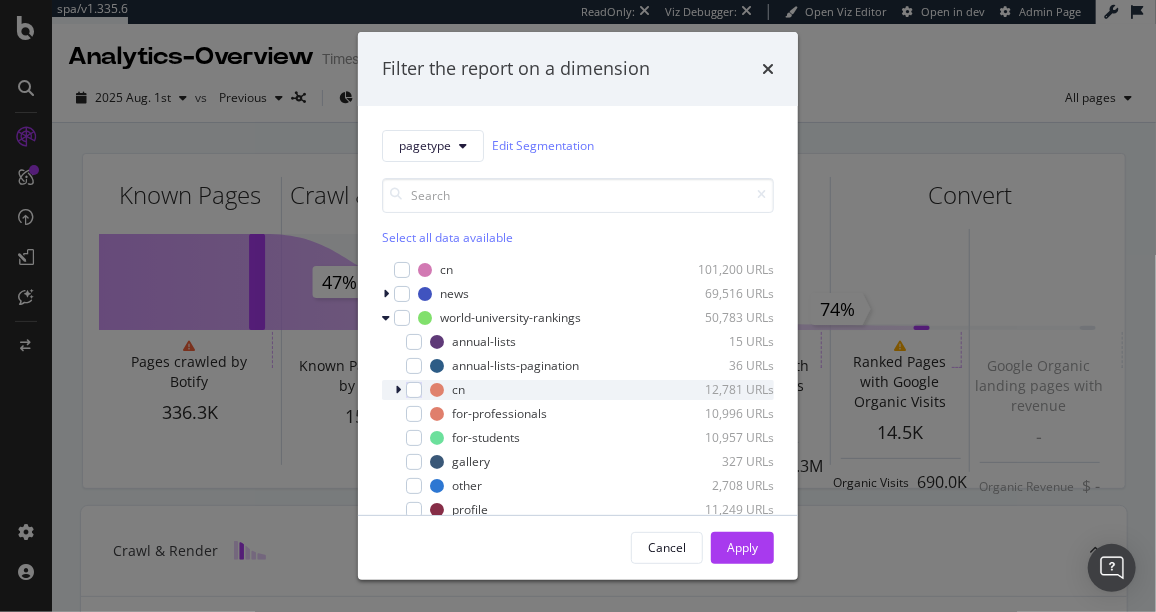 click at bounding box center (400, 390) 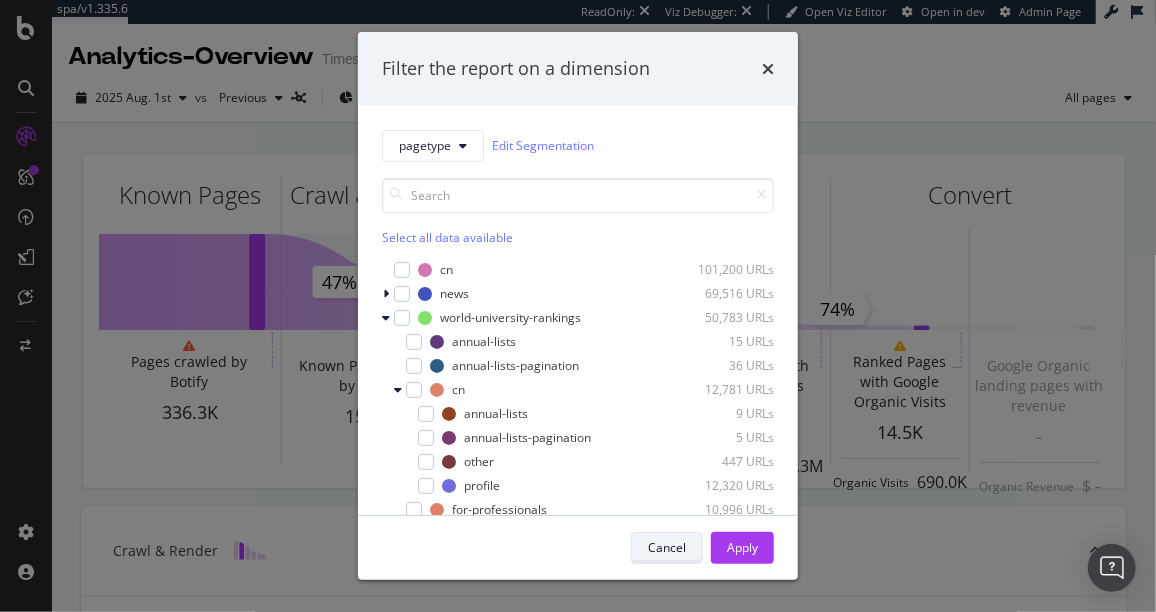 click on "Cancel" at bounding box center (667, 548) 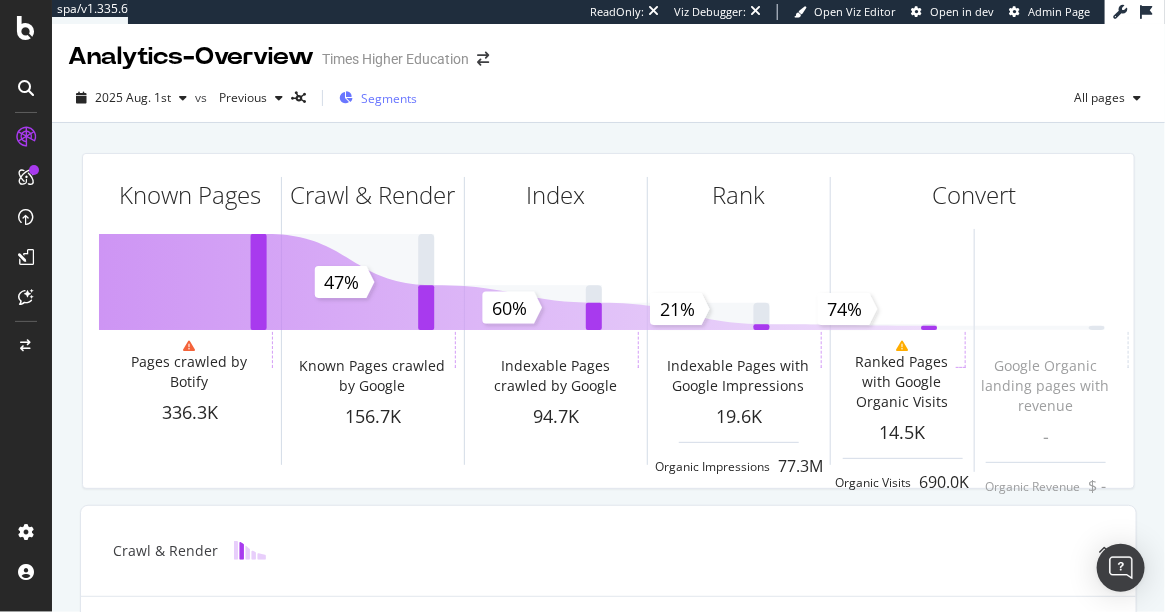 click on "Segments" at bounding box center [389, 98] 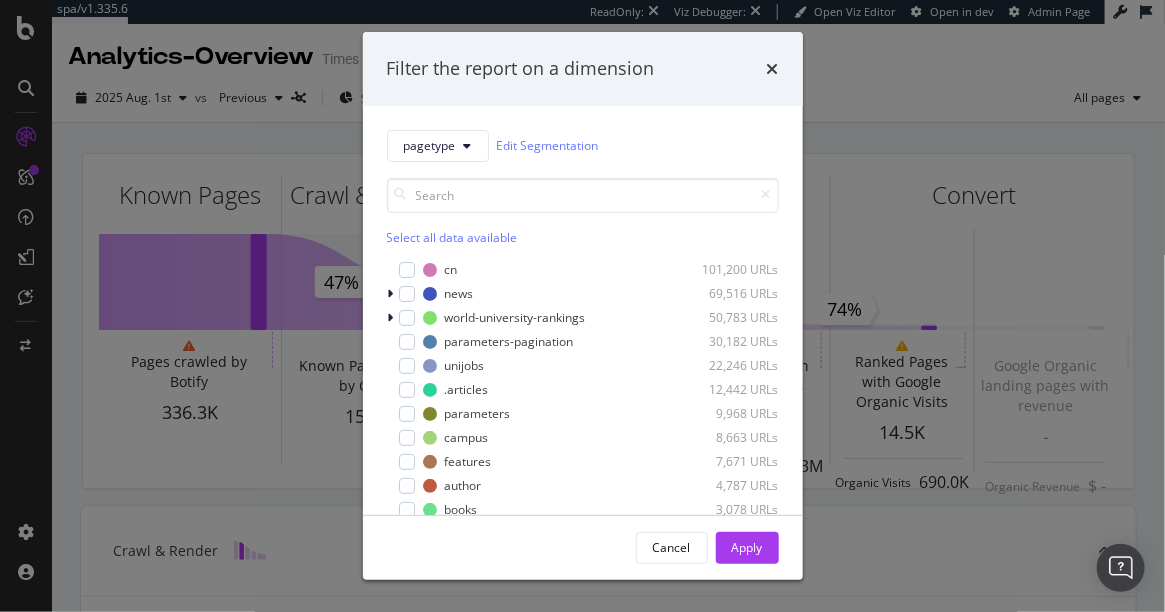 click on "Filter the report on a dimension pagetype Edit Segmentation Select all data available cn 101,200   URLs news 69,516   URLs world-university-rankings 50,783   URLs parameters-pagination 30,182   URLs unijobs 22,246   URLs .articles 12,442   URLs parameters 9,968   URLs campus 8,663   URLs features 7,671   URLs author 4,787   URLs books 3,078   URLs otherArticles 2,589   URLs opinion 2,503   URLs hub 2,317   URLs student 2,043   URLs content 1,184   URLs filesPDF 751   URLs people 667   URLs letters 524   URLs comment 498   URLs counsellor 430   URLs Impact-Methodologies-plus-adhoc 239   URLs pre-2024-impact-rankings 228   URLs digital-editions 203   URLs flipbooks.THE 190   URLs pressReleases 153   URLs events 107   URLs talking-leadership 107   URLs career 98   URLs searchFunction 78   URLs ratings 68   URLs ourSolutions 48   URLs dataBites 36   URLs carousels 25   URLs current-impact-rankings 22   URLs digital.THE 11   URLs otherPages 10   URLs appointments 9   URLs subjectRanking 8   URLs academic 7   URLs" at bounding box center (582, 306) 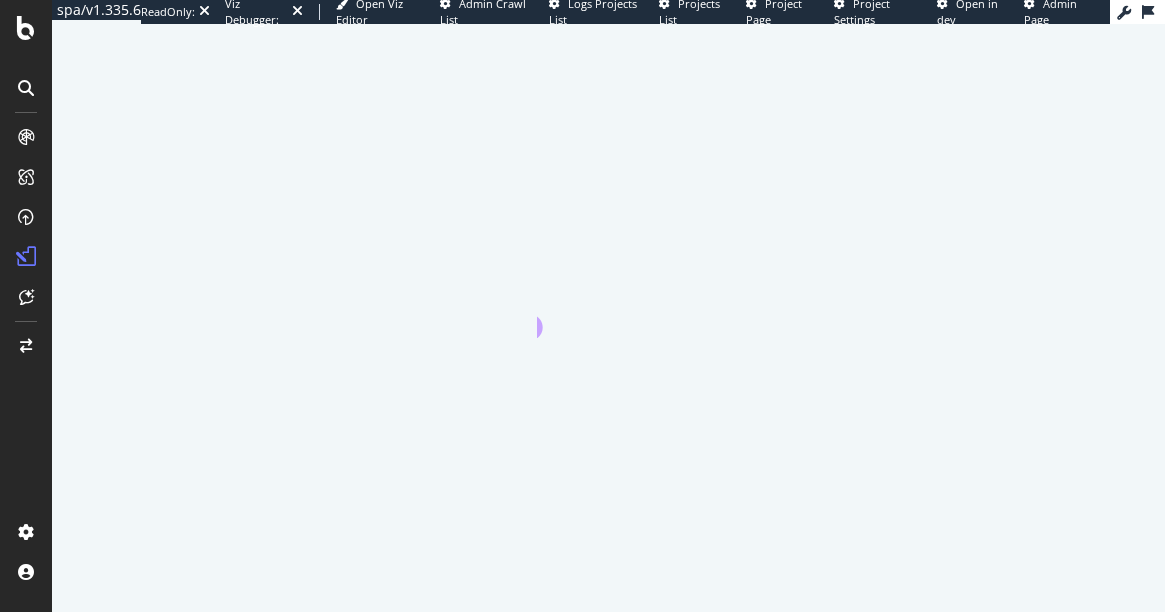 scroll, scrollTop: 0, scrollLeft: 0, axis: both 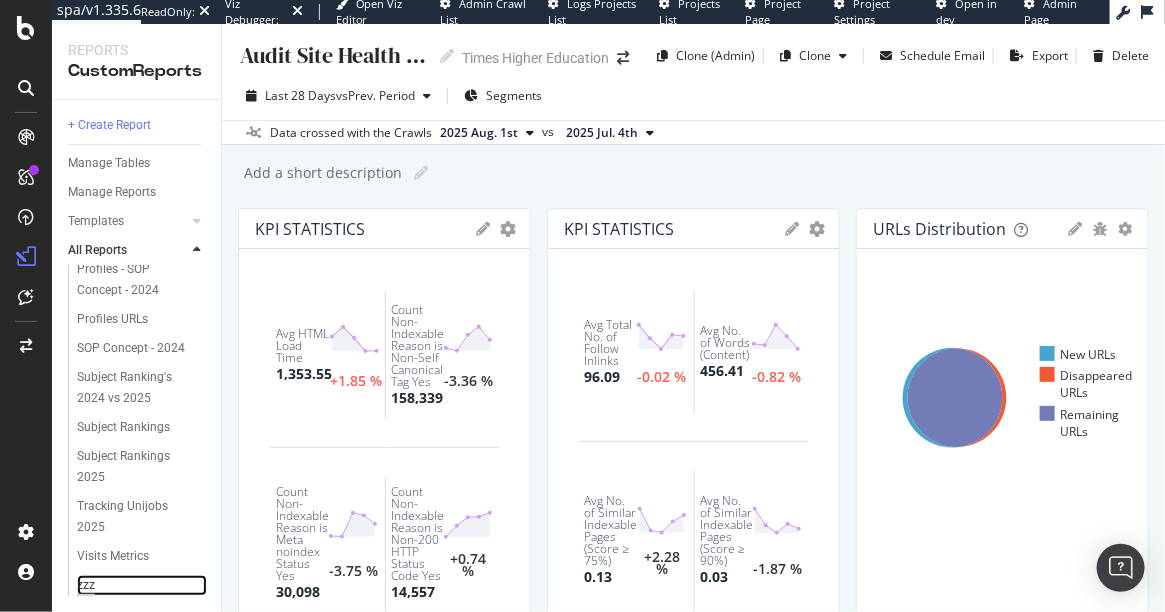 click on "zzz" at bounding box center [86, 585] 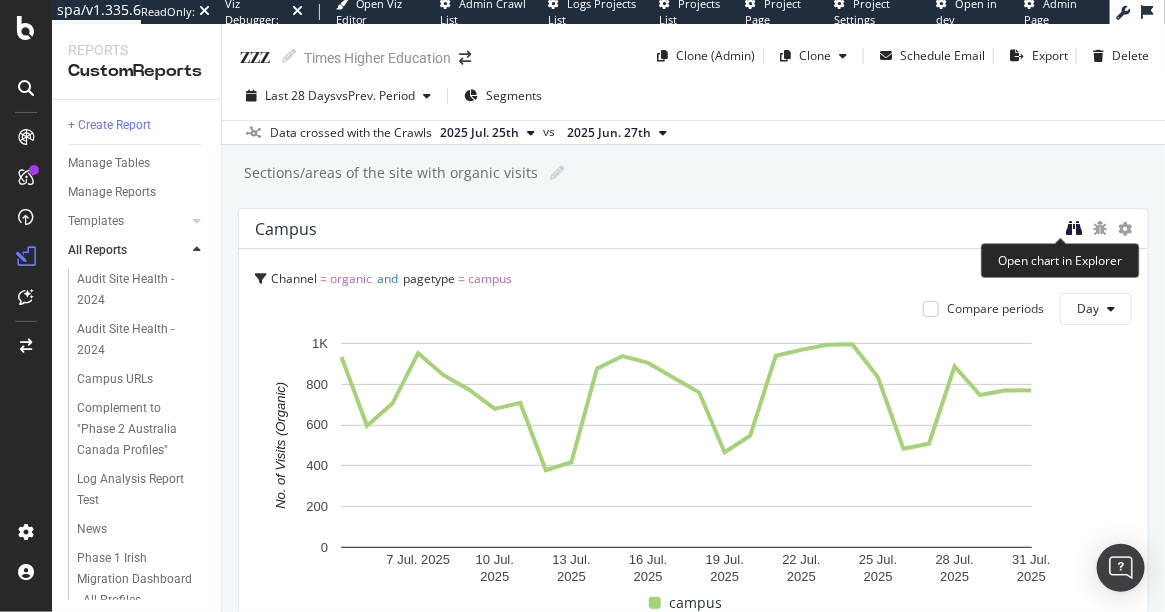 click at bounding box center [1074, 228] 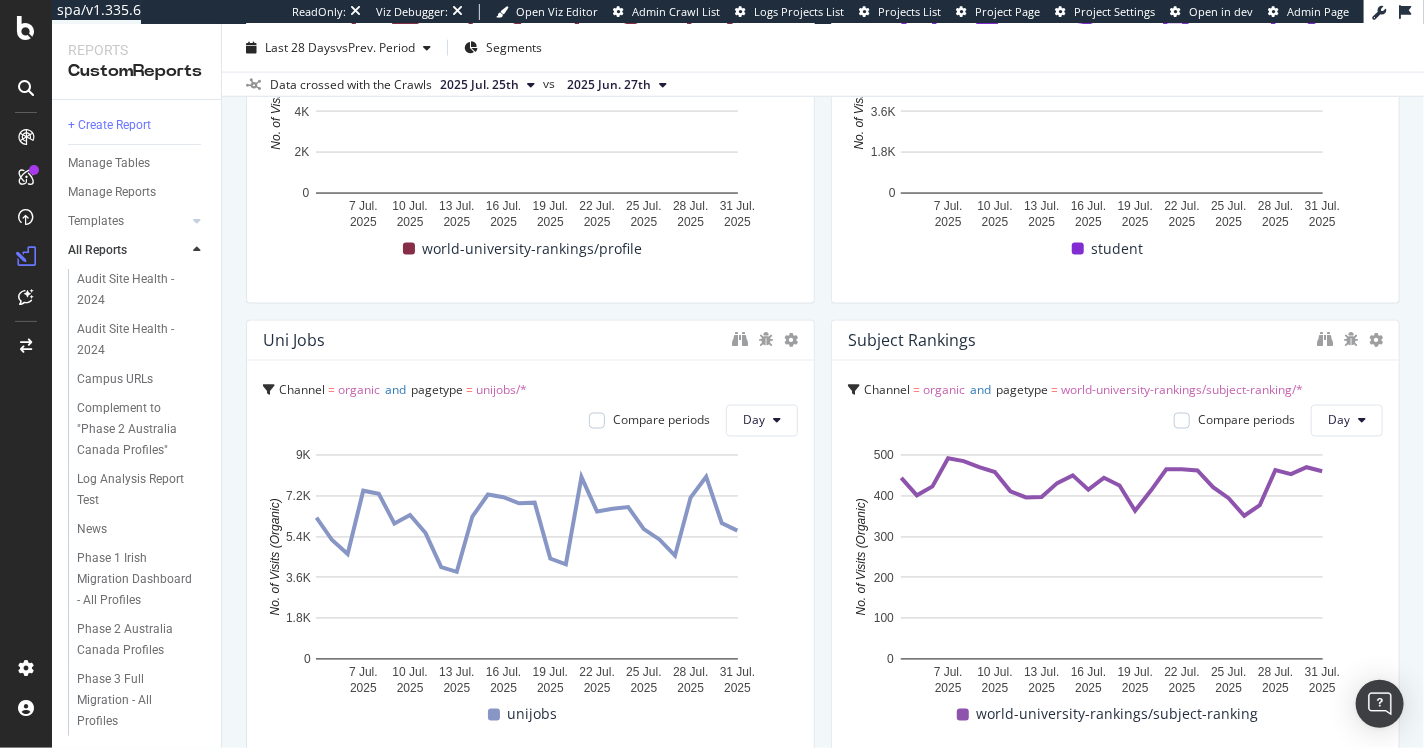 scroll, scrollTop: 1316, scrollLeft: 0, axis: vertical 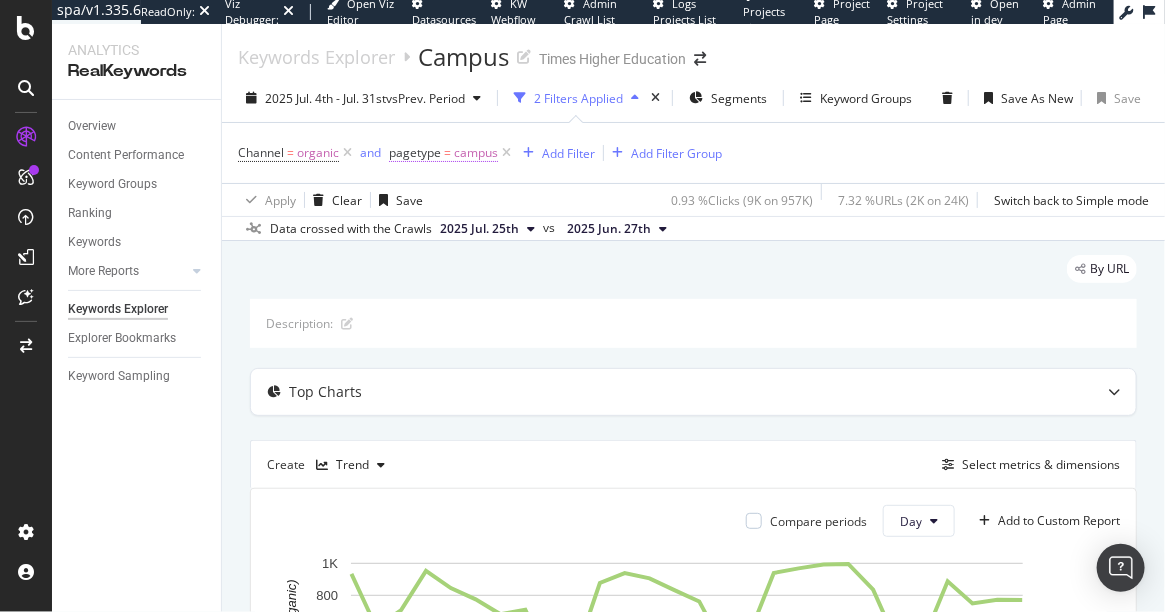 click on "pagetype   =     campus" at bounding box center (443, 153) 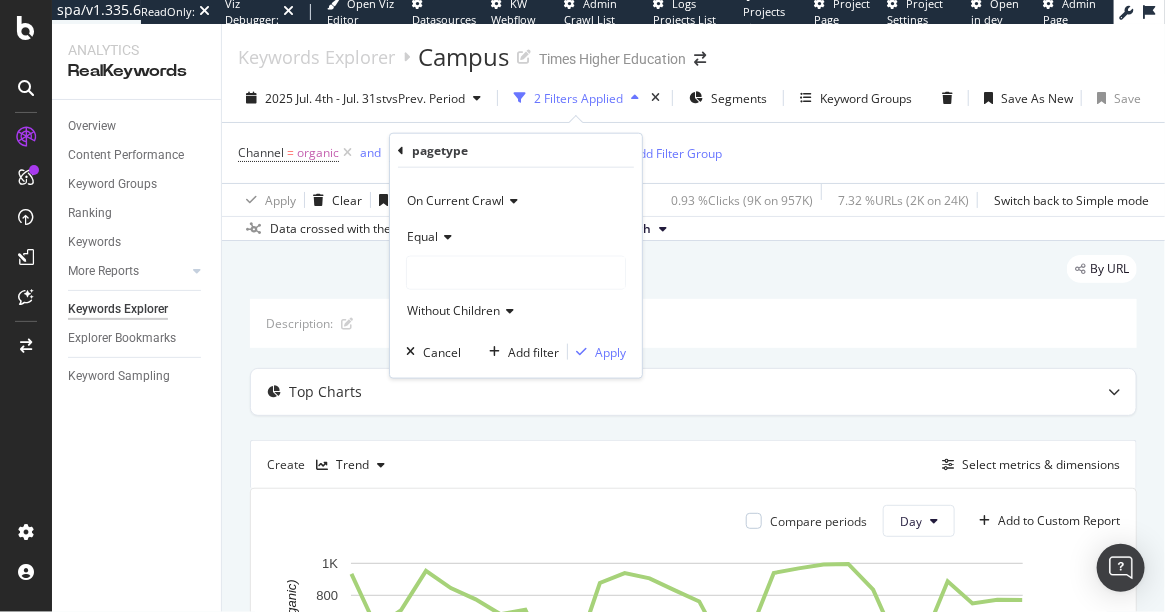 click at bounding box center (516, 273) 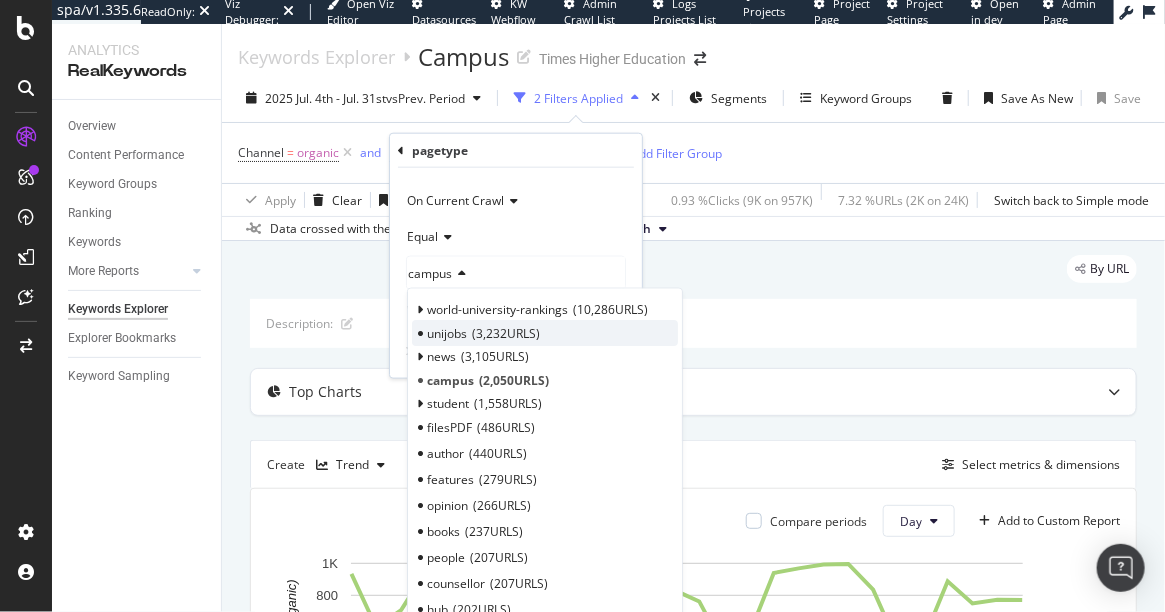 scroll, scrollTop: 0, scrollLeft: 0, axis: both 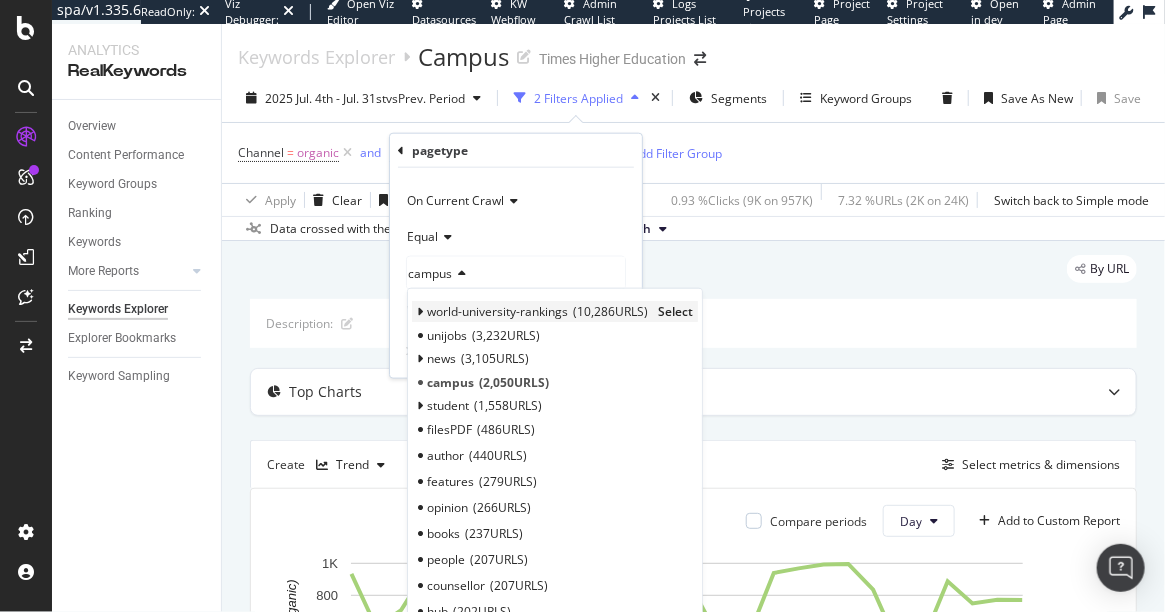 click at bounding box center (420, 312) 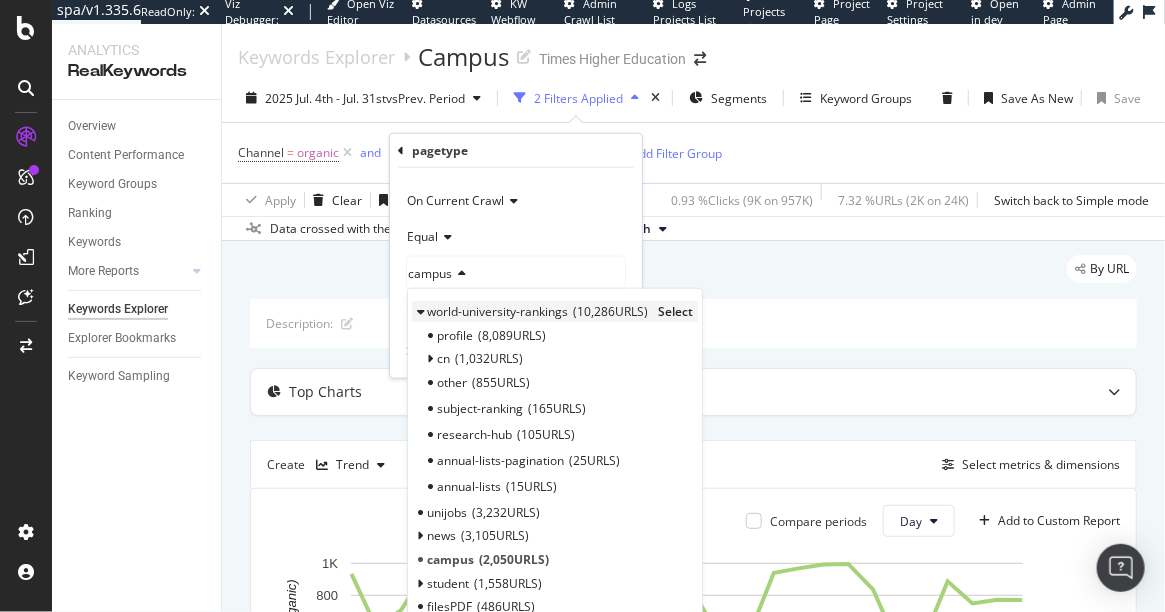 click on "Select" at bounding box center (675, 311) 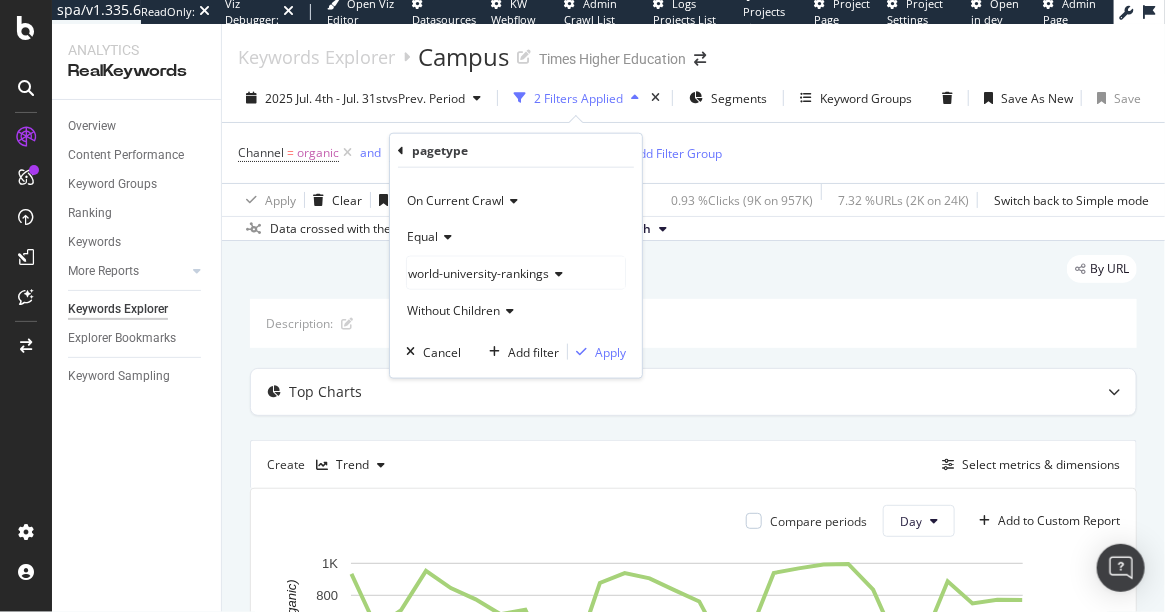 click on "Without Children" at bounding box center [453, 309] 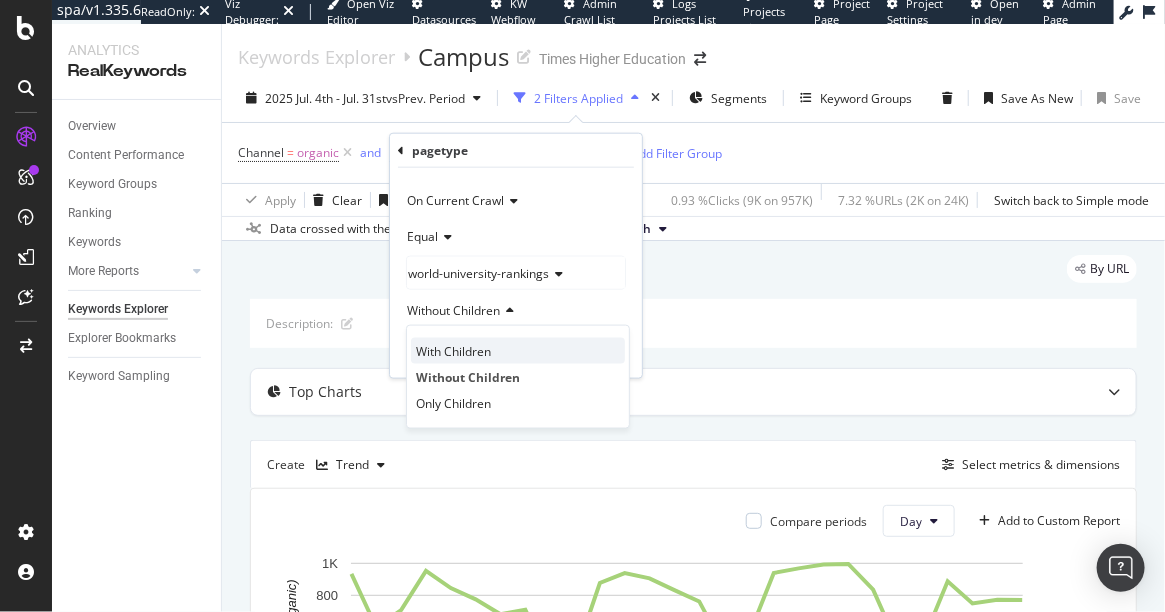 click on "With Children" at bounding box center [453, 350] 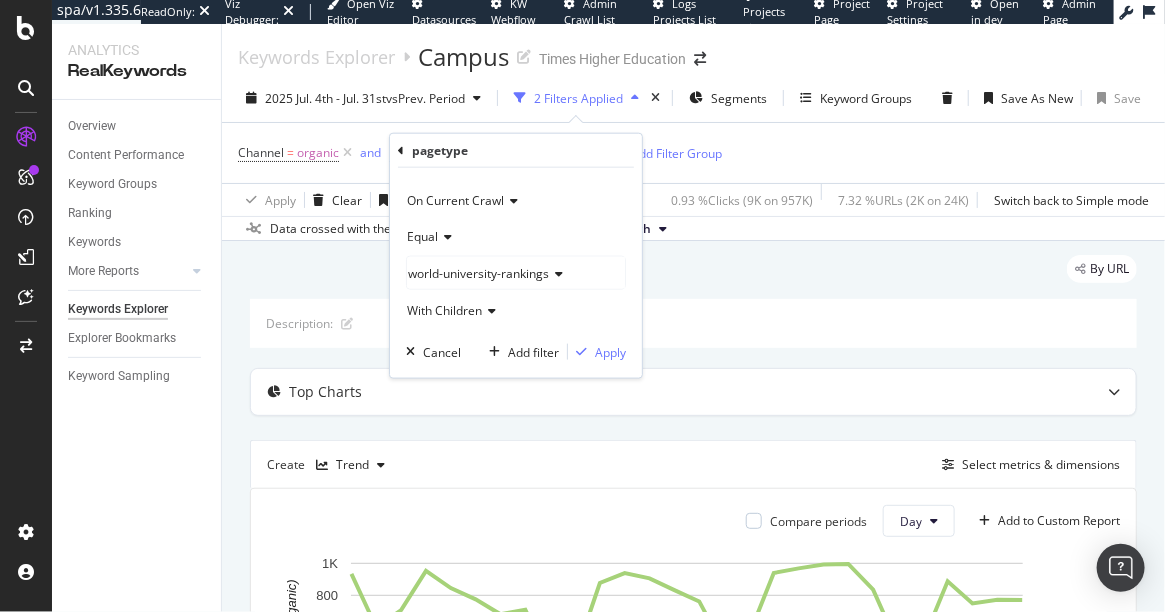 click on "With Children" at bounding box center [444, 309] 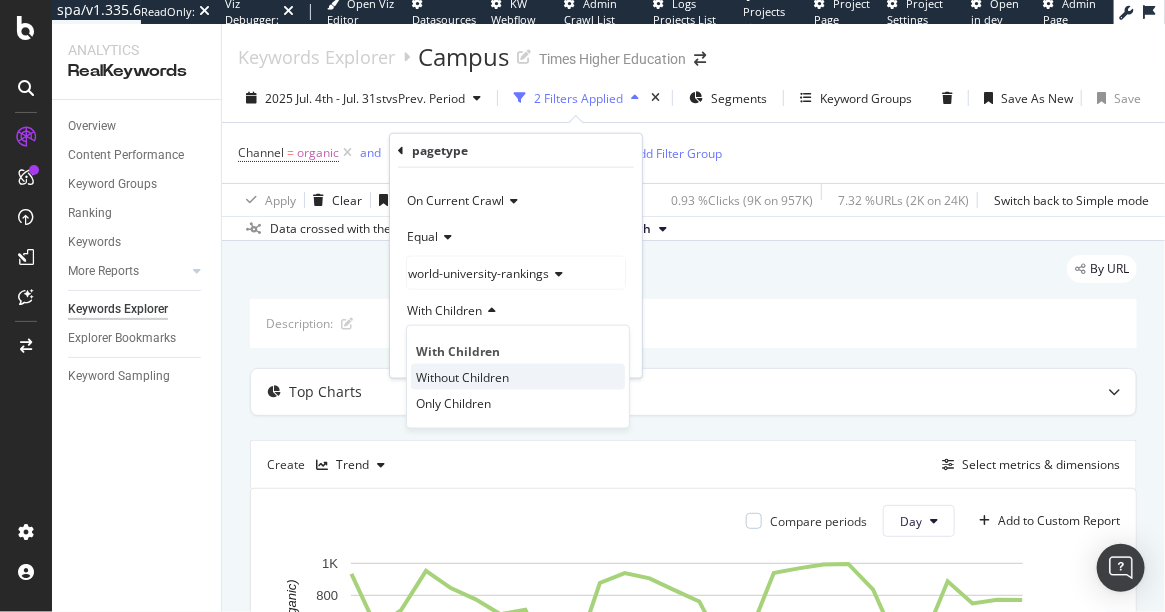 click on "Without Children" at bounding box center (462, 376) 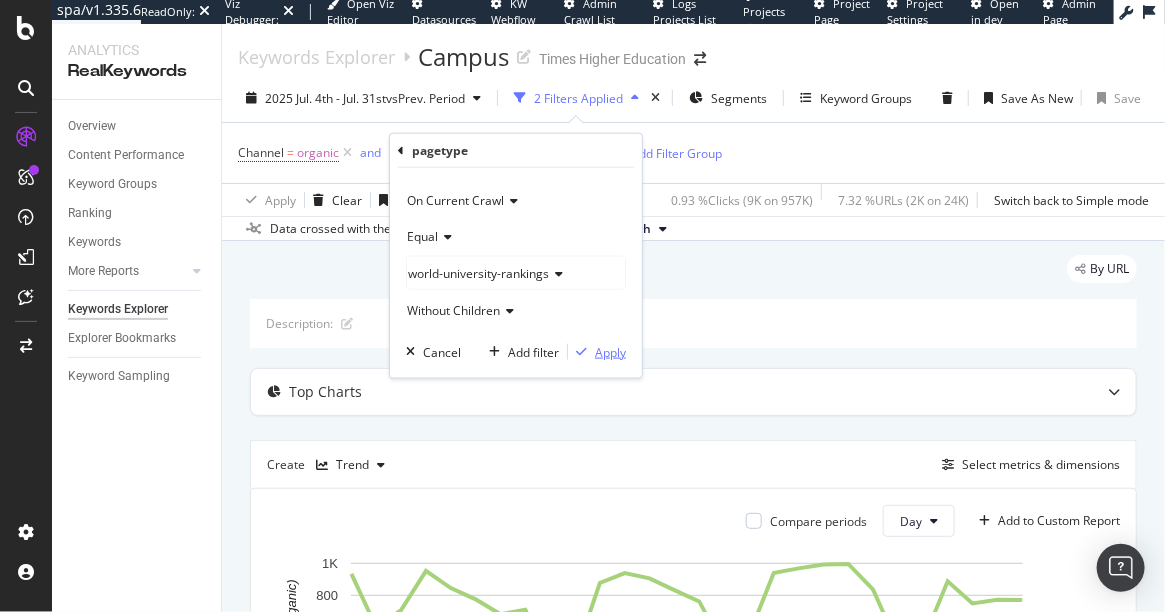 click on "Apply" at bounding box center (610, 351) 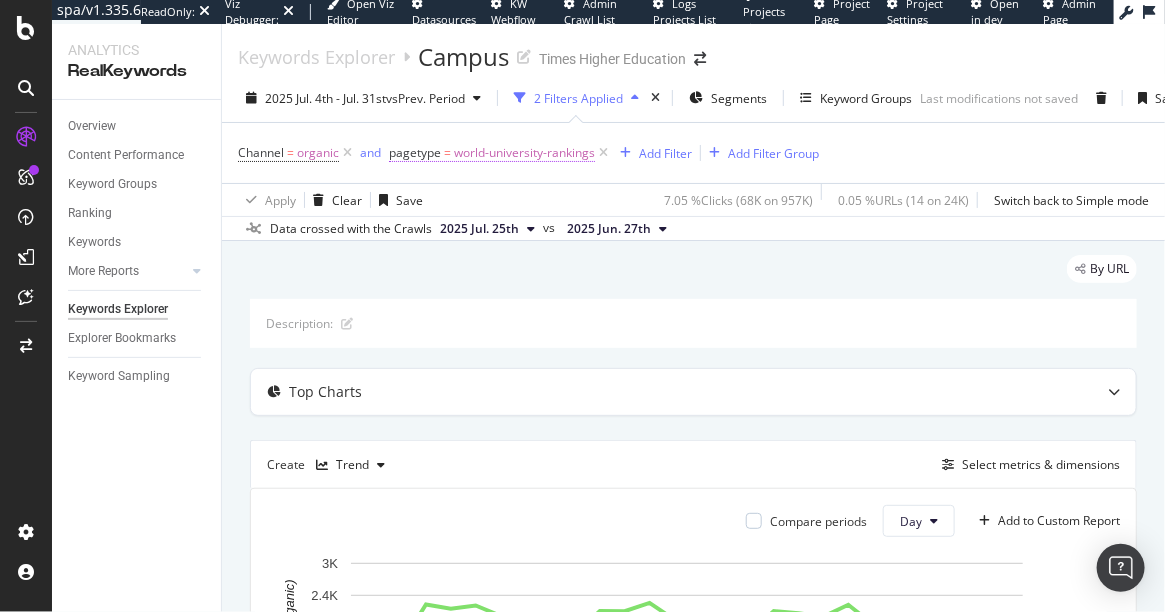 click on "world-university-rankings" at bounding box center (524, 153) 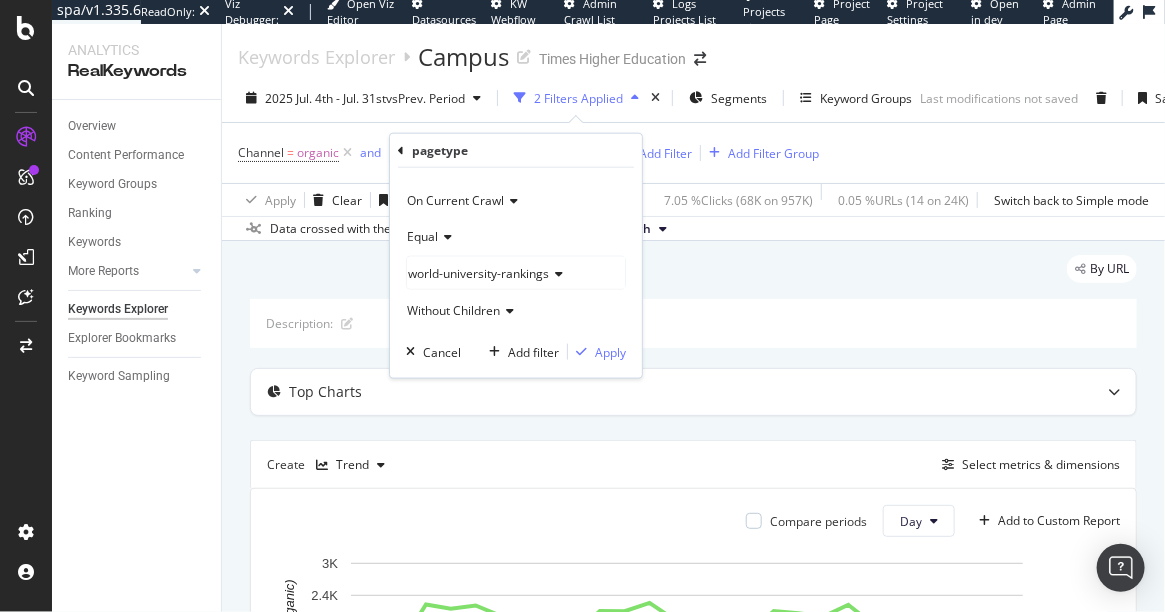 click on "world-university-rankings" at bounding box center (478, 272) 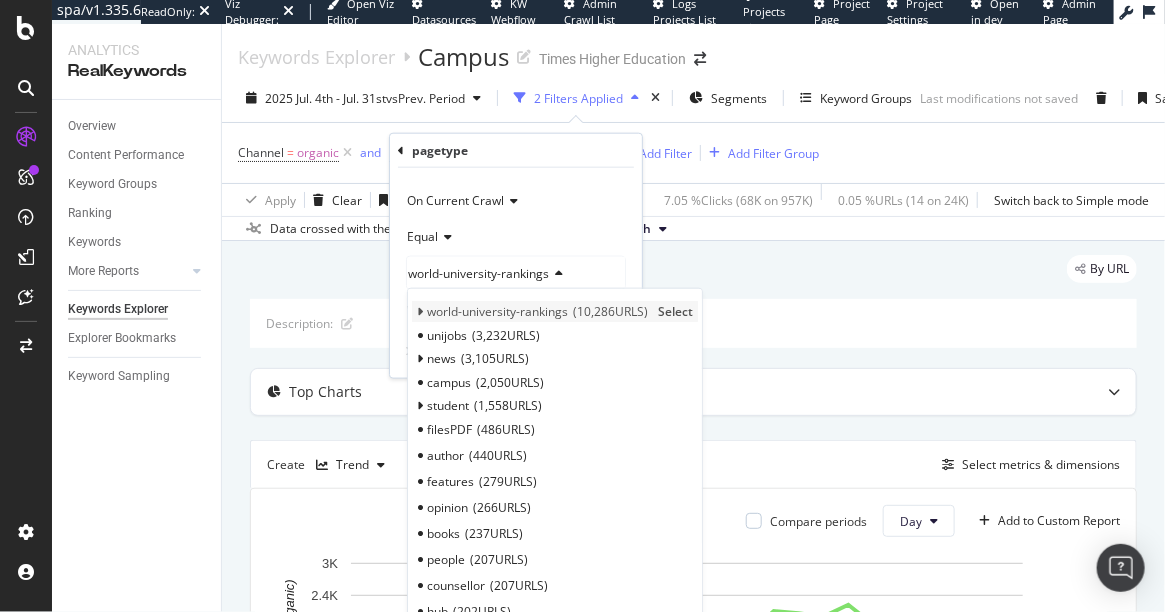 click at bounding box center (420, 312) 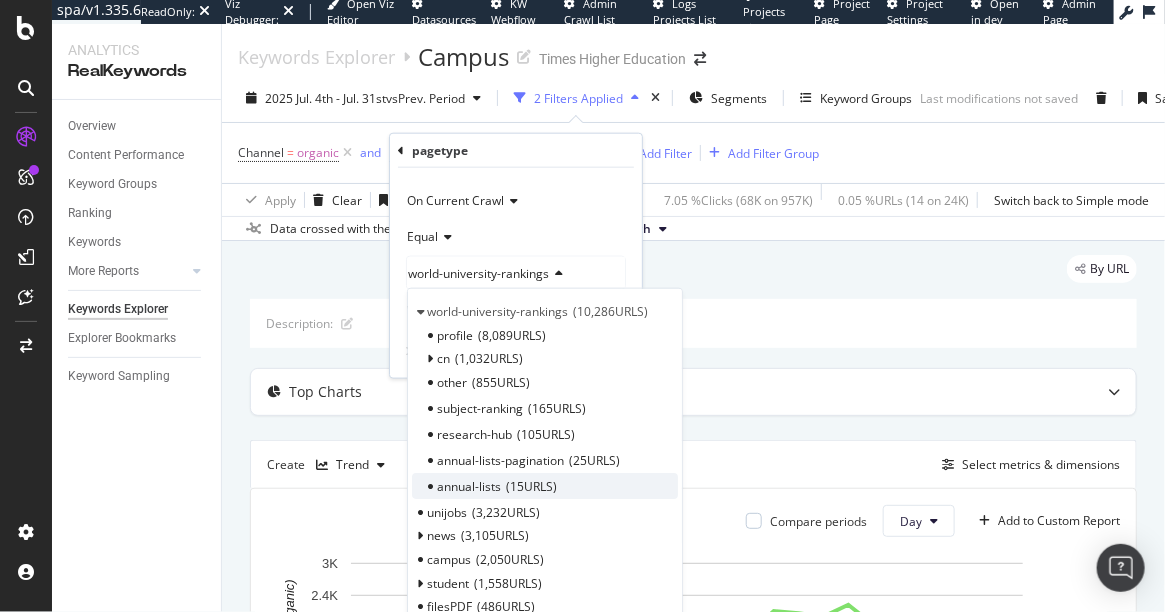 click on "annual-lists" at bounding box center (469, 486) 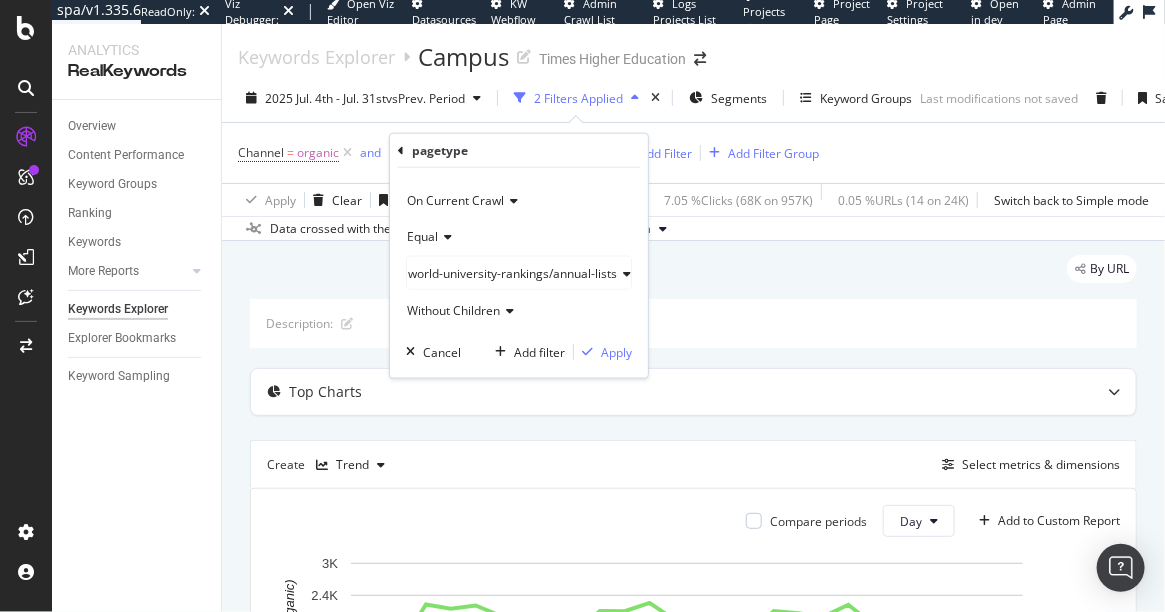 click on "Without Children" at bounding box center (453, 309) 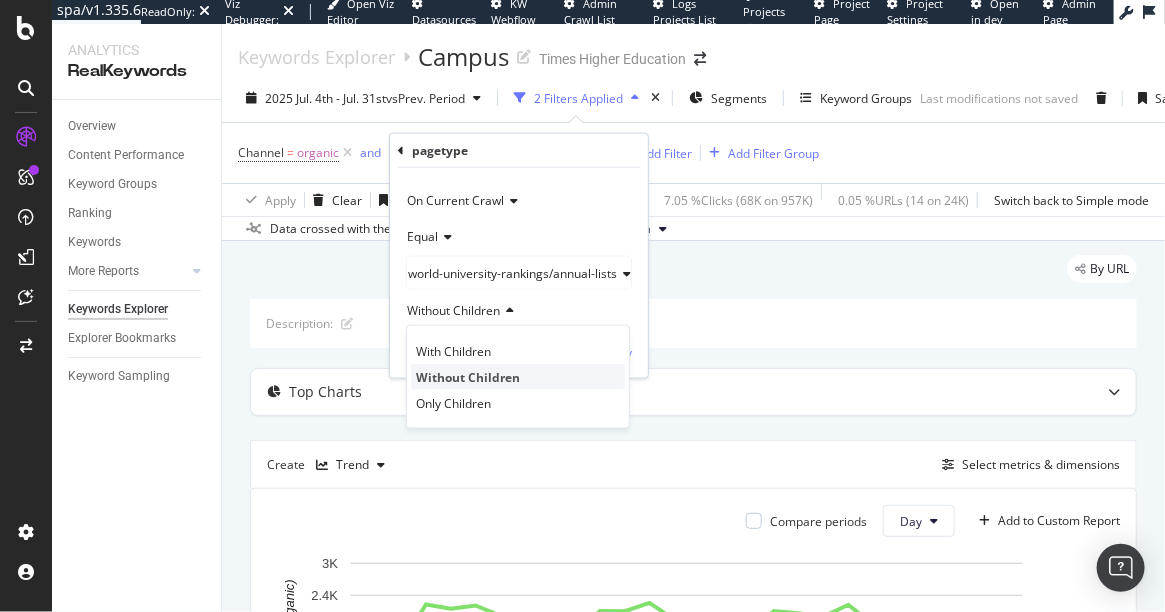 click on "Without Children" at bounding box center (468, 376) 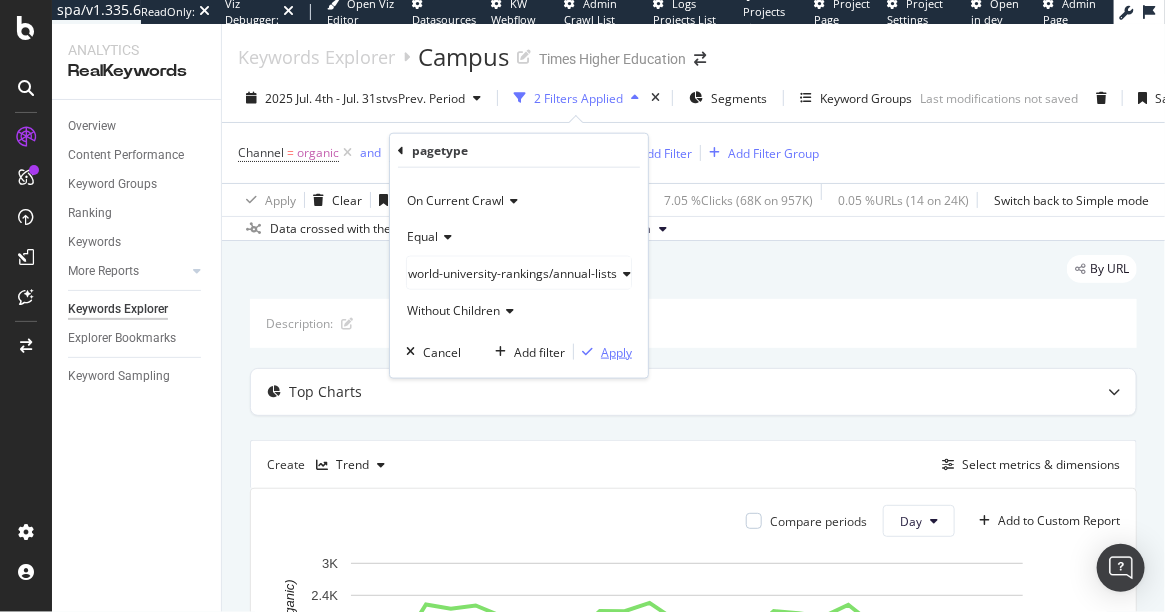 click on "Apply" at bounding box center [616, 351] 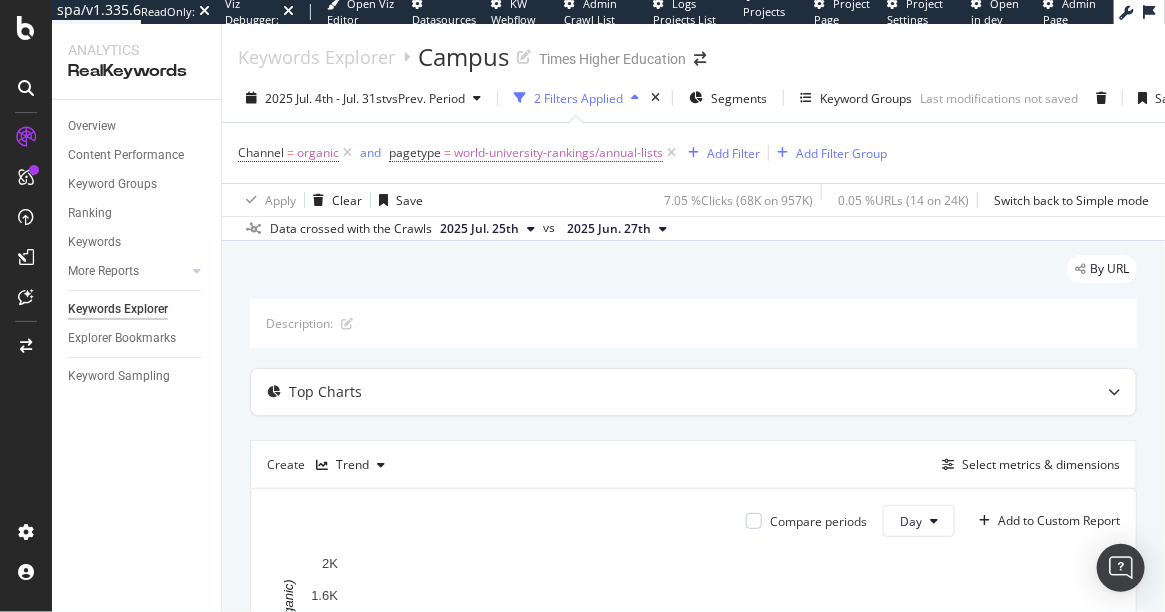scroll, scrollTop: 338, scrollLeft: 0, axis: vertical 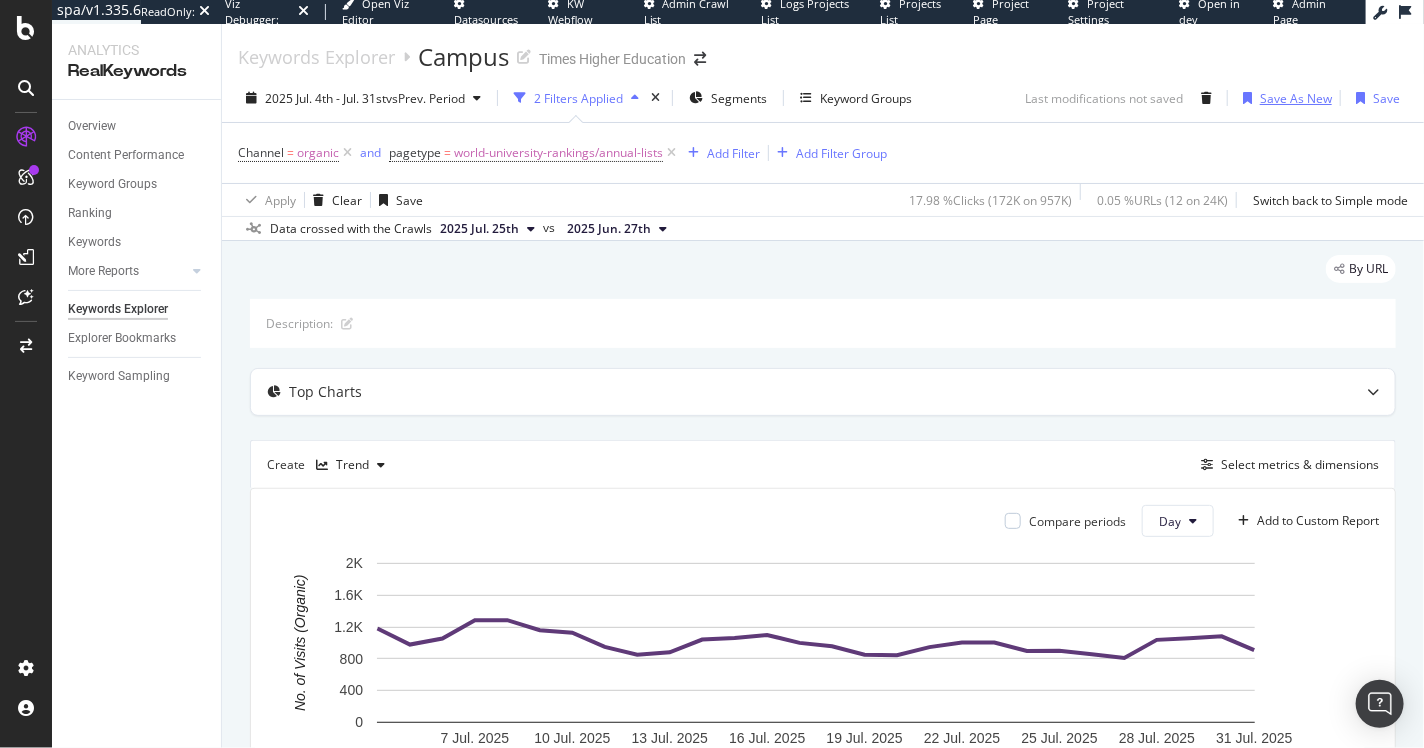 click on "Save As New" at bounding box center [1296, 98] 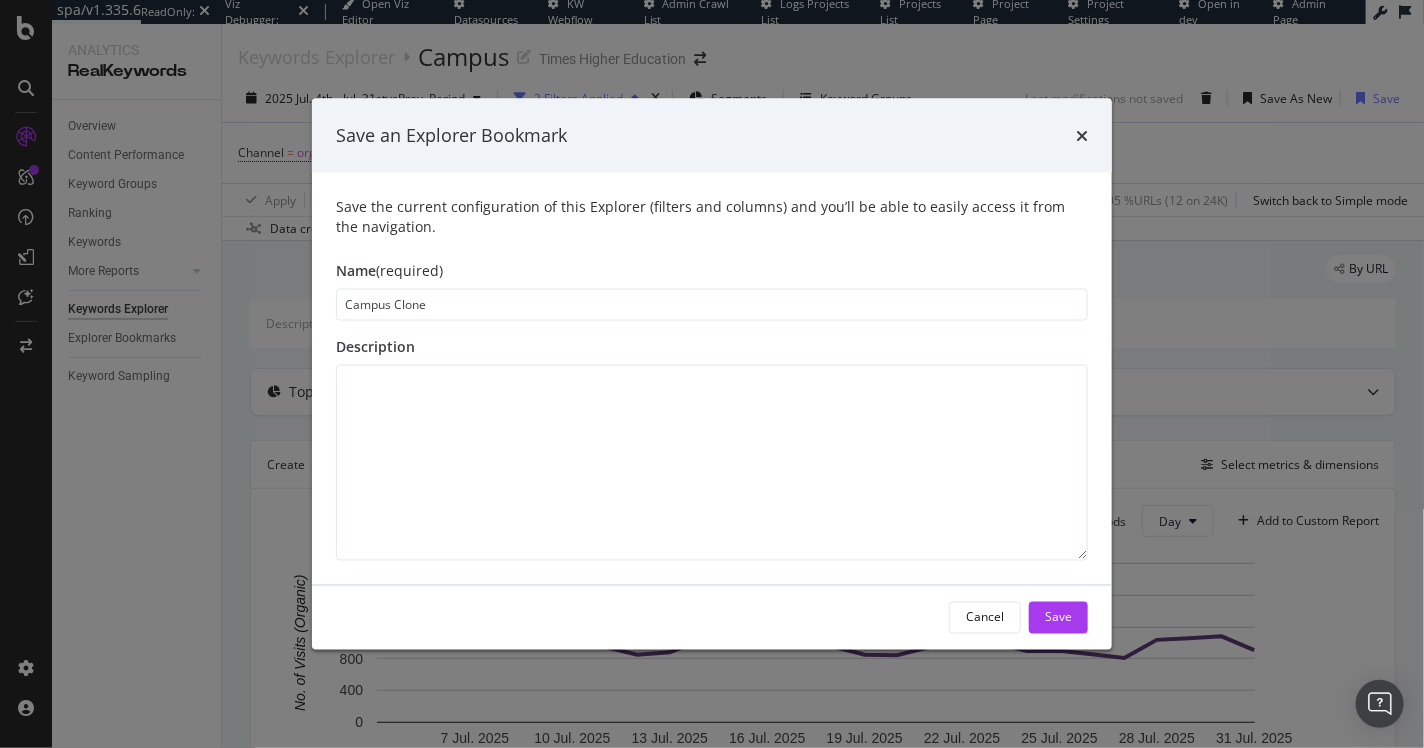 drag, startPoint x: 527, startPoint y: 302, endPoint x: 49, endPoint y: 265, distance: 479.42987 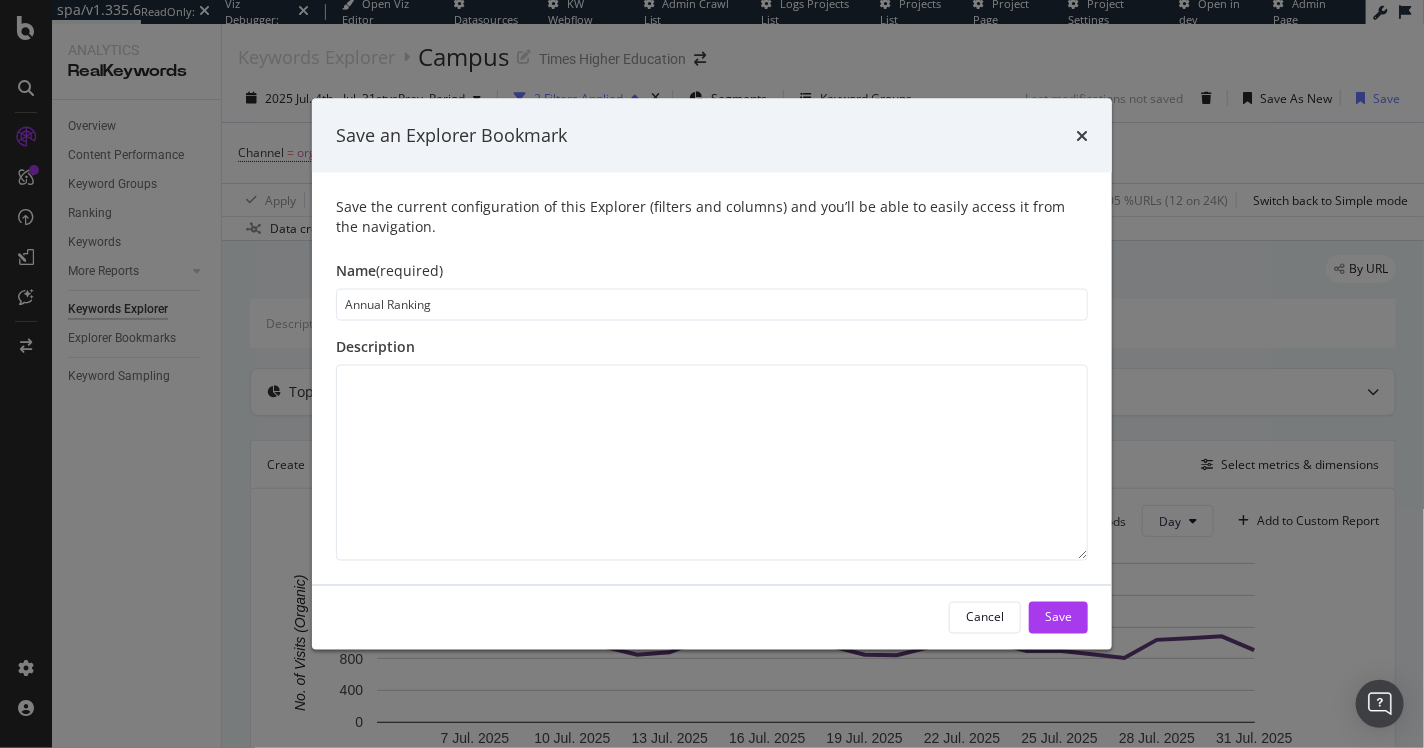 type on "Annual Rankings" 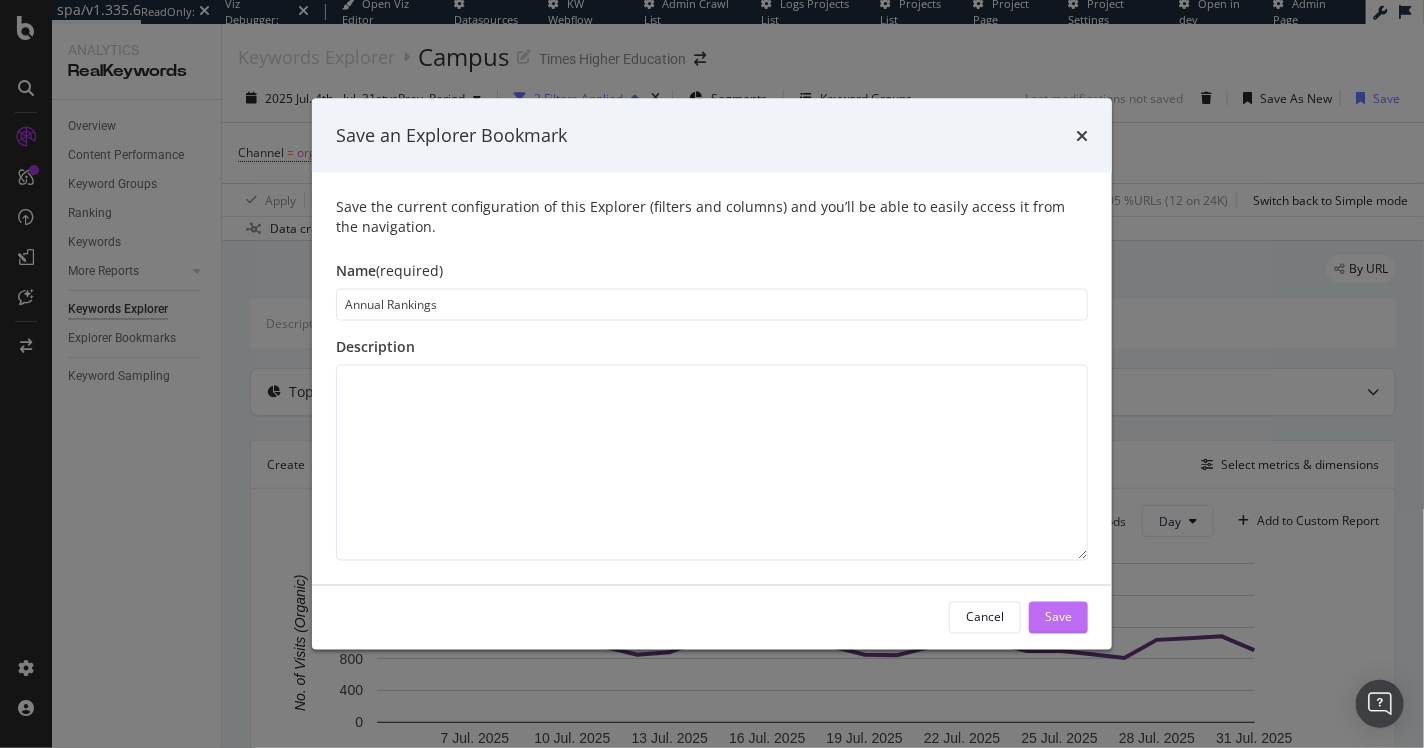 click on "Save" at bounding box center [1058, 617] 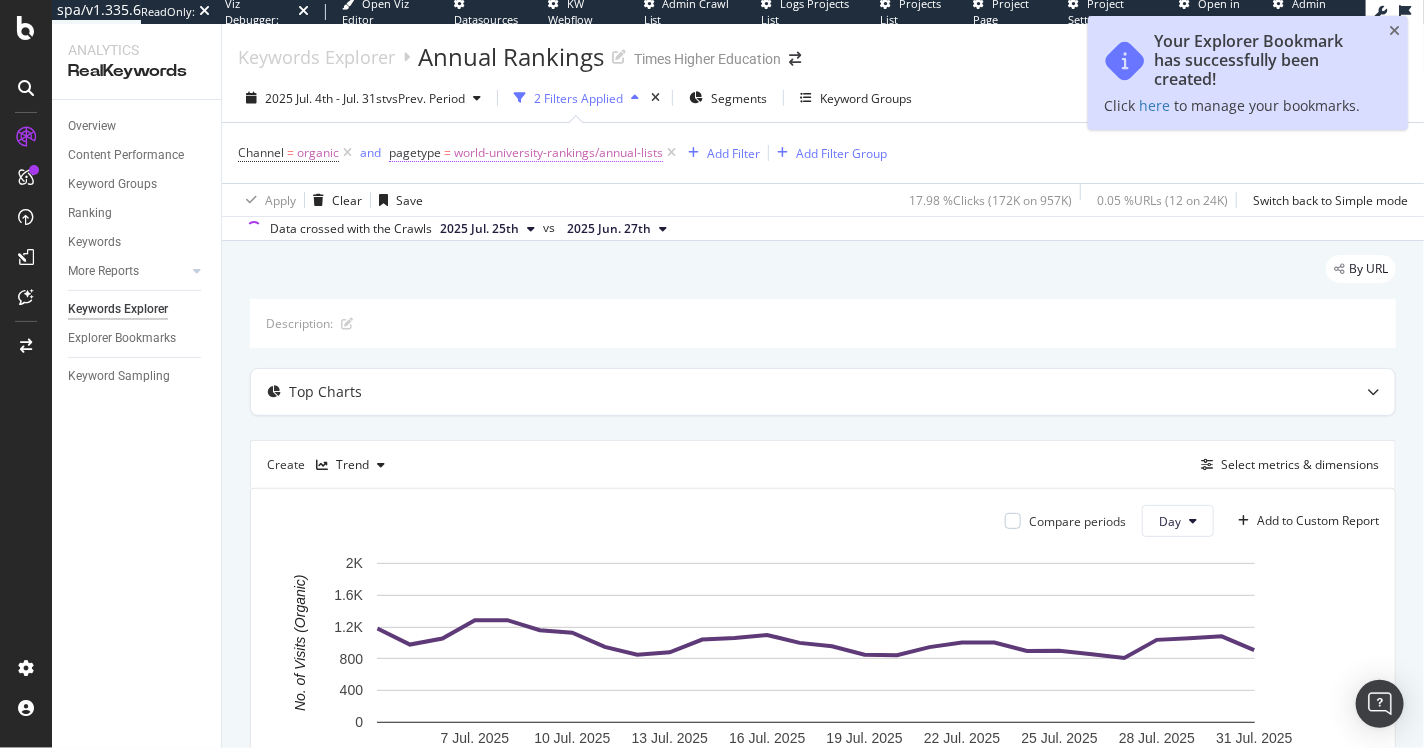 click on "world-university-rankings/annual-lists" at bounding box center (558, 153) 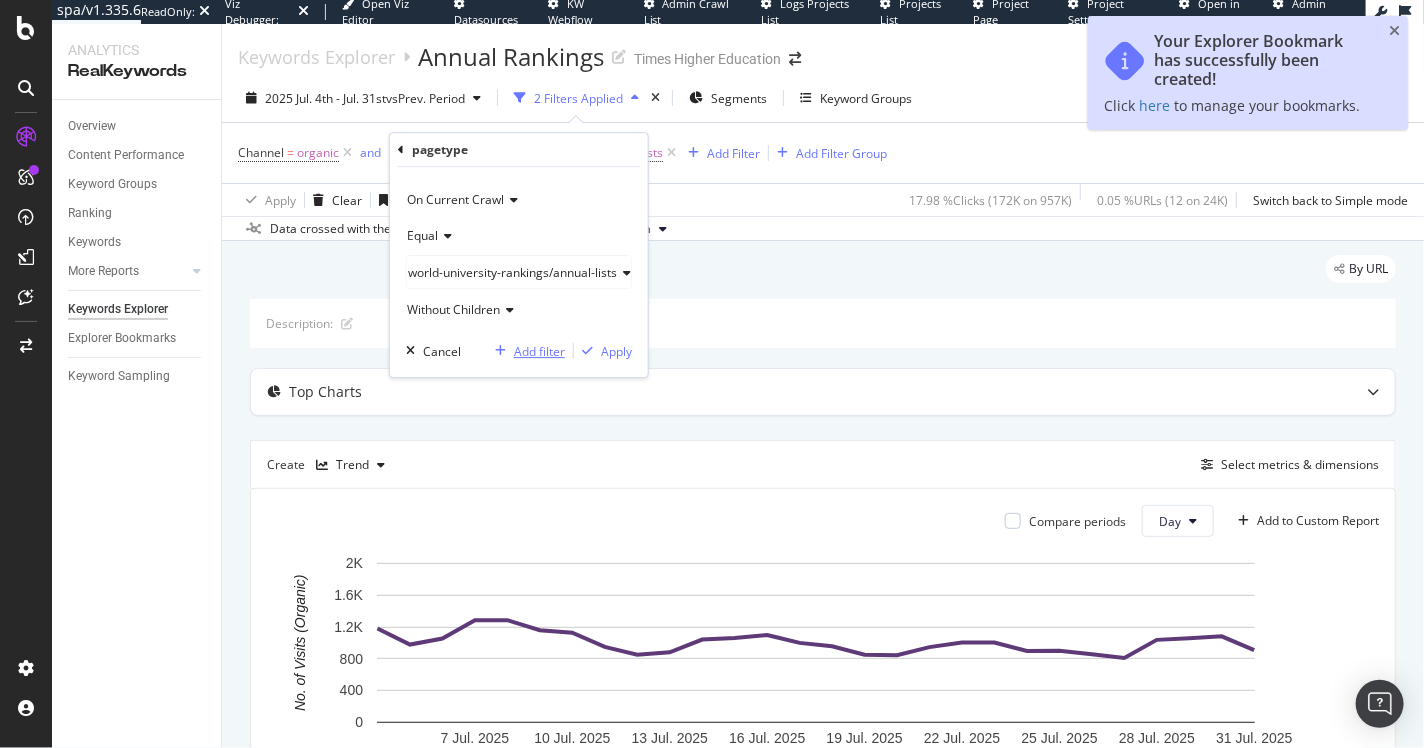 click on "Add filter" at bounding box center [539, 351] 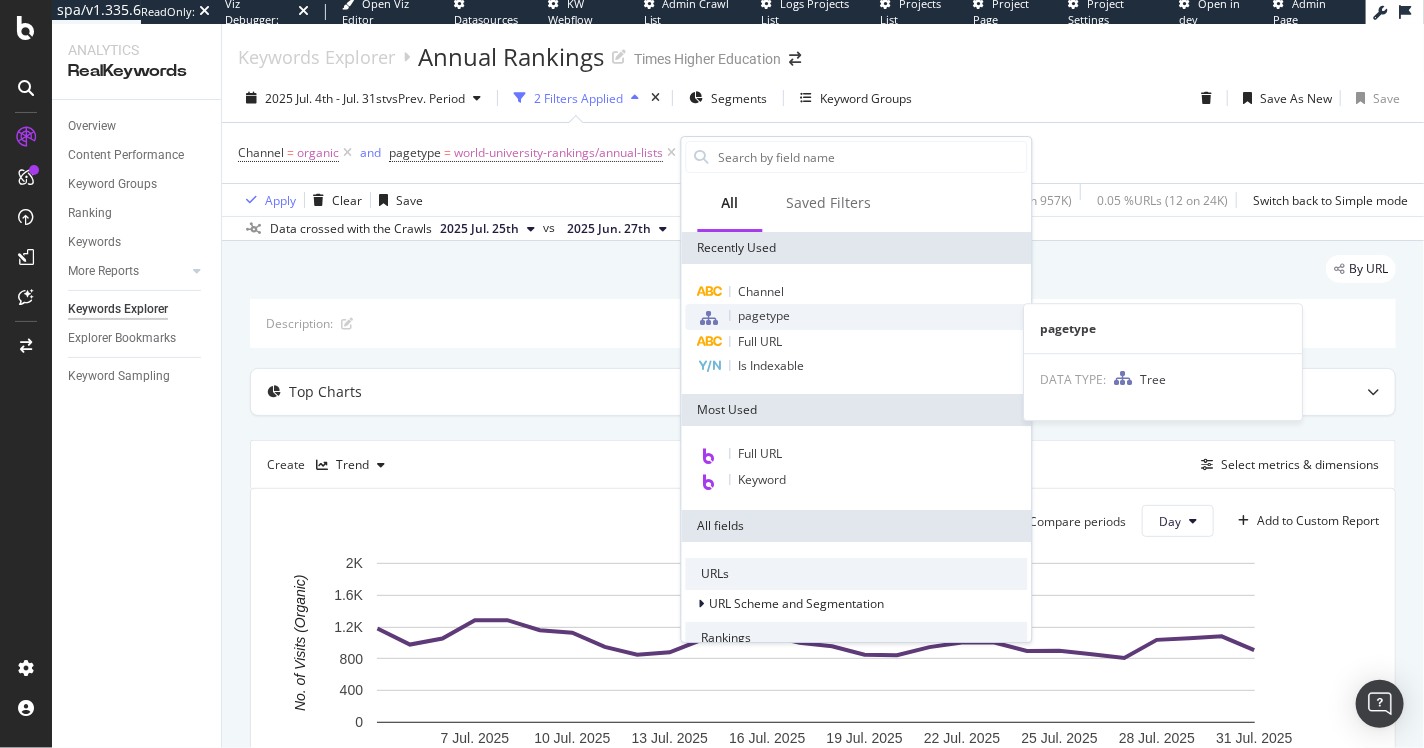 click on "pagetype" at bounding box center (857, 317) 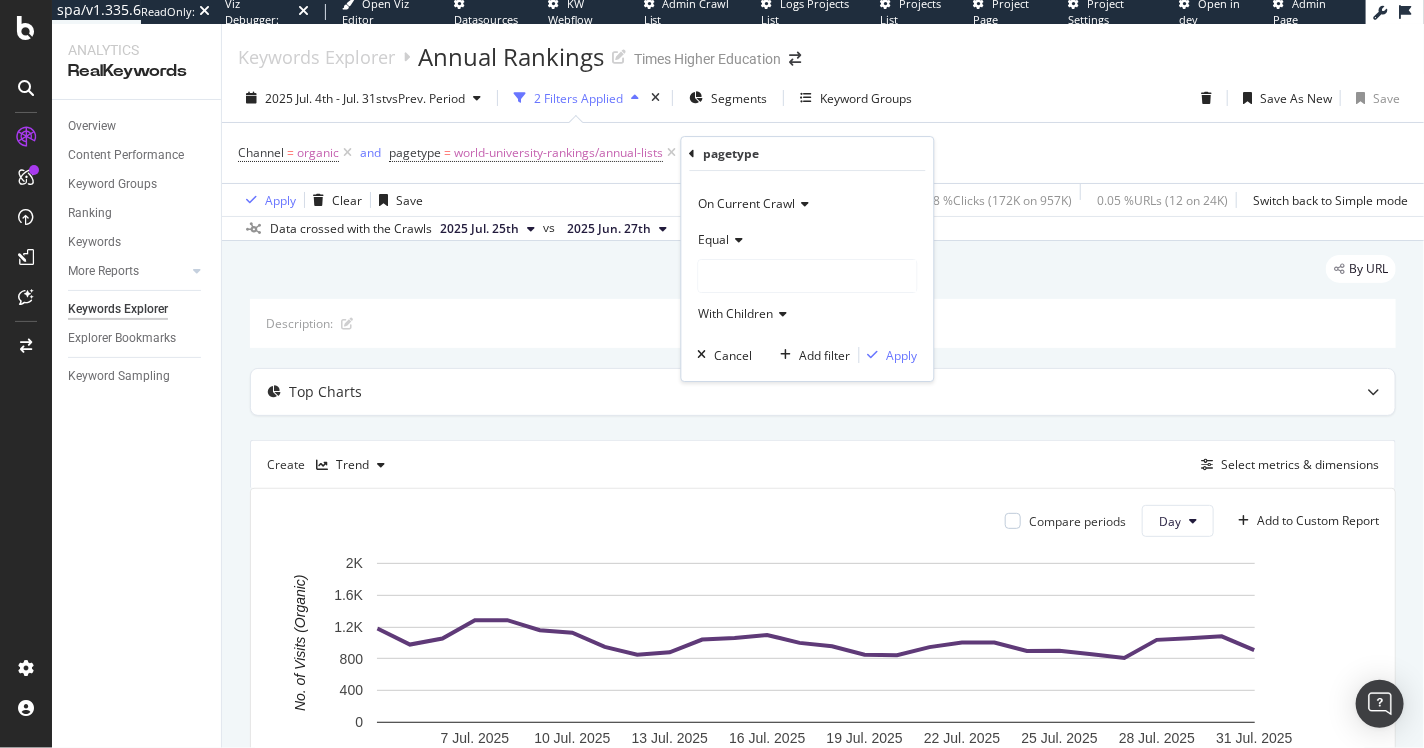 click at bounding box center (737, 240) 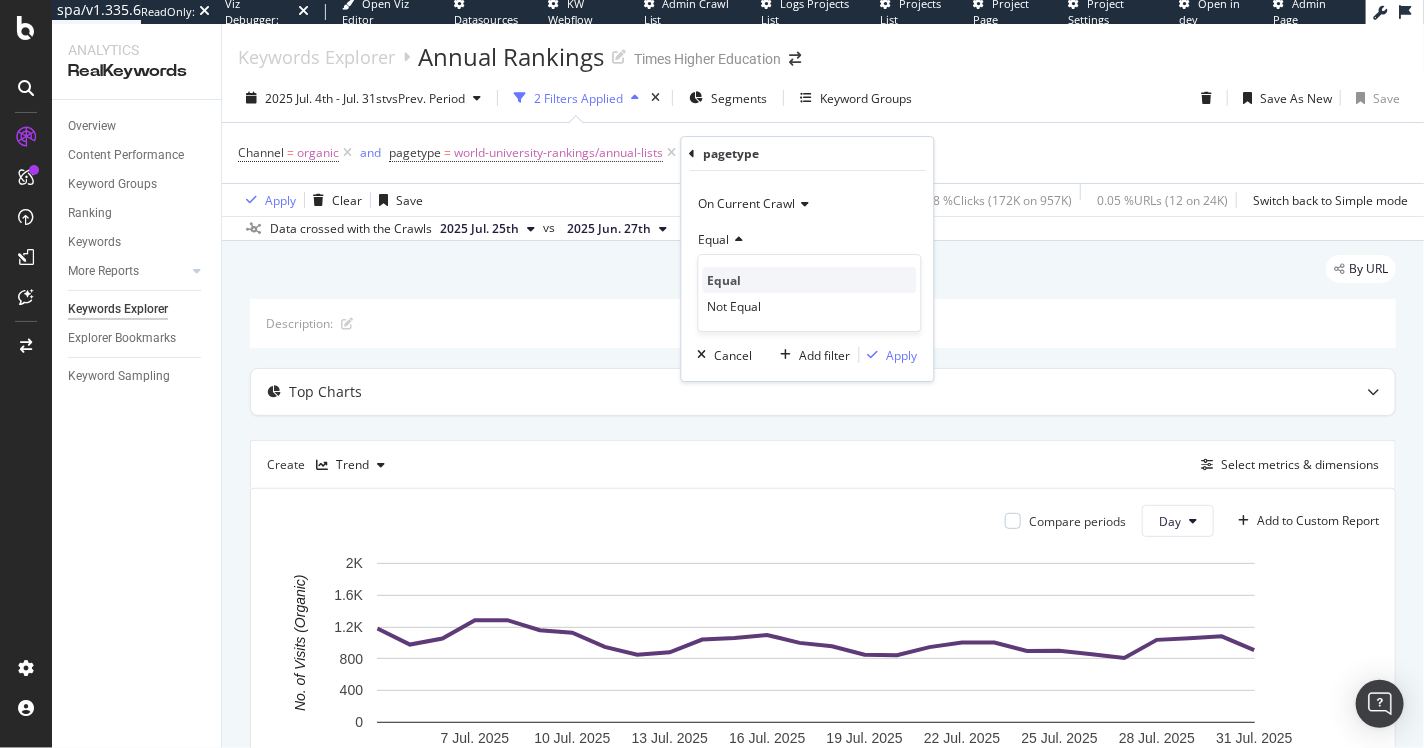click on "Equal" at bounding box center (725, 280) 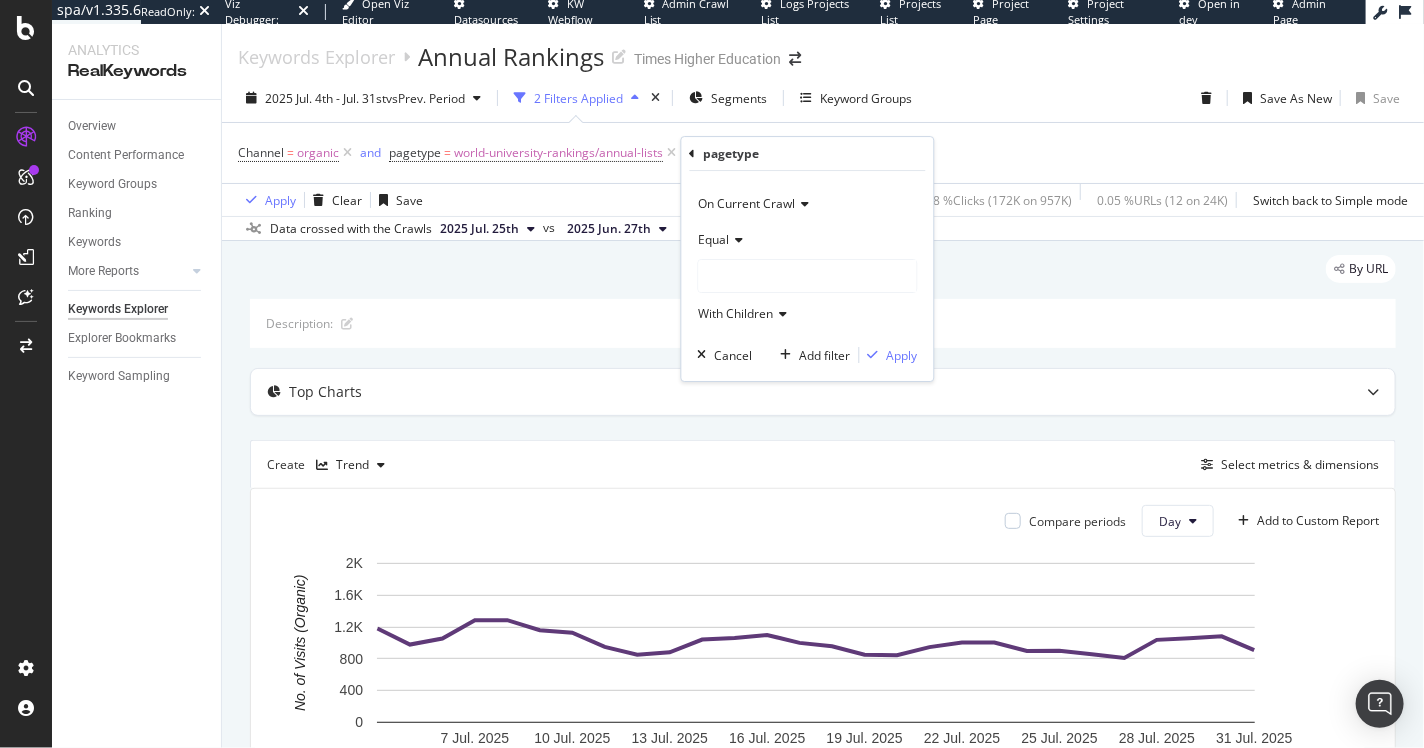 click at bounding box center (808, 276) 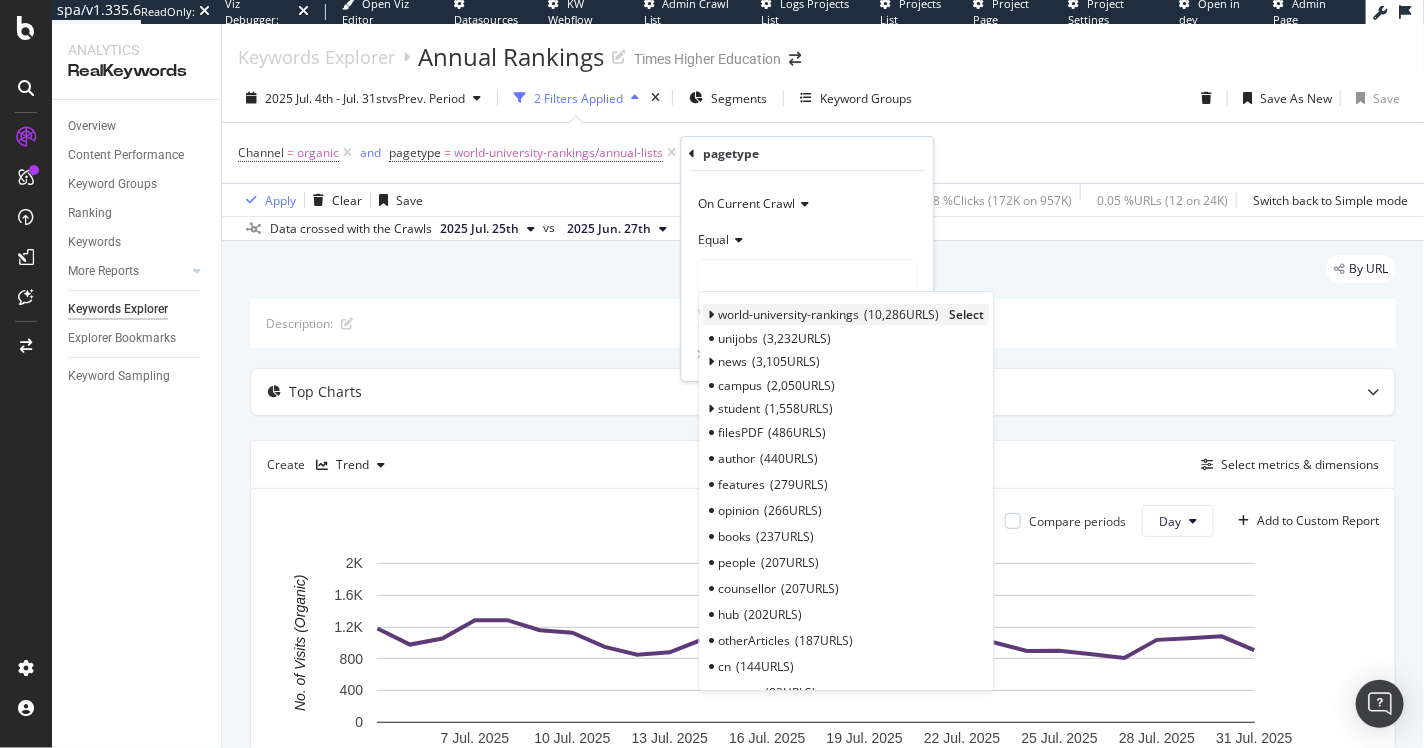 click at bounding box center (712, 315) 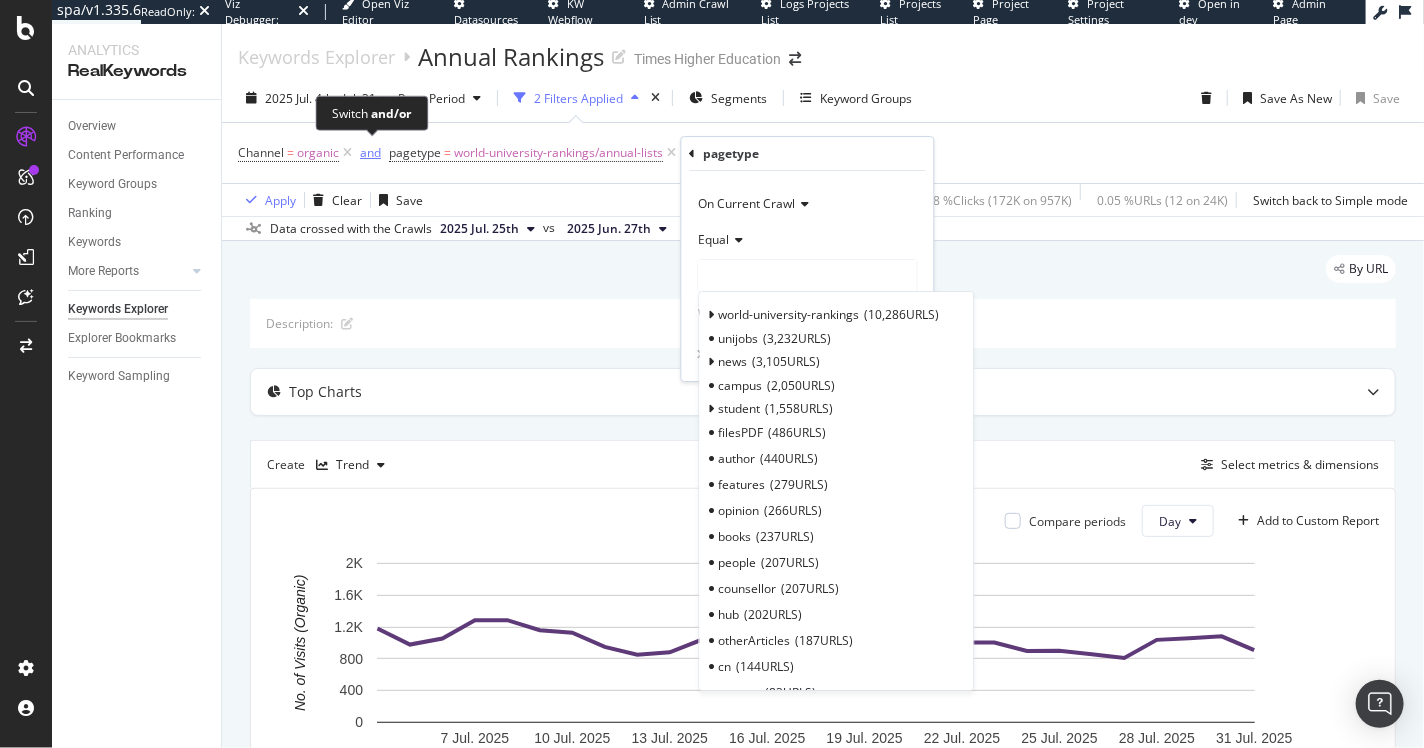 click on "and" at bounding box center [370, 152] 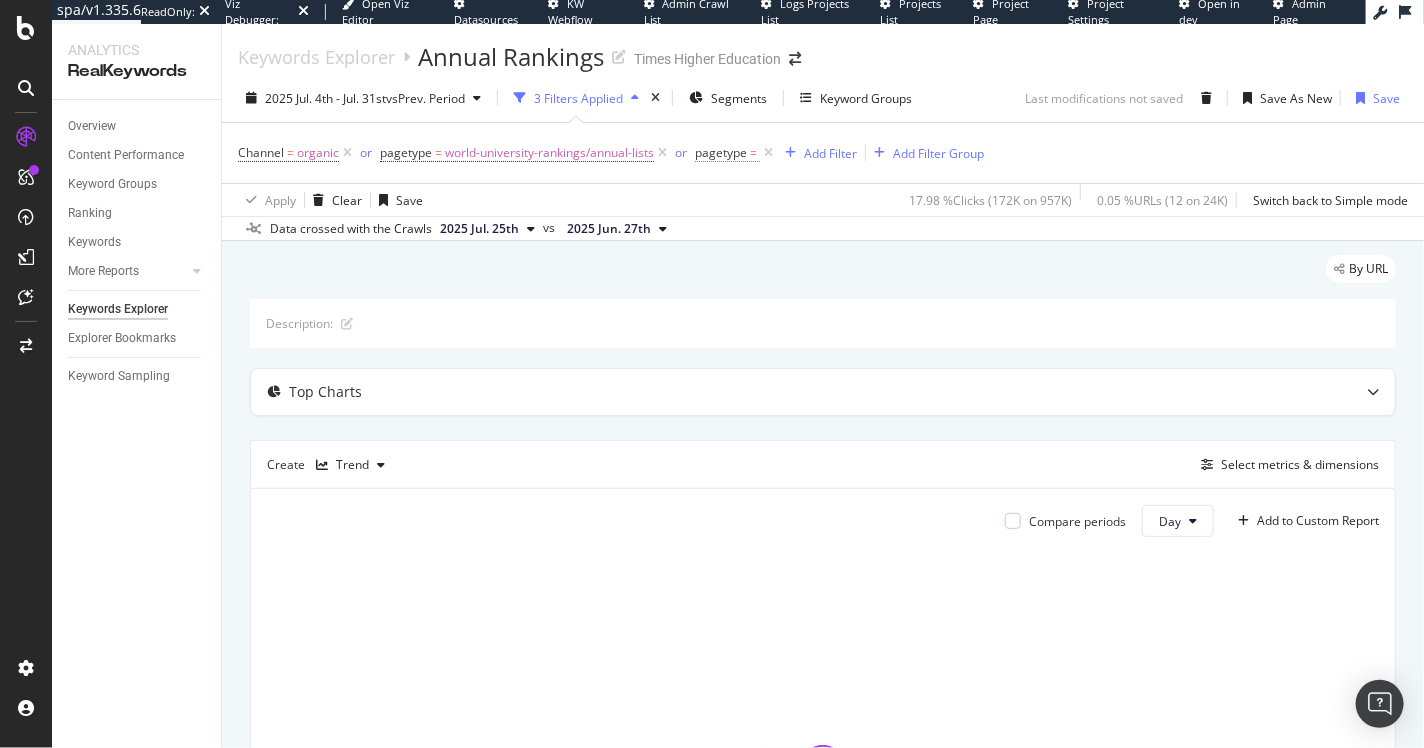 click on "pagetype" at bounding box center [721, 152] 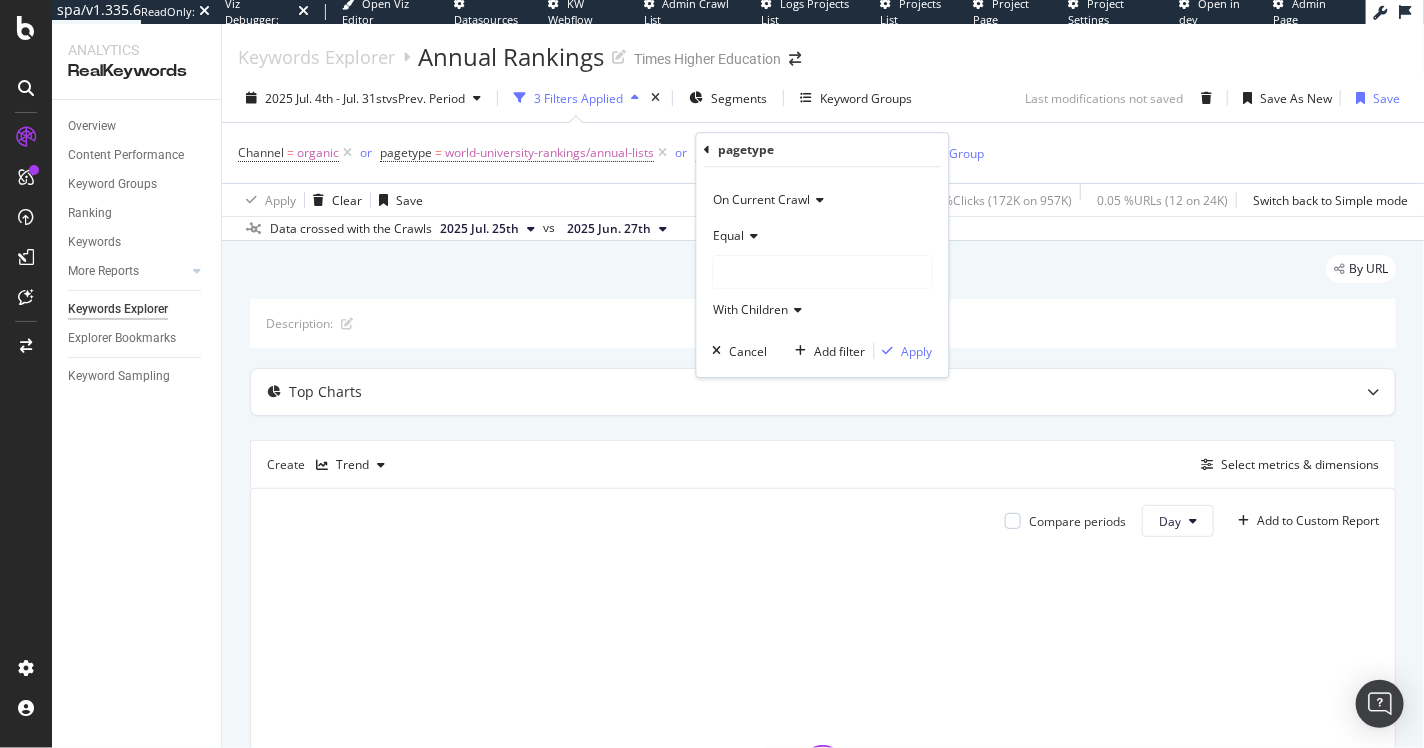 click at bounding box center (823, 272) 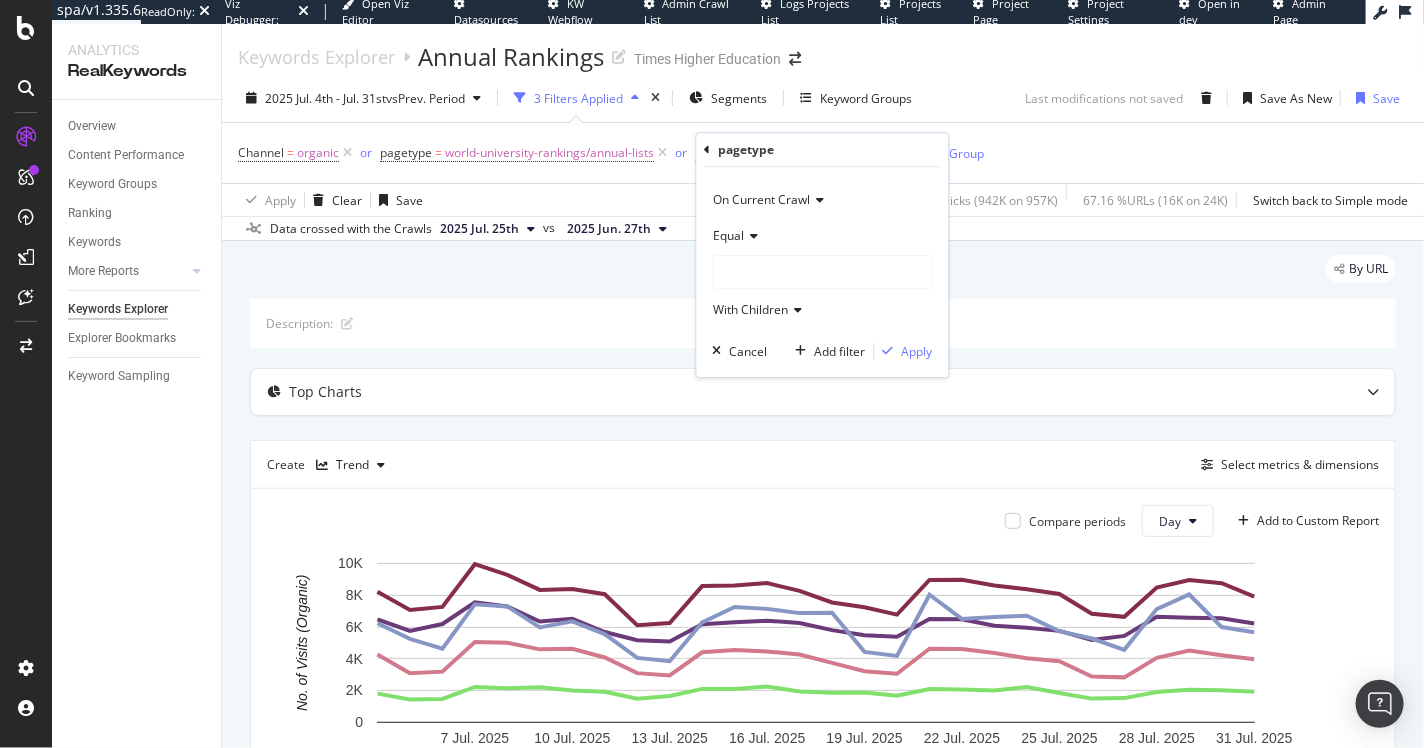 click on "With Children" at bounding box center [751, 309] 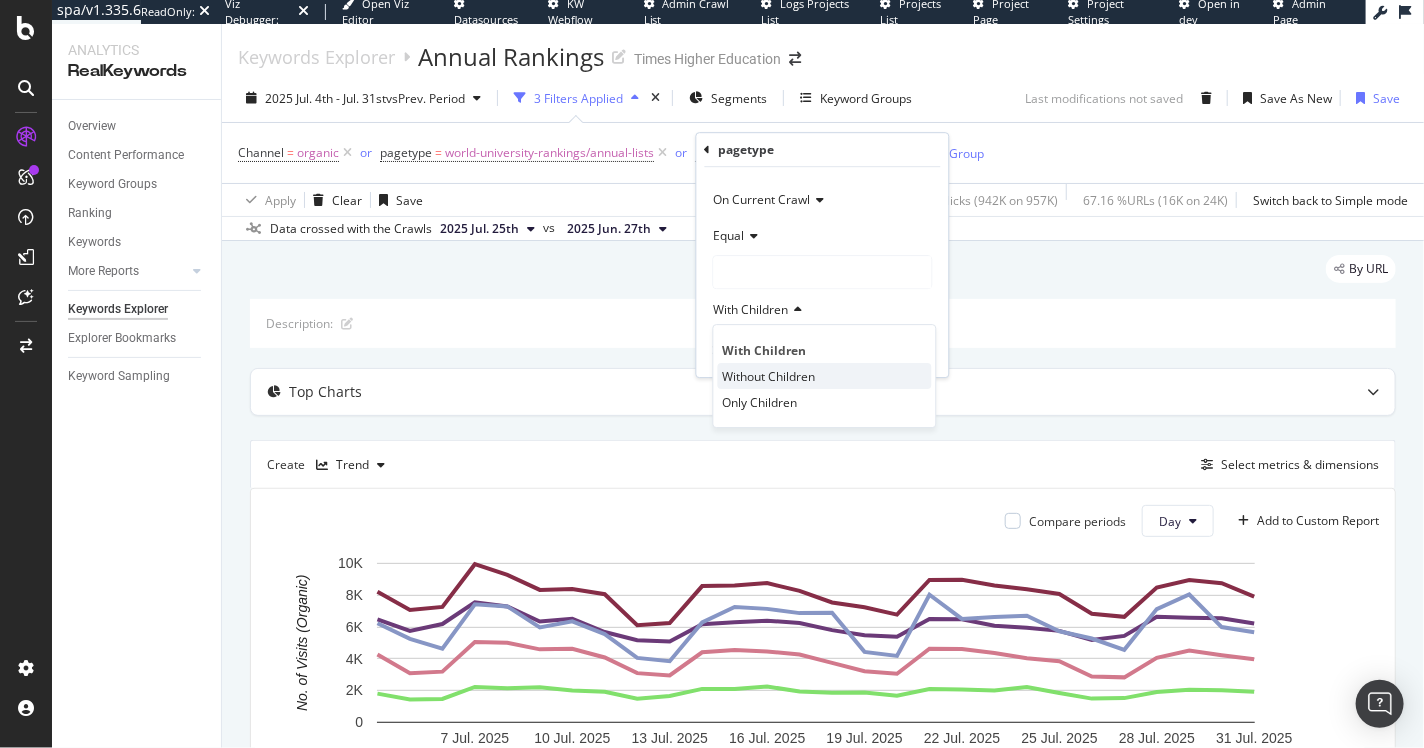 click on "Without Children" at bounding box center (769, 376) 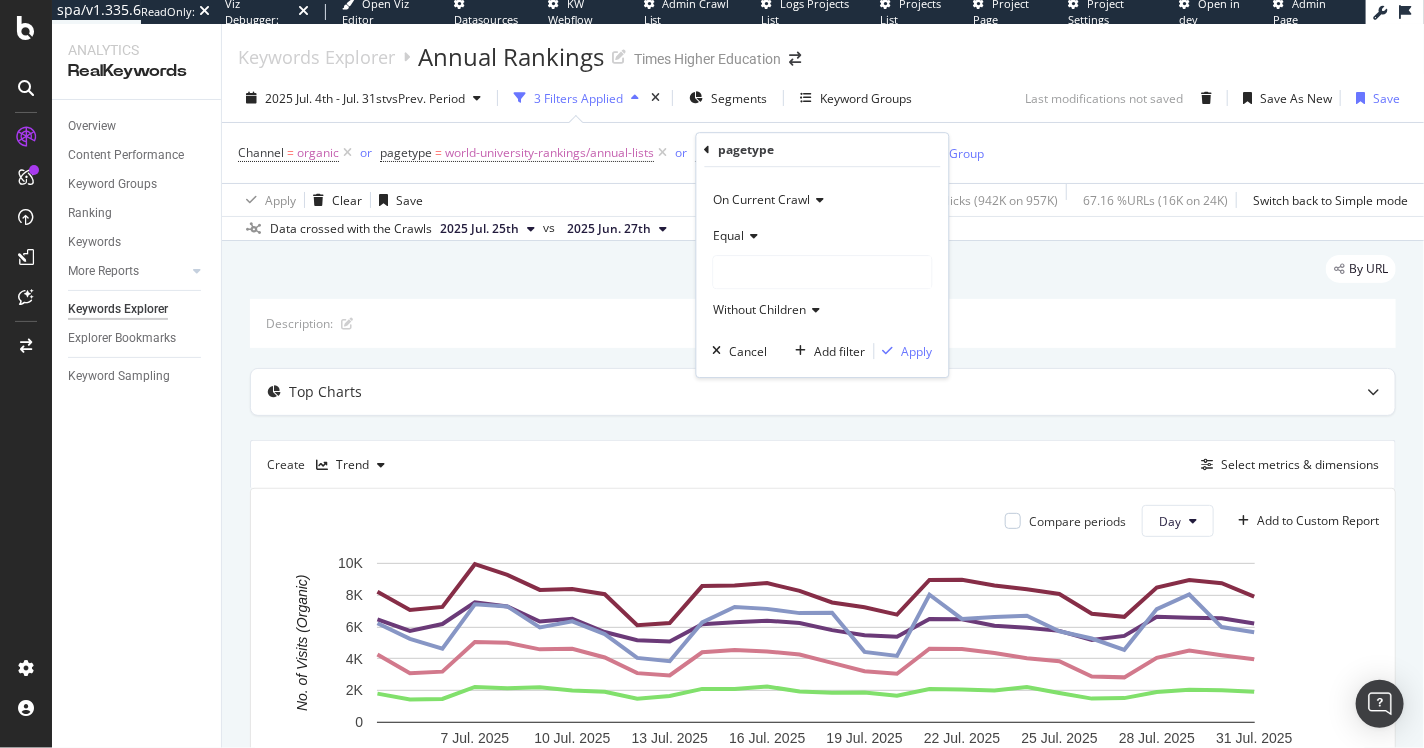 click at bounding box center [823, 272] 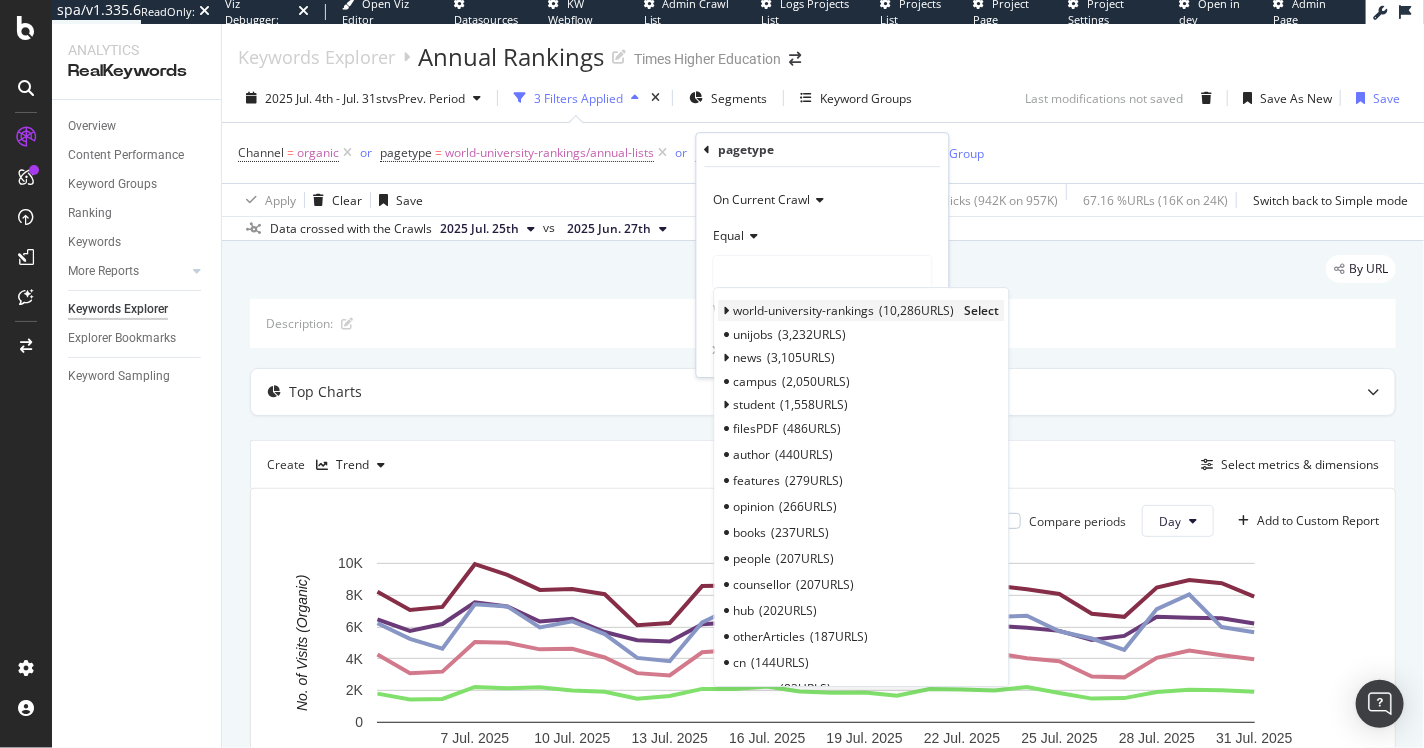 click at bounding box center [727, 311] 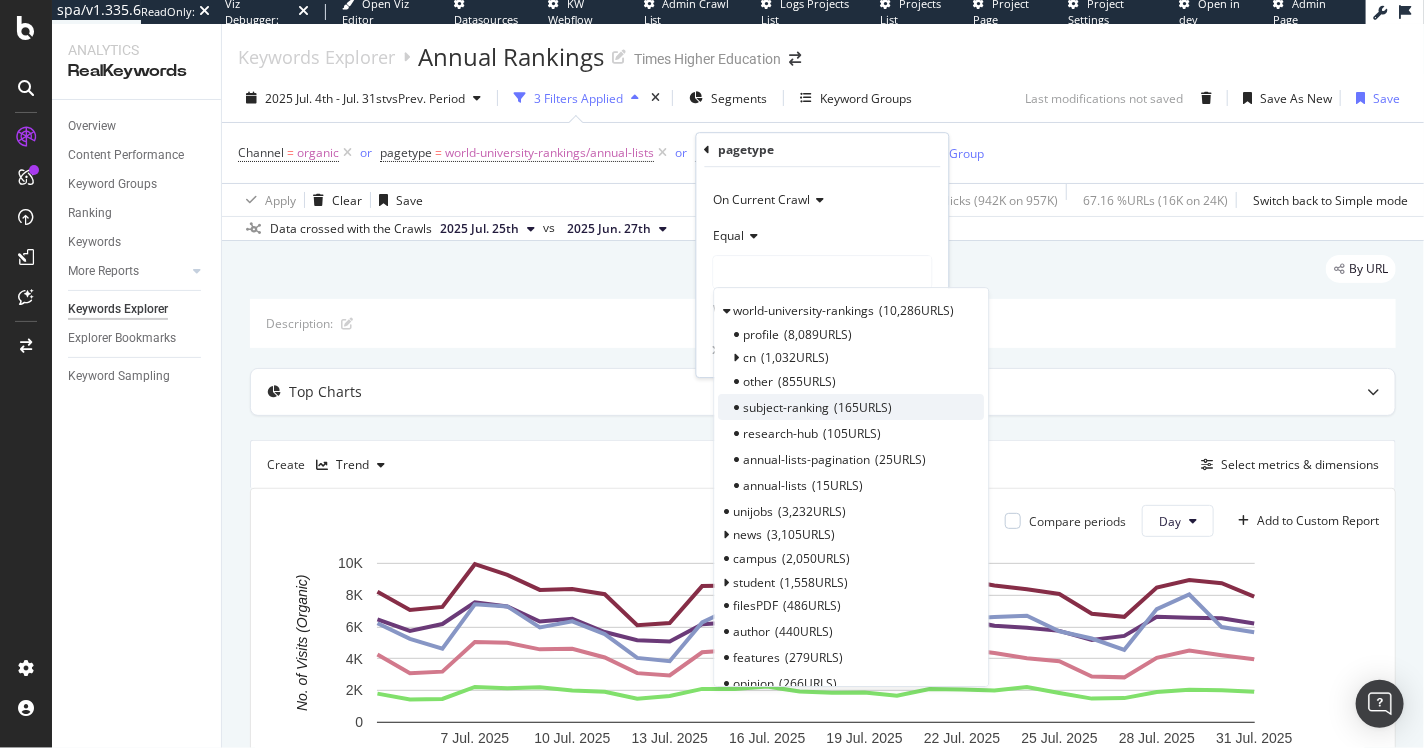 click on "subject-ranking" at bounding box center [787, 407] 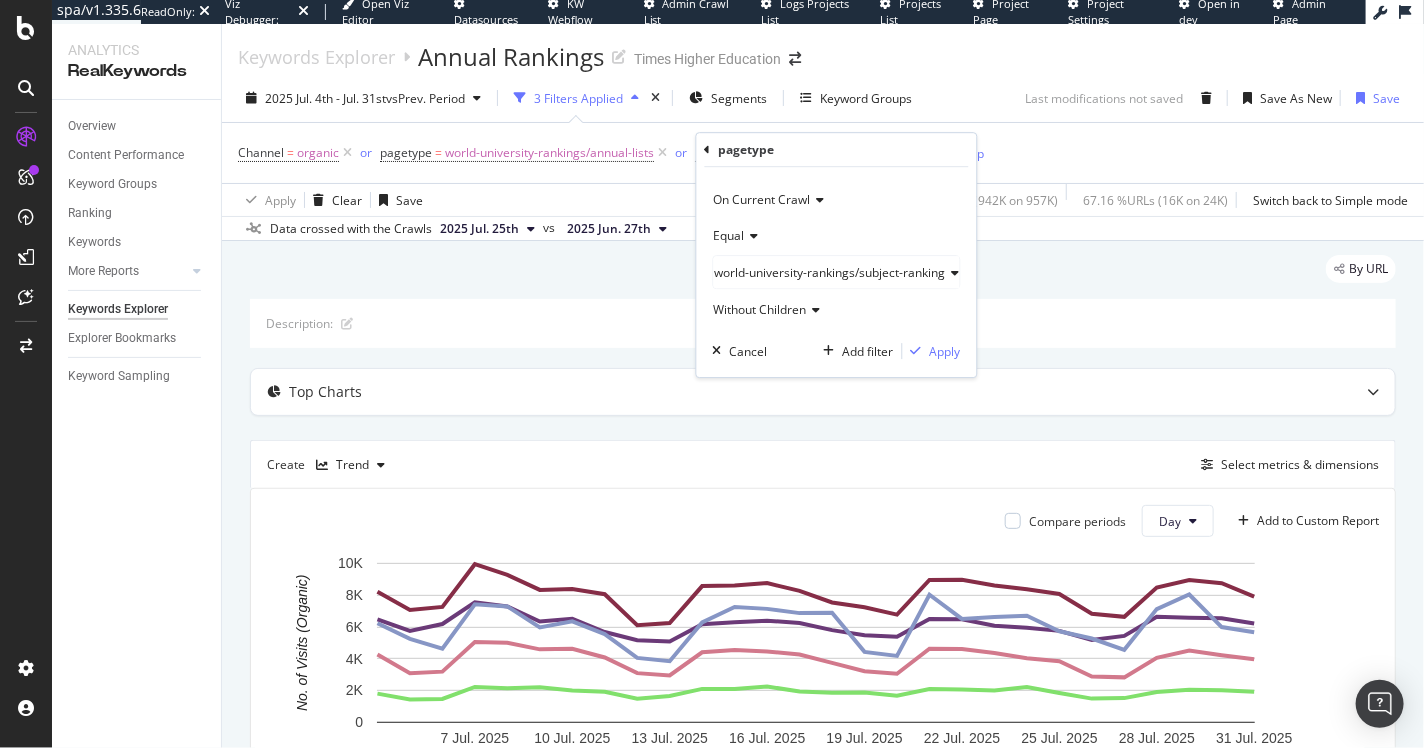 click on "Without Children" at bounding box center [760, 309] 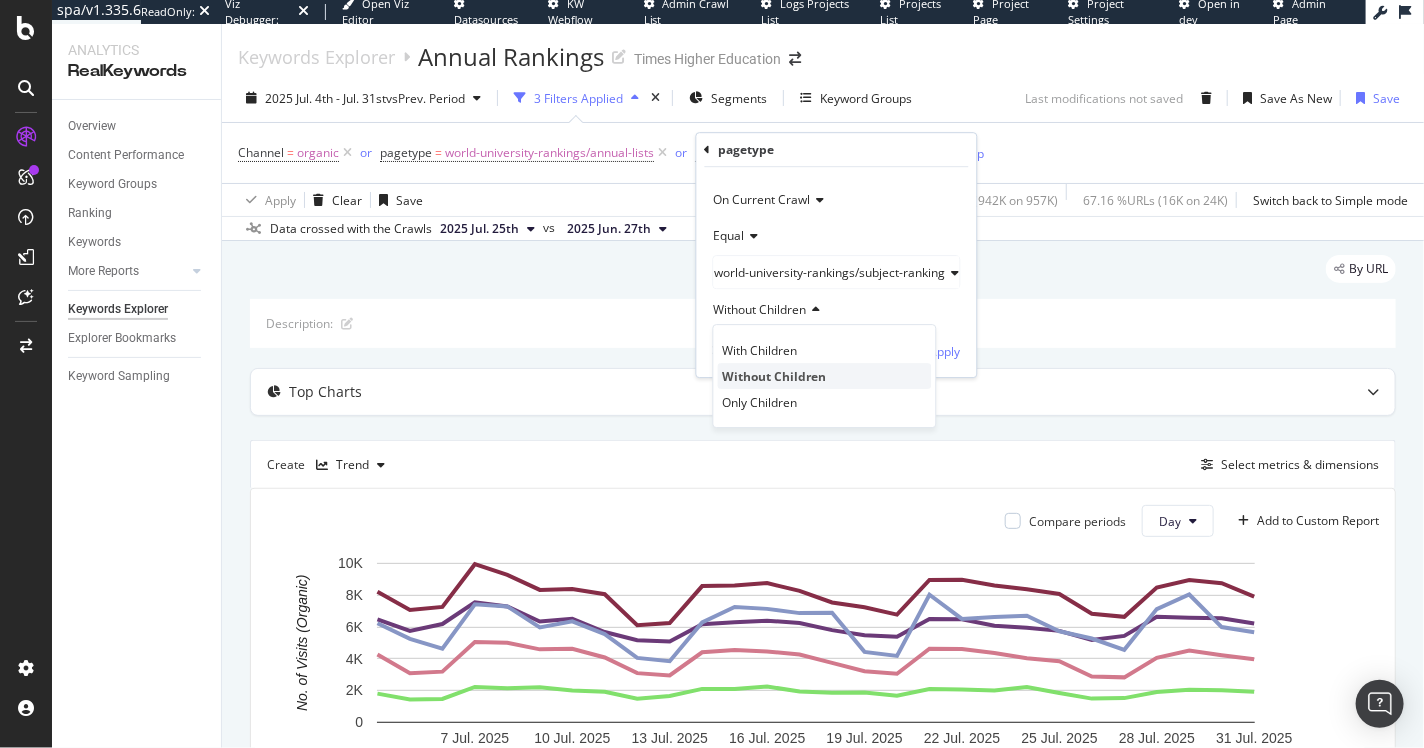 click on "Without Children" at bounding box center [775, 376] 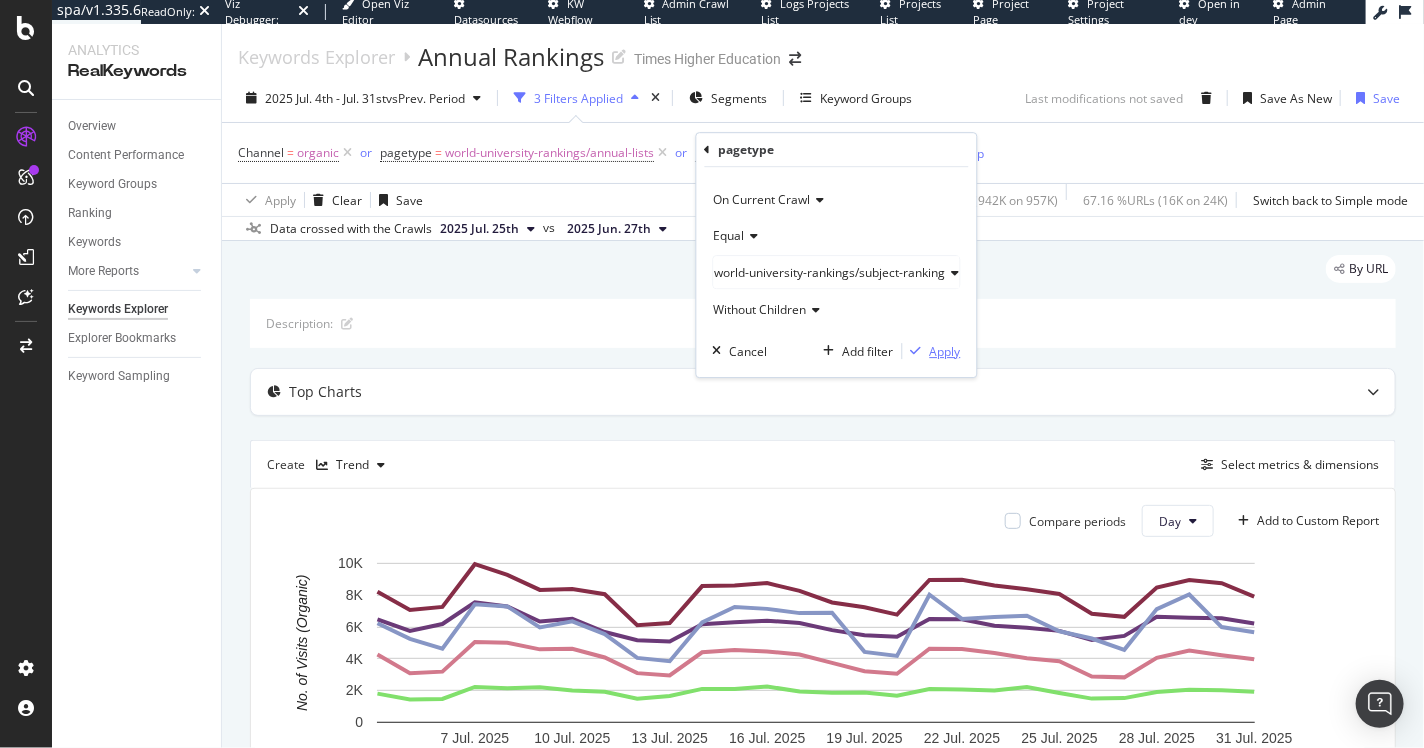 click on "Apply" at bounding box center [945, 351] 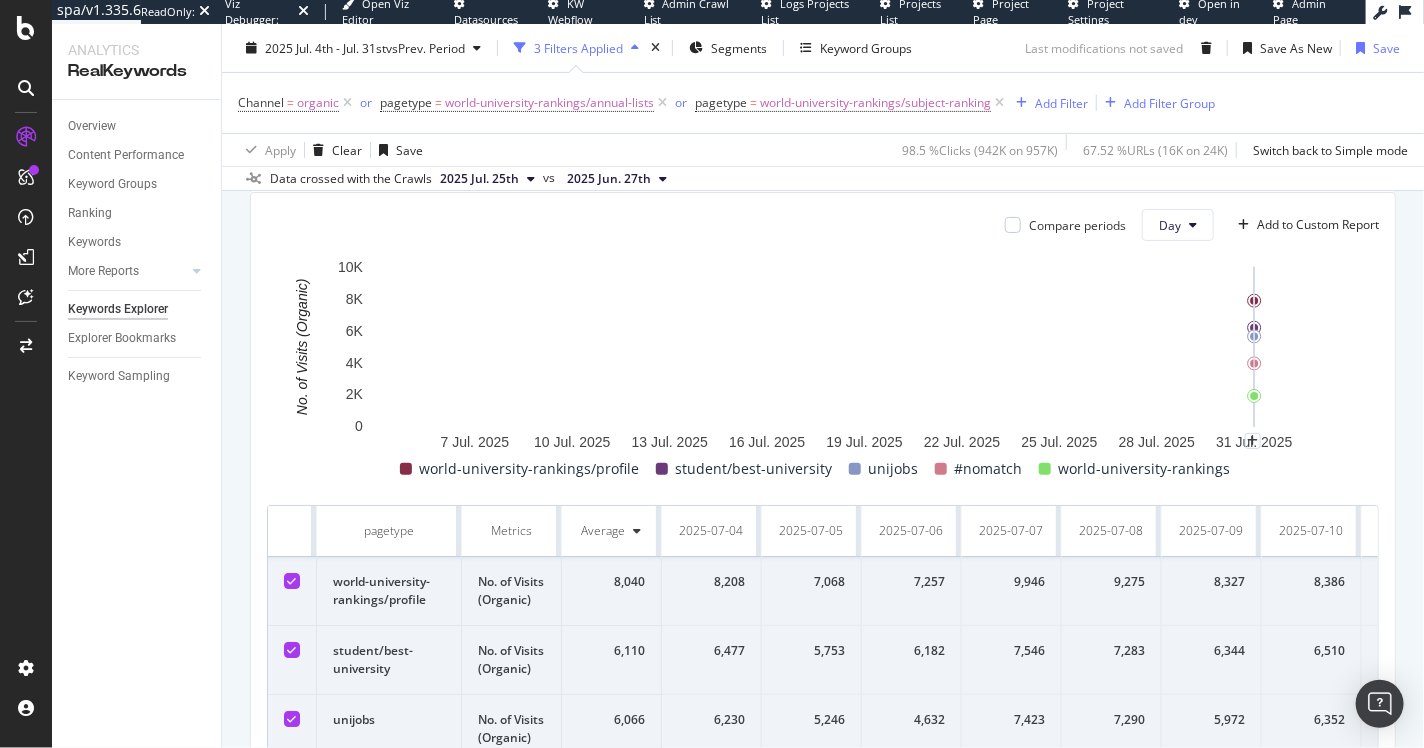 scroll, scrollTop: 0, scrollLeft: 0, axis: both 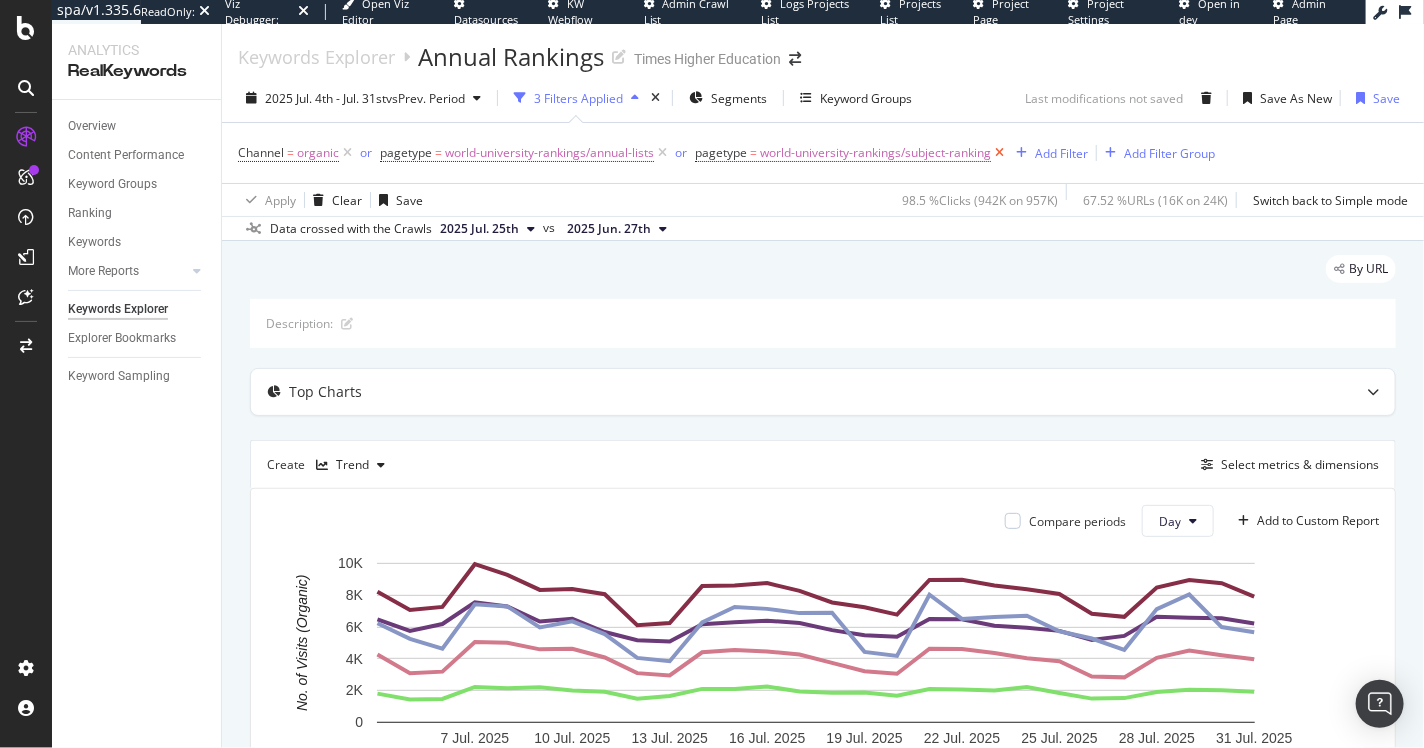 click at bounding box center (999, 153) 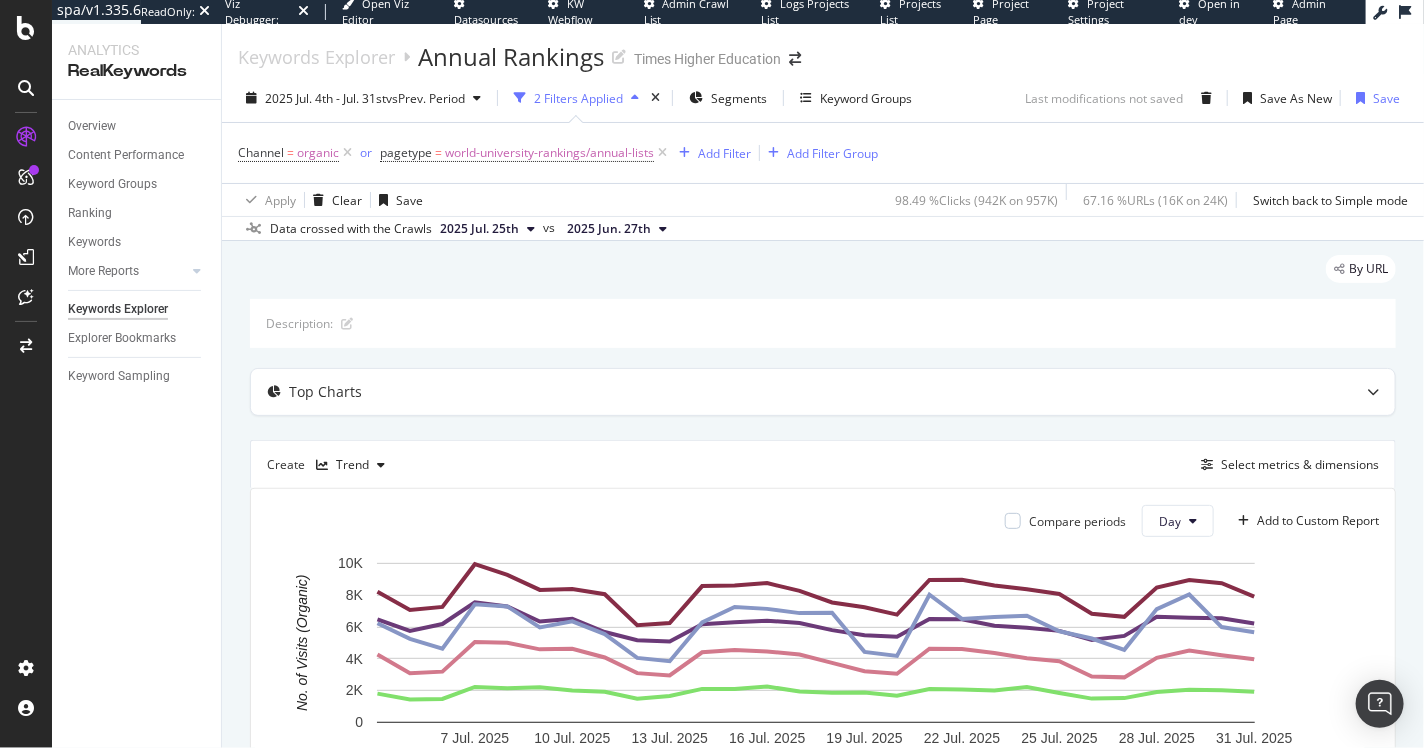 click on "Channel   =     organic or pagetype   =     world-university-rankings/annual-lists Add Filter Add Filter Group" at bounding box center [823, 153] 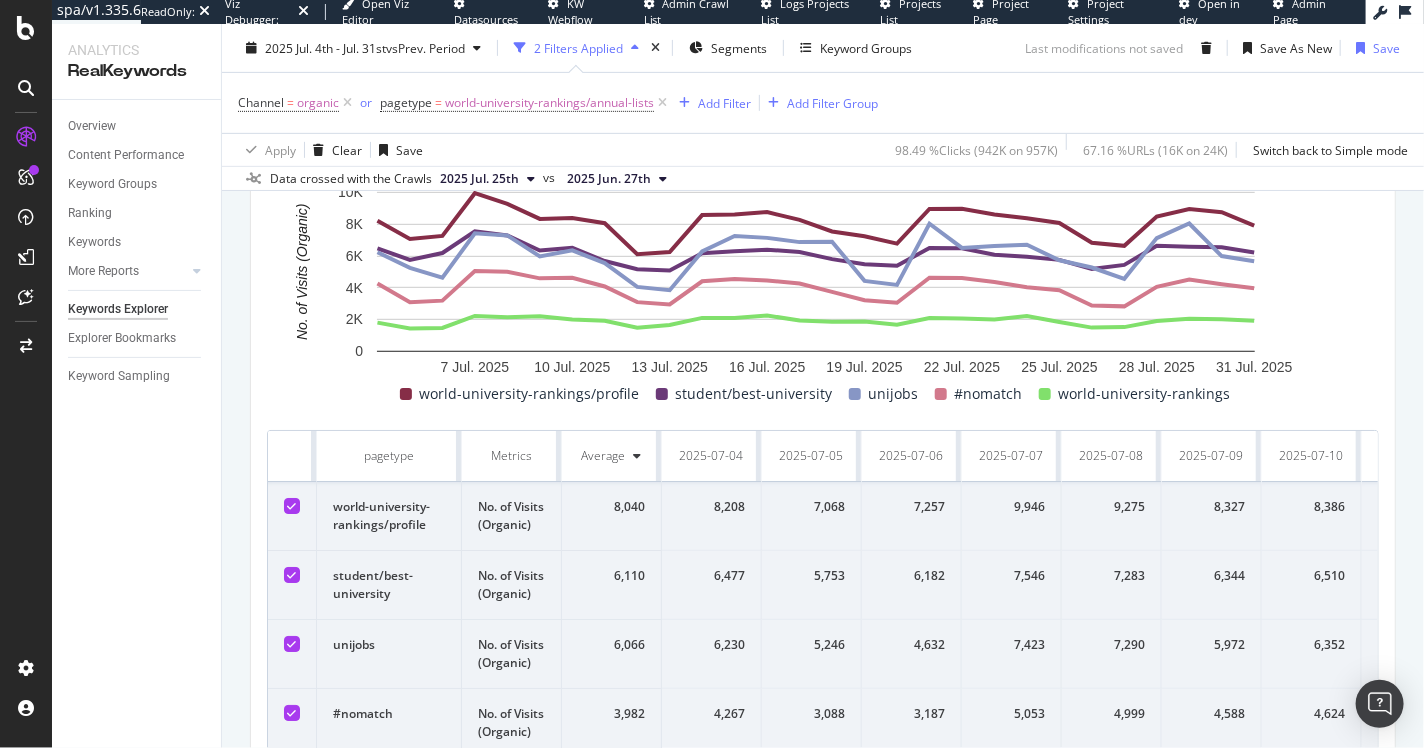 scroll, scrollTop: 445, scrollLeft: 0, axis: vertical 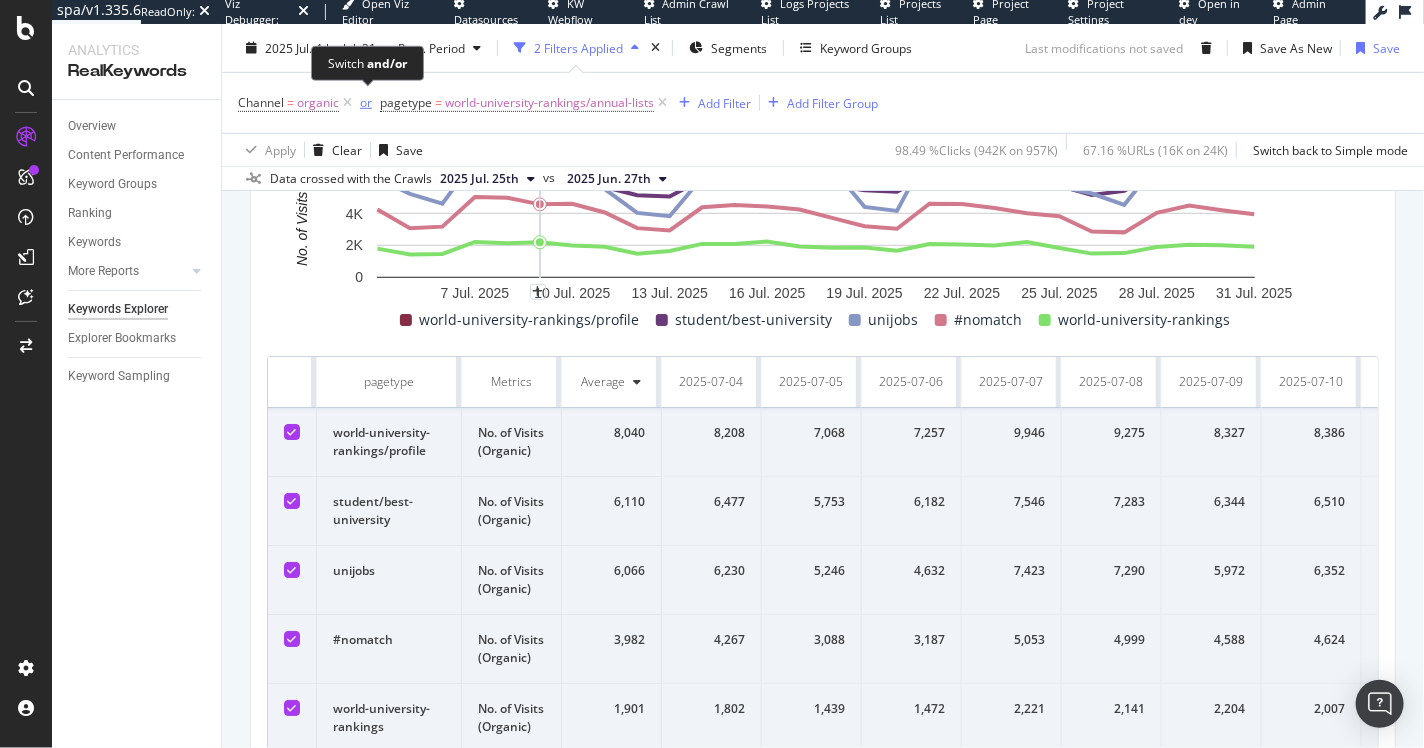 click on "or" at bounding box center (366, 102) 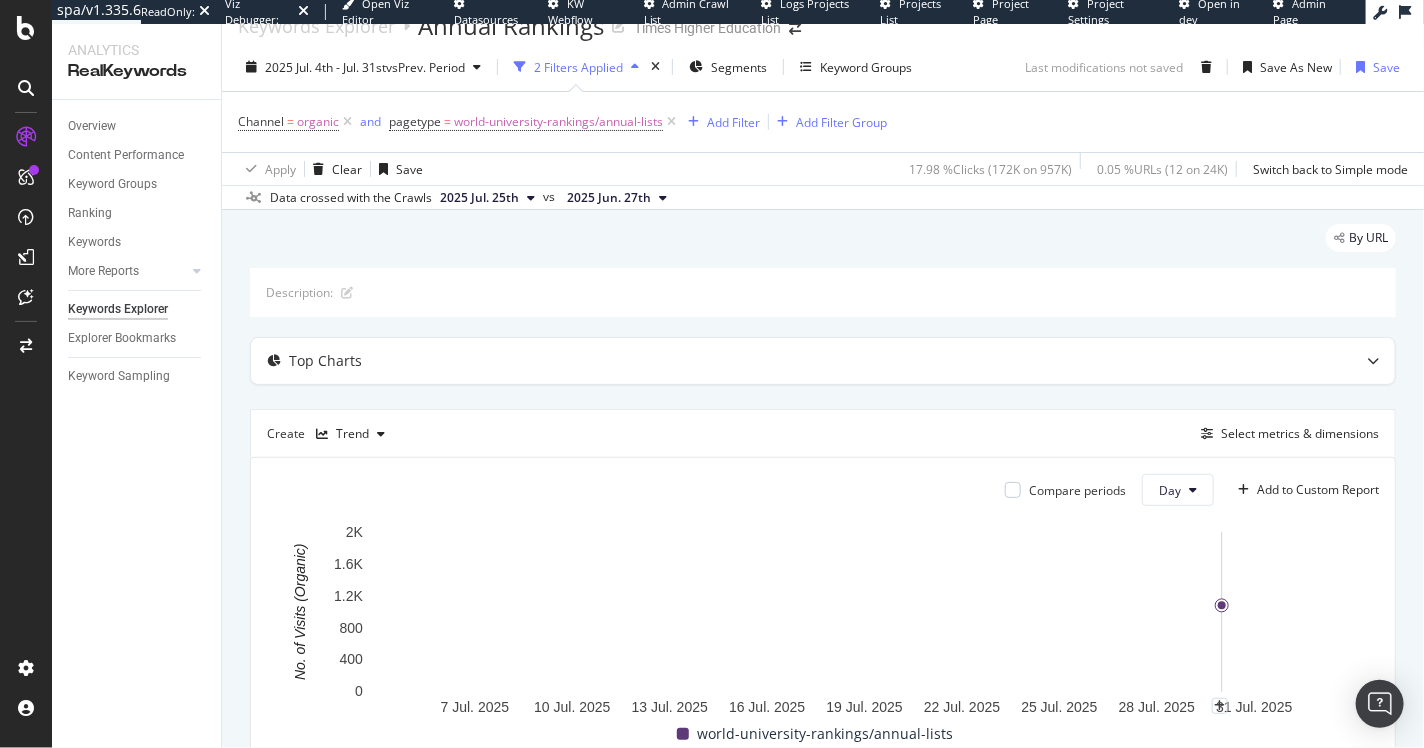 scroll, scrollTop: 0, scrollLeft: 0, axis: both 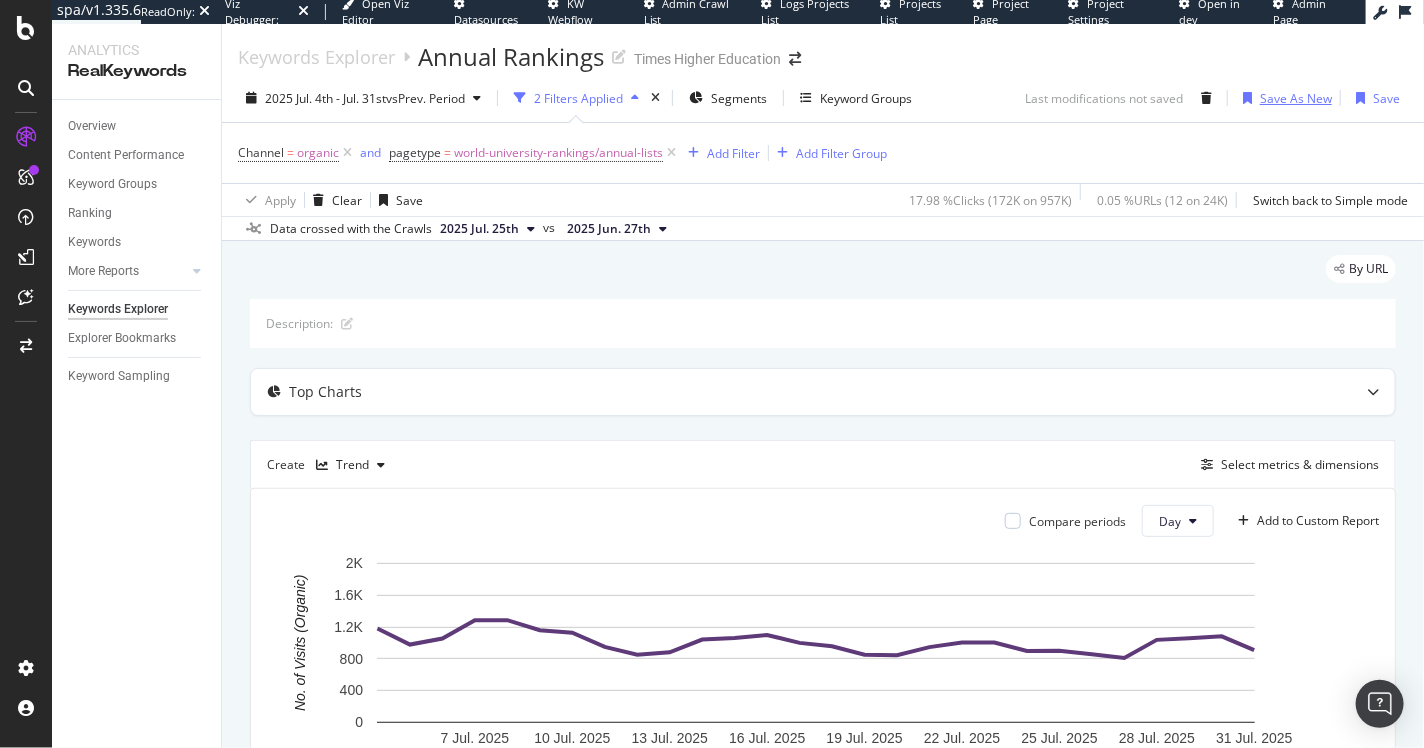 click on "Save As New" at bounding box center (1296, 98) 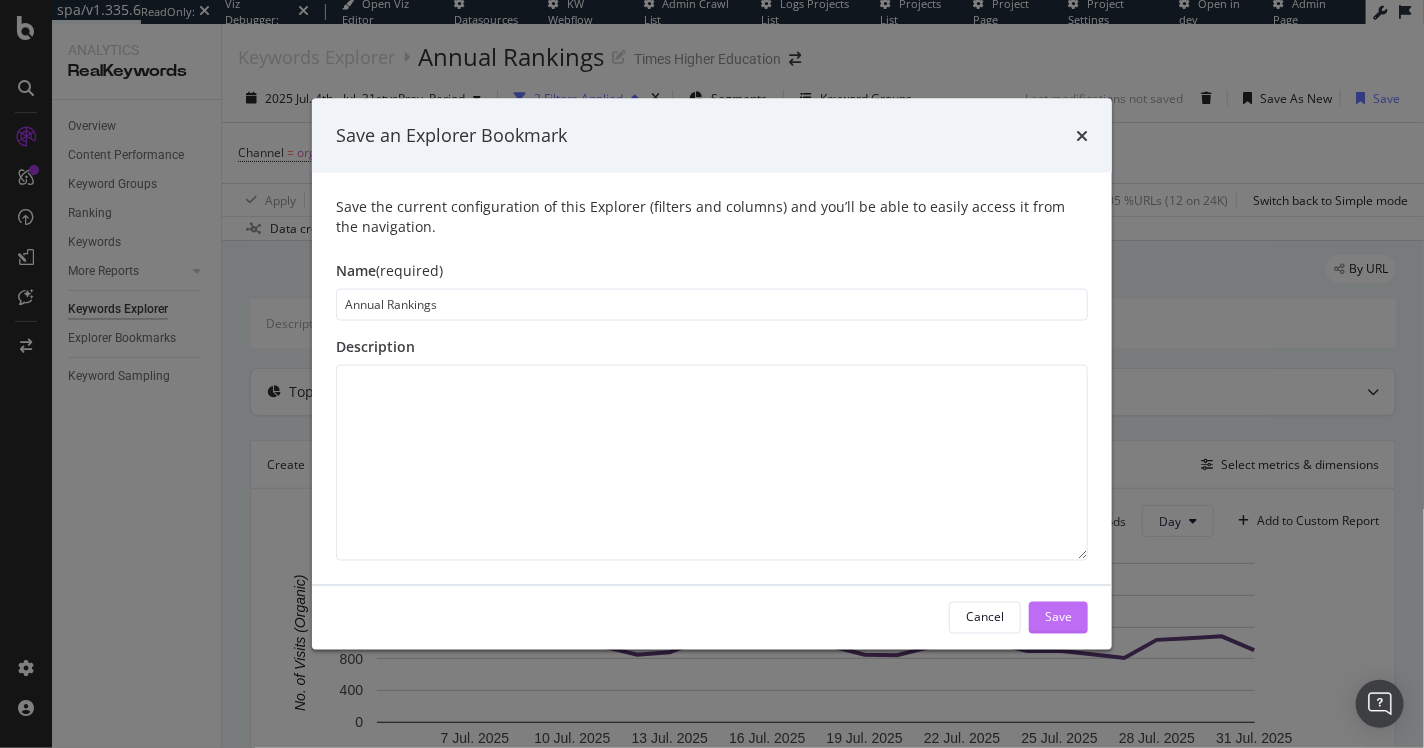 type on "Annual Rankings" 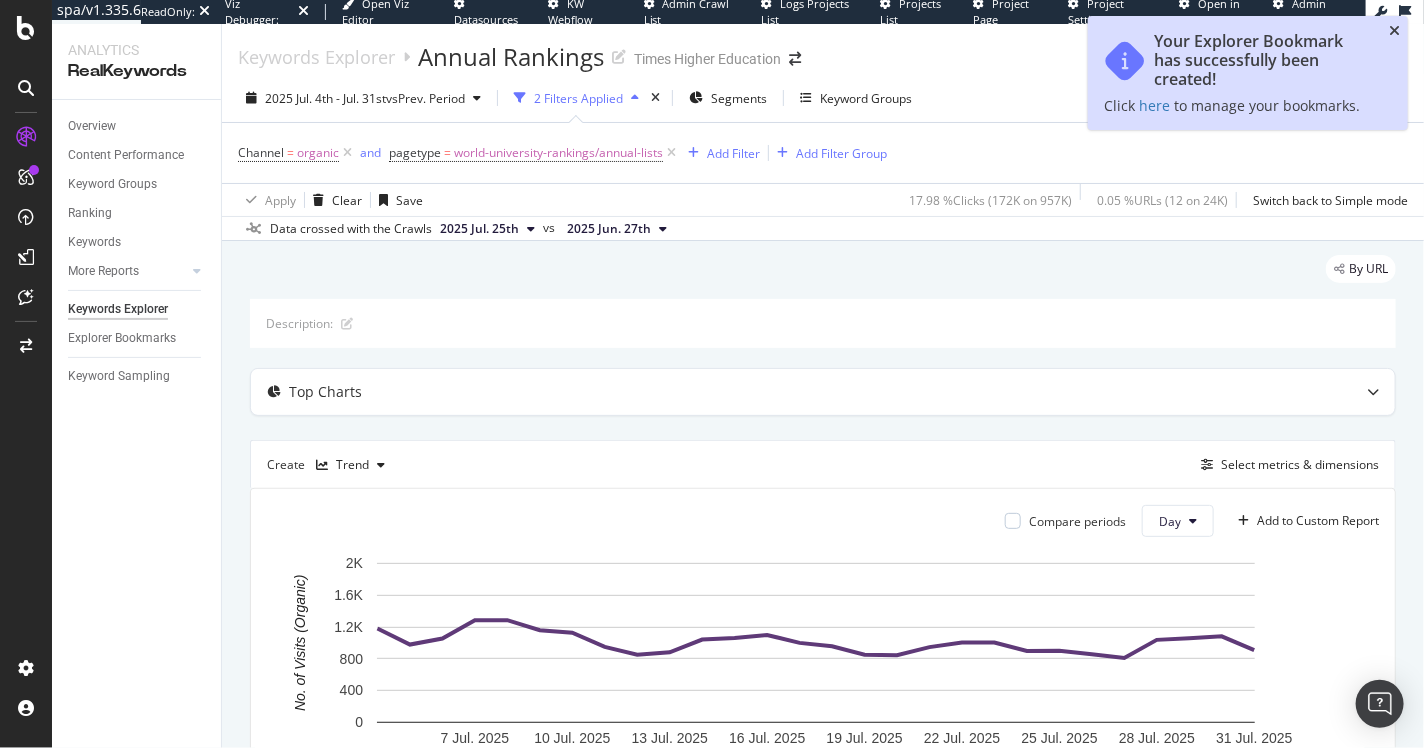 click at bounding box center [1394, 31] 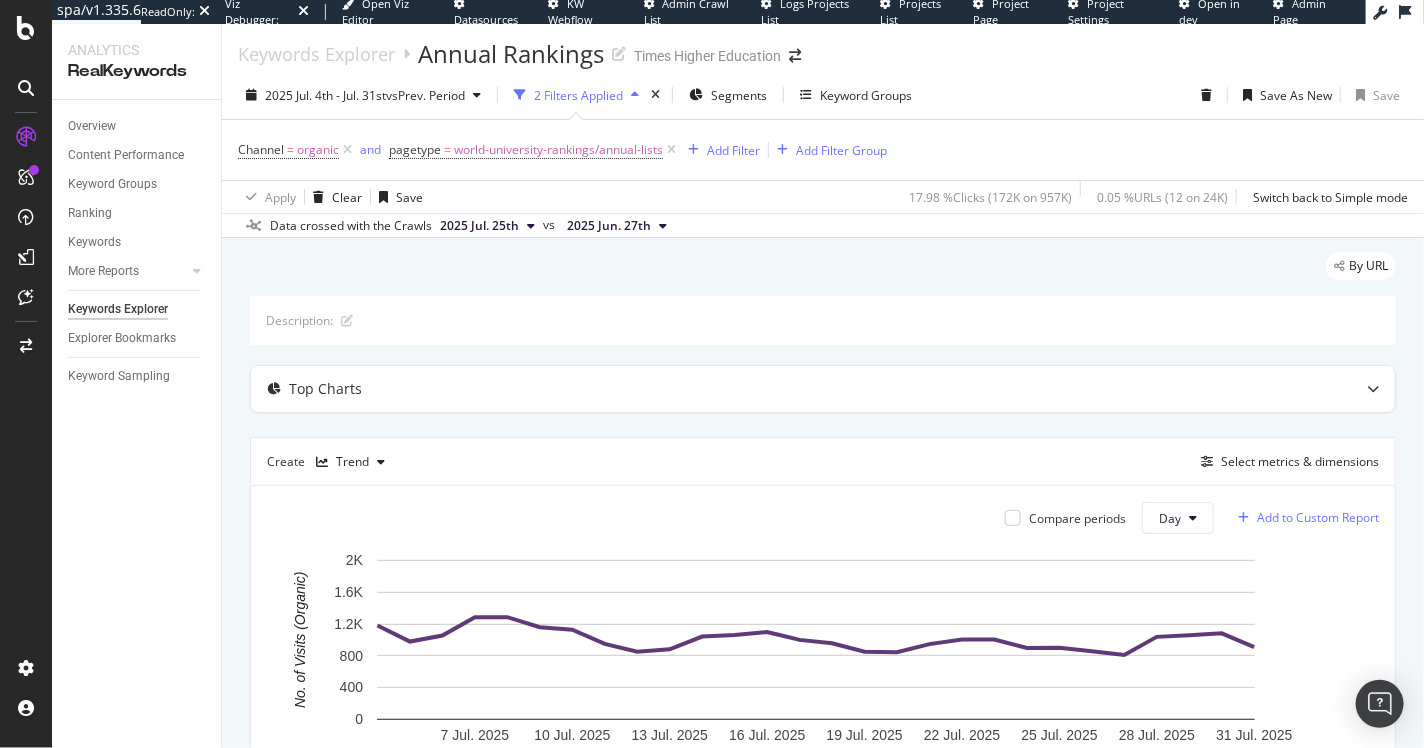 scroll, scrollTop: 4, scrollLeft: 0, axis: vertical 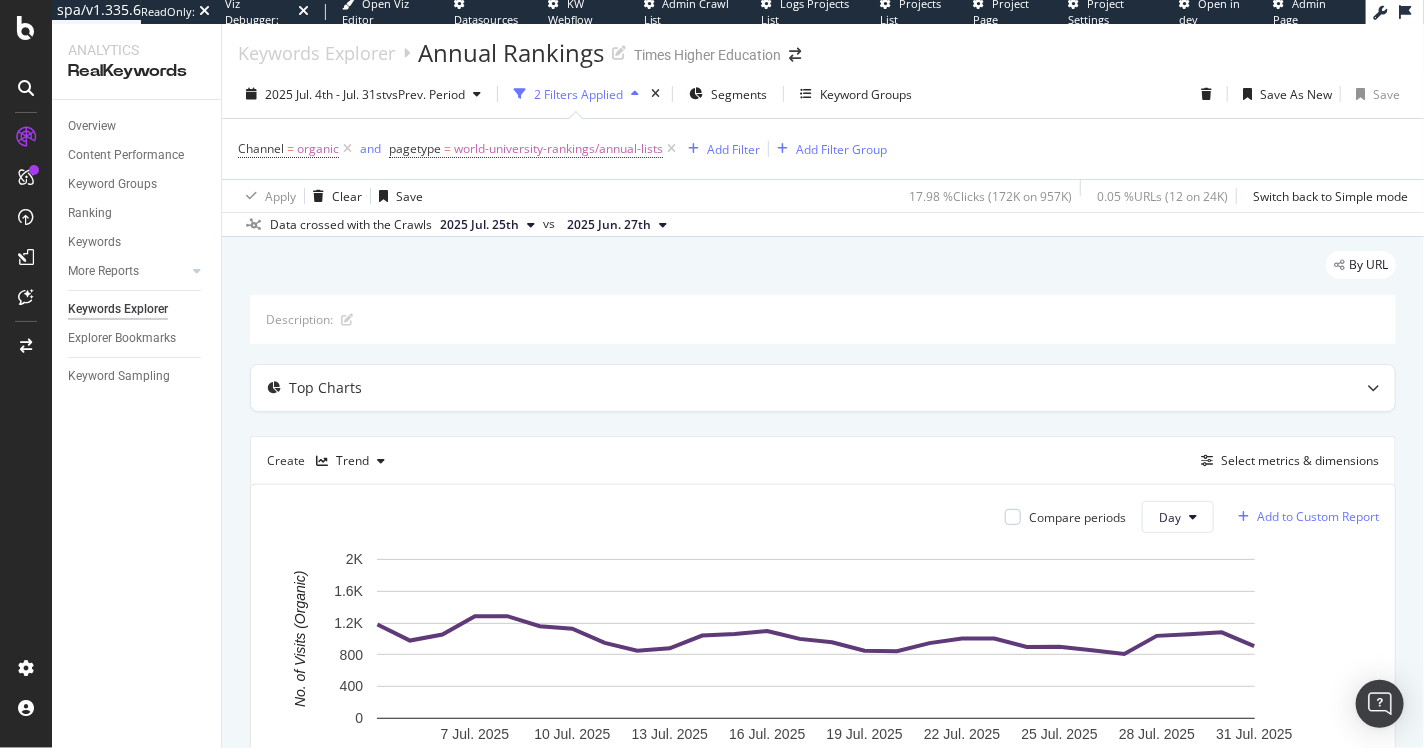 click on "Add to Custom Report" at bounding box center [1318, 517] 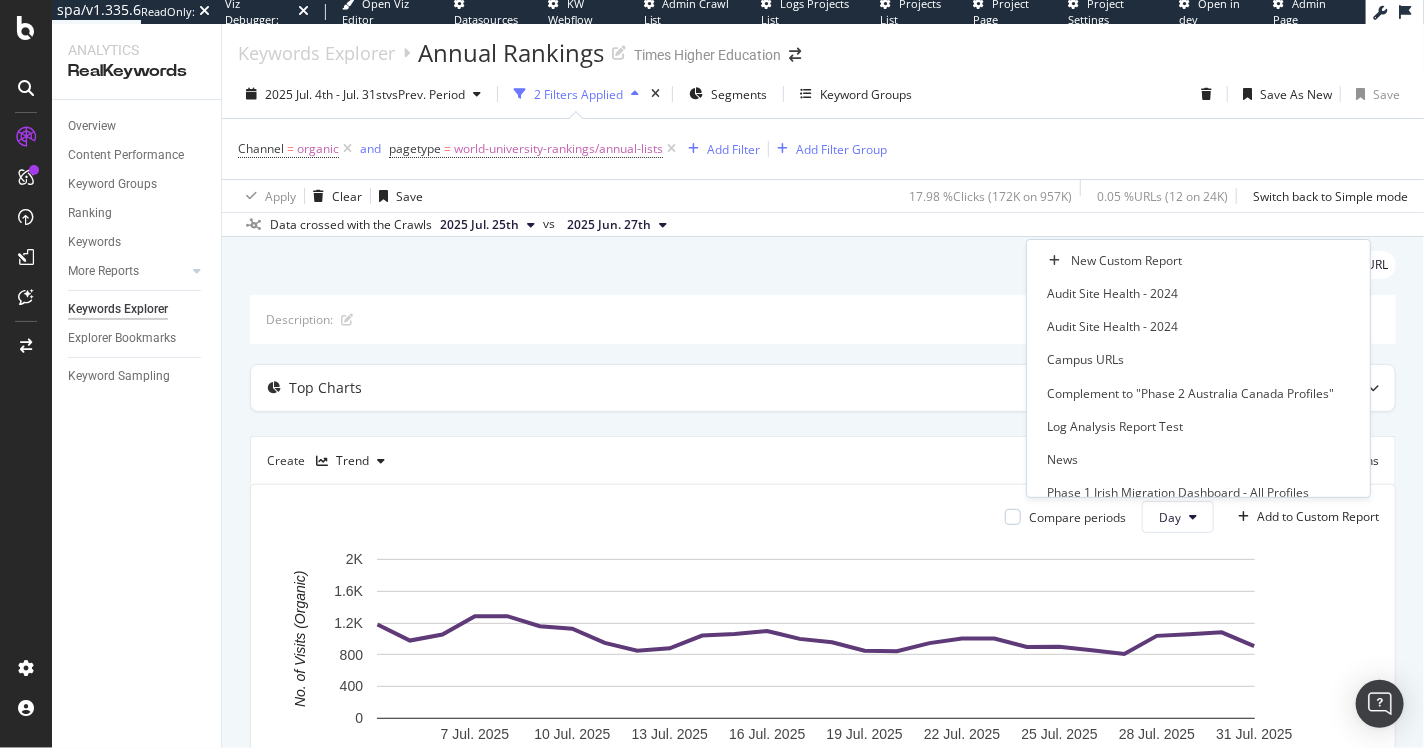 scroll, scrollTop: 512, scrollLeft: 0, axis: vertical 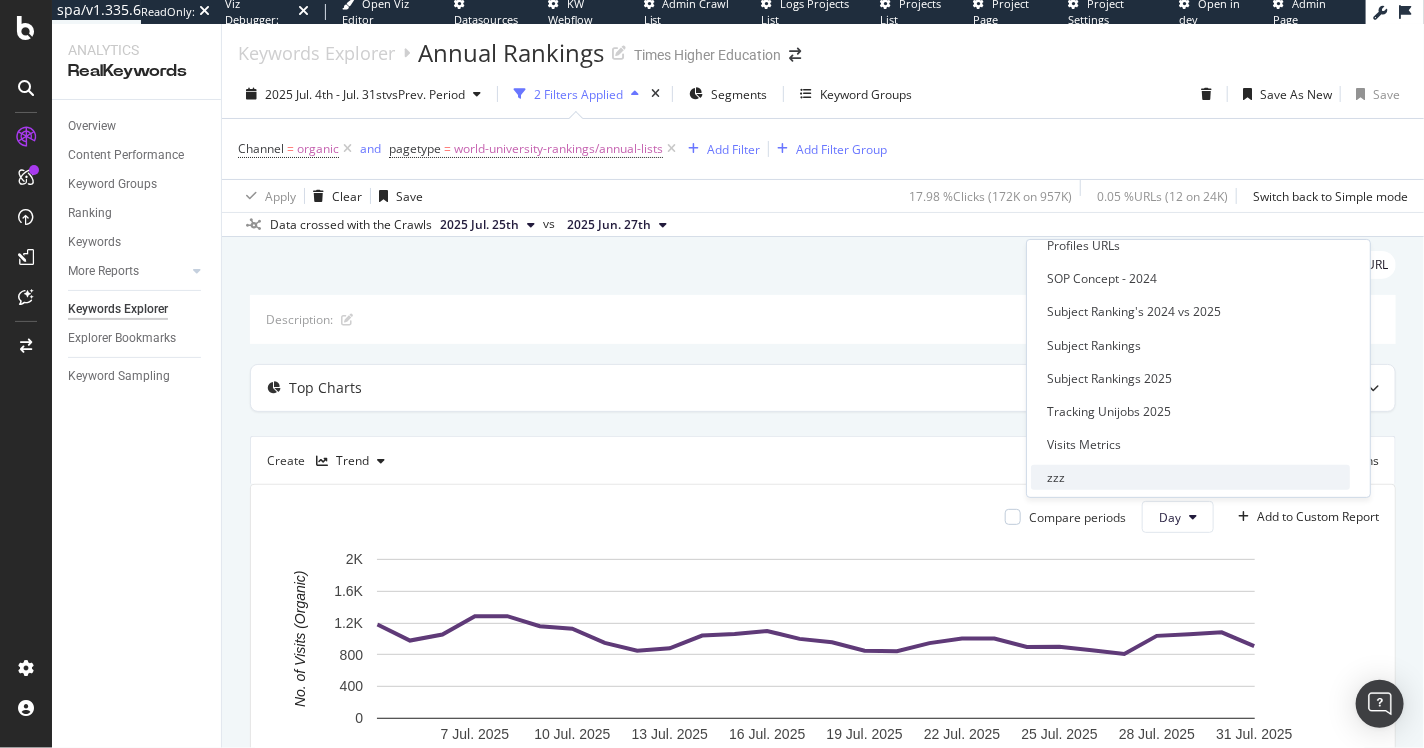 click on "zzz" at bounding box center (1056, 477) 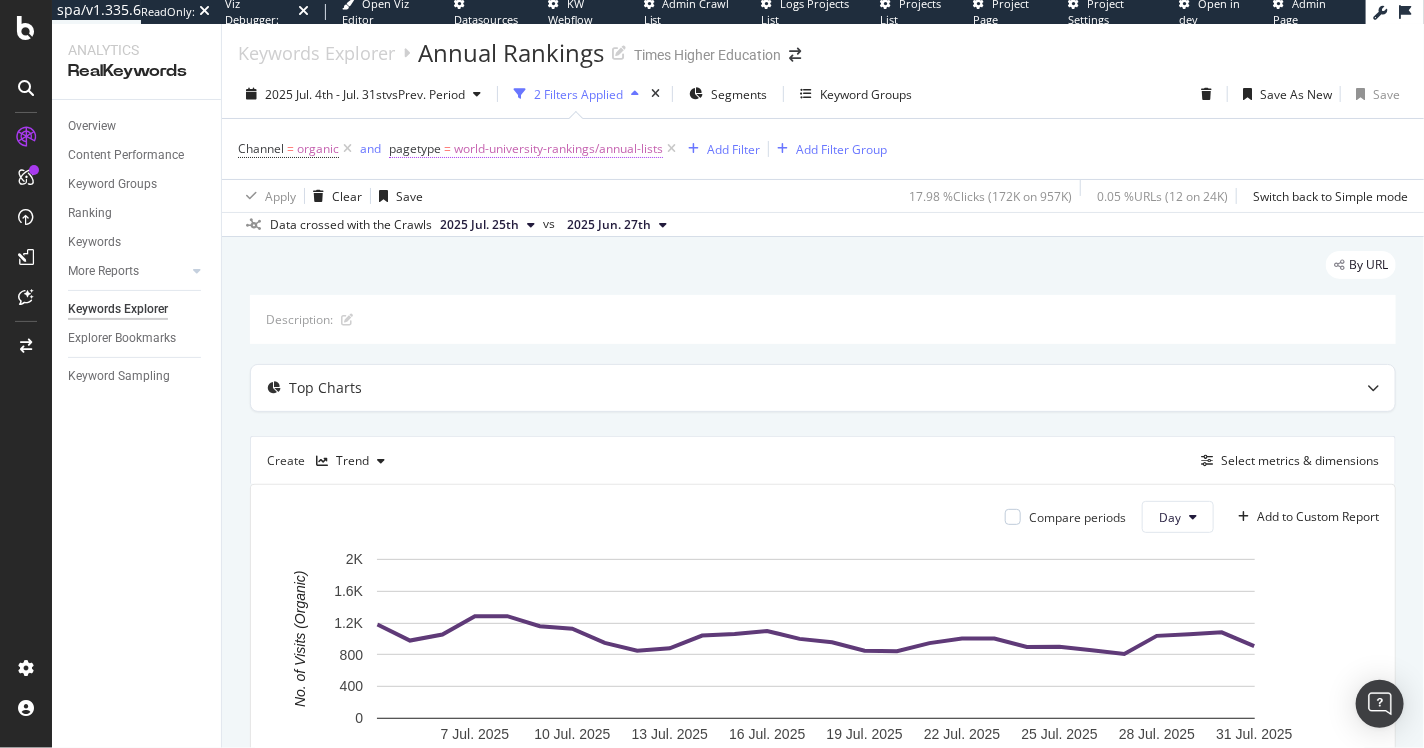 click on "pagetype" at bounding box center (415, 148) 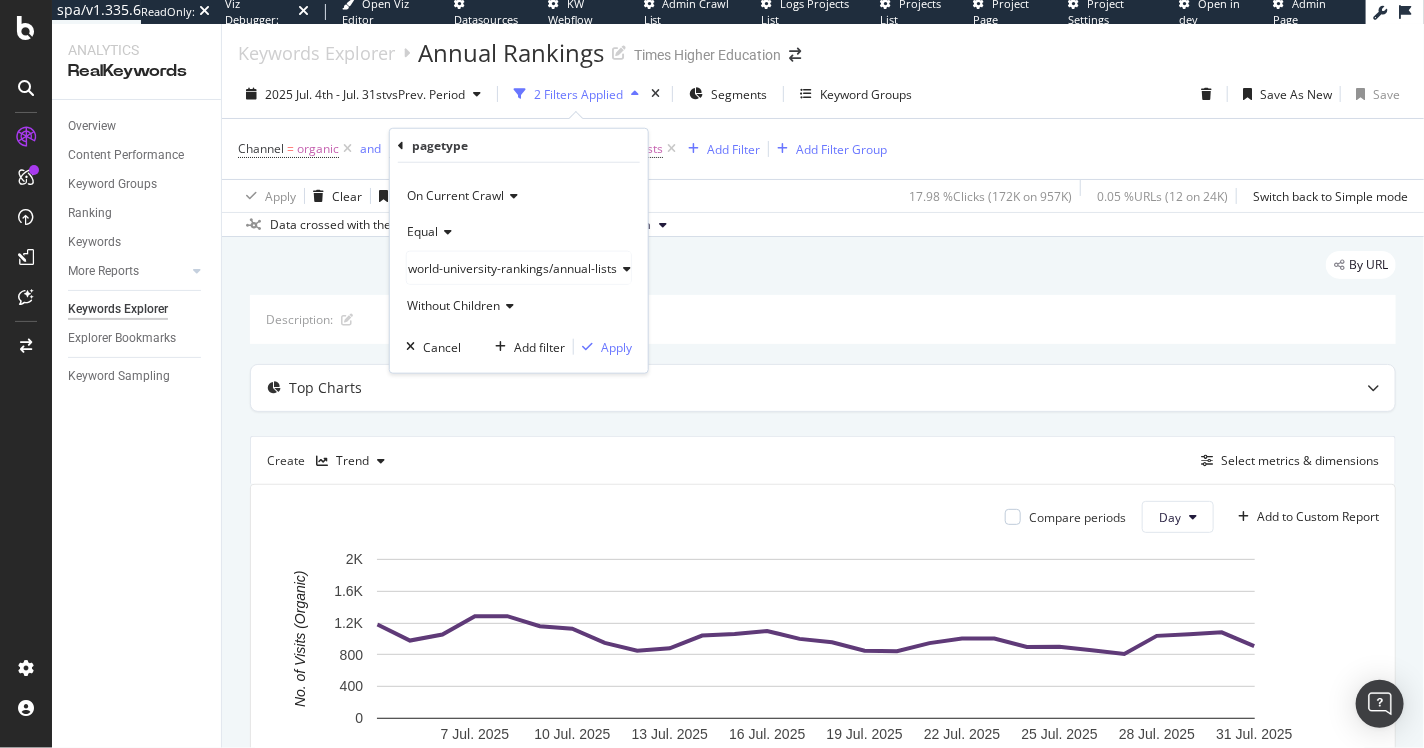click at bounding box center (445, 231) 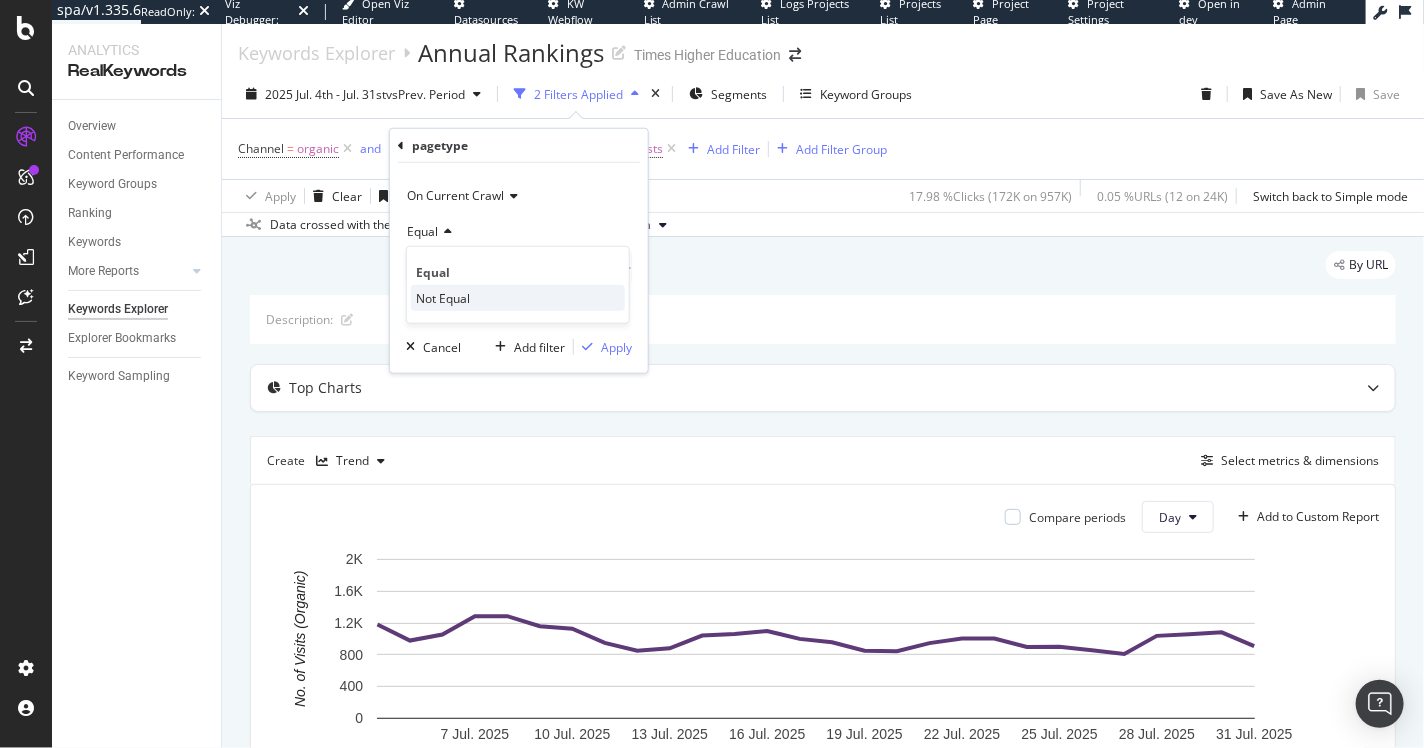 click on "Not Equal" at bounding box center [443, 297] 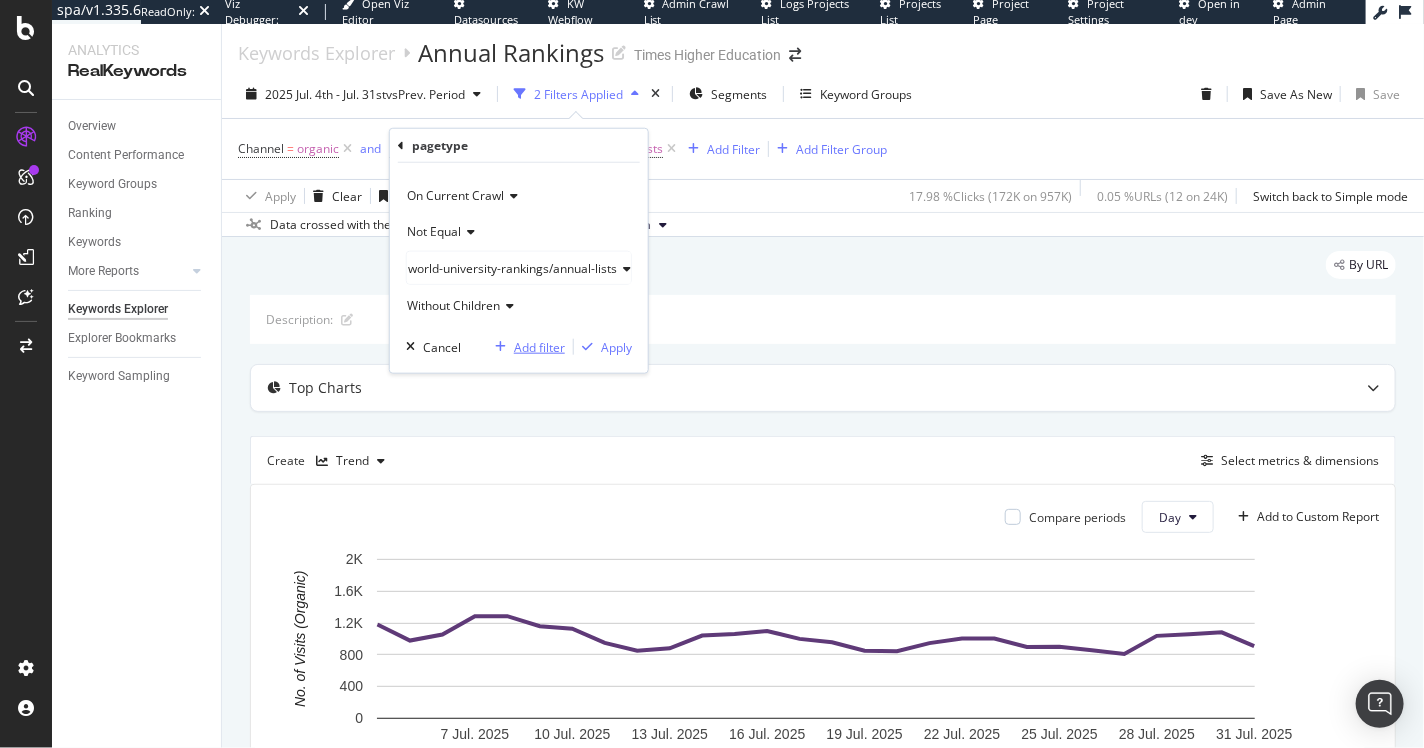 click on "Add filter" at bounding box center (539, 346) 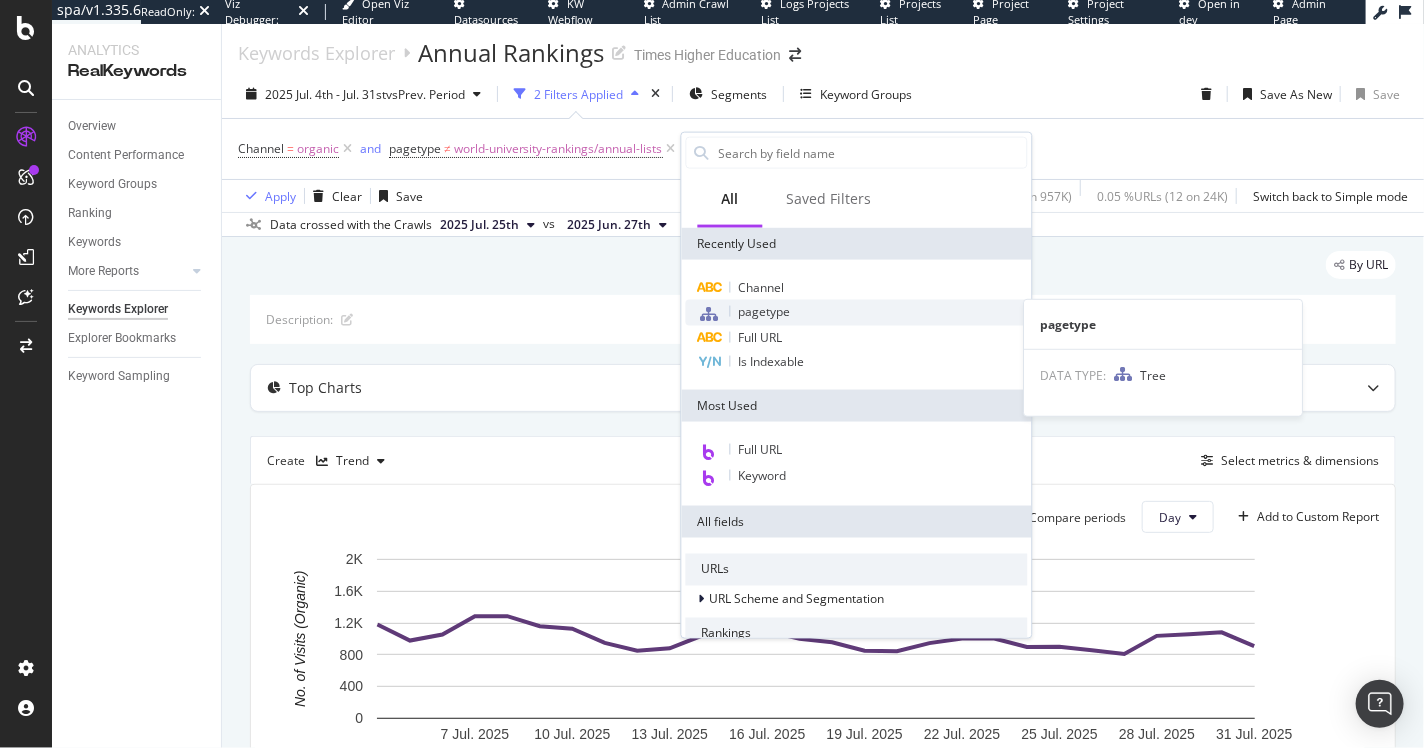 click on "pagetype" at bounding box center (765, 311) 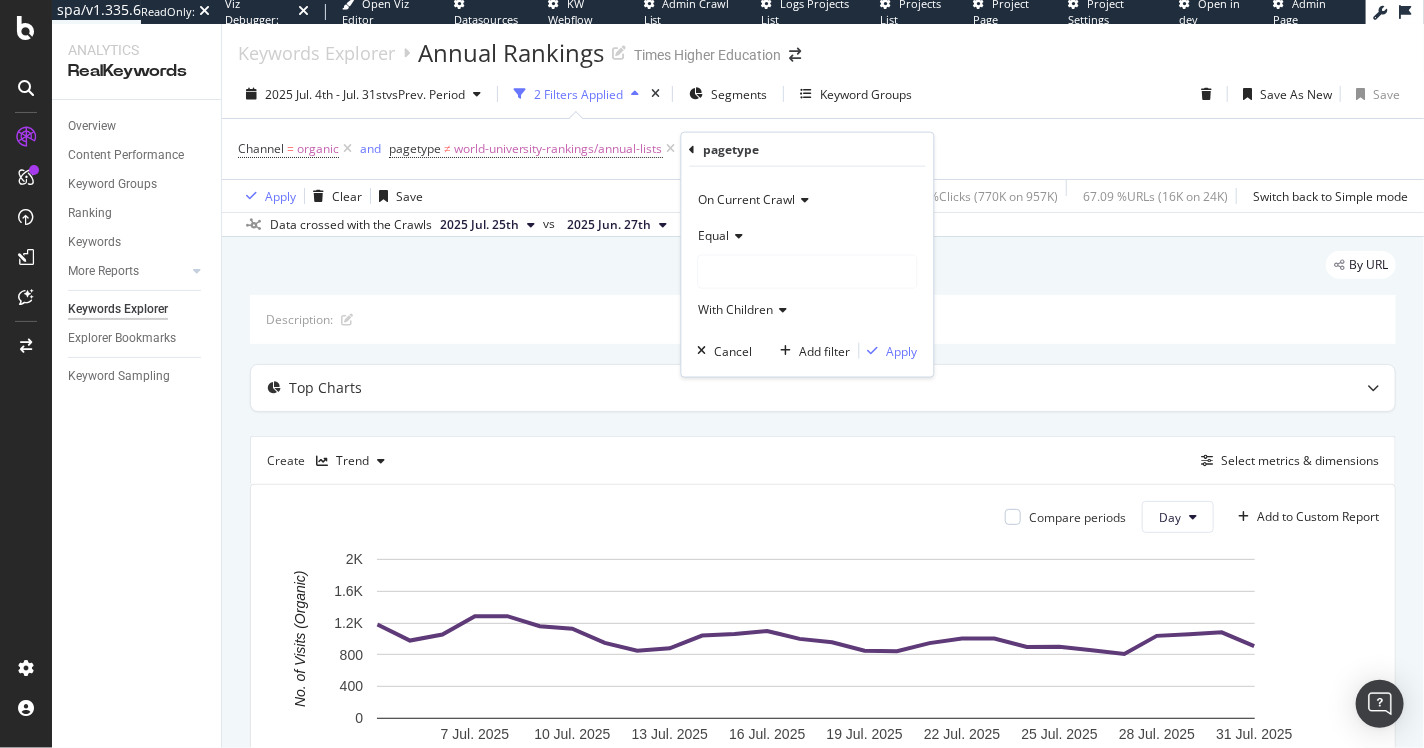 click on "Equal" at bounding box center (714, 234) 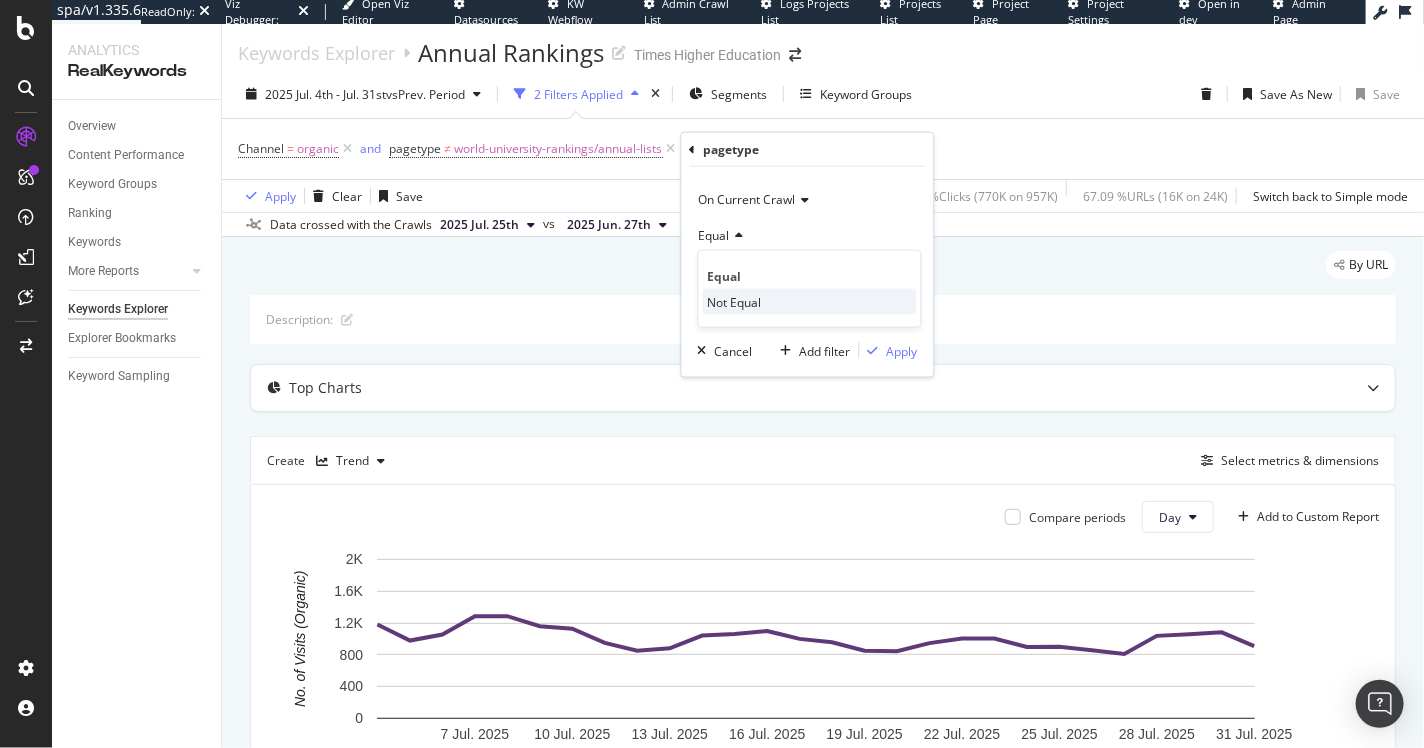 click on "Not Equal" at bounding box center (735, 301) 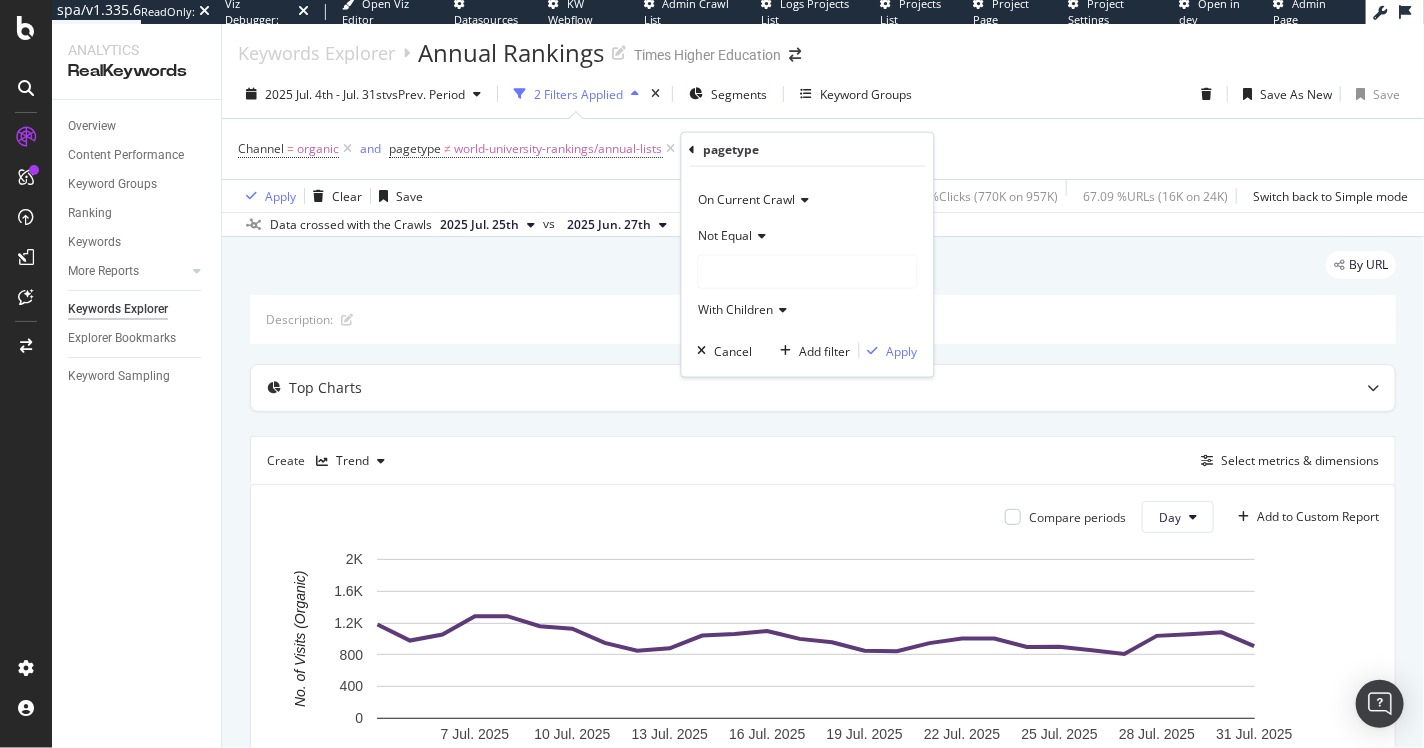 click at bounding box center (808, 272) 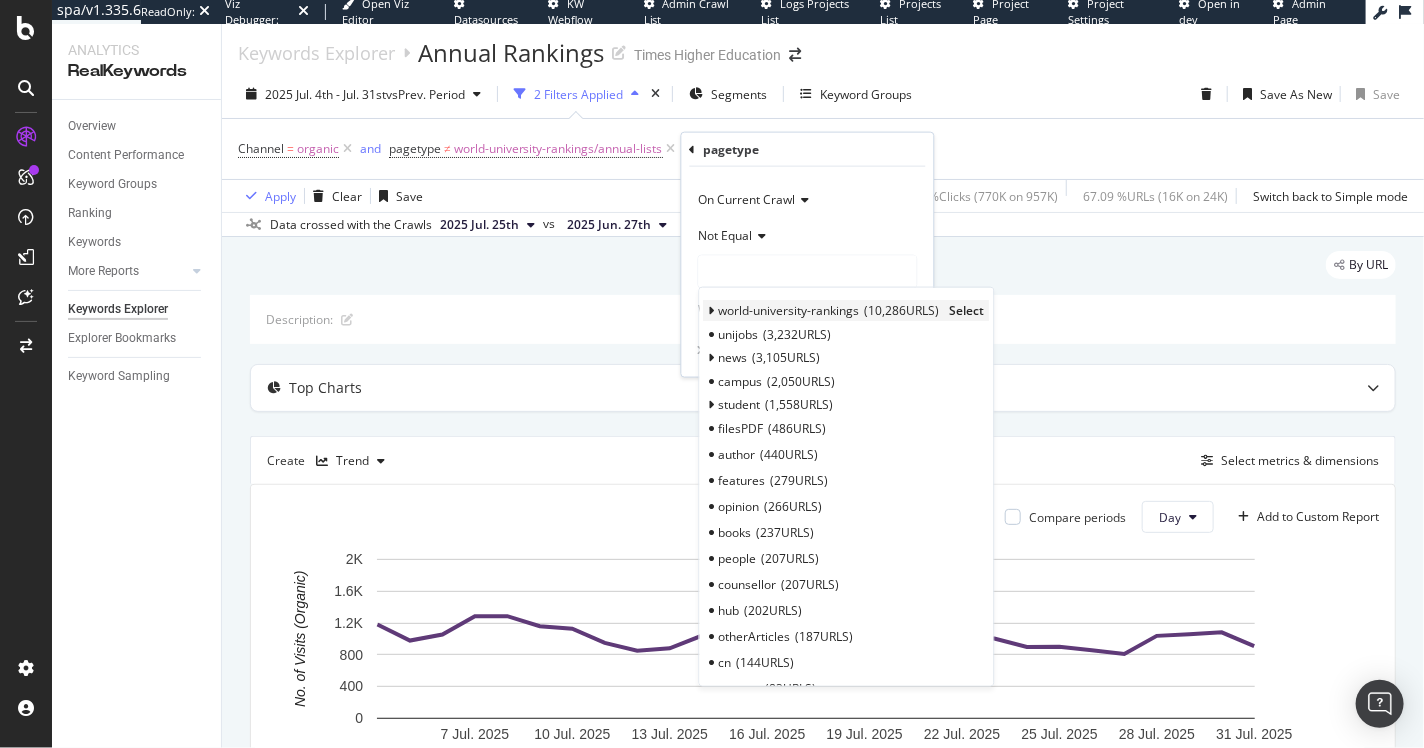 click at bounding box center (712, 311) 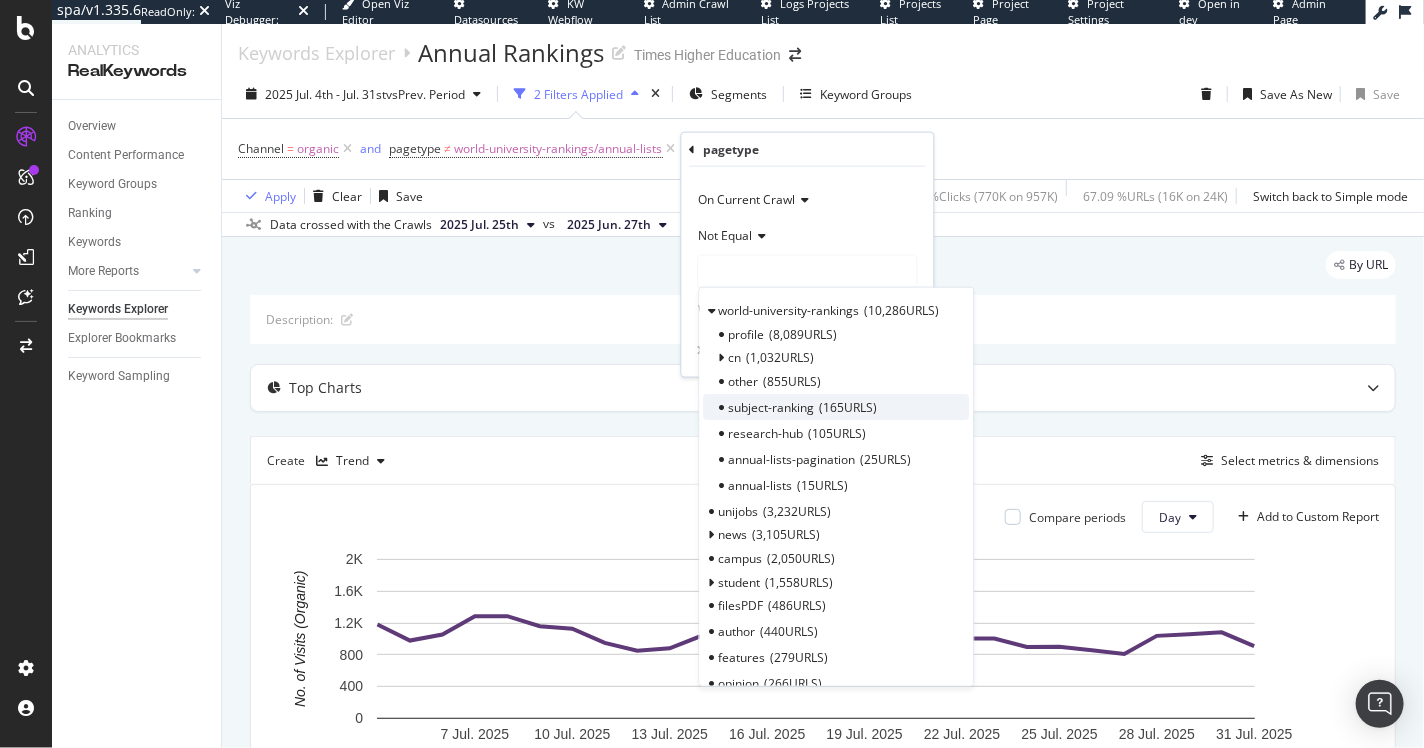 click on "subject-ranking" at bounding box center (772, 407) 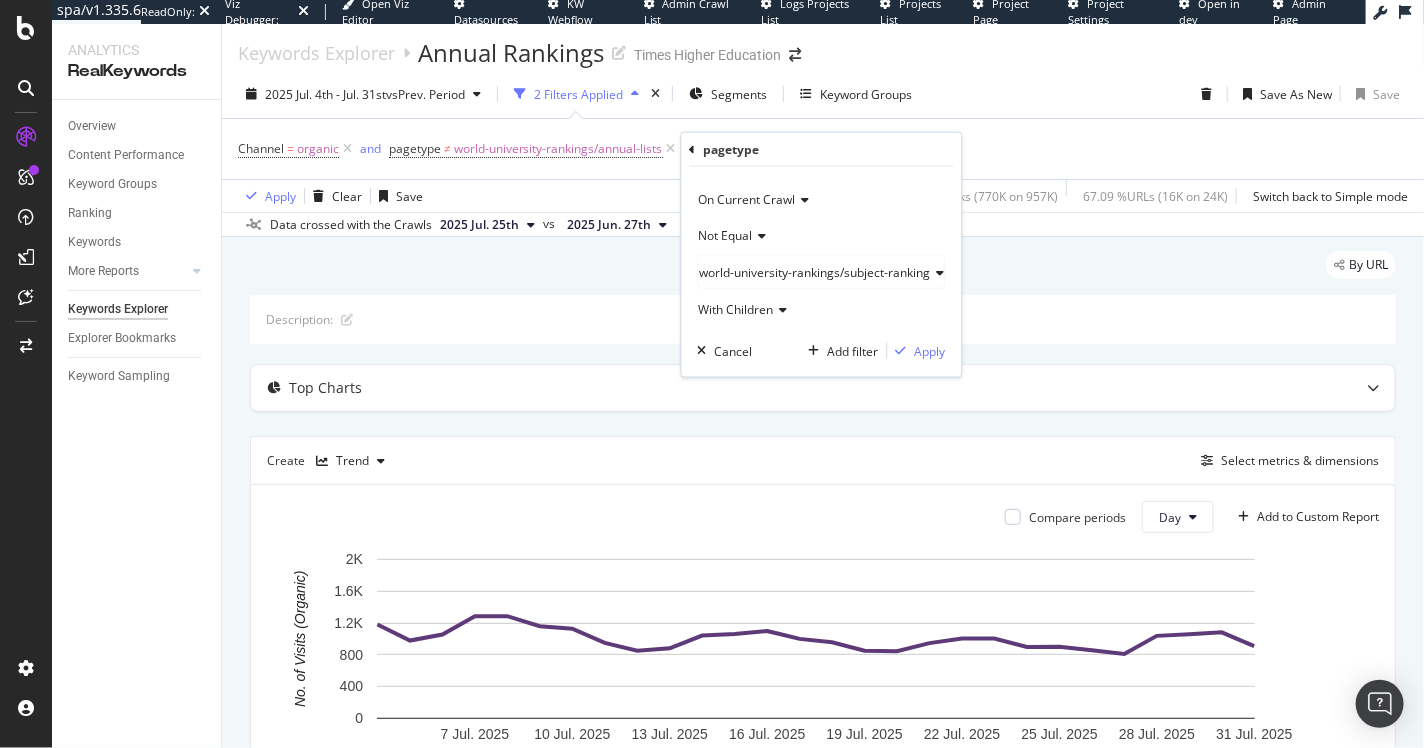 click on "With Children" at bounding box center [736, 308] 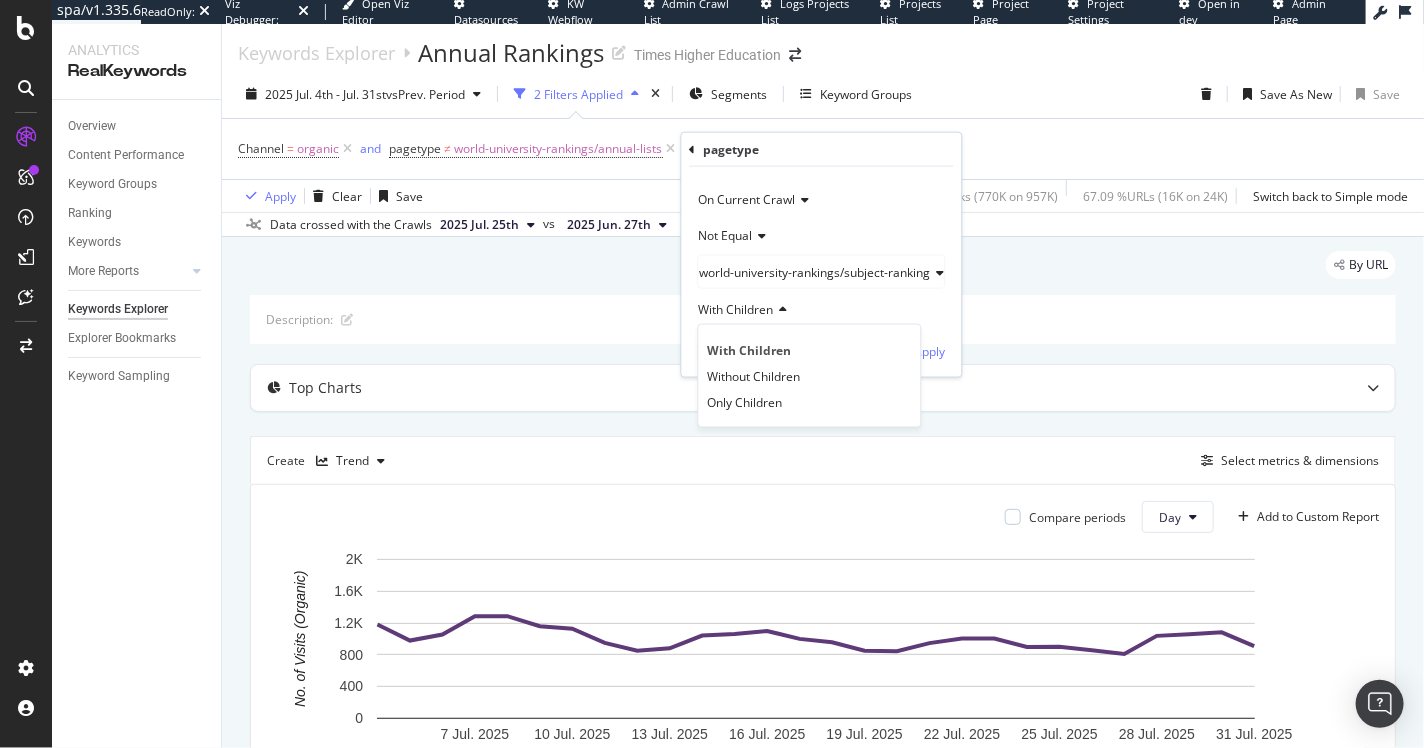 click on "With Children" at bounding box center [822, 309] 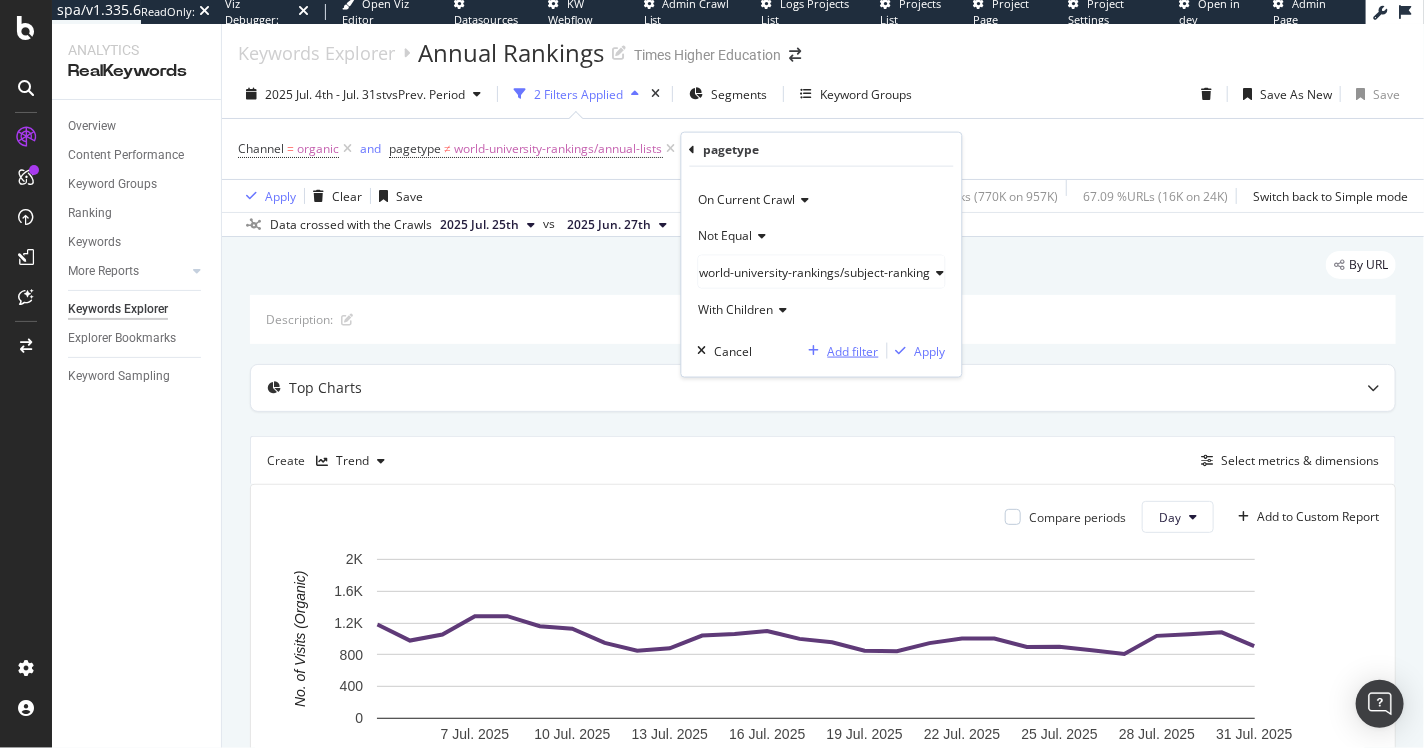 click on "Add filter" at bounding box center (853, 350) 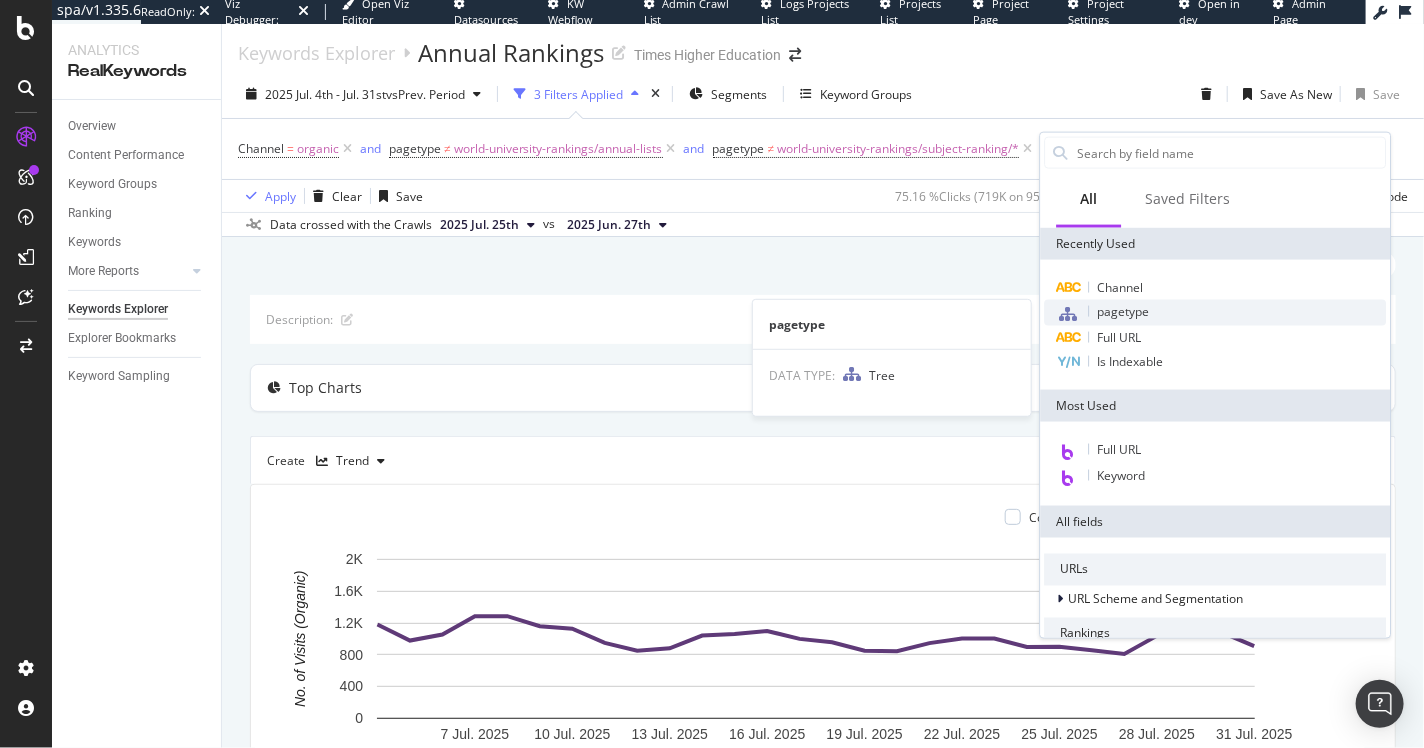 click on "pagetype" at bounding box center (1123, 311) 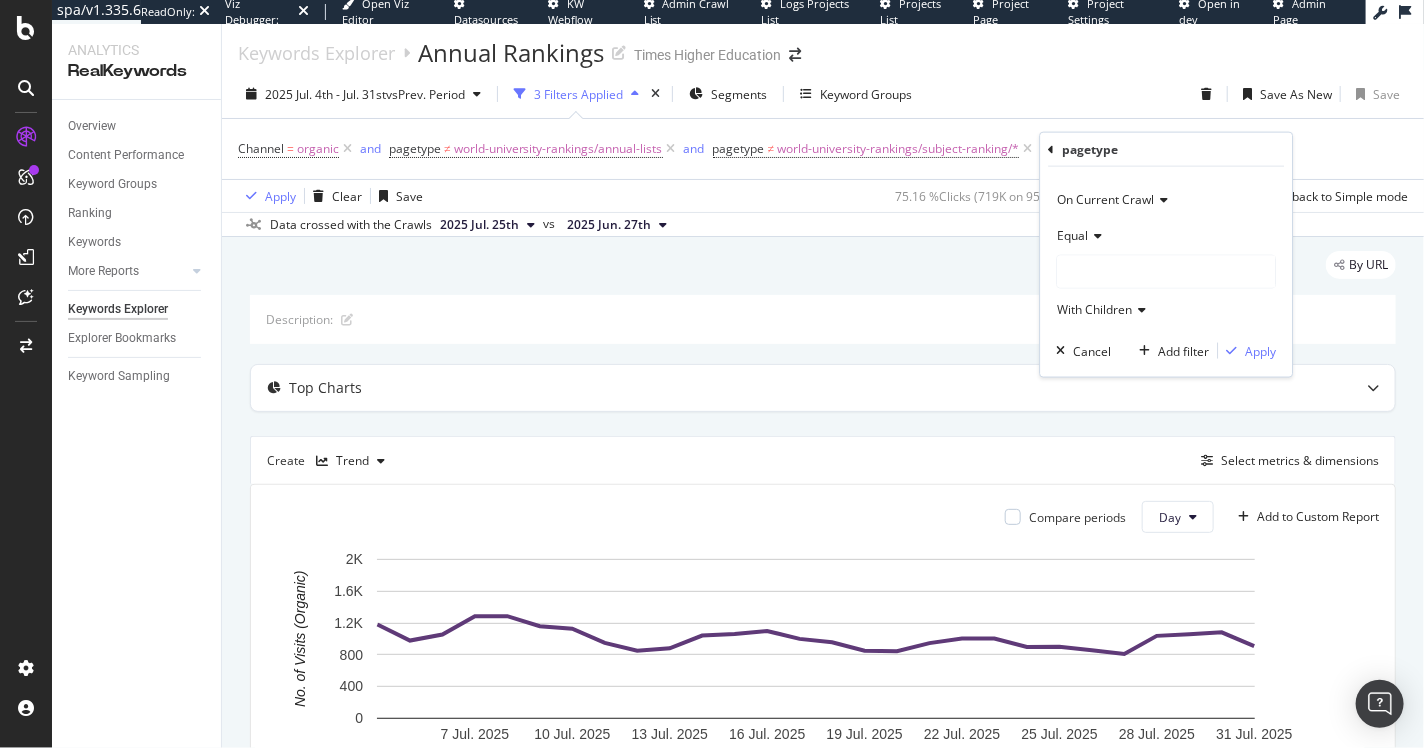 click on "Equal" at bounding box center (1072, 234) 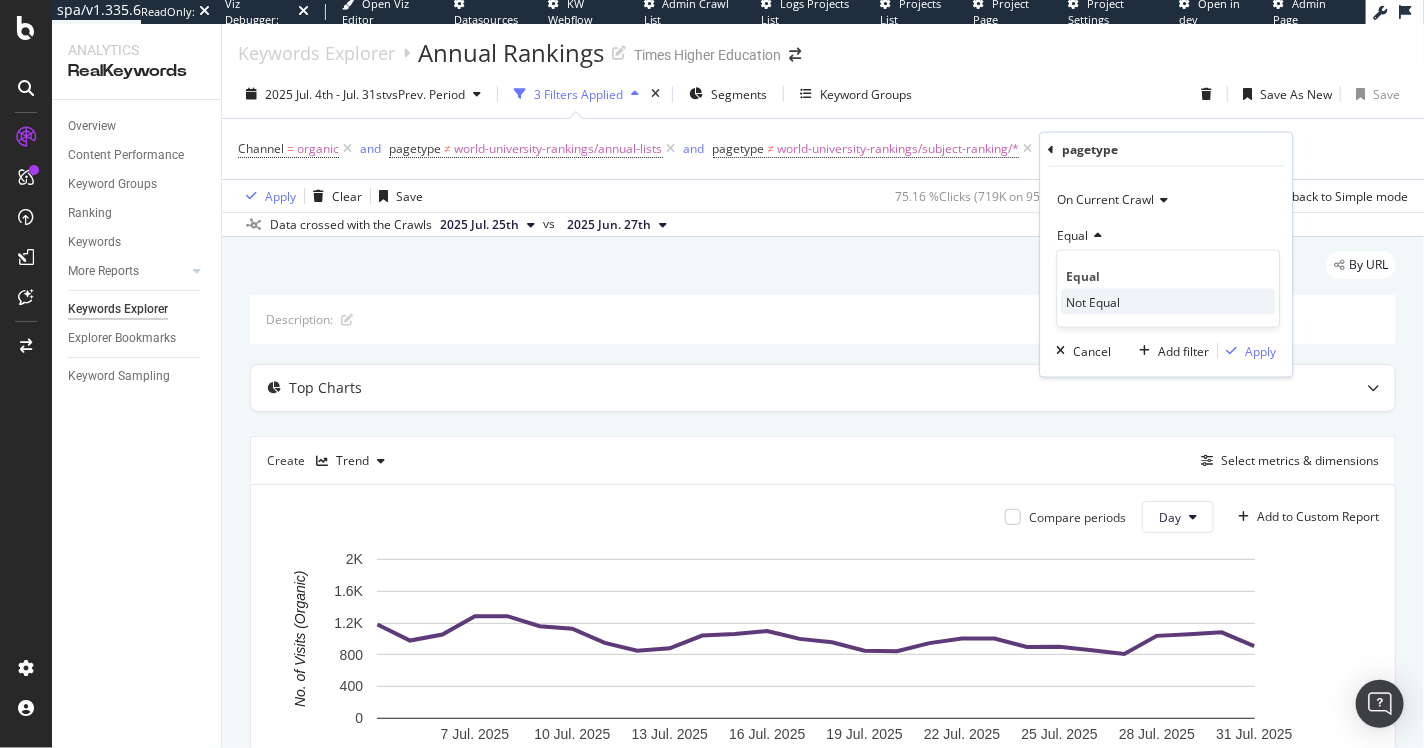 click on "Not Equal" at bounding box center [1093, 301] 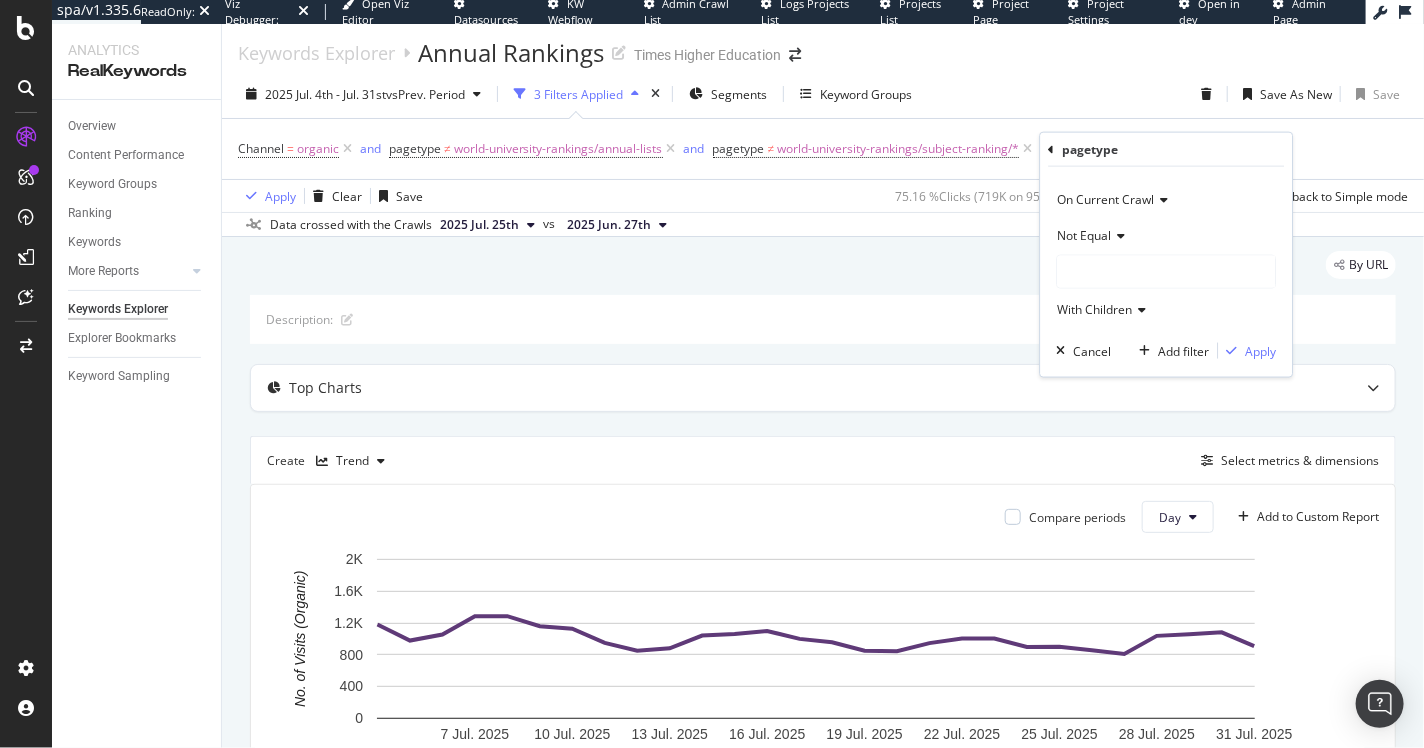 click at bounding box center [1166, 272] 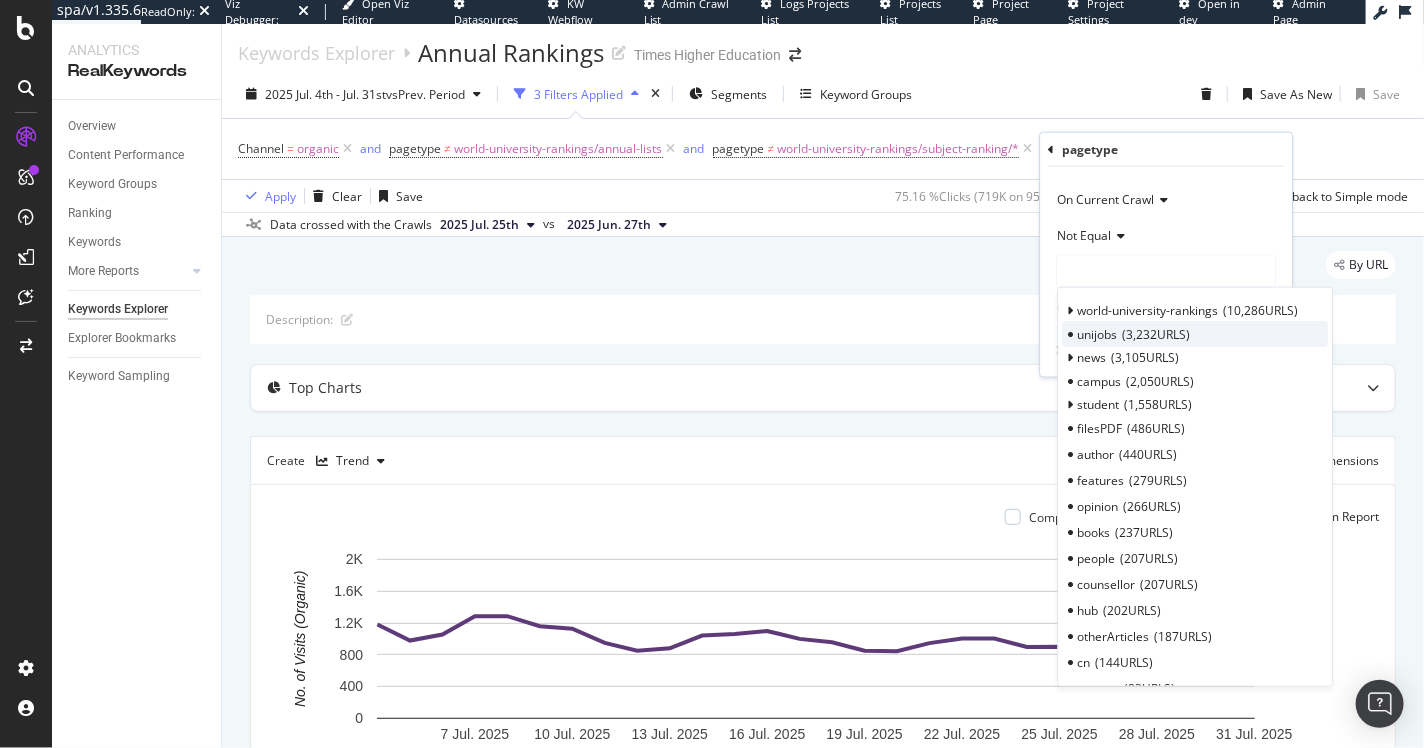 click on "unijobs" at bounding box center [1097, 333] 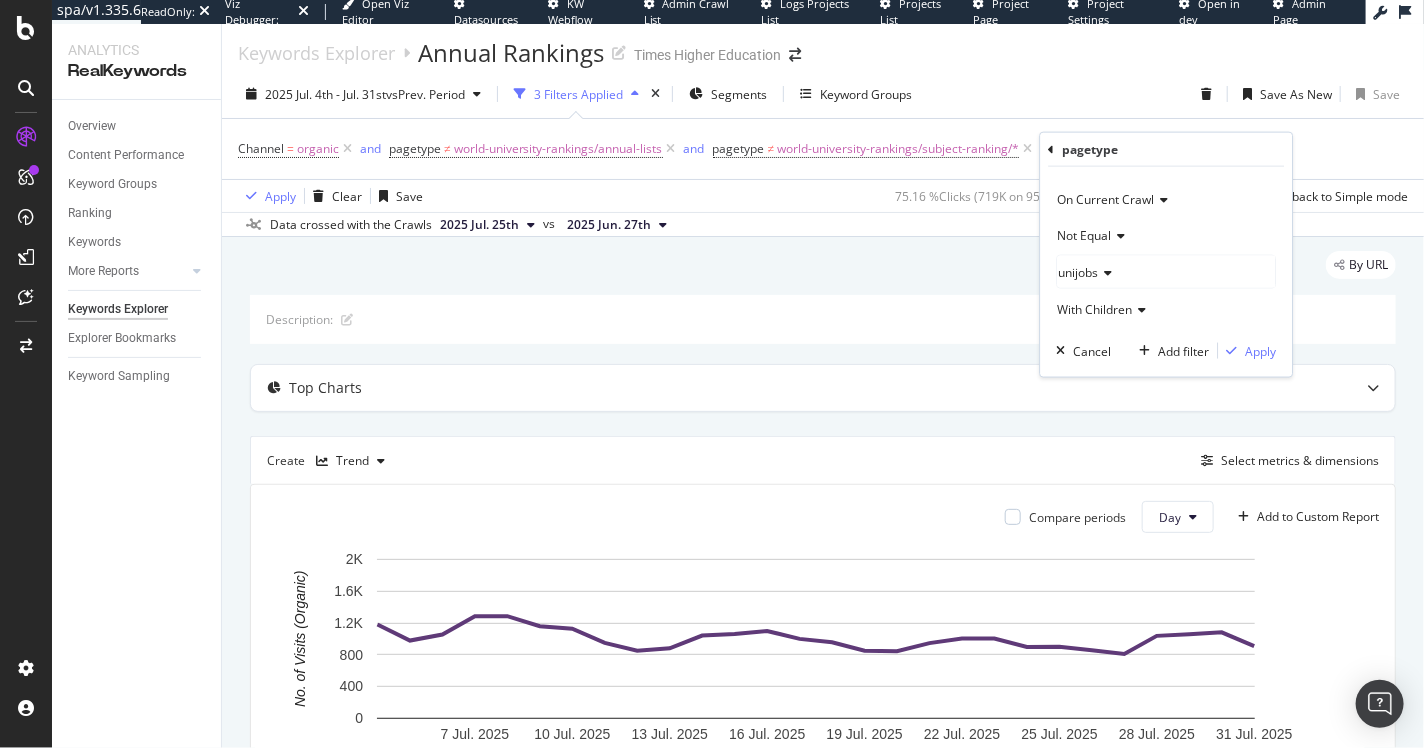 click on "On Current Crawl Not Equal unijobs With Children Cancel Add filter Apply" at bounding box center (1166, 272) 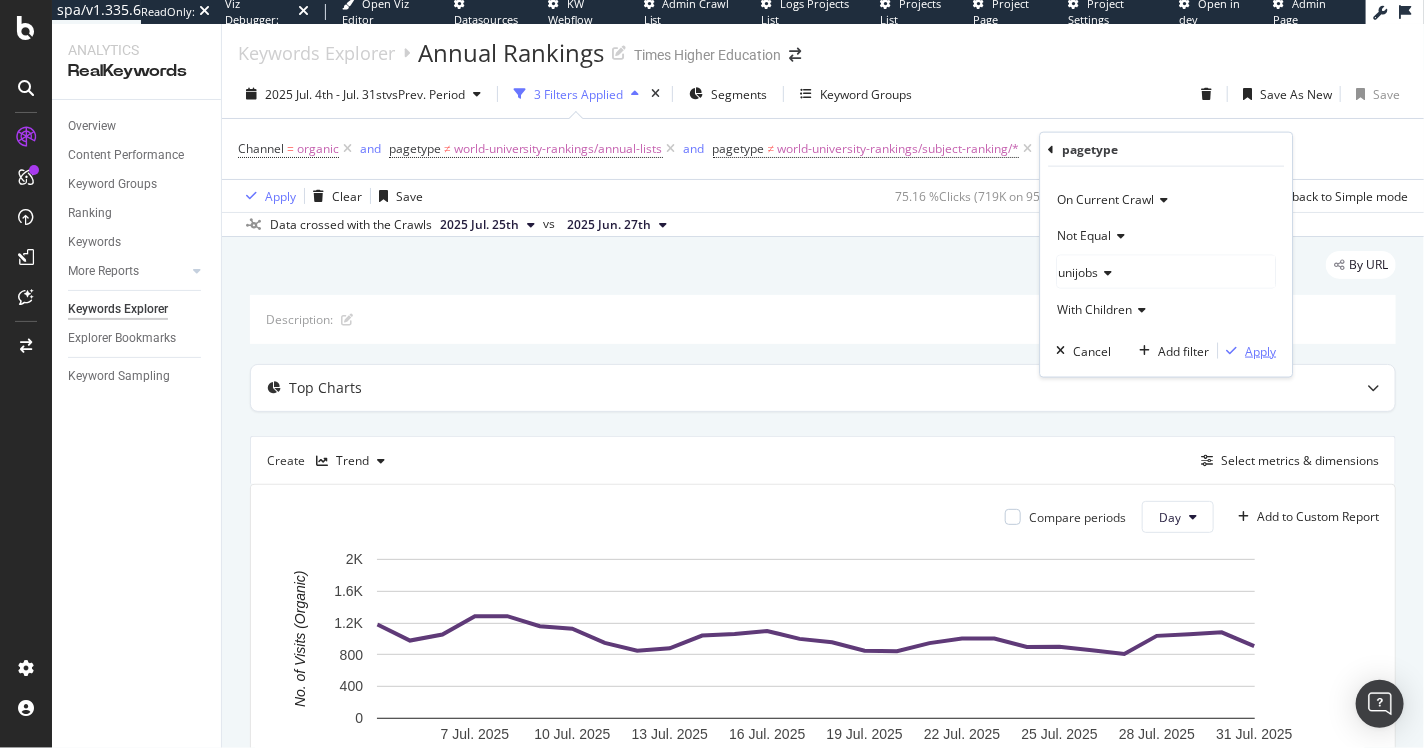 click on "Apply" at bounding box center [1260, 350] 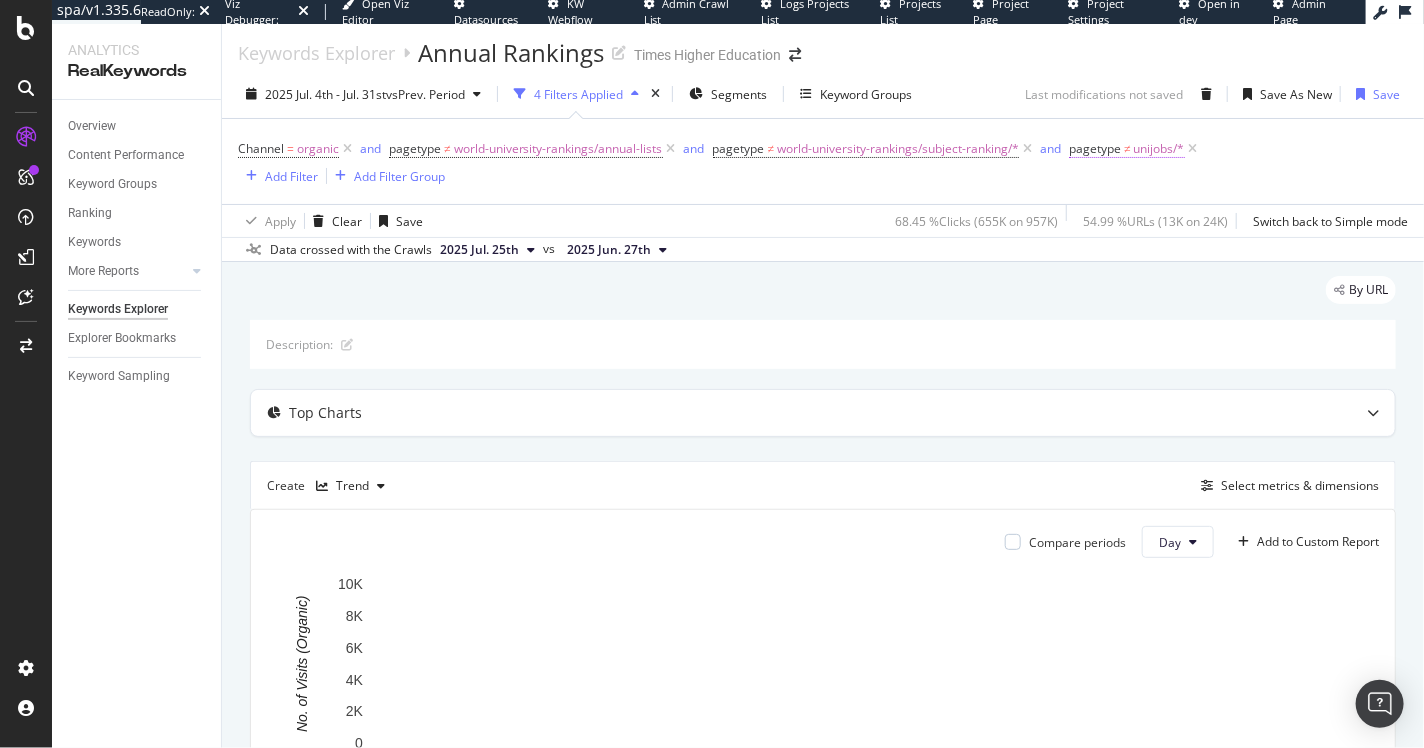 click on "unijobs/*" at bounding box center (1159, 149) 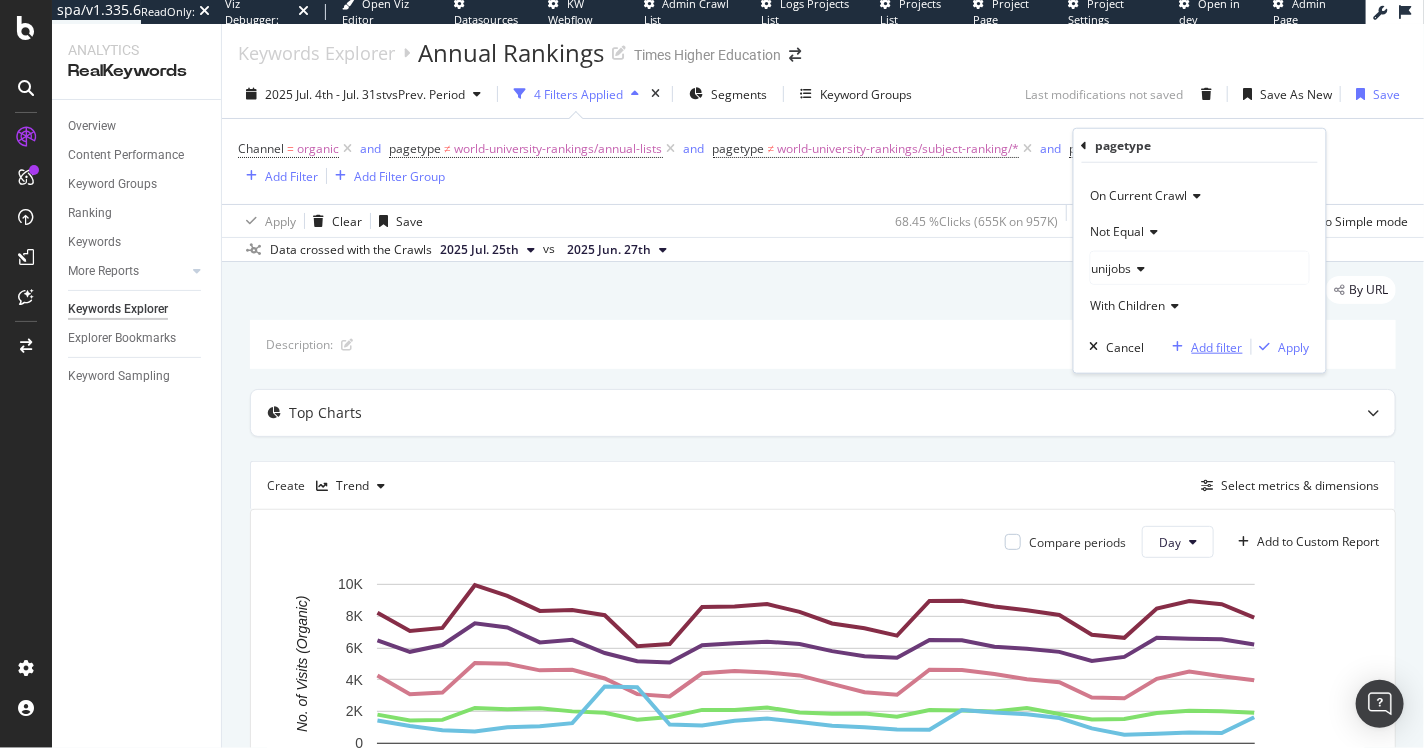click on "Add filter" at bounding box center [1217, 346] 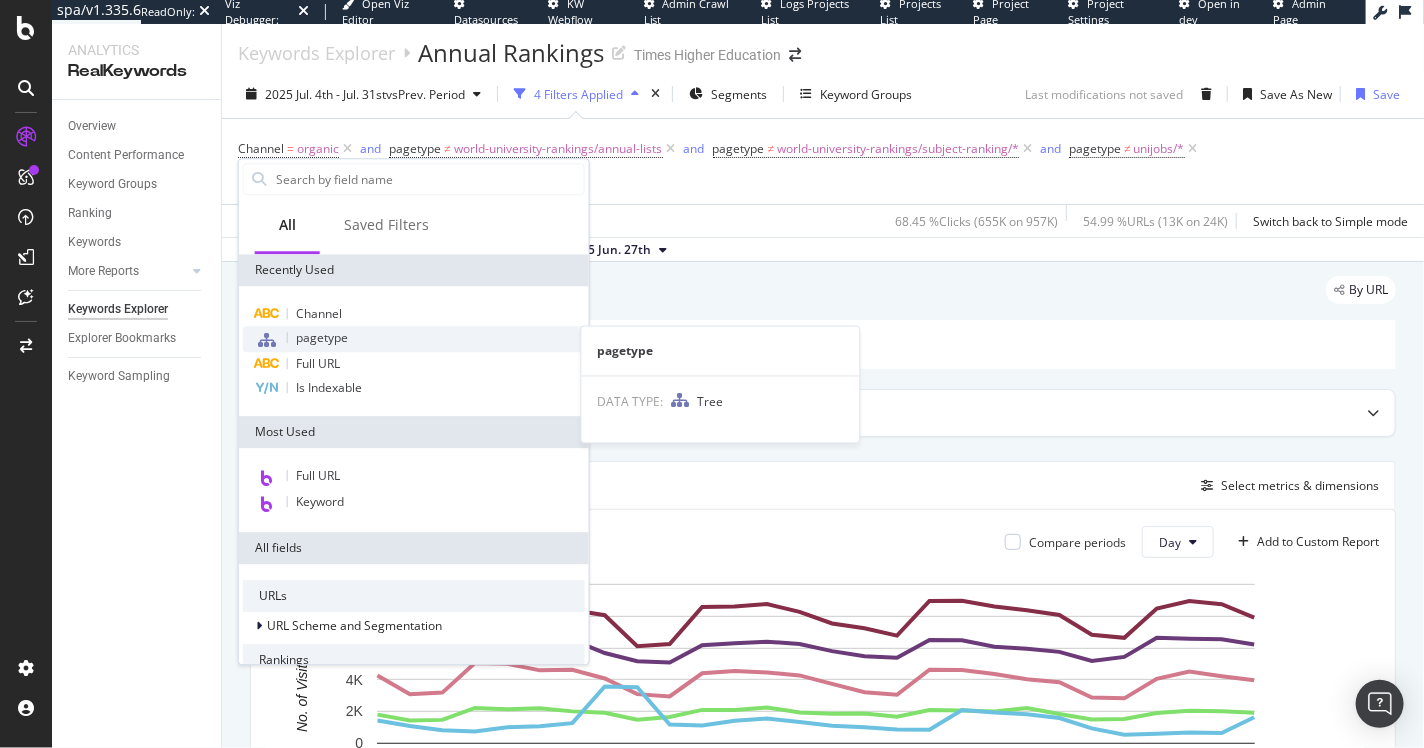 click on "pagetype" at bounding box center (414, 339) 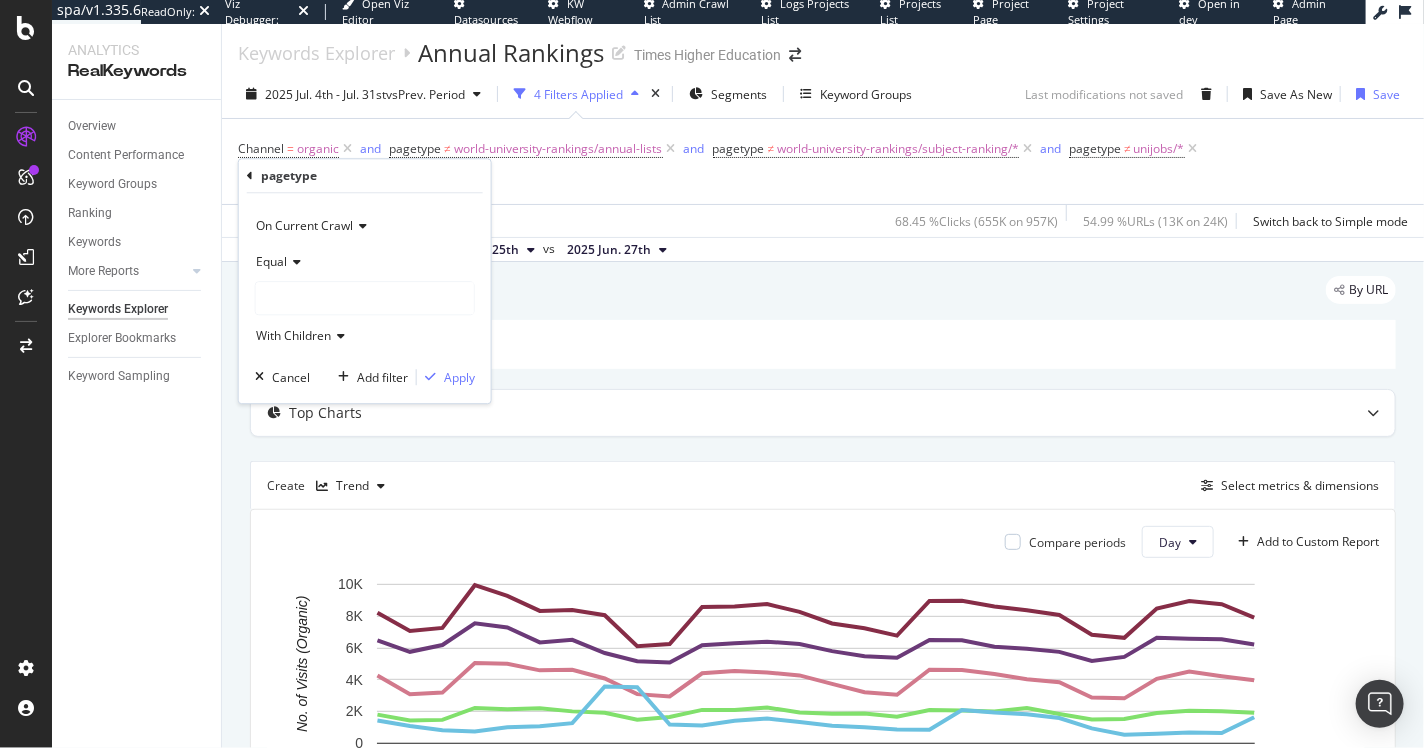 click on "Equal" at bounding box center [271, 261] 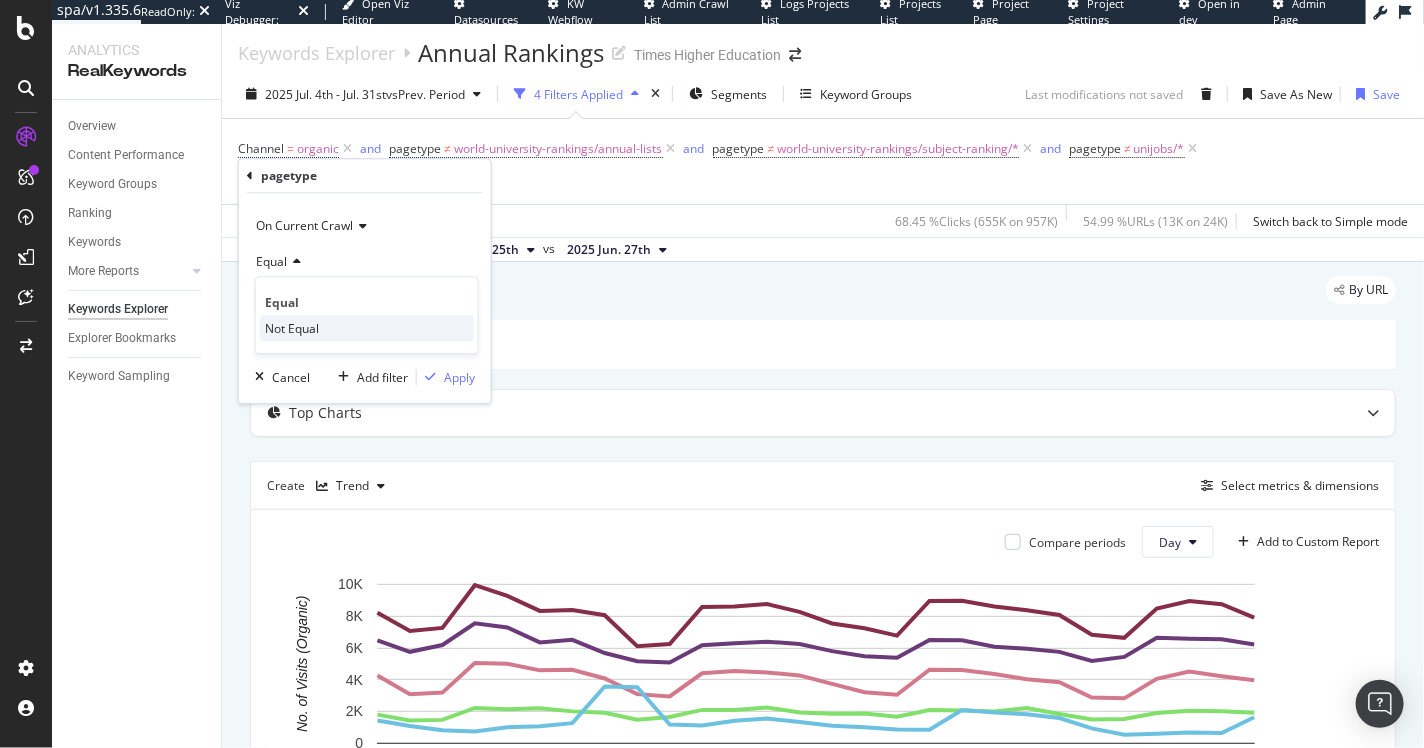 click on "Not Equal" at bounding box center (292, 328) 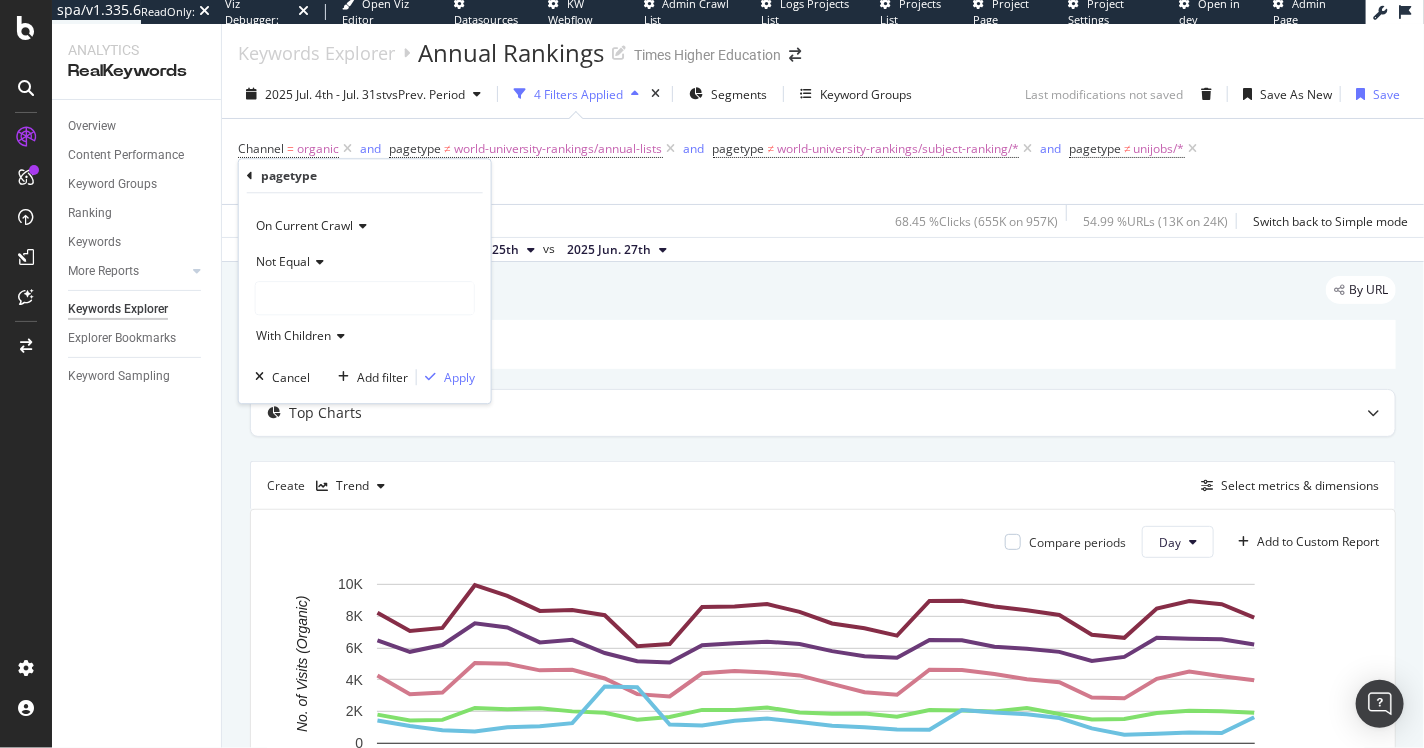 click at bounding box center [365, 298] 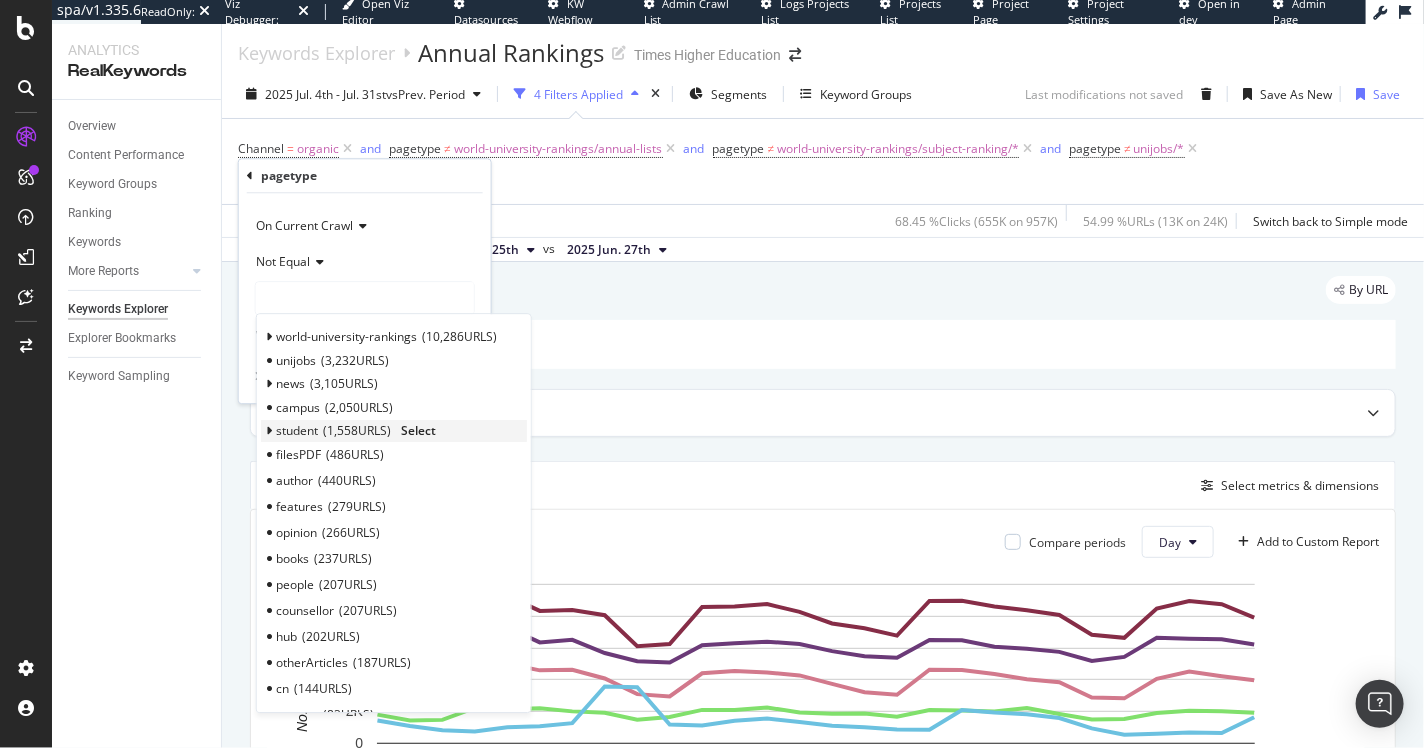 click on "student 1,558  URLS Select" at bounding box center (394, 431) 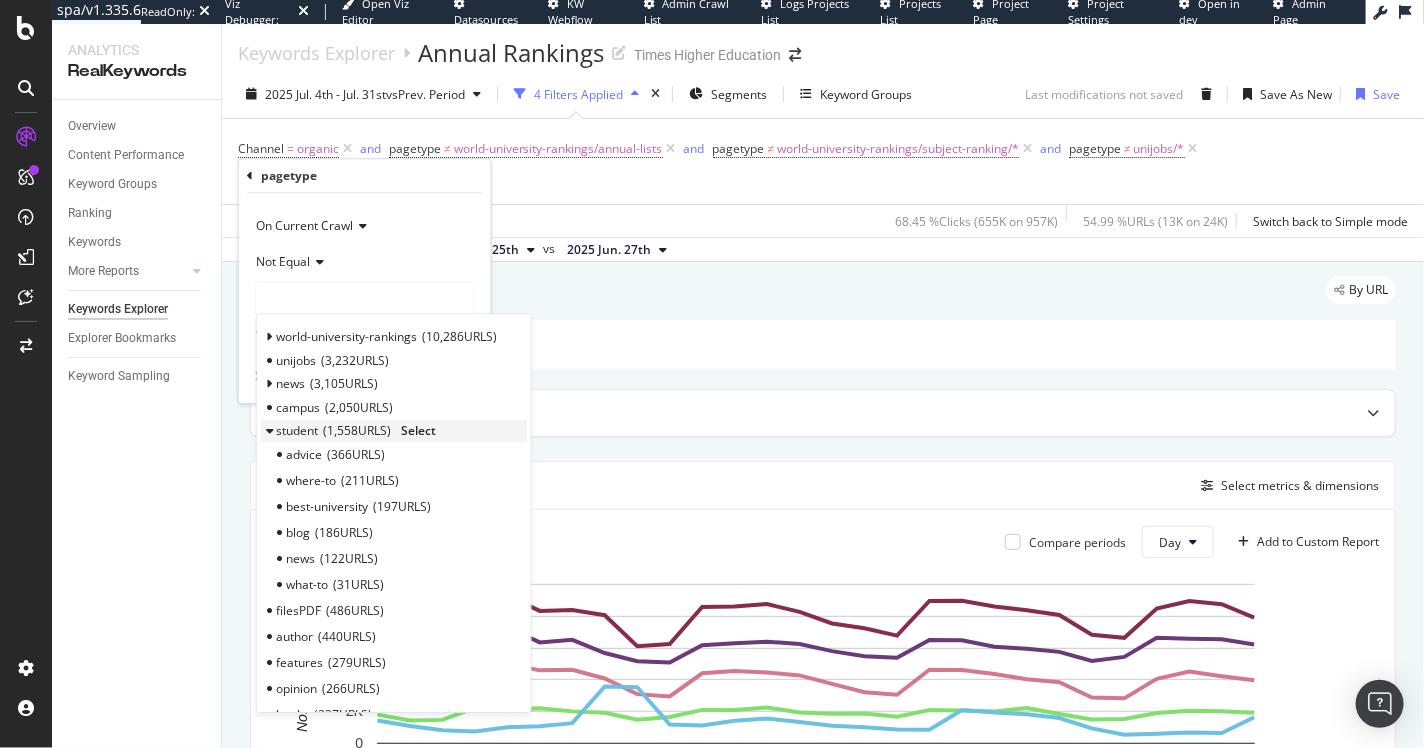 click on "Select" at bounding box center (418, 431) 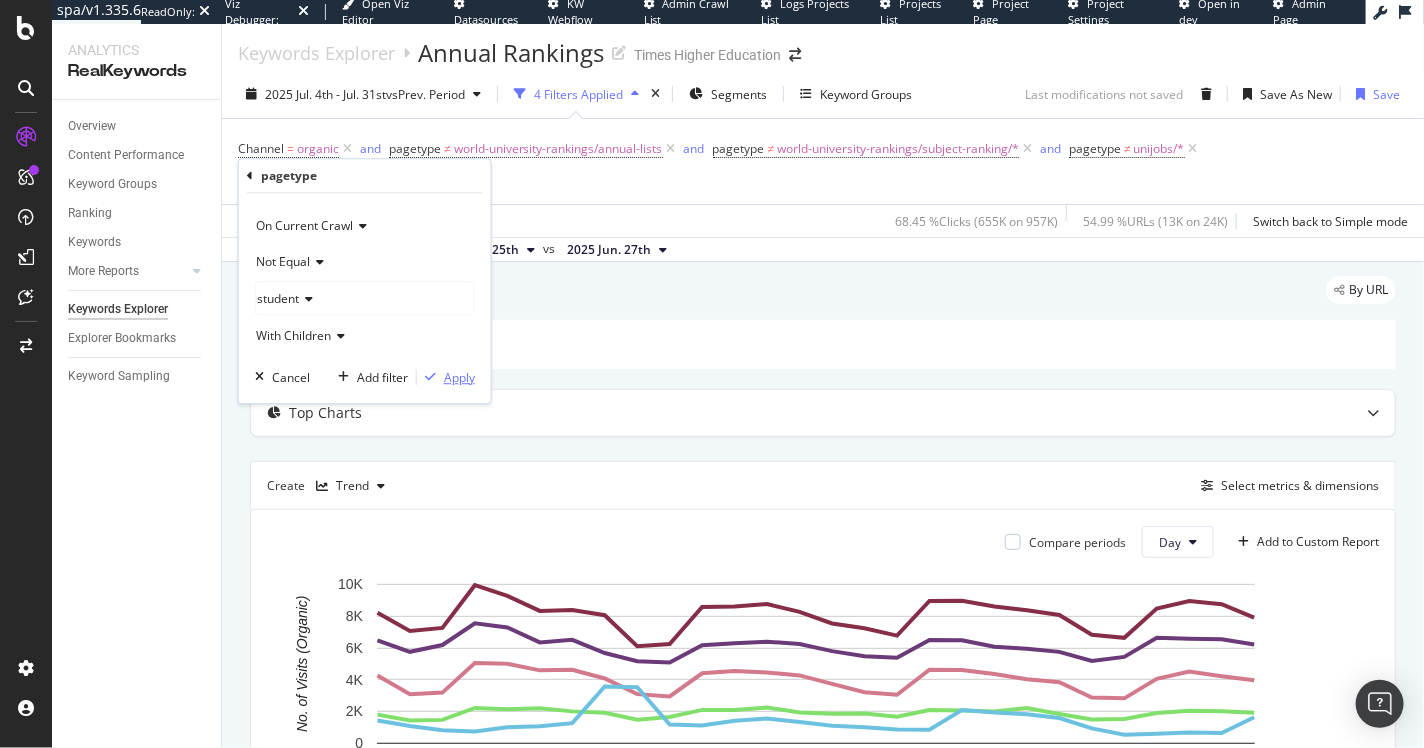click on "Apply" at bounding box center (459, 377) 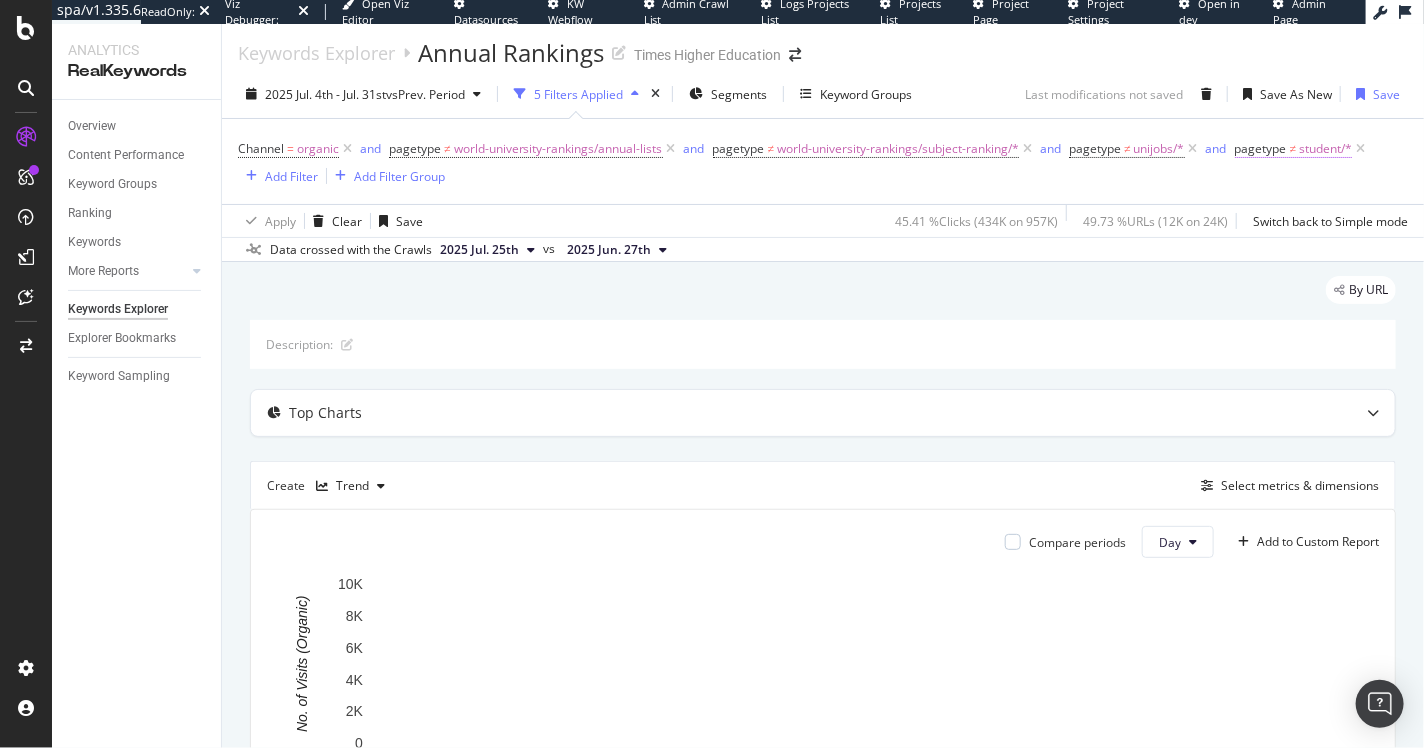 click on "student/*" at bounding box center [1325, 149] 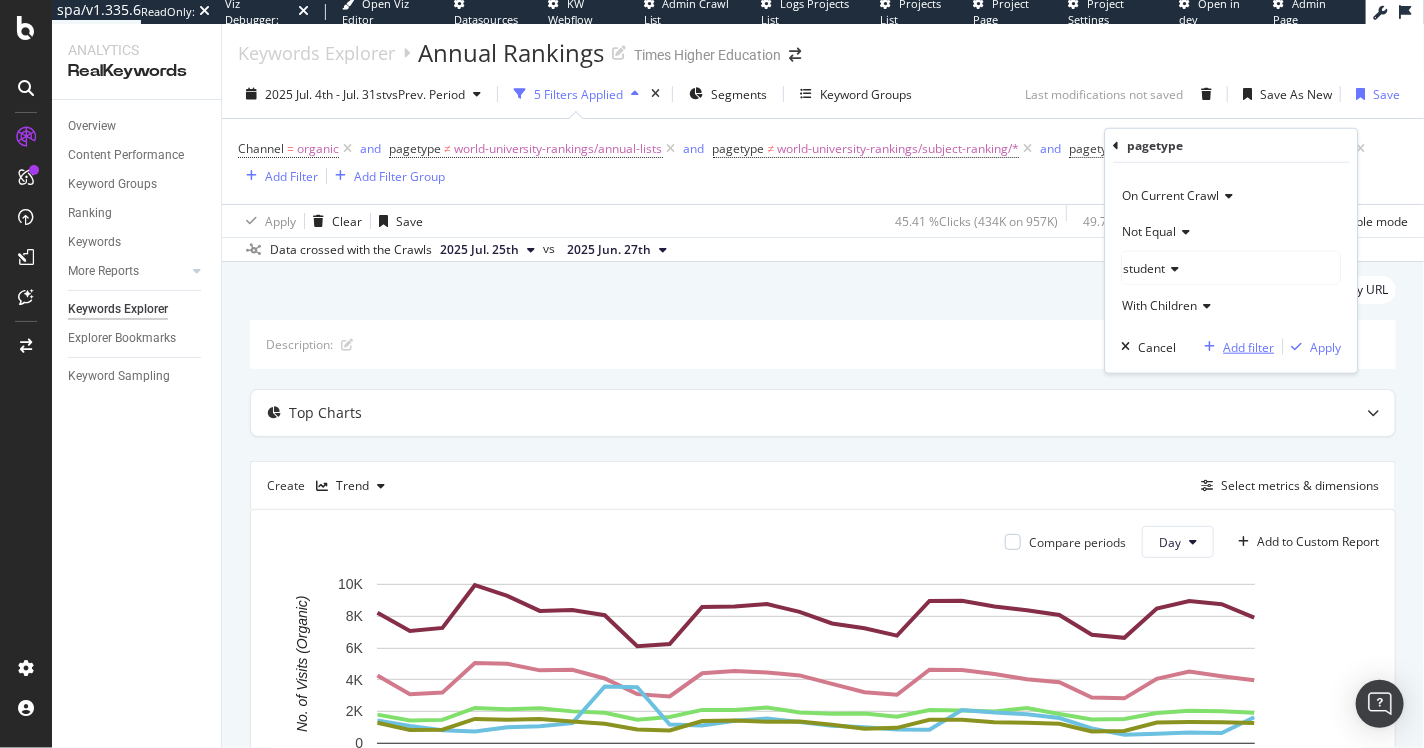 click on "Add filter" at bounding box center (1248, 346) 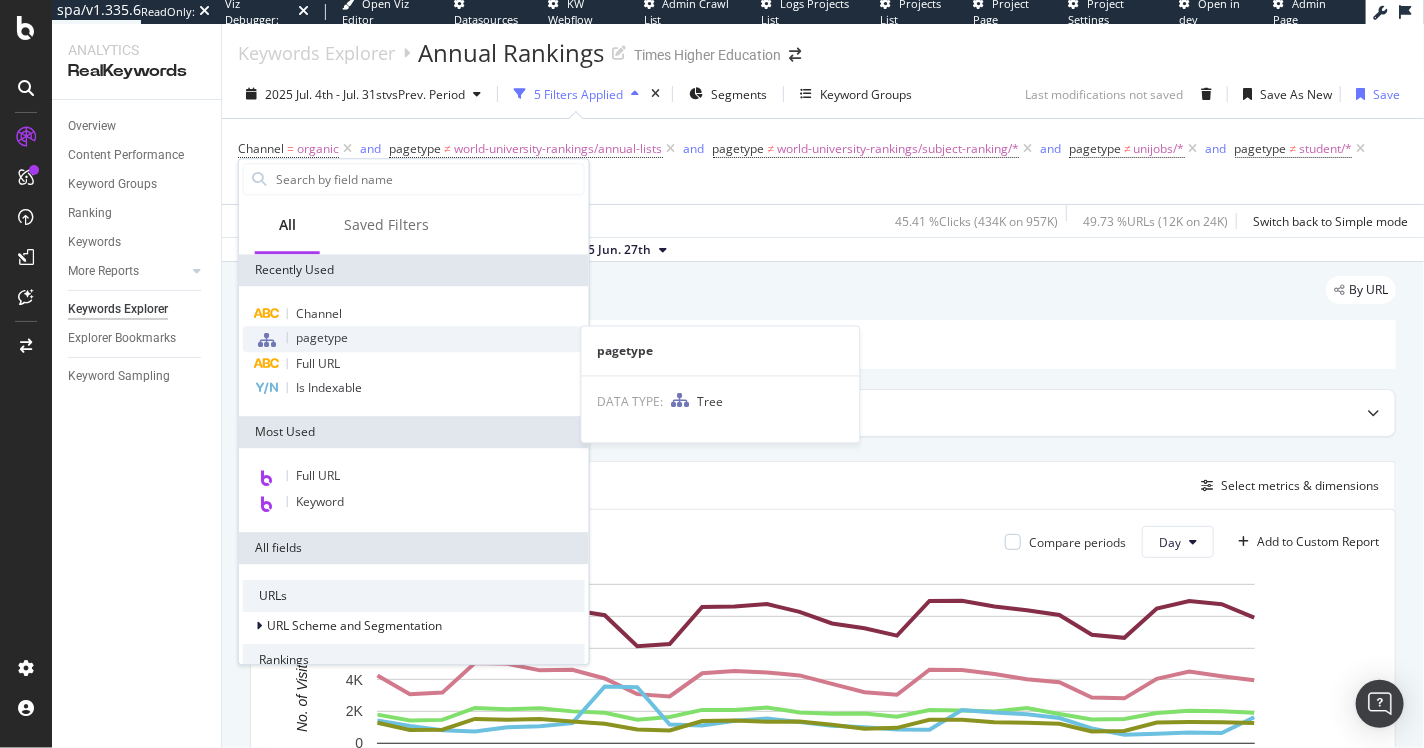 click on "pagetype" at bounding box center [414, 339] 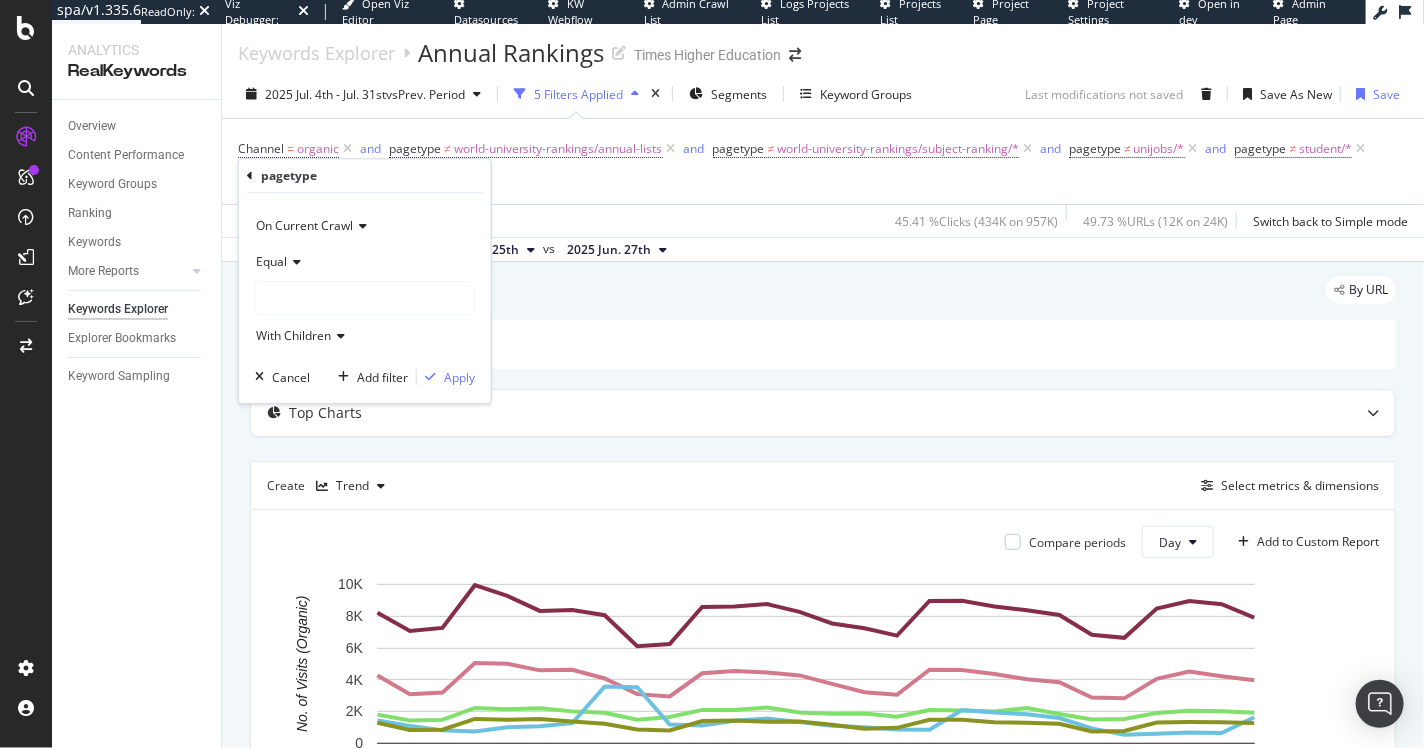 click on "Equal" at bounding box center [271, 261] 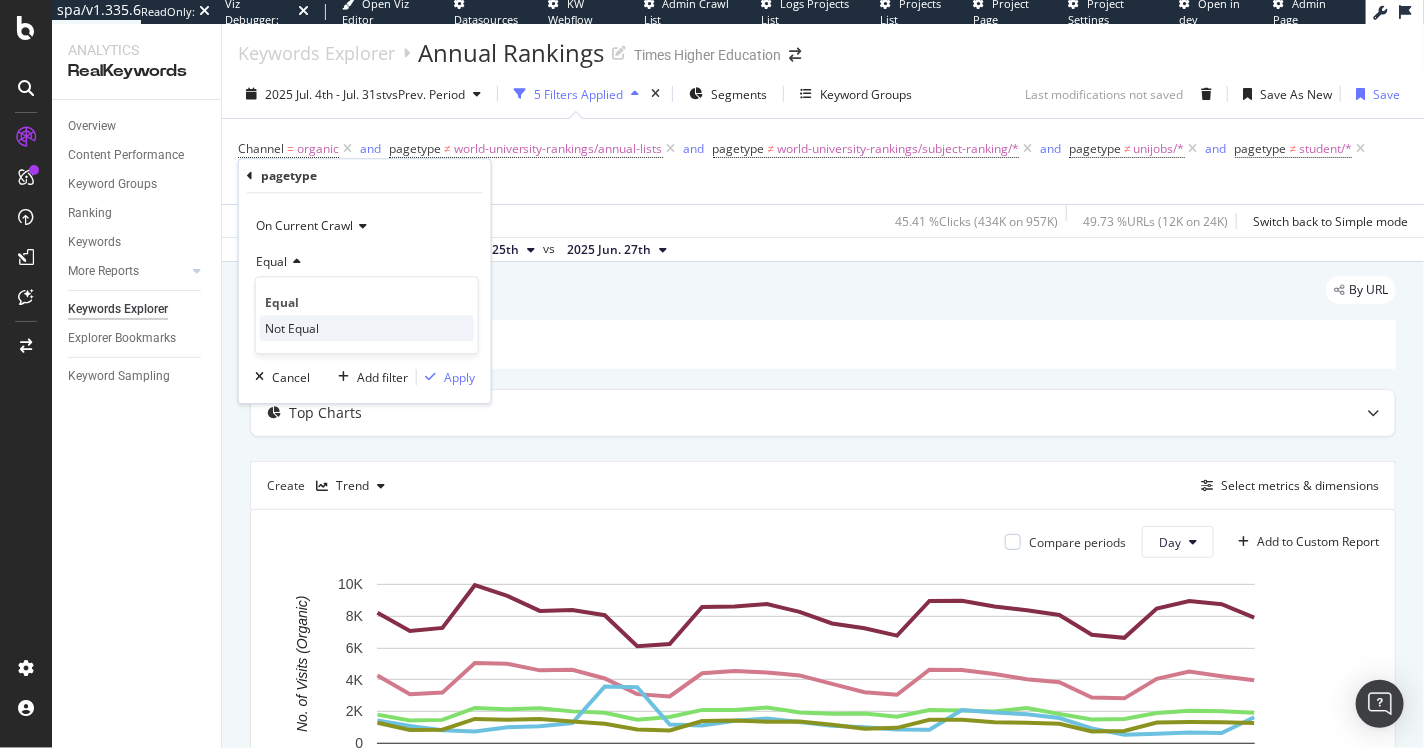 click on "Not Equal" at bounding box center [292, 328] 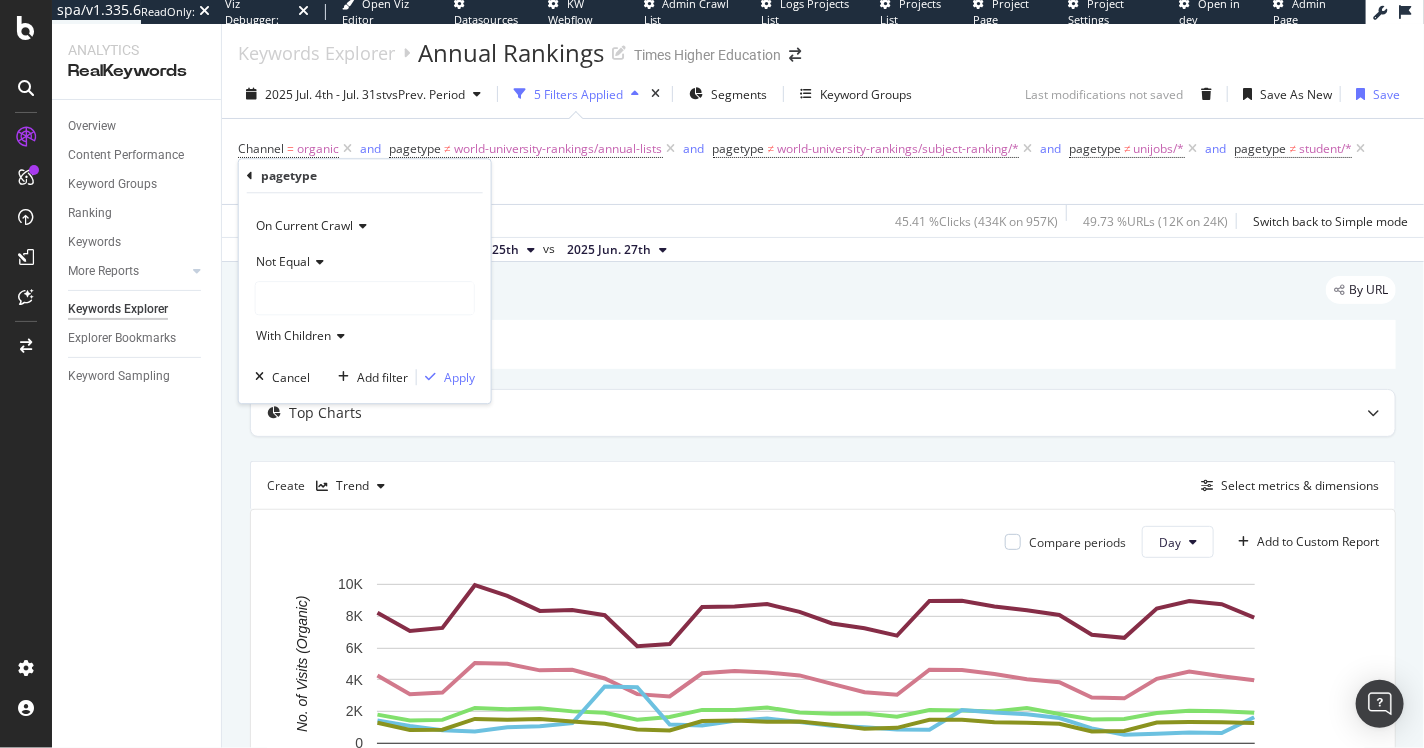 click at bounding box center (365, 298) 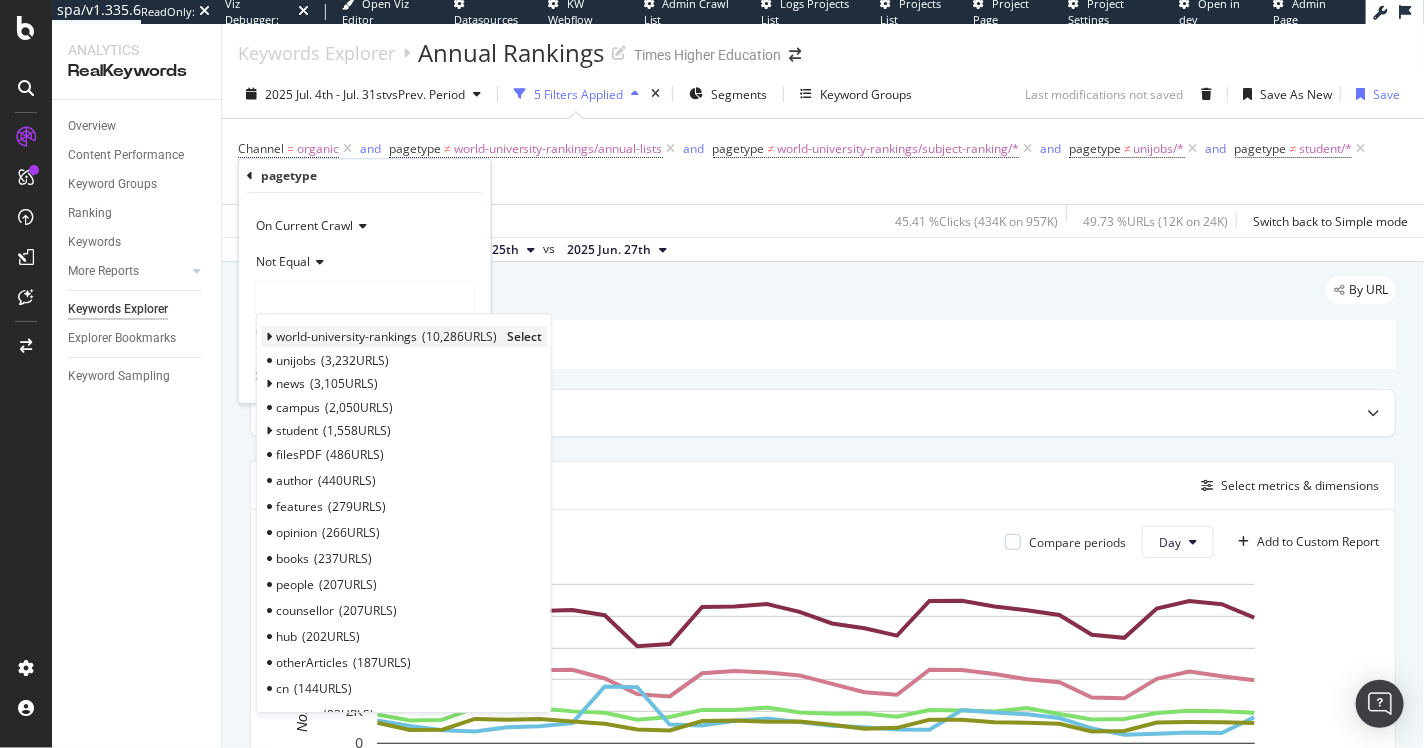 click on "world-university-rankings" at bounding box center [346, 336] 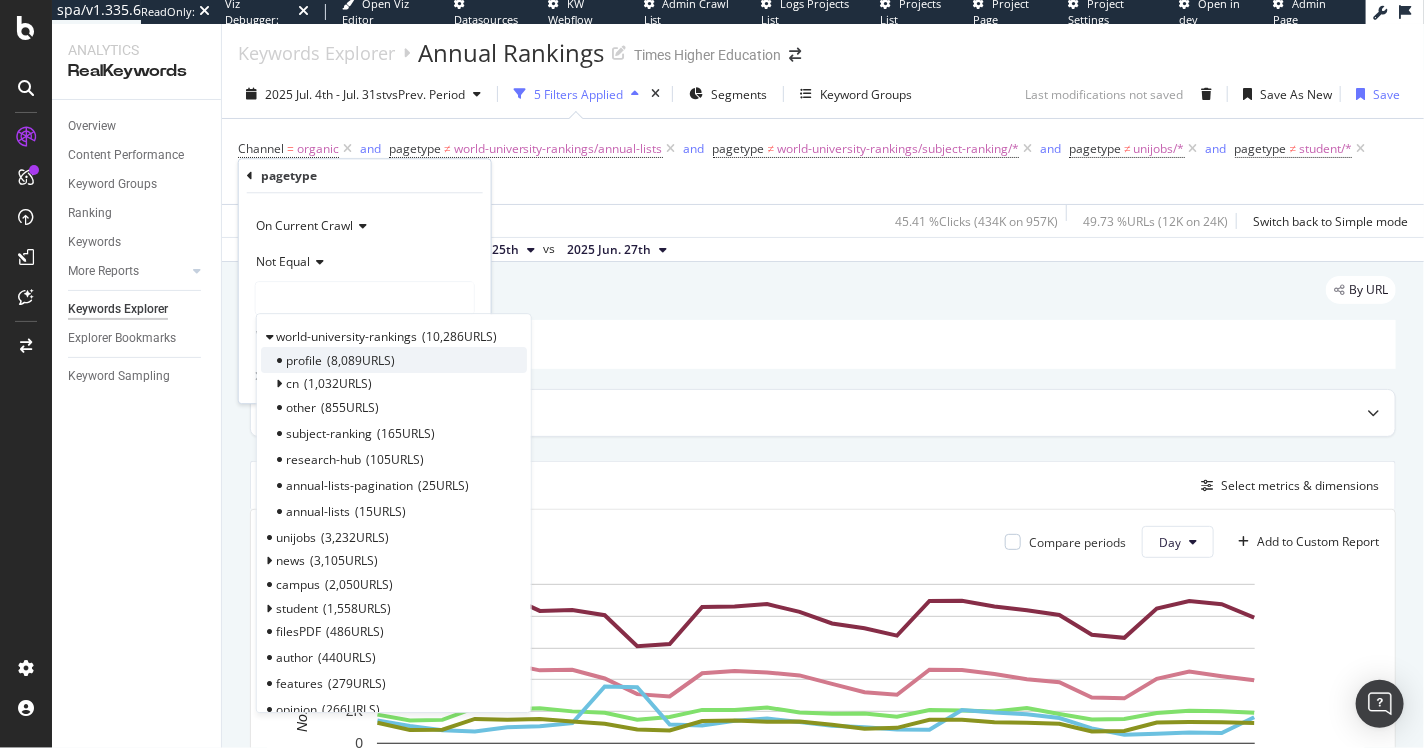 click on "profile" at bounding box center [304, 360] 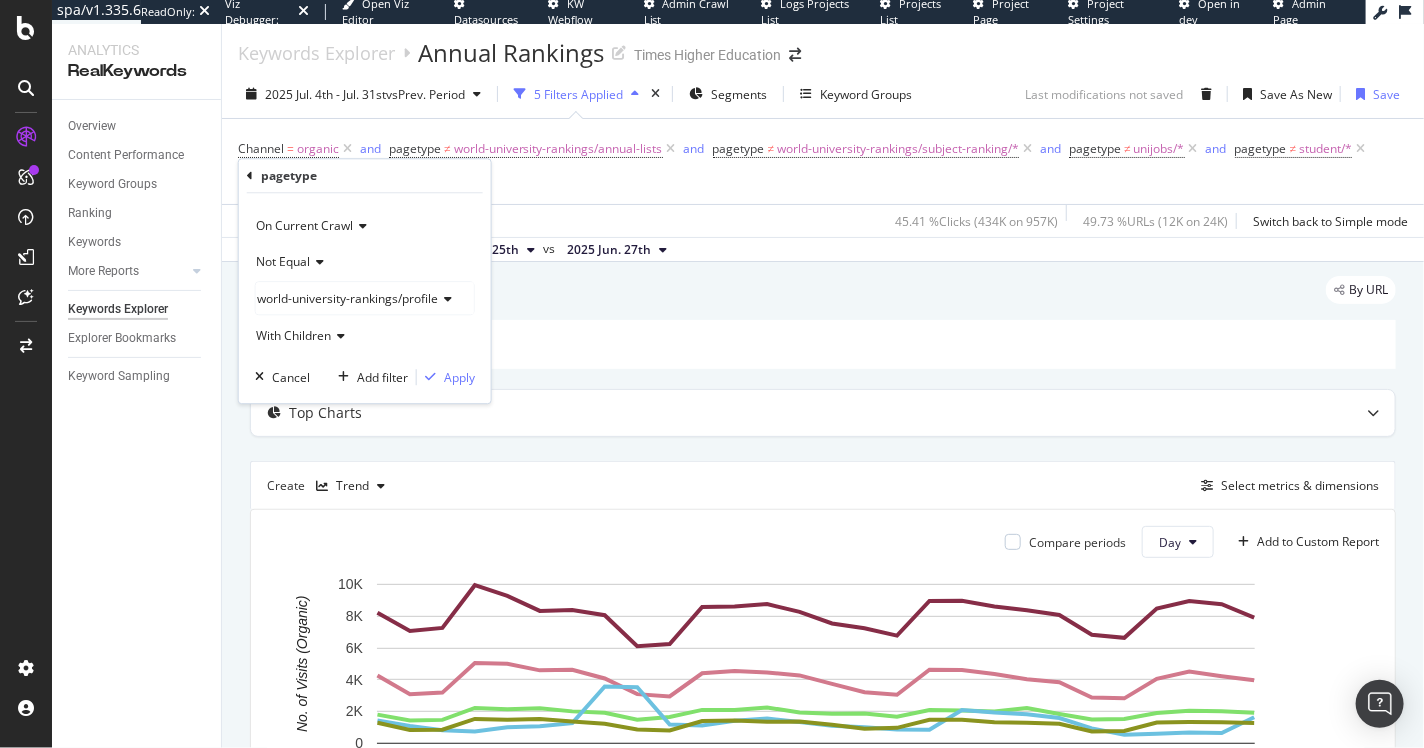 click on "With Children" at bounding box center [293, 335] 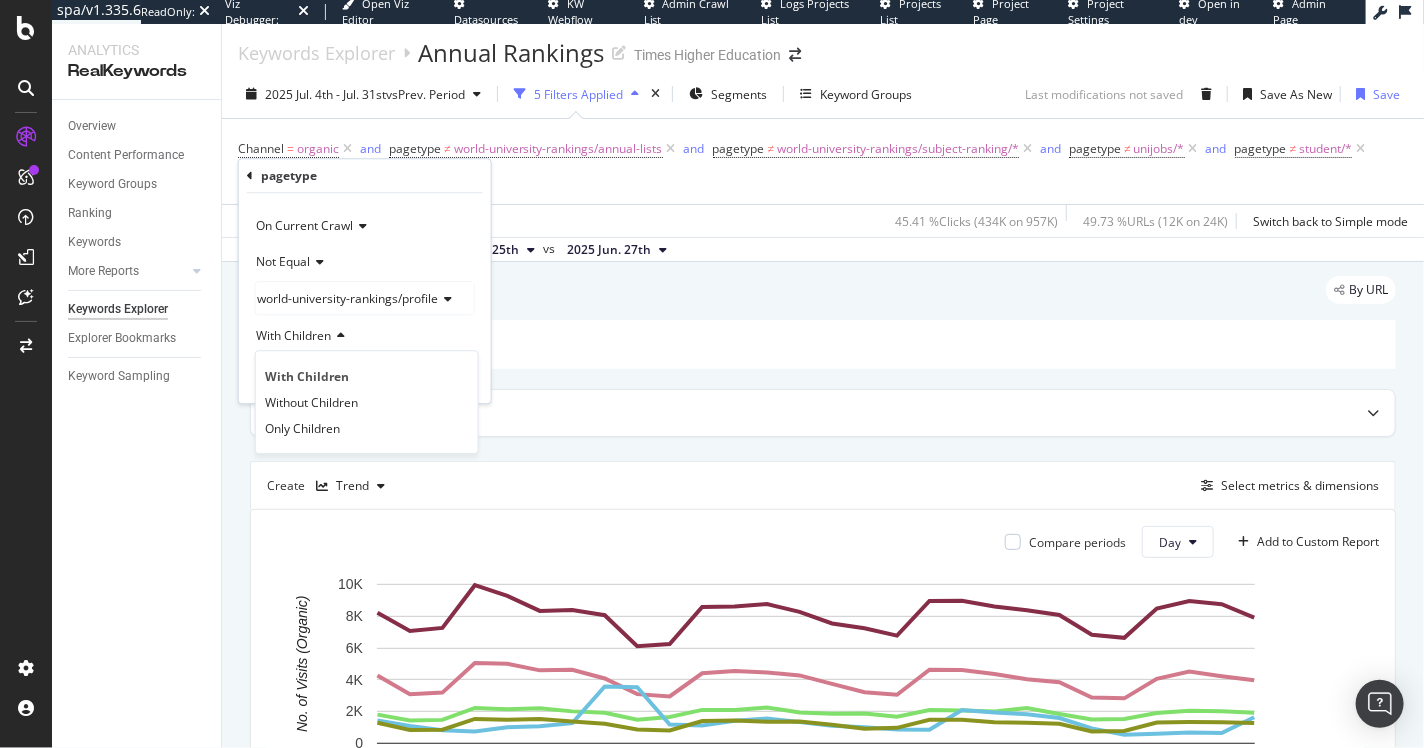 click on "Without Children" at bounding box center (311, 402) 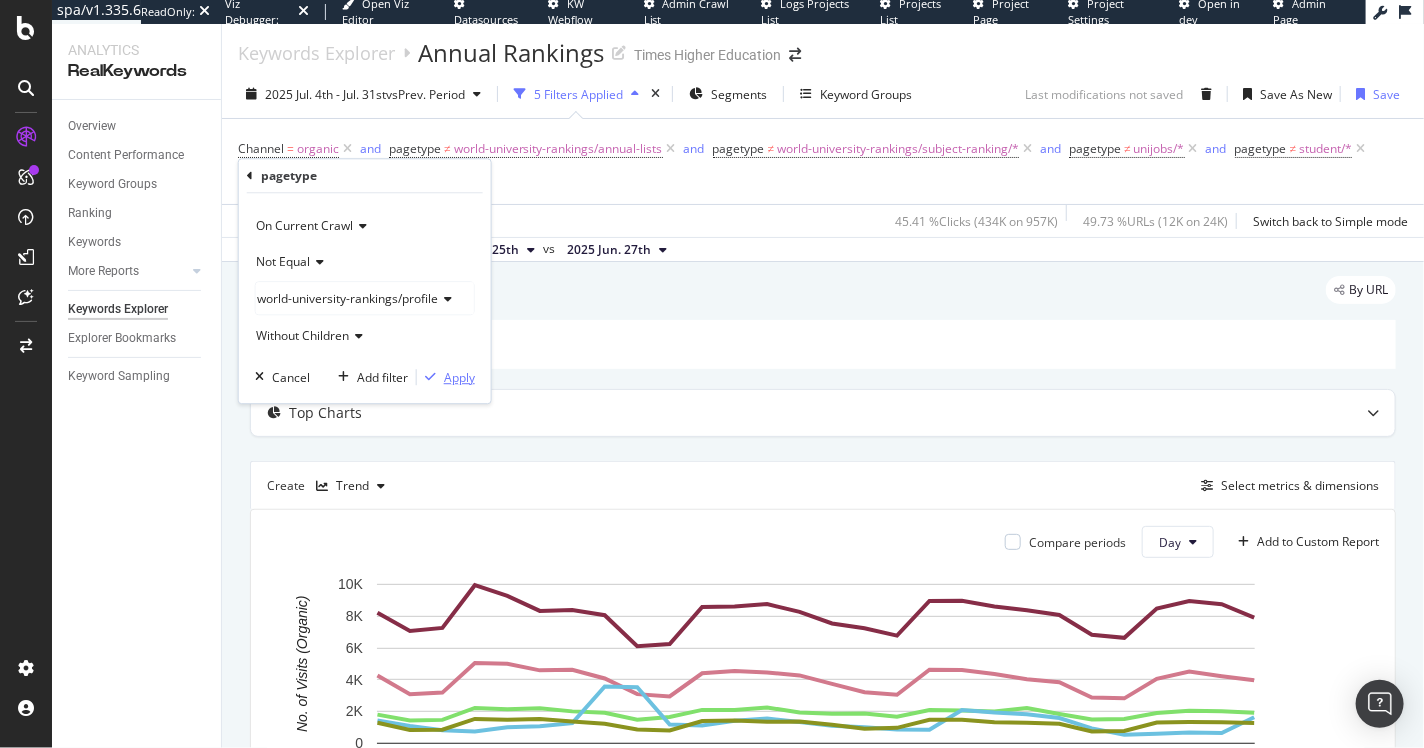 click on "Apply" at bounding box center (459, 377) 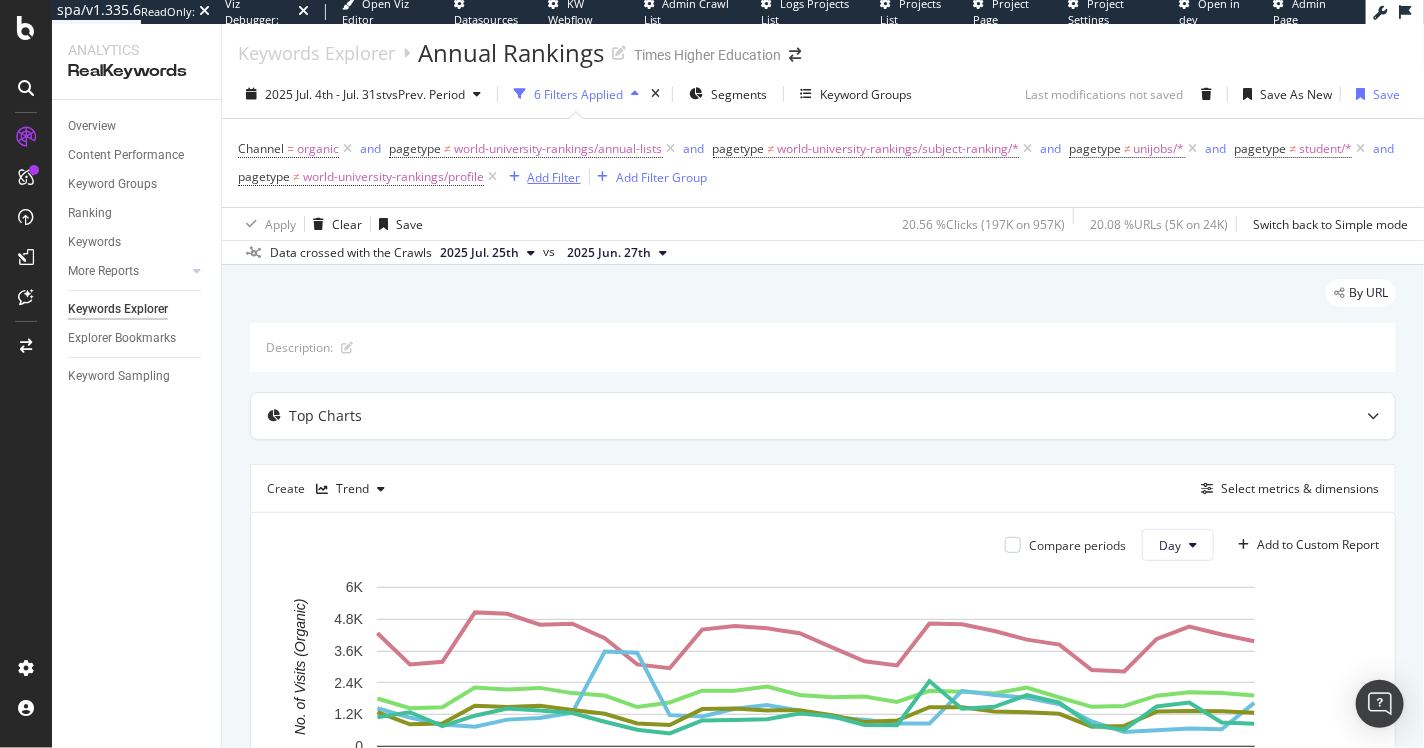 click on "Add Filter" at bounding box center (554, 177) 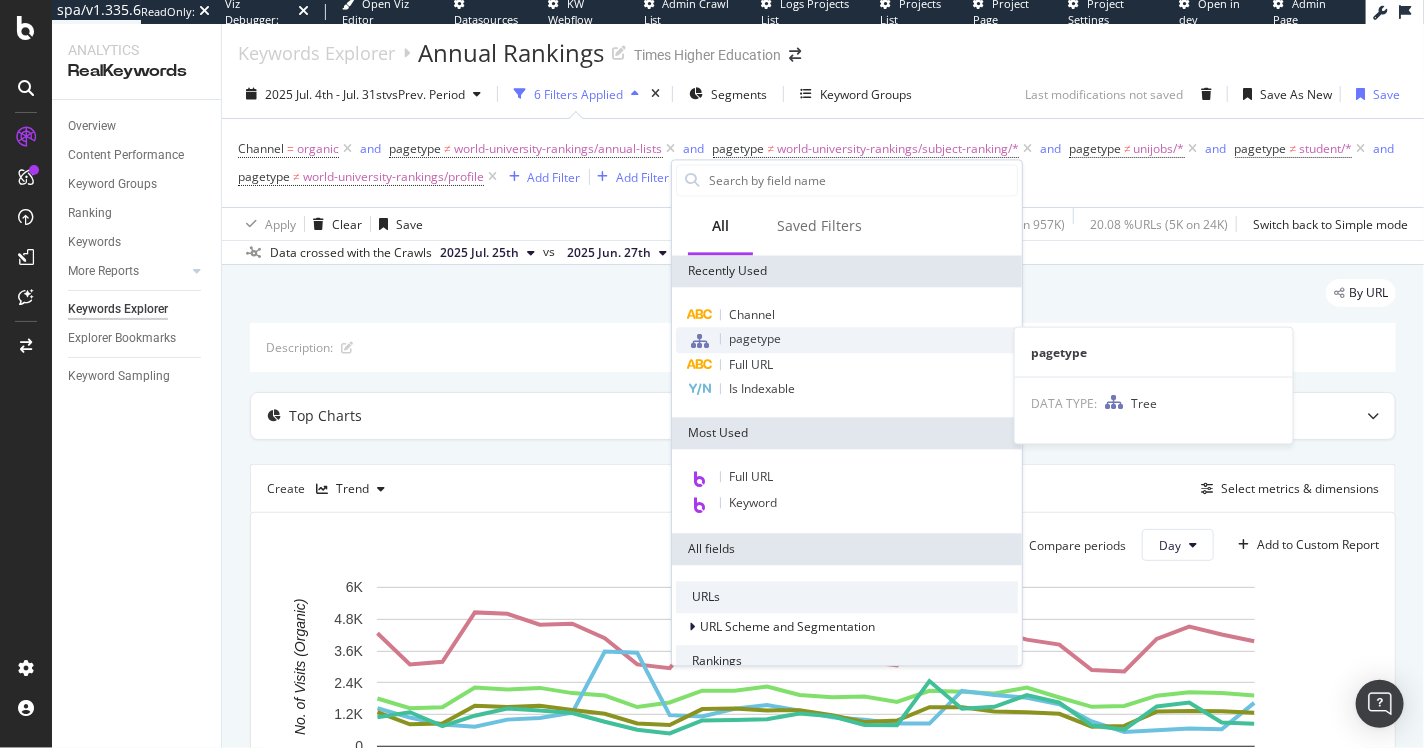 click on "pagetype" at bounding box center (755, 338) 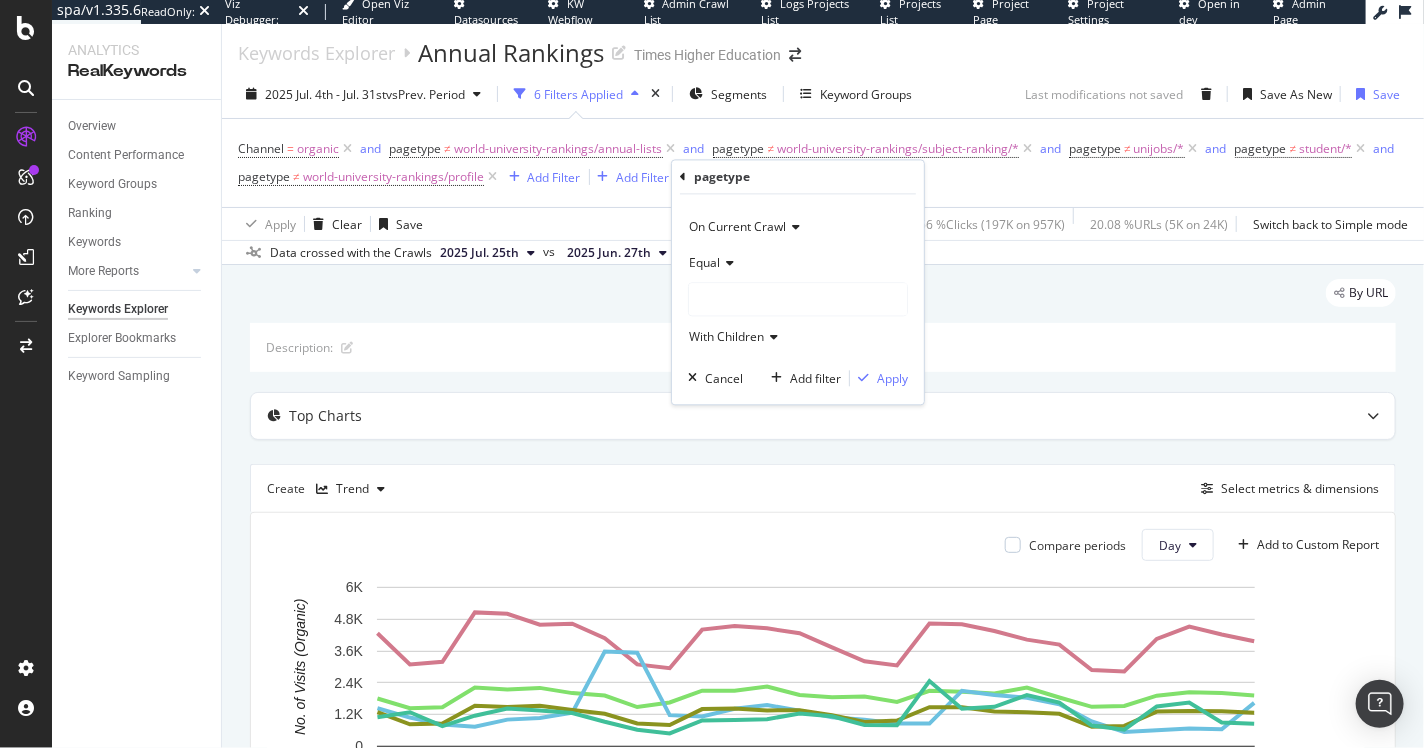 click at bounding box center (727, 263) 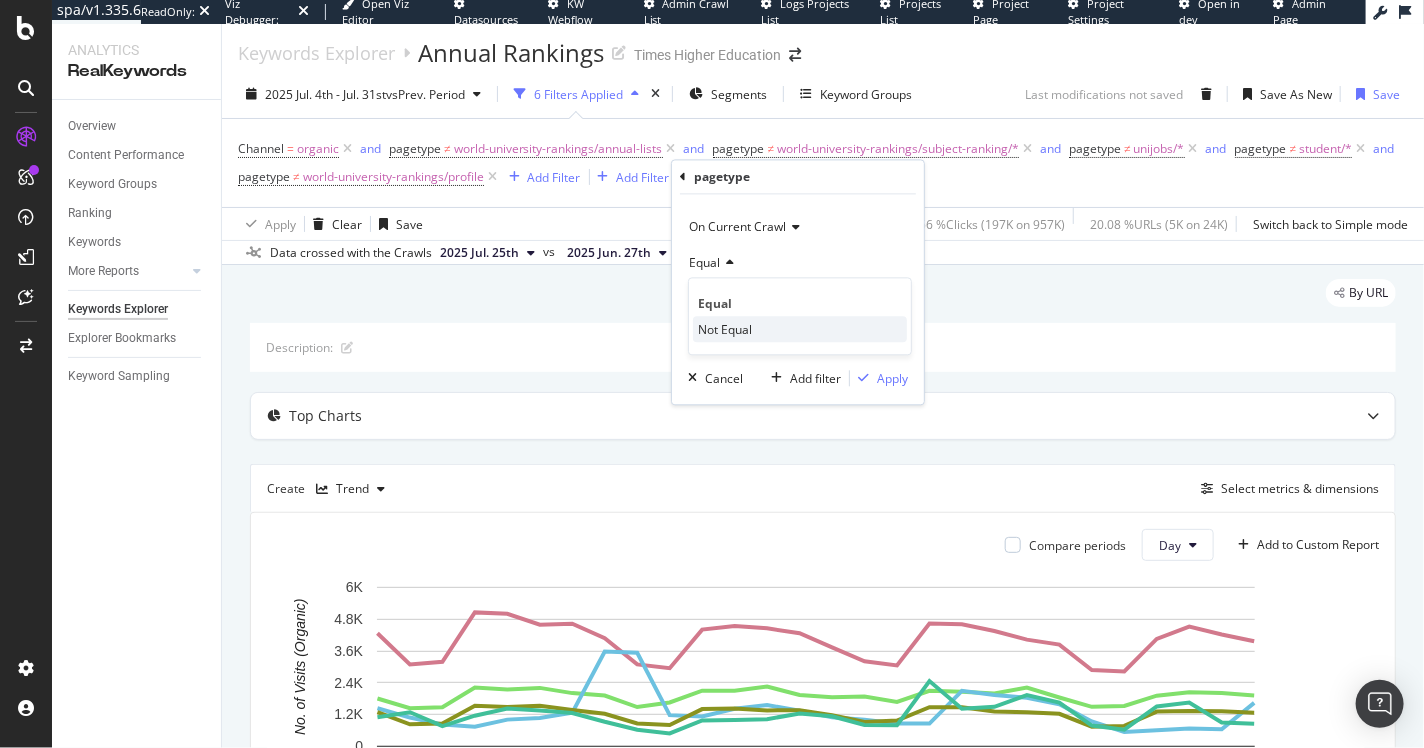 click on "Not Equal" at bounding box center [725, 329] 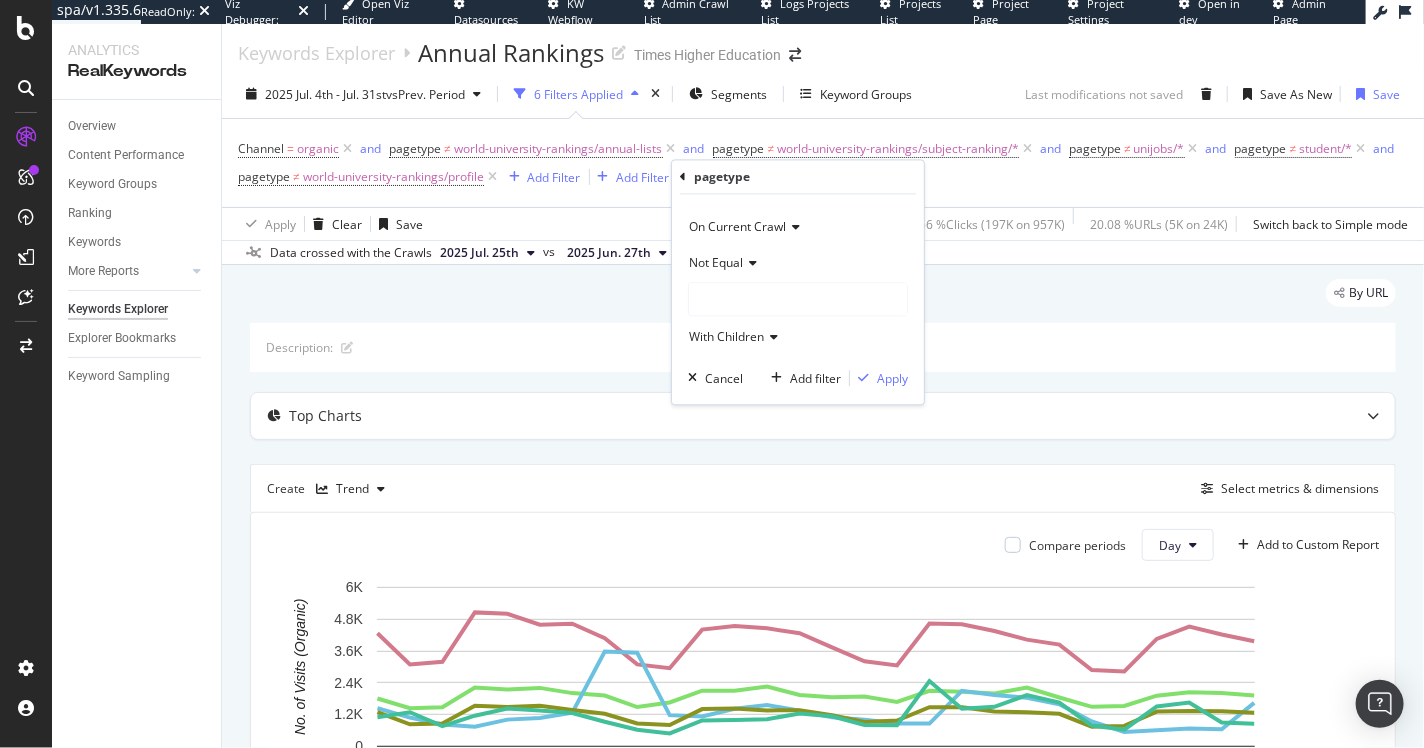 click at bounding box center [798, 300] 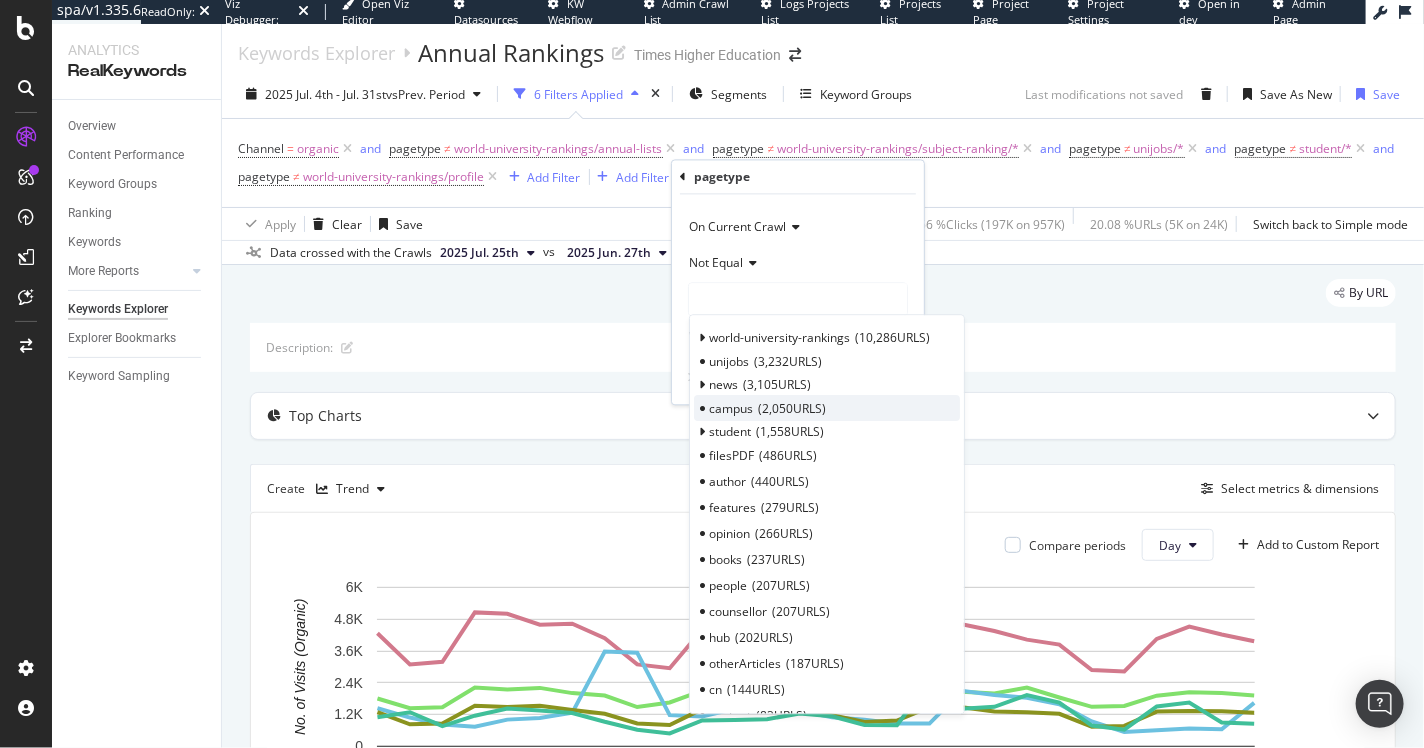 click at bounding box center [702, 408] 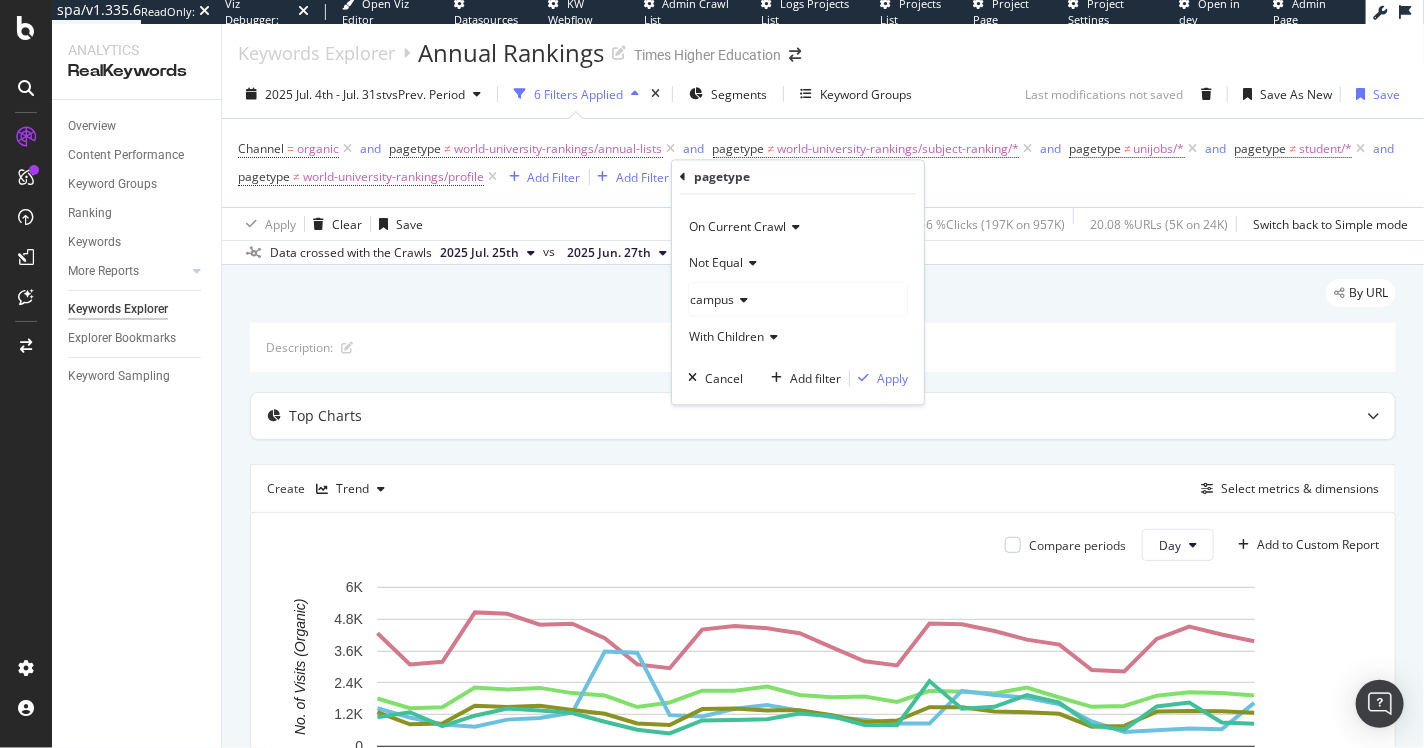 click on "With Children" at bounding box center (726, 336) 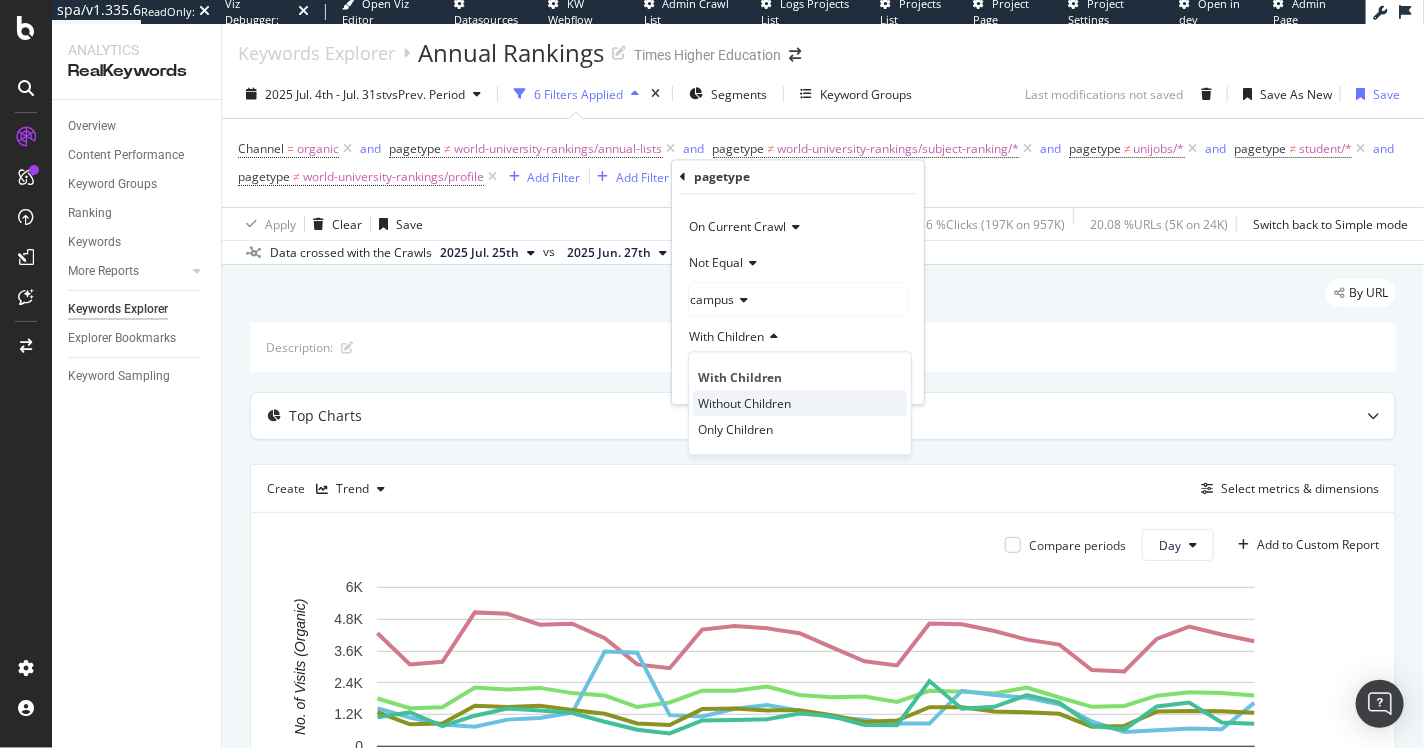 click on "Without Children" at bounding box center (744, 403) 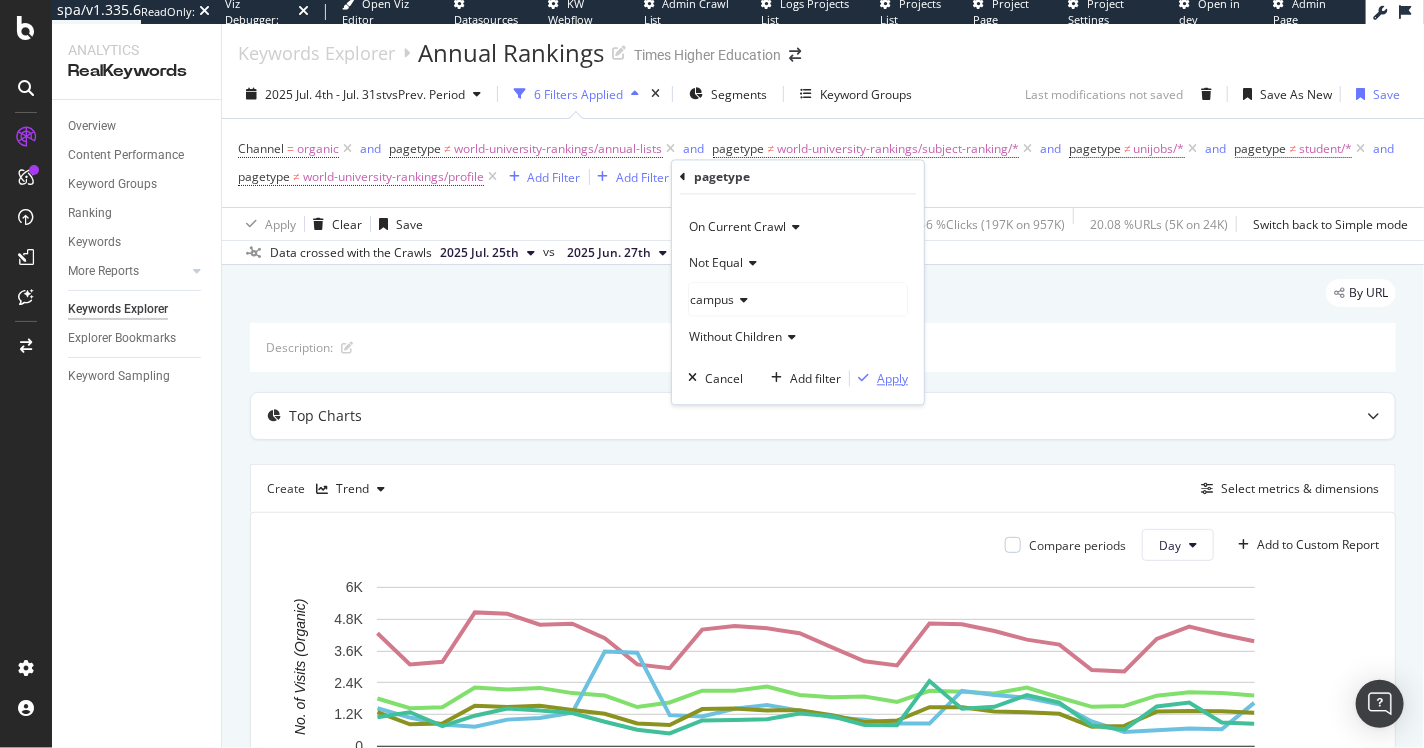click on "Apply" at bounding box center (892, 378) 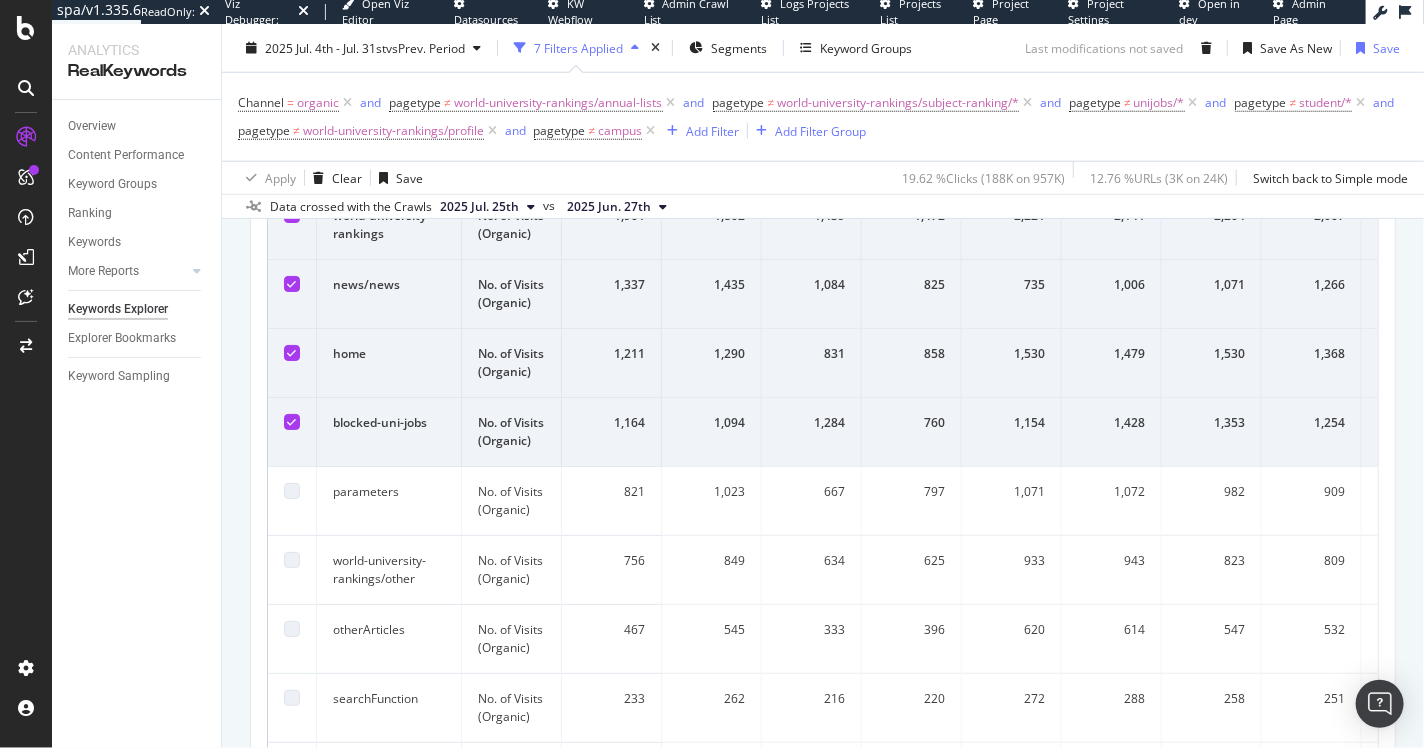 scroll, scrollTop: 865, scrollLeft: 0, axis: vertical 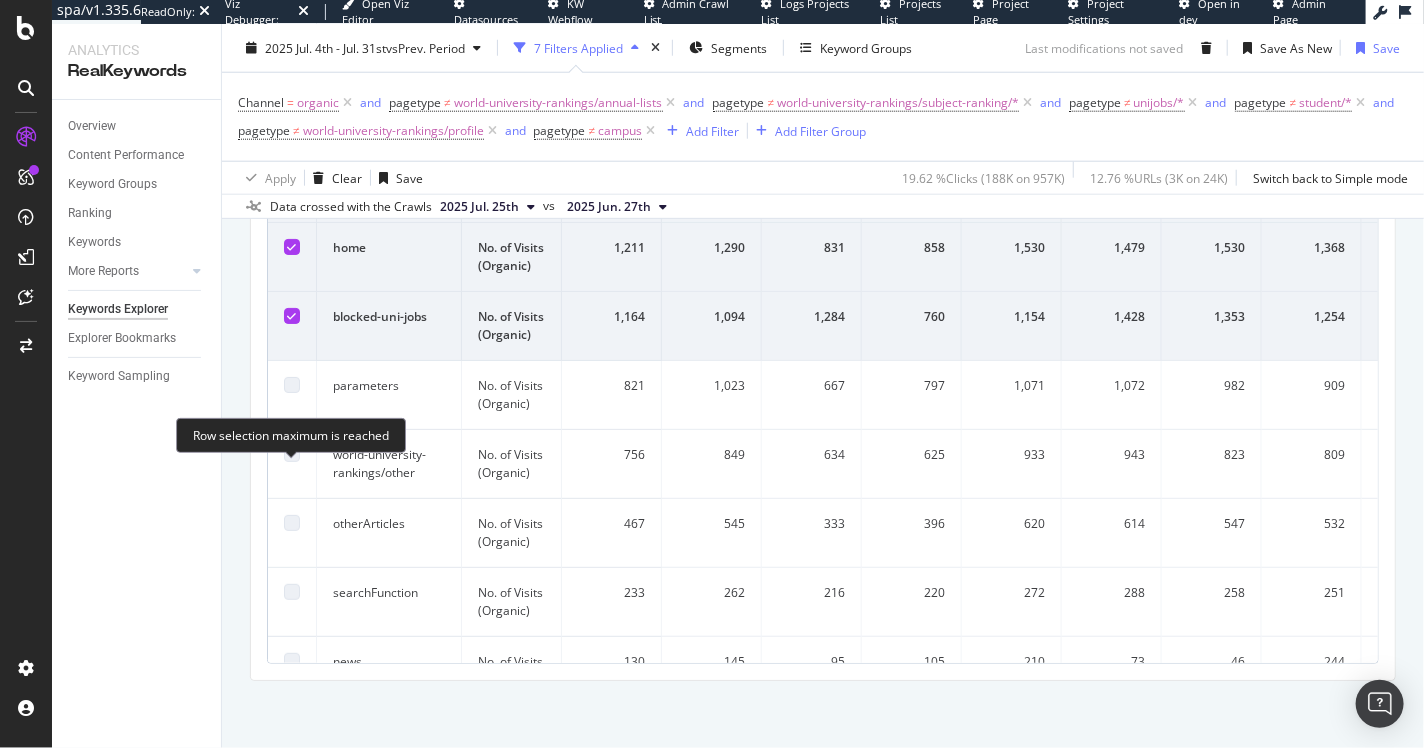 click at bounding box center (292, 385) 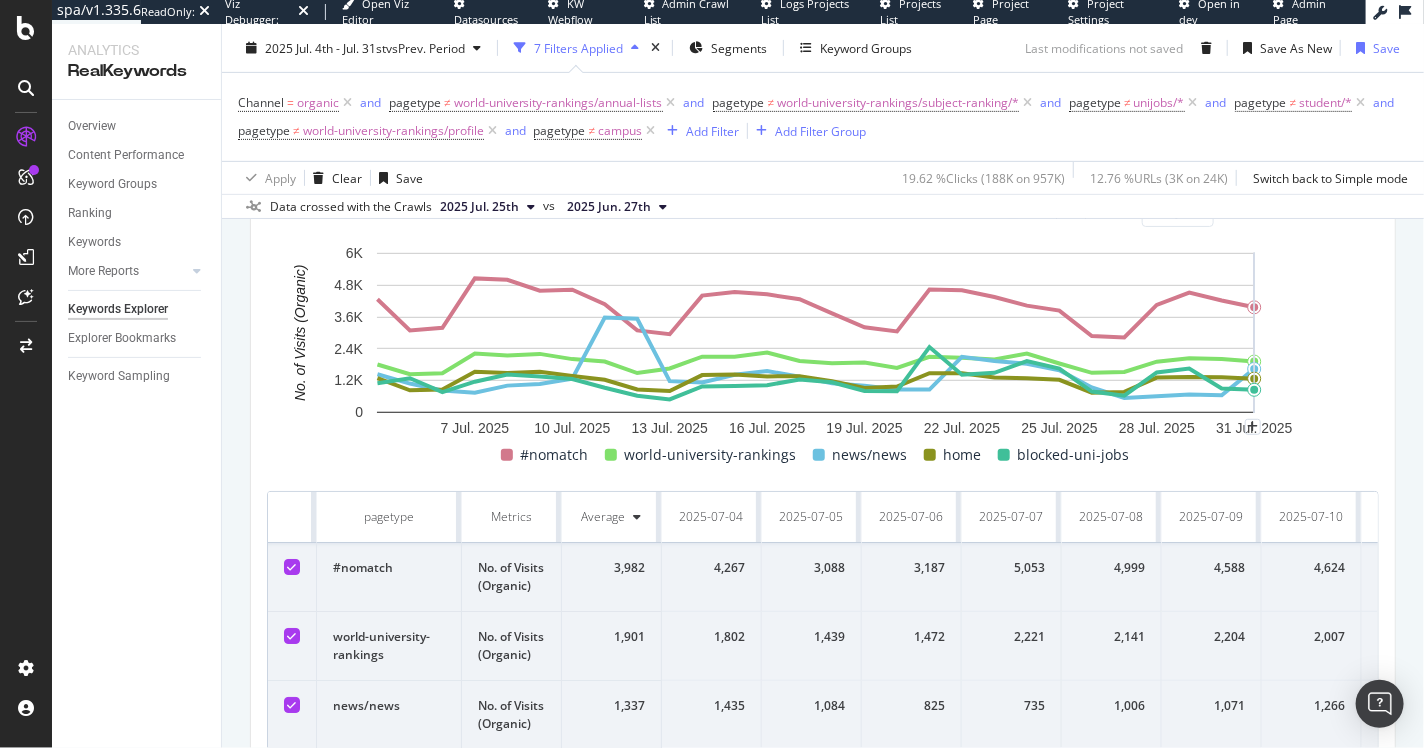 scroll, scrollTop: 237, scrollLeft: 0, axis: vertical 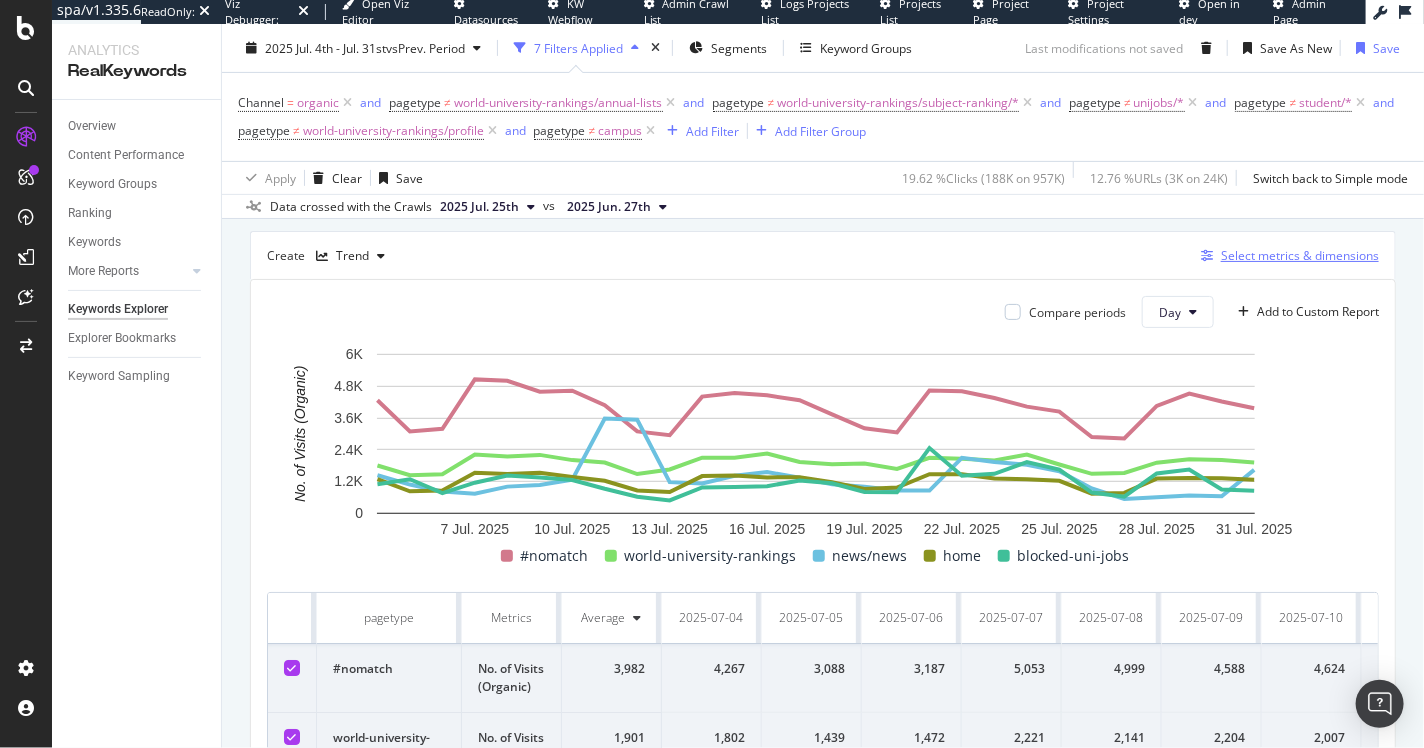 click on "Select metrics & dimensions" at bounding box center (1300, 255) 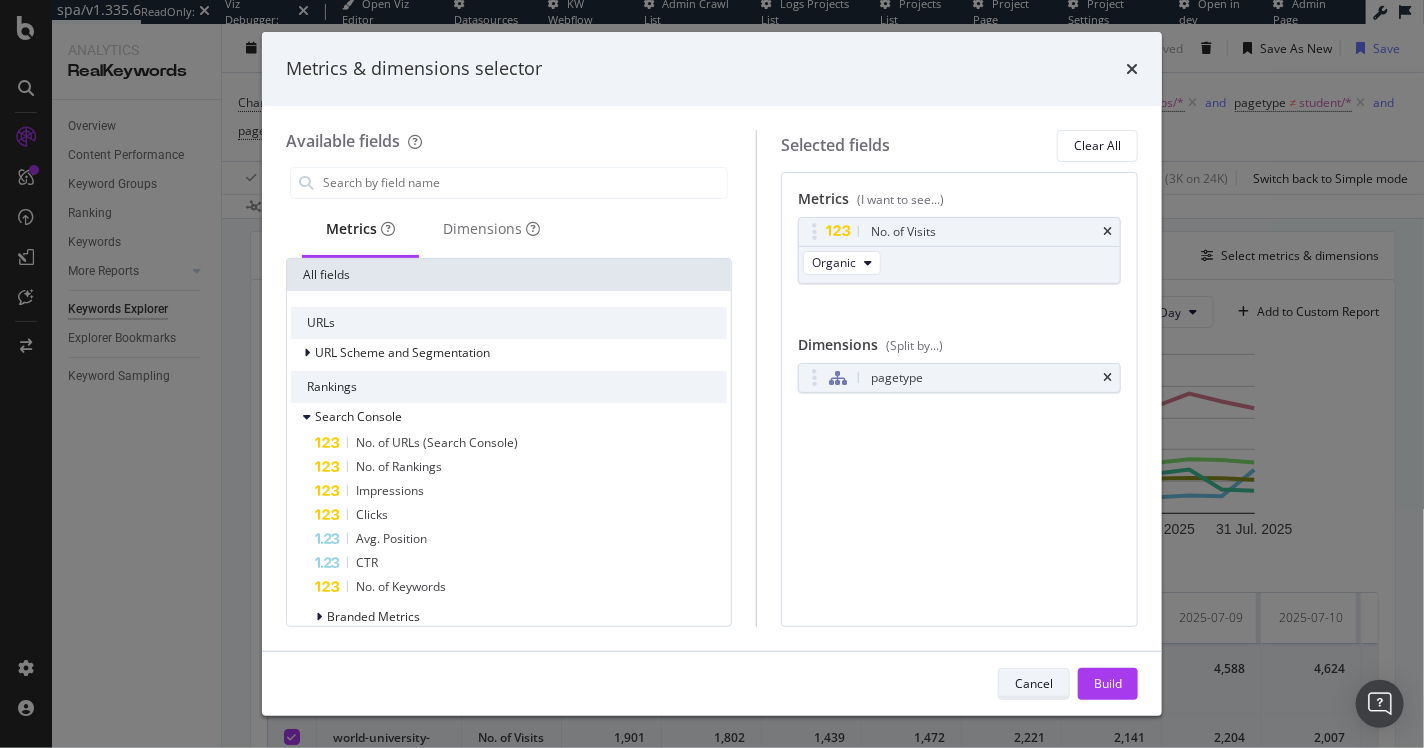 click on "Cancel" at bounding box center [1034, 683] 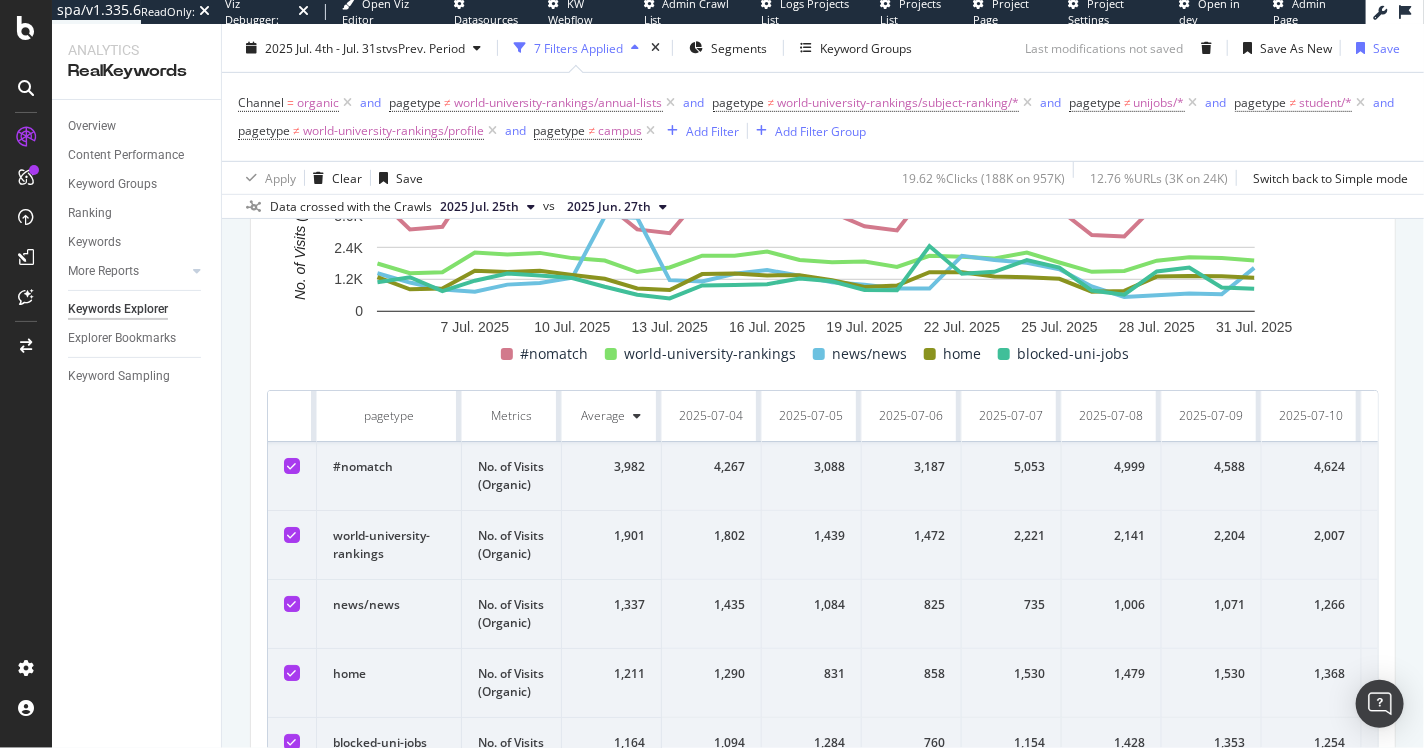 scroll, scrollTop: 7, scrollLeft: 0, axis: vertical 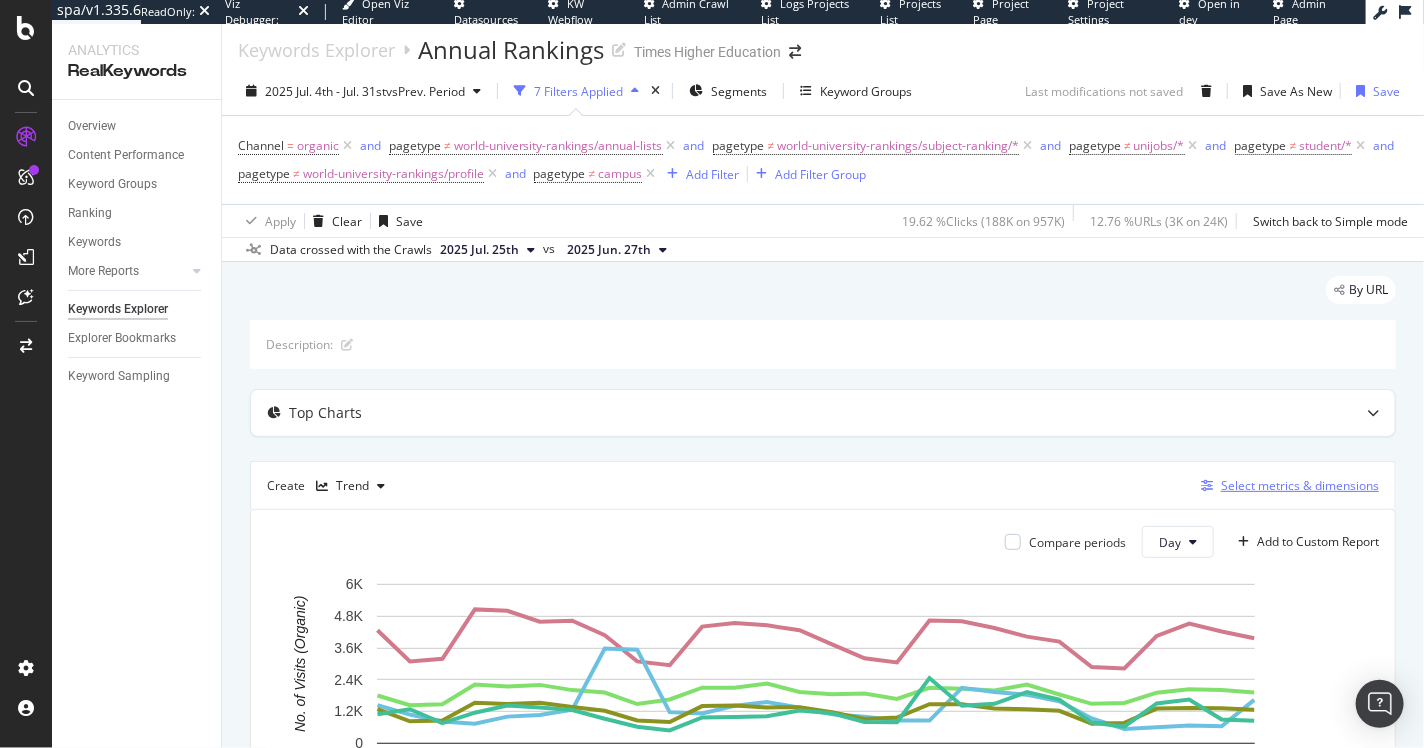 click on "Select metrics & dimensions" at bounding box center [1300, 485] 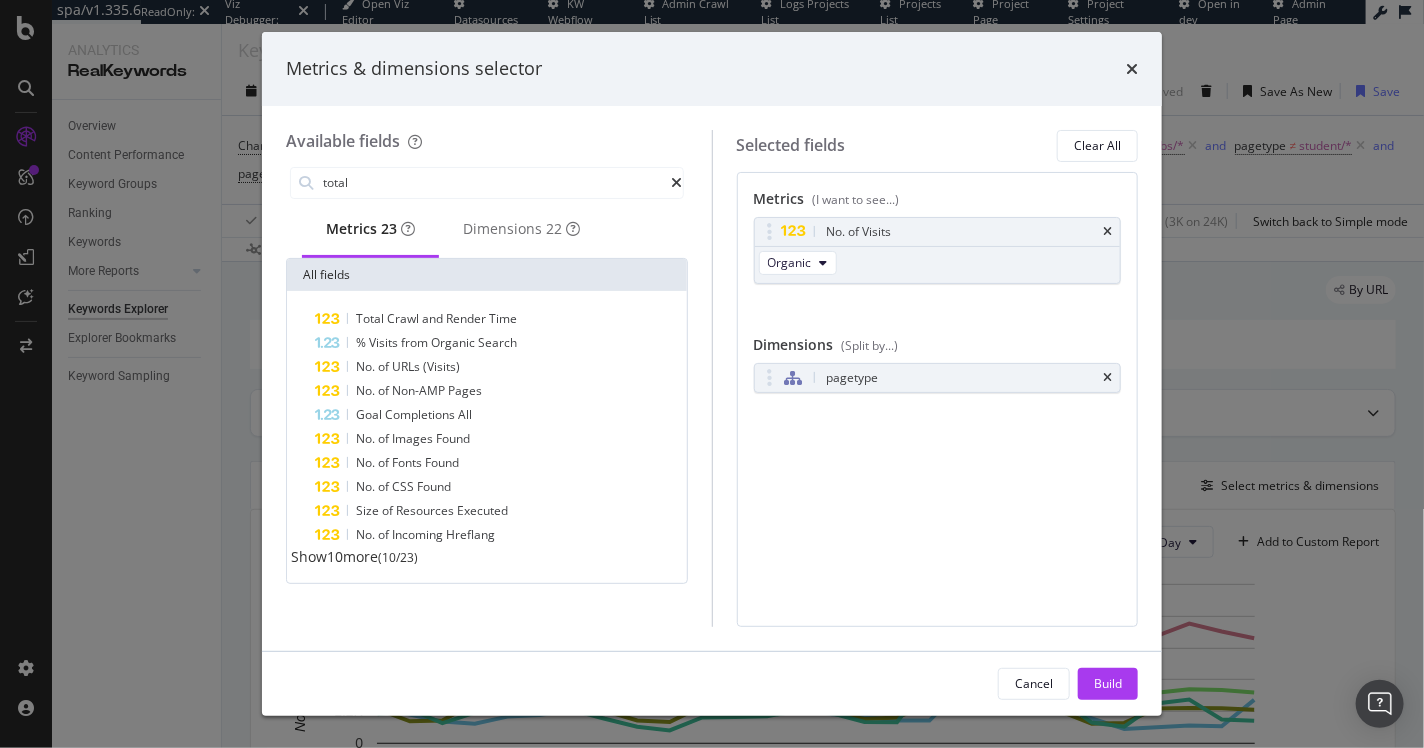 click on "Show  10  more" at bounding box center [334, 556] 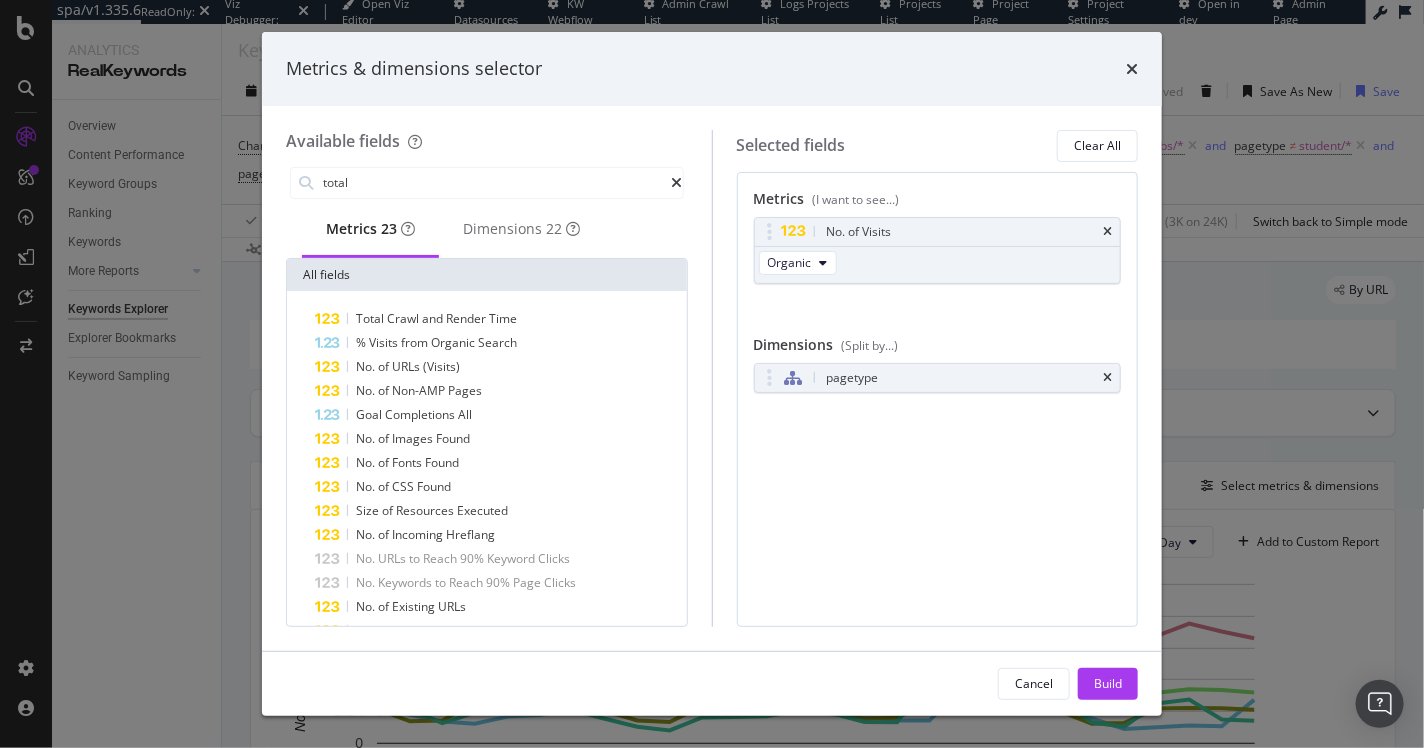 click on "Metrics (I want to see...) No. of Visits Organic You can use this field as a  metric Dimensions (Split by...) pagetype You can use this field as a  dimension
To pick up a draggable item, press the space bar.
While dragging, use the arrow keys to move the item.
Press space again to drop the item in its new position, or press escape to cancel." at bounding box center [938, 399] 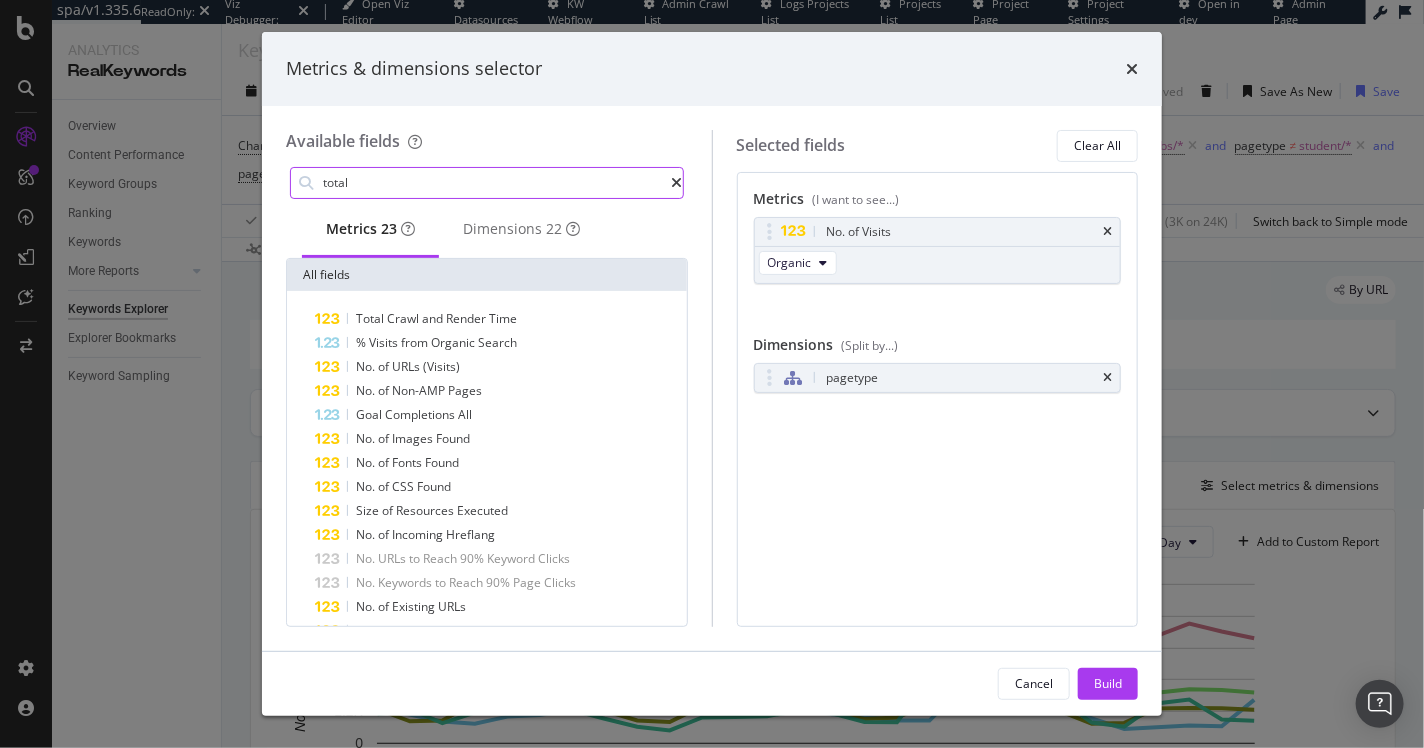 click on "total" at bounding box center (496, 183) 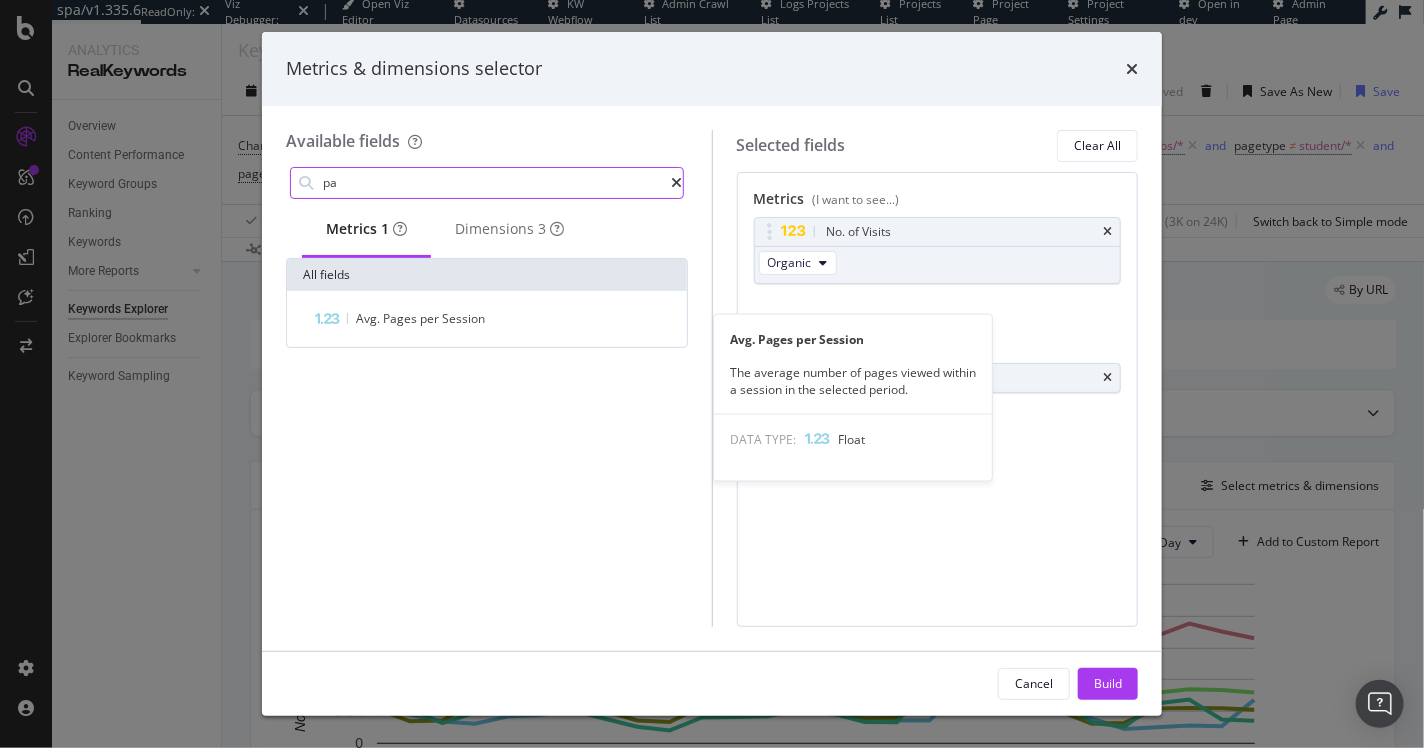 type on "p" 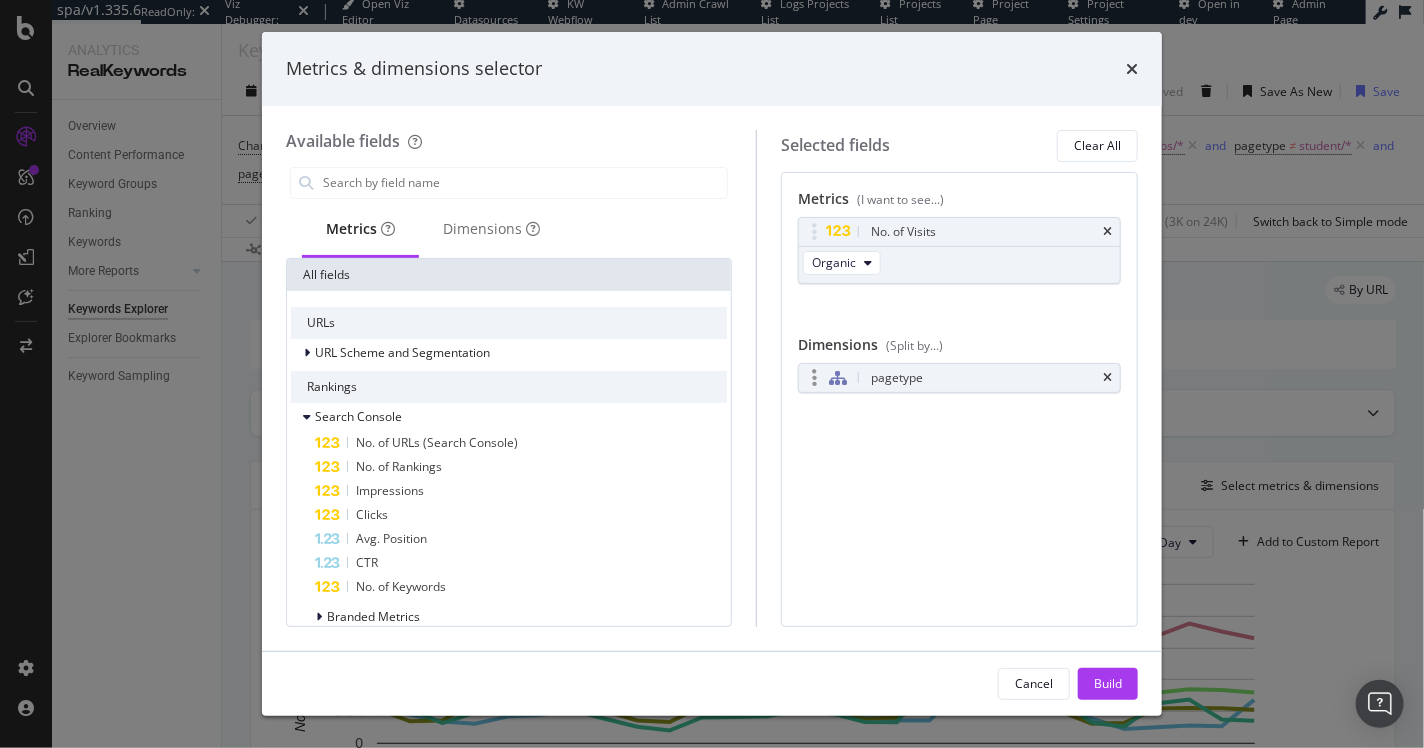 click on "pagetype" at bounding box center [983, 378] 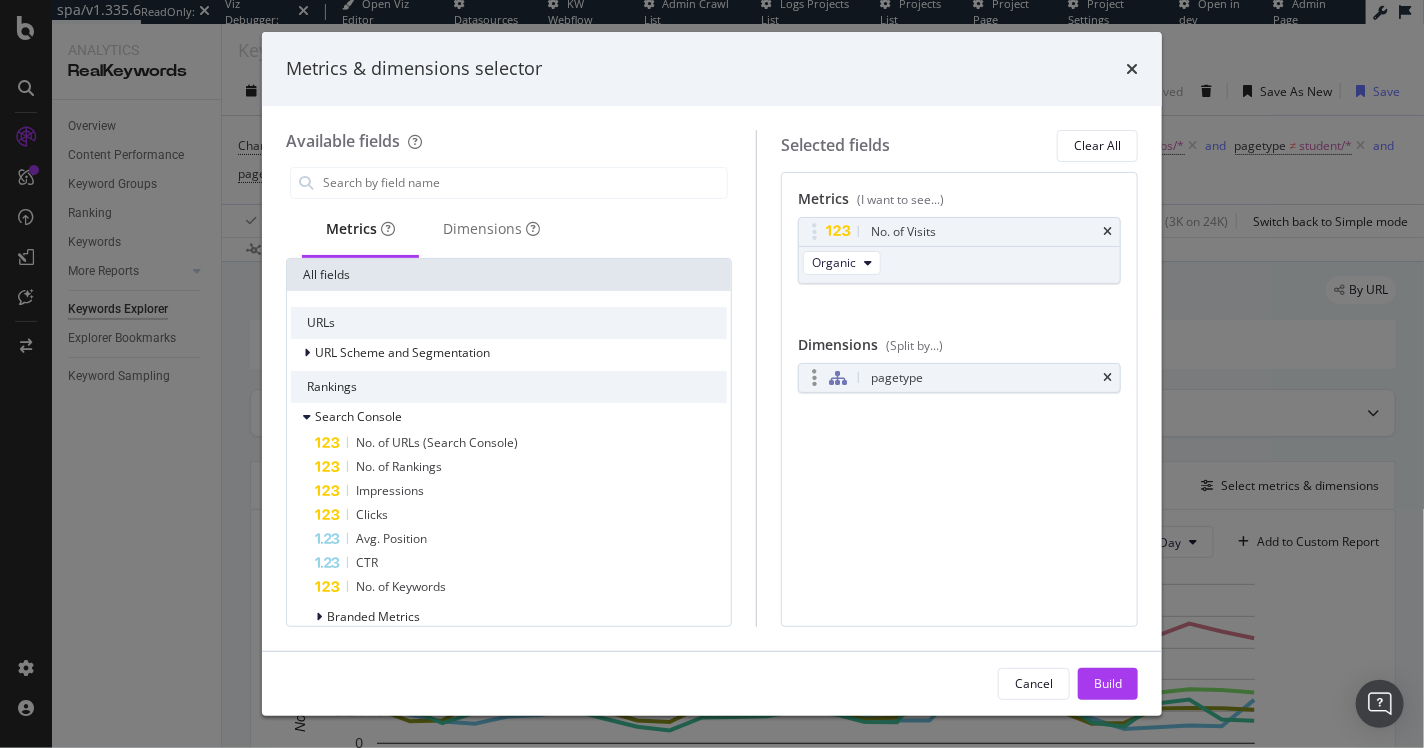 click at bounding box center [814, 378] 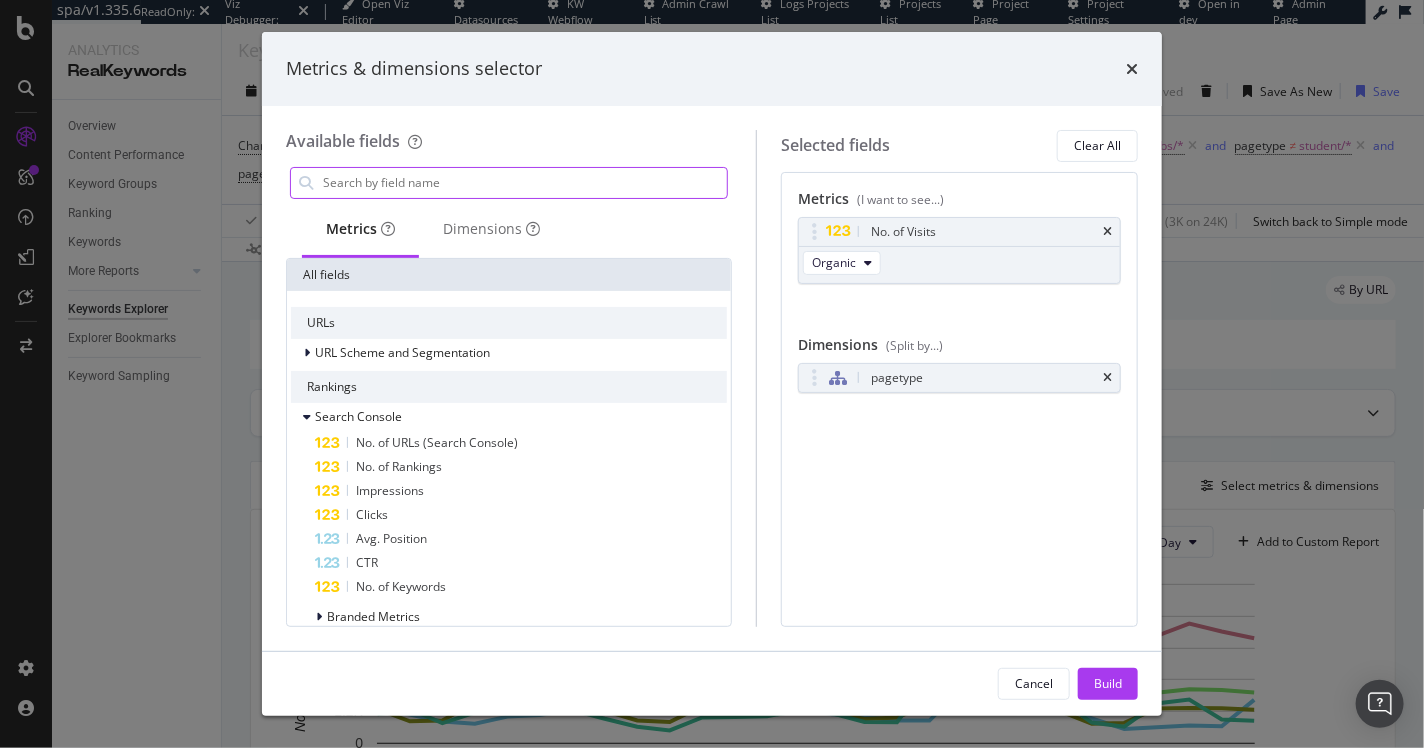 click at bounding box center [524, 183] 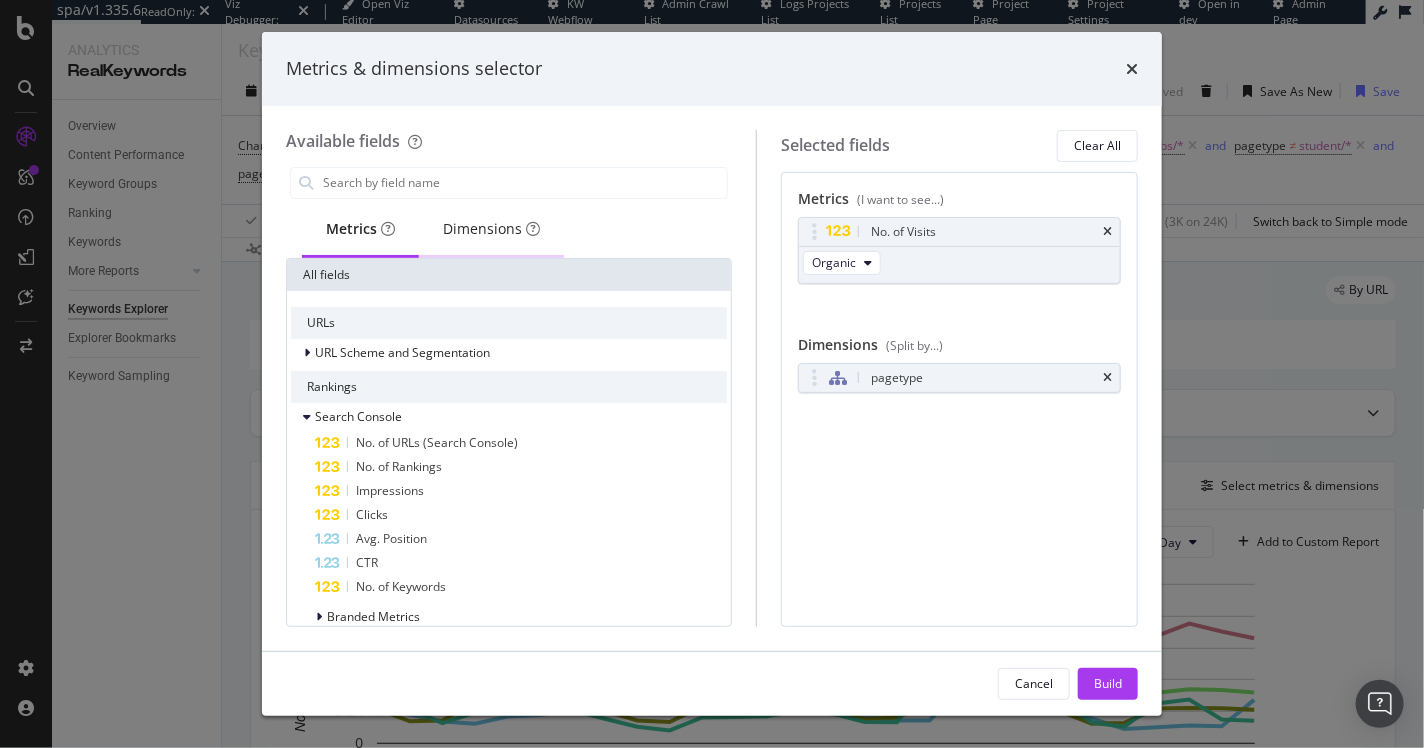 click on "Dimensions" at bounding box center (491, 230) 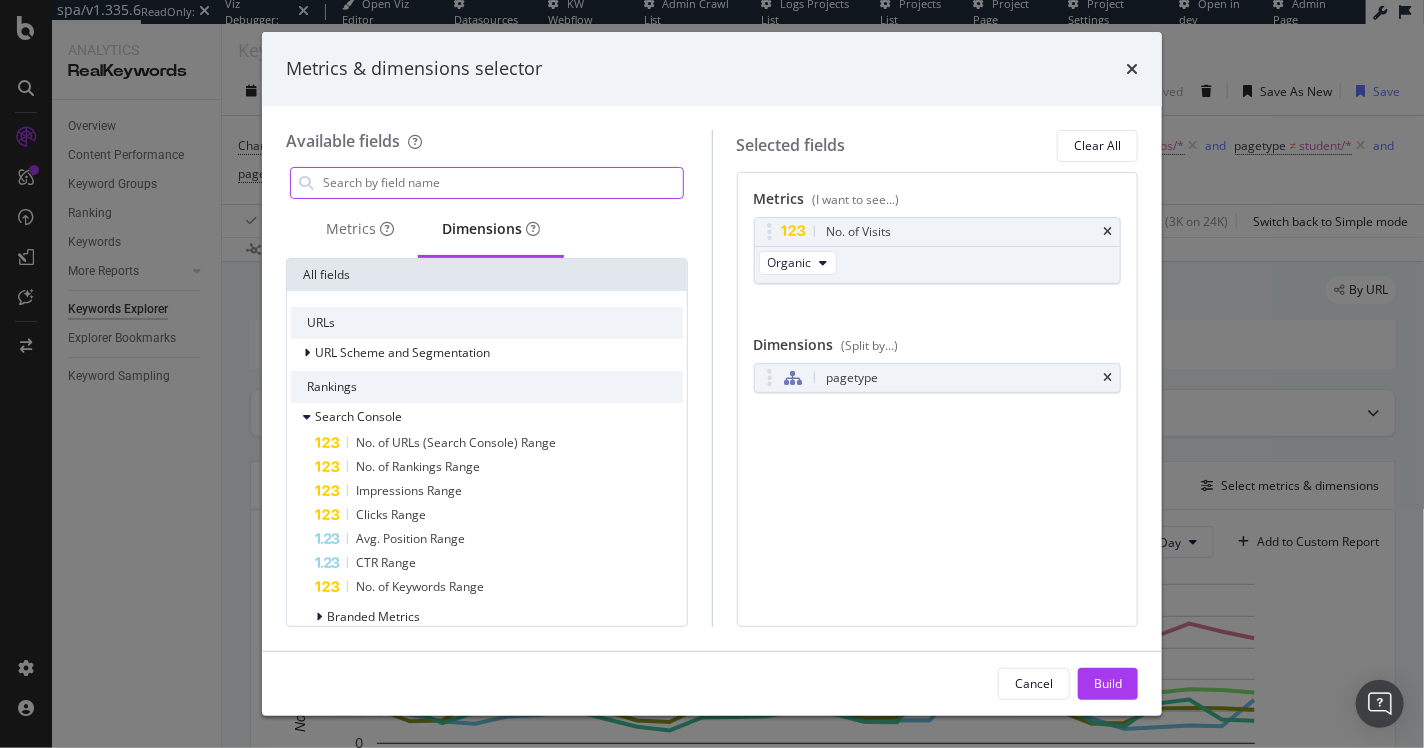 click at bounding box center (502, 183) 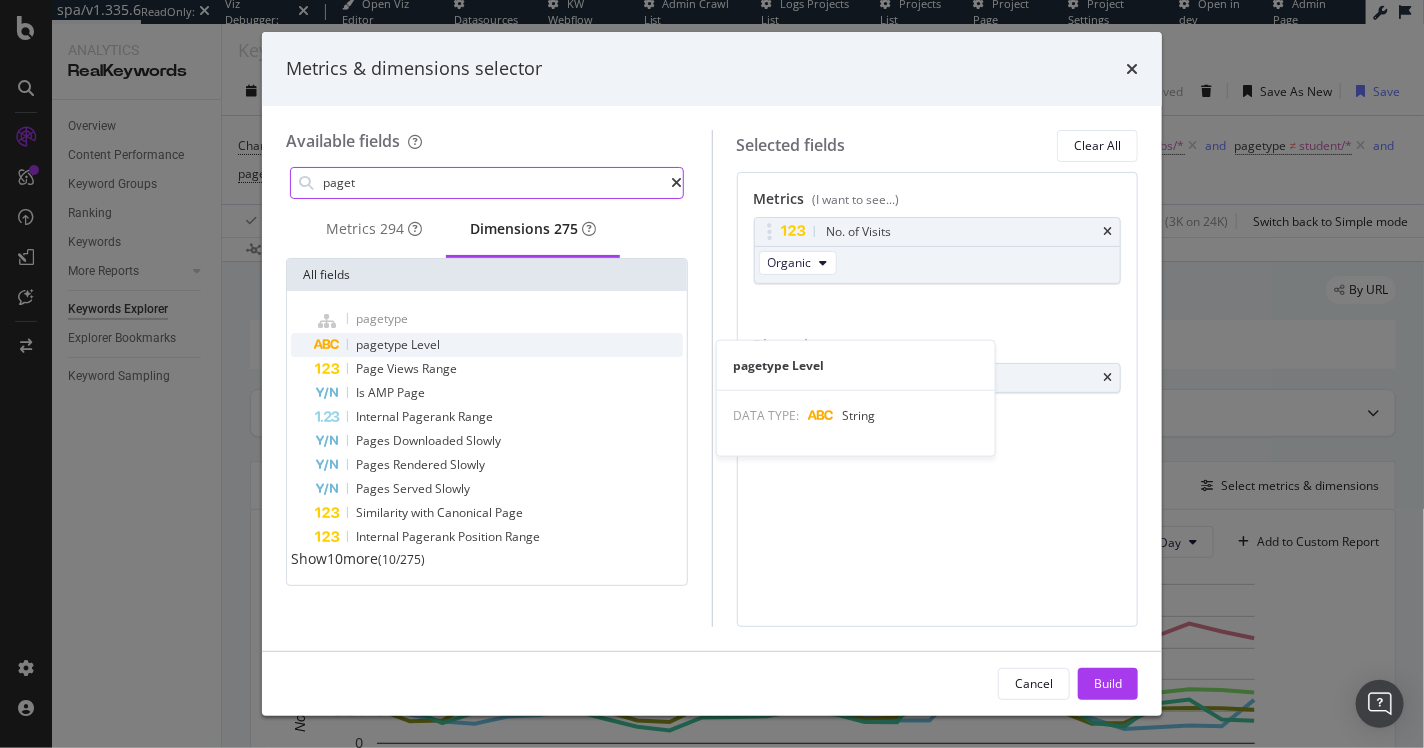 type on "paget" 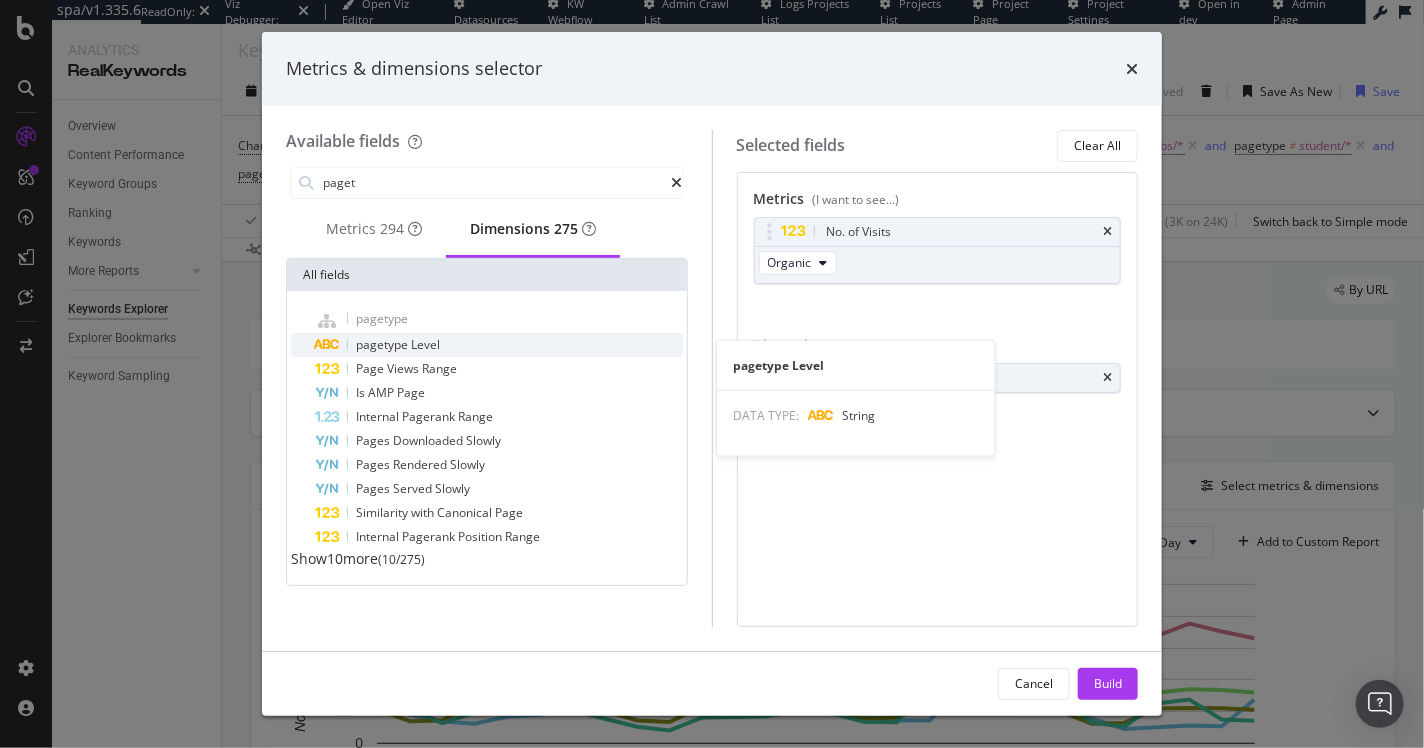 click on "pagetype   Level" at bounding box center (499, 345) 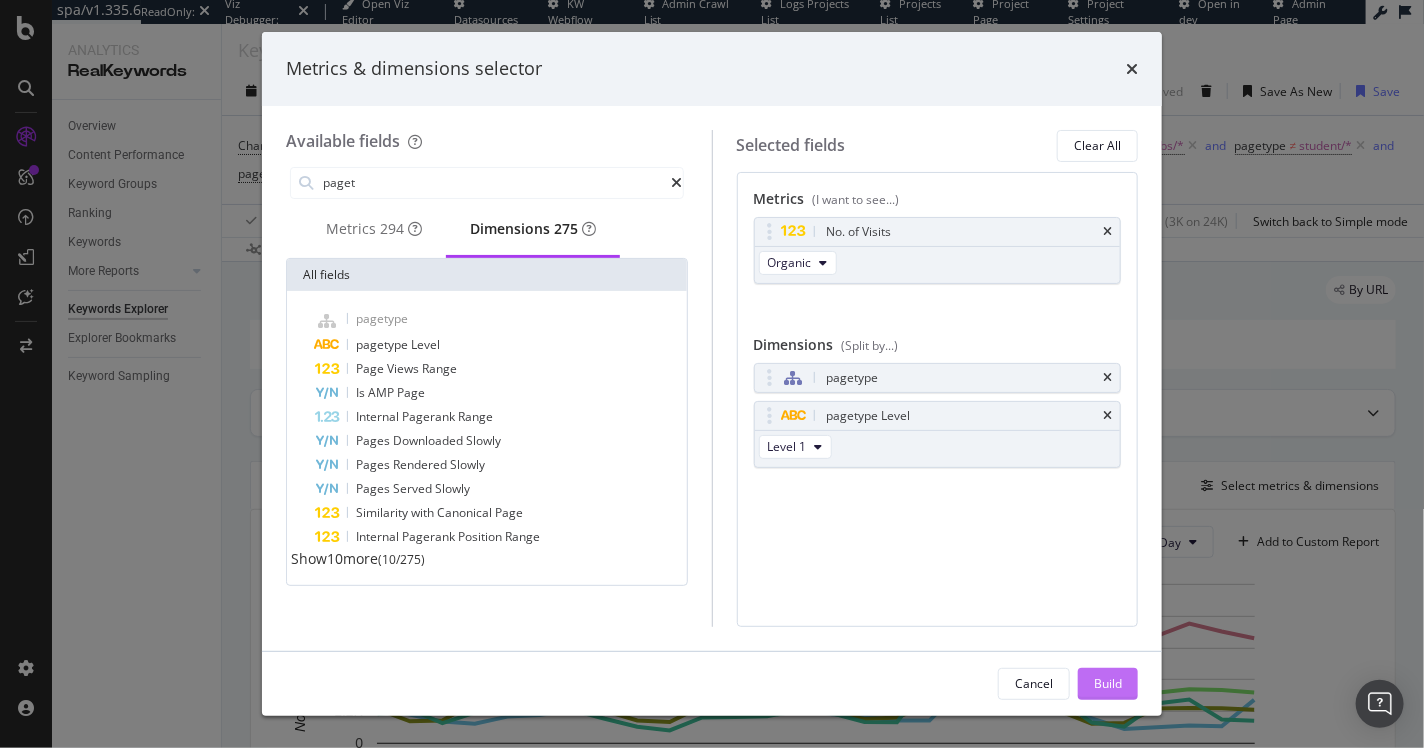 click on "Build" at bounding box center (1108, 683) 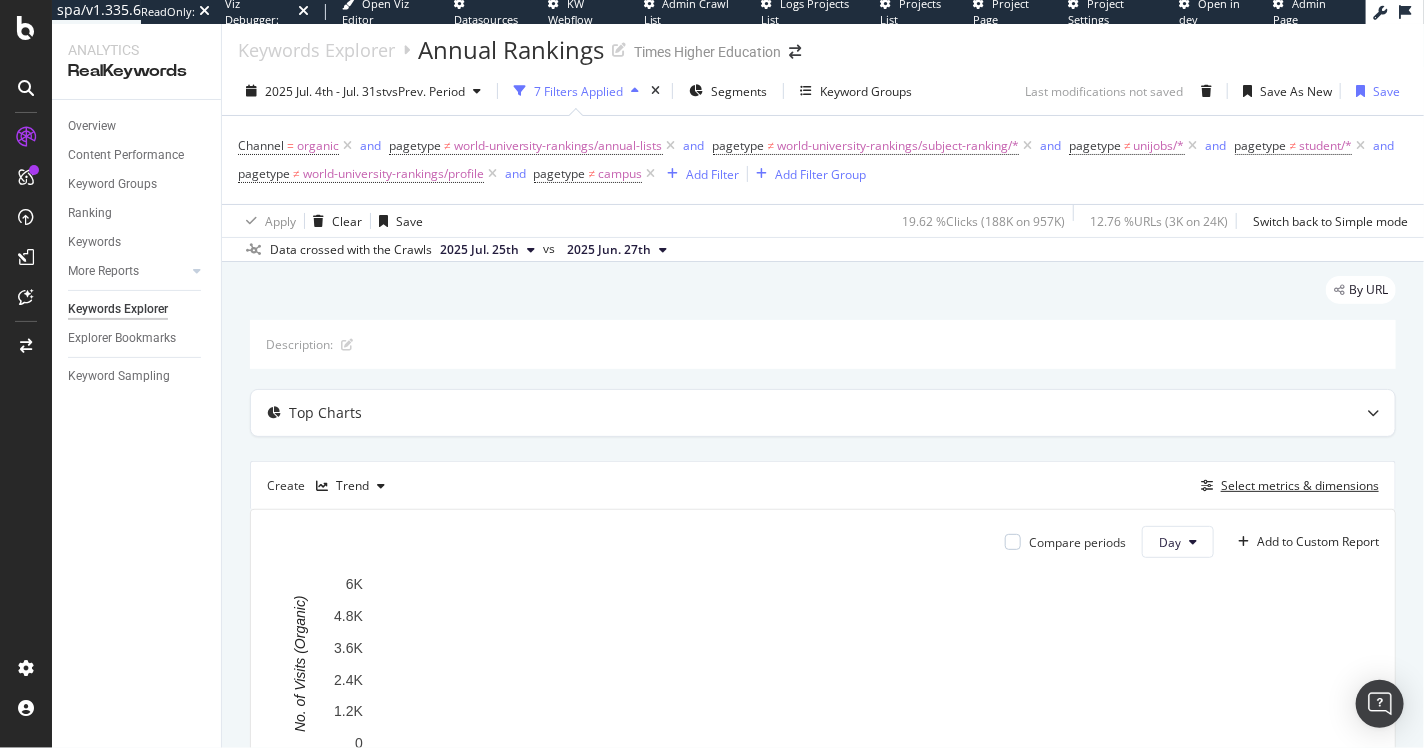 scroll, scrollTop: 484, scrollLeft: 0, axis: vertical 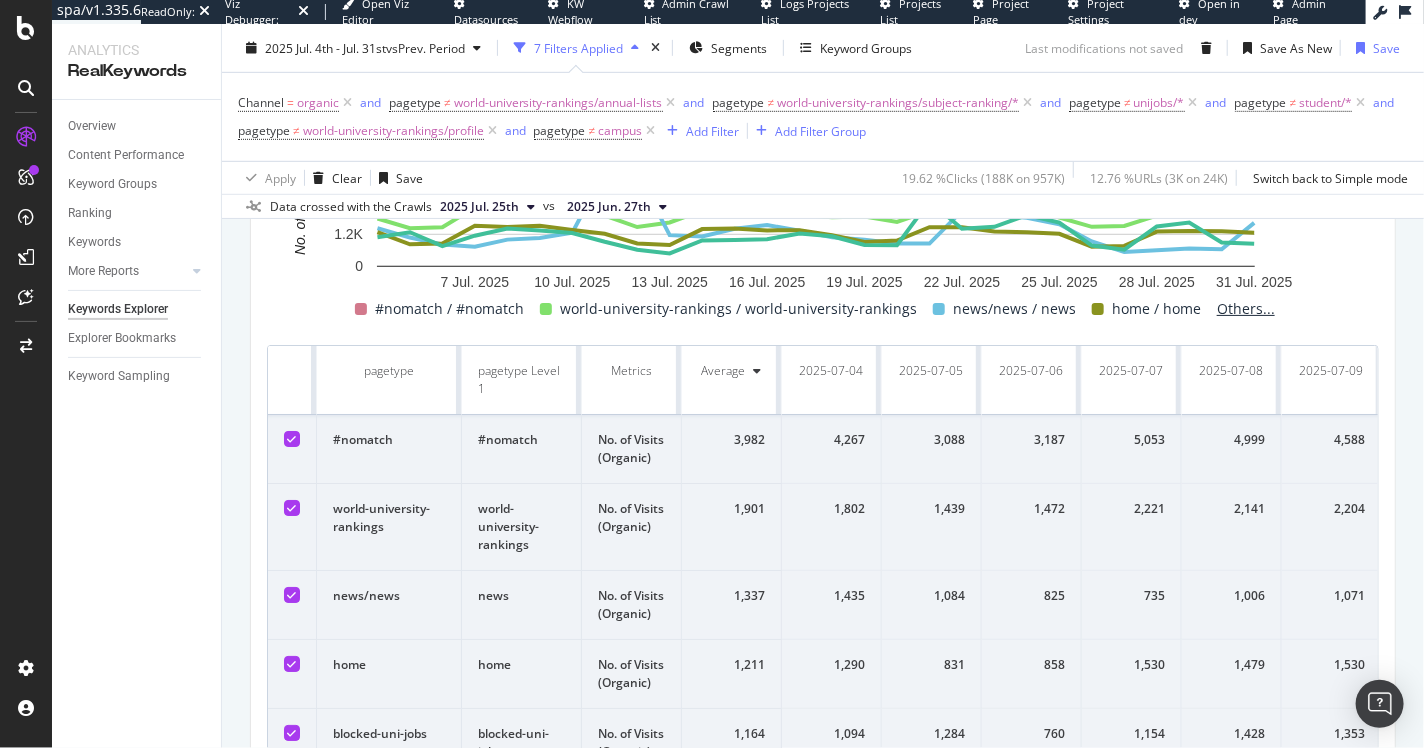 click on "Others..." at bounding box center (1246, 309) 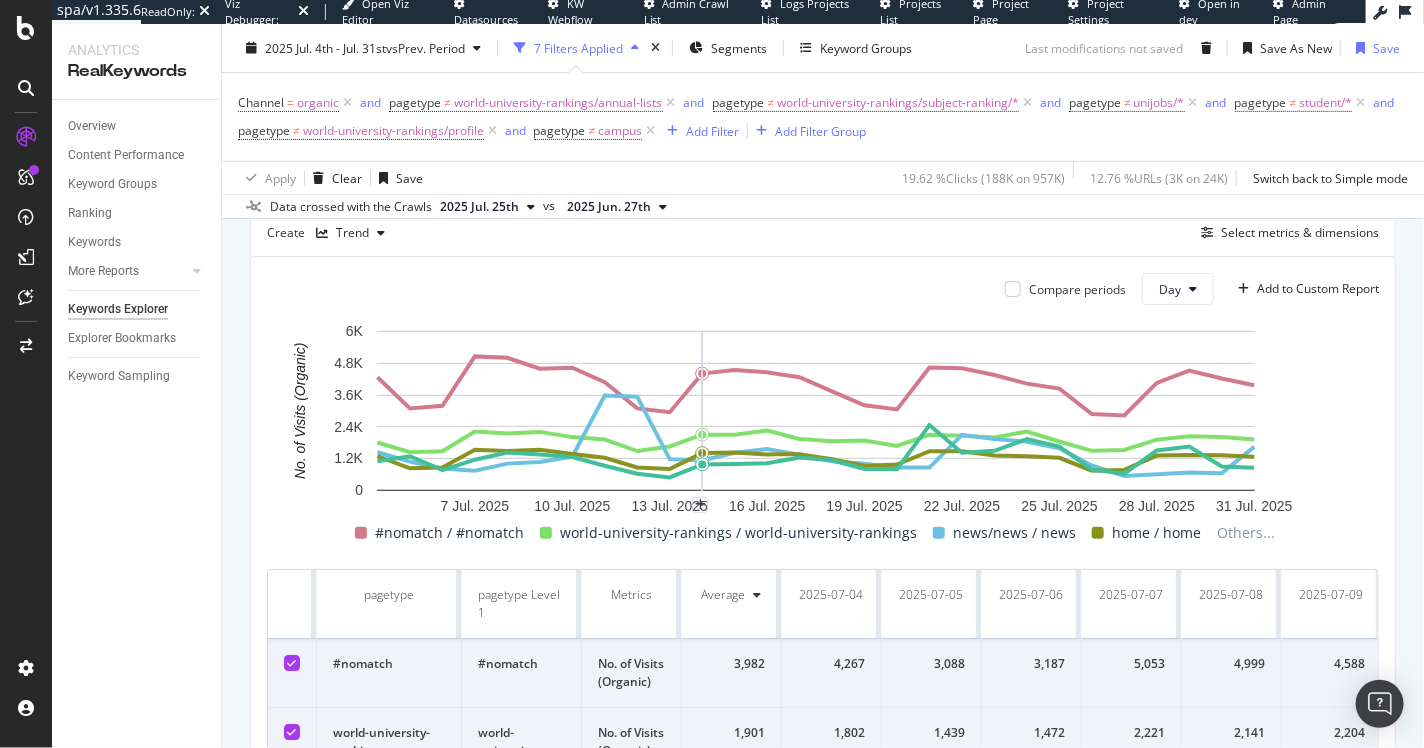 scroll, scrollTop: 258, scrollLeft: 0, axis: vertical 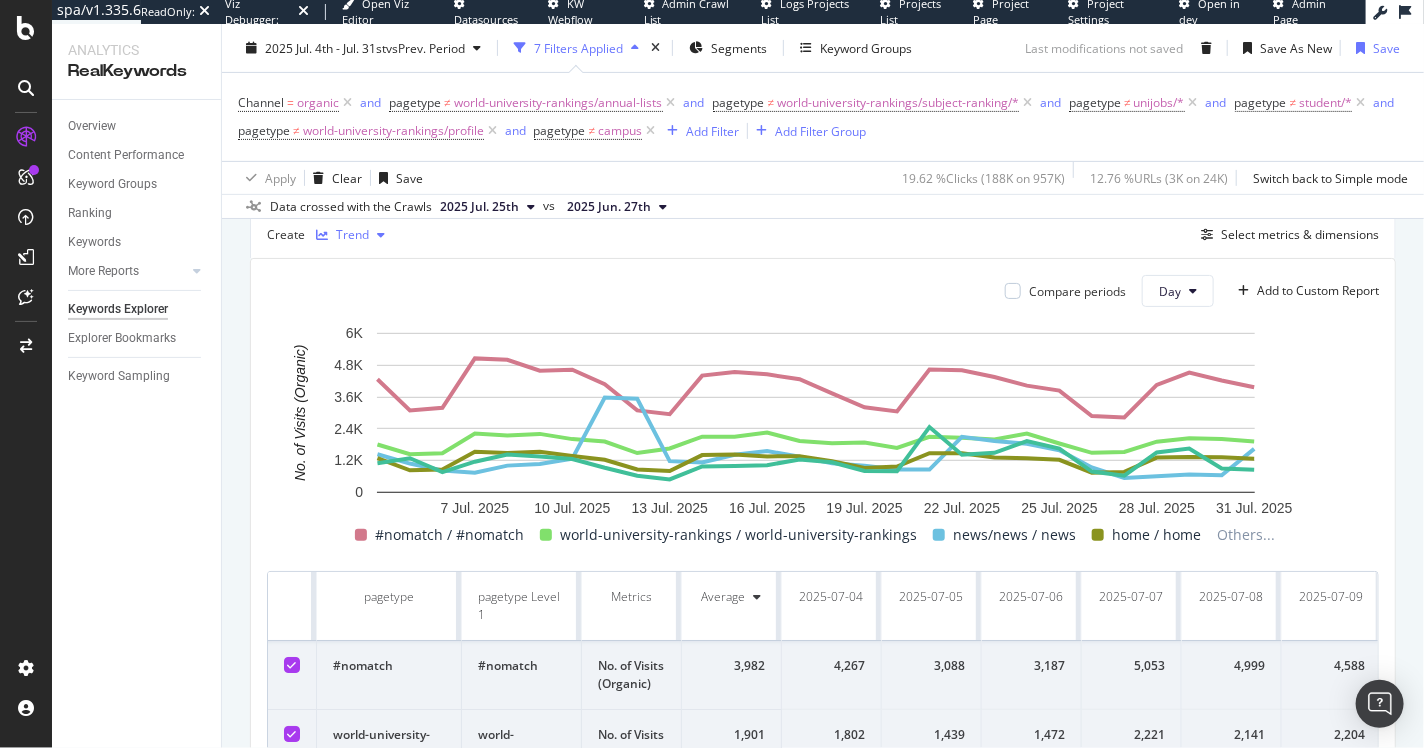 click at bounding box center [381, 235] 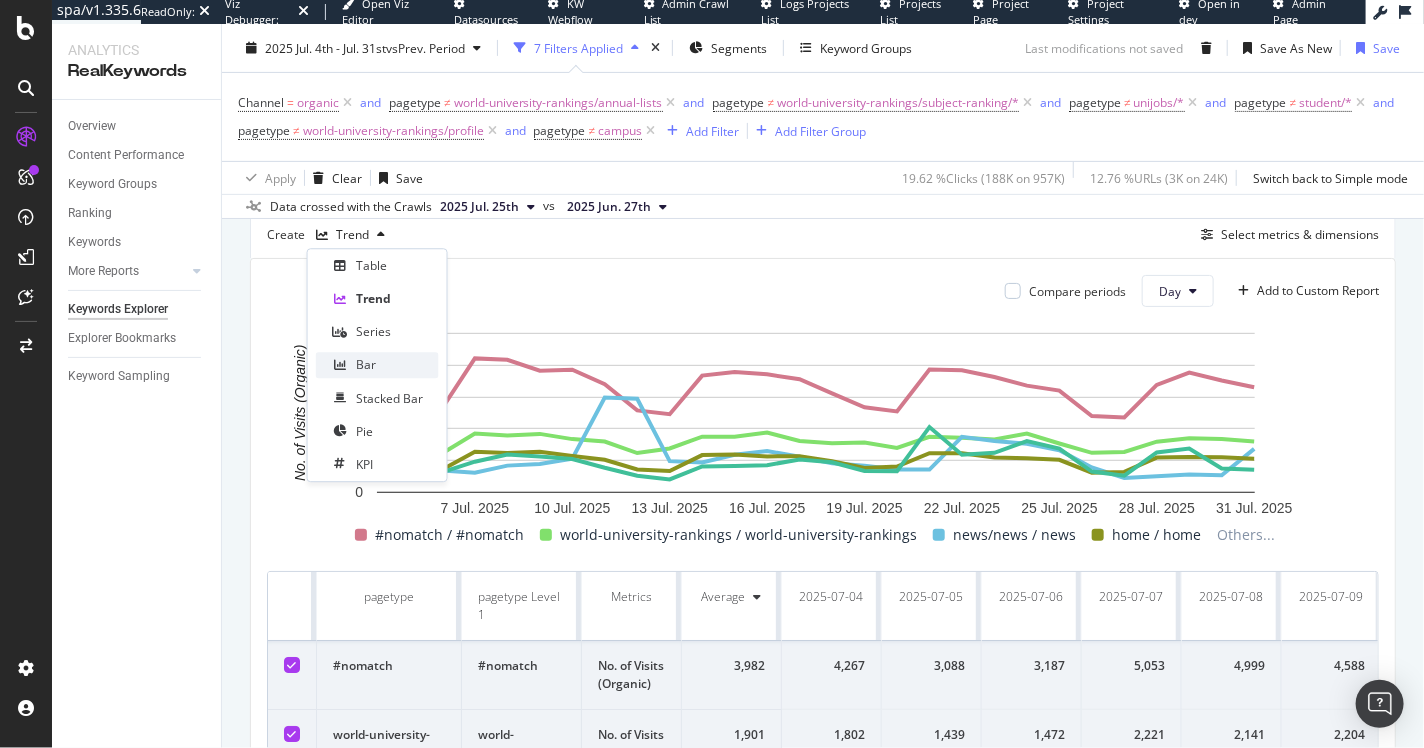 click on "Bar" at bounding box center (377, 365) 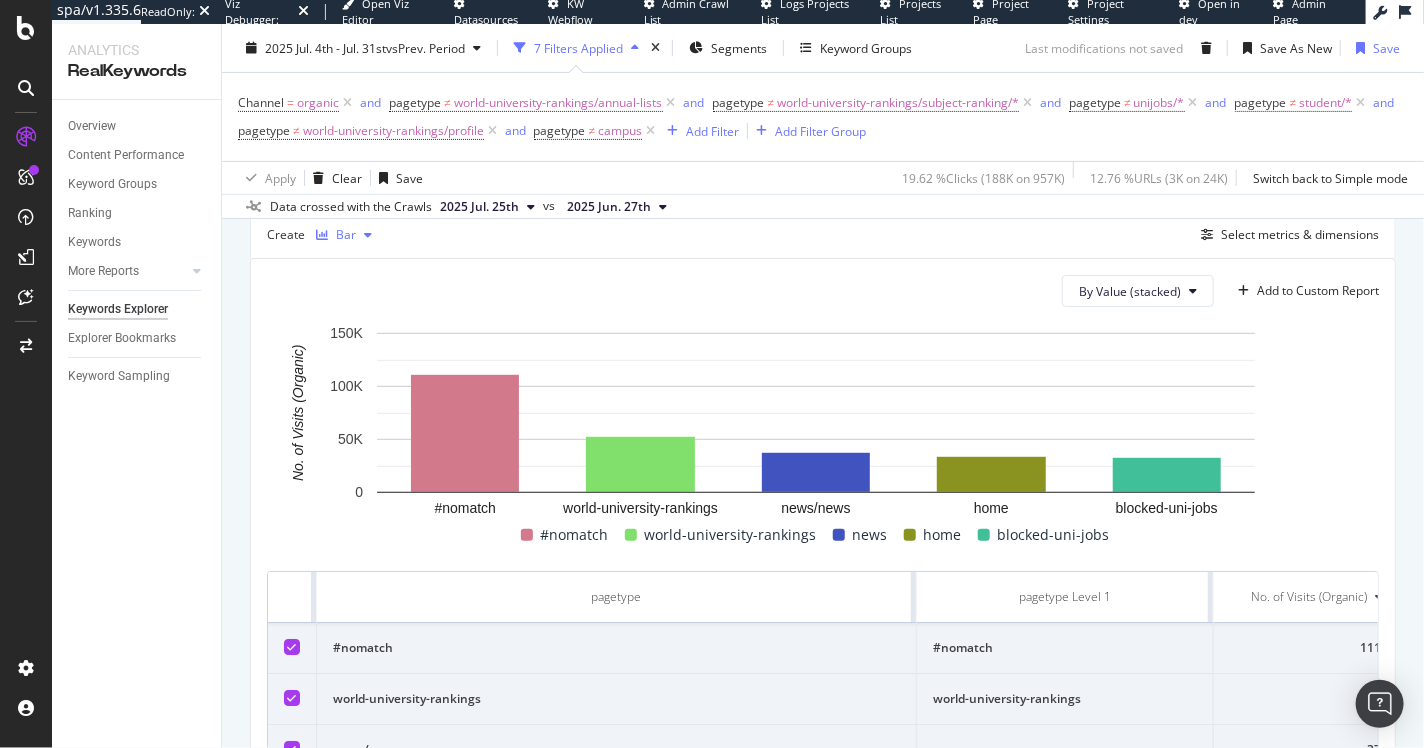 click at bounding box center [322, 235] 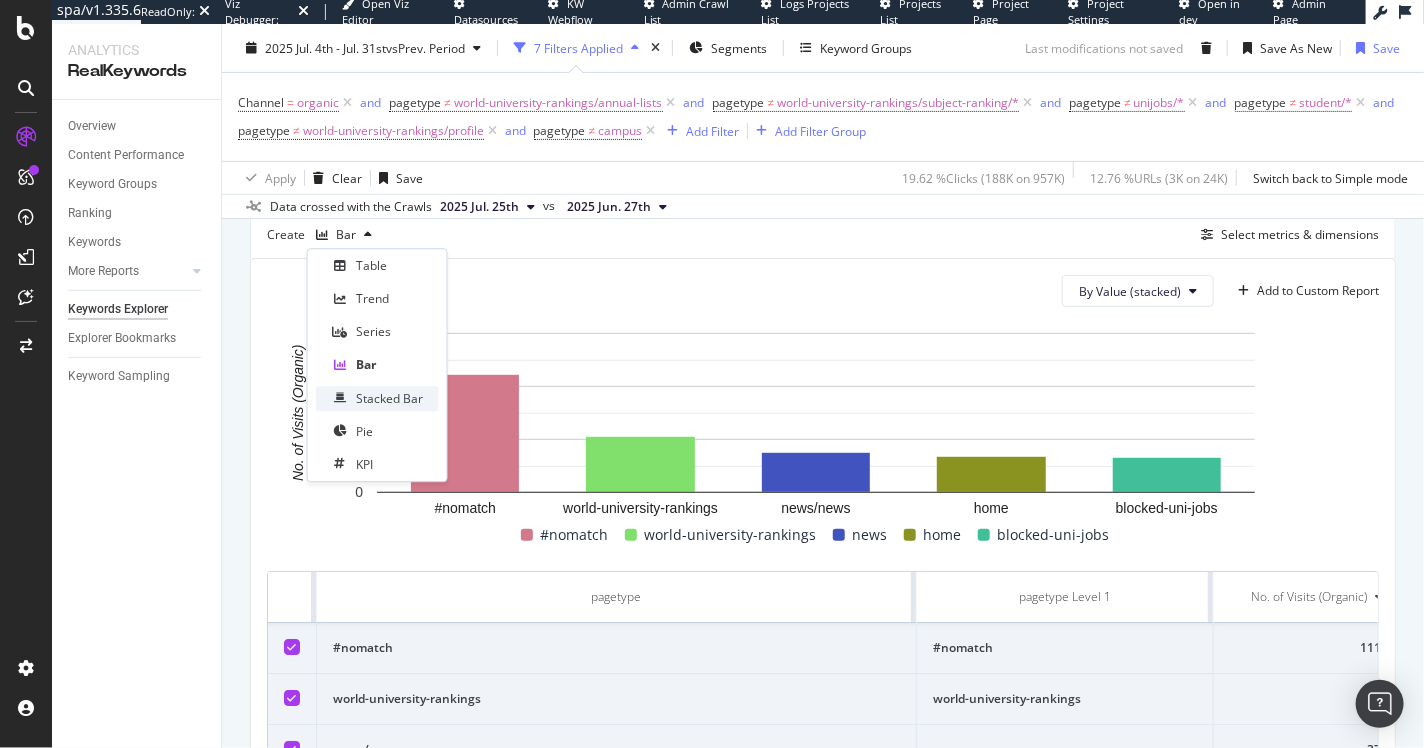 click on "Stacked Bar" at bounding box center (389, 398) 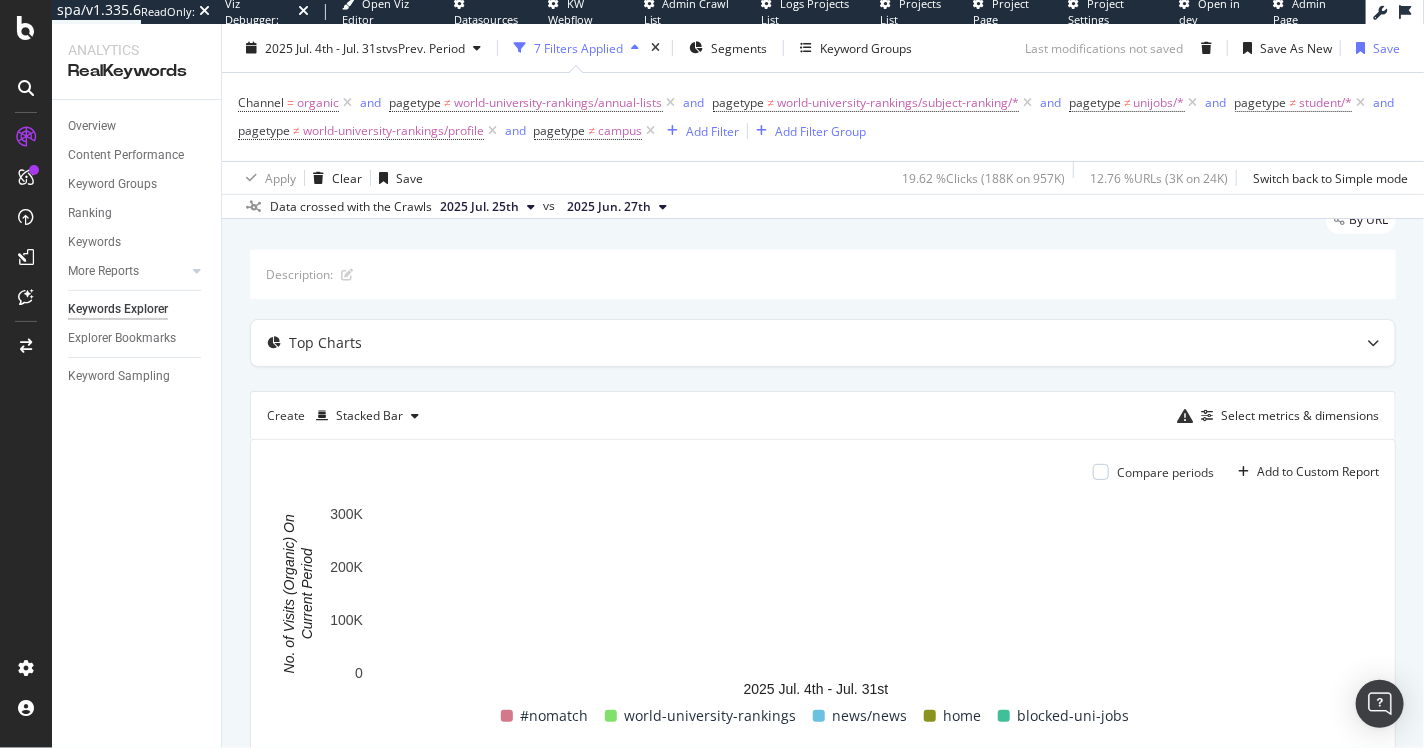 scroll, scrollTop: 0, scrollLeft: 0, axis: both 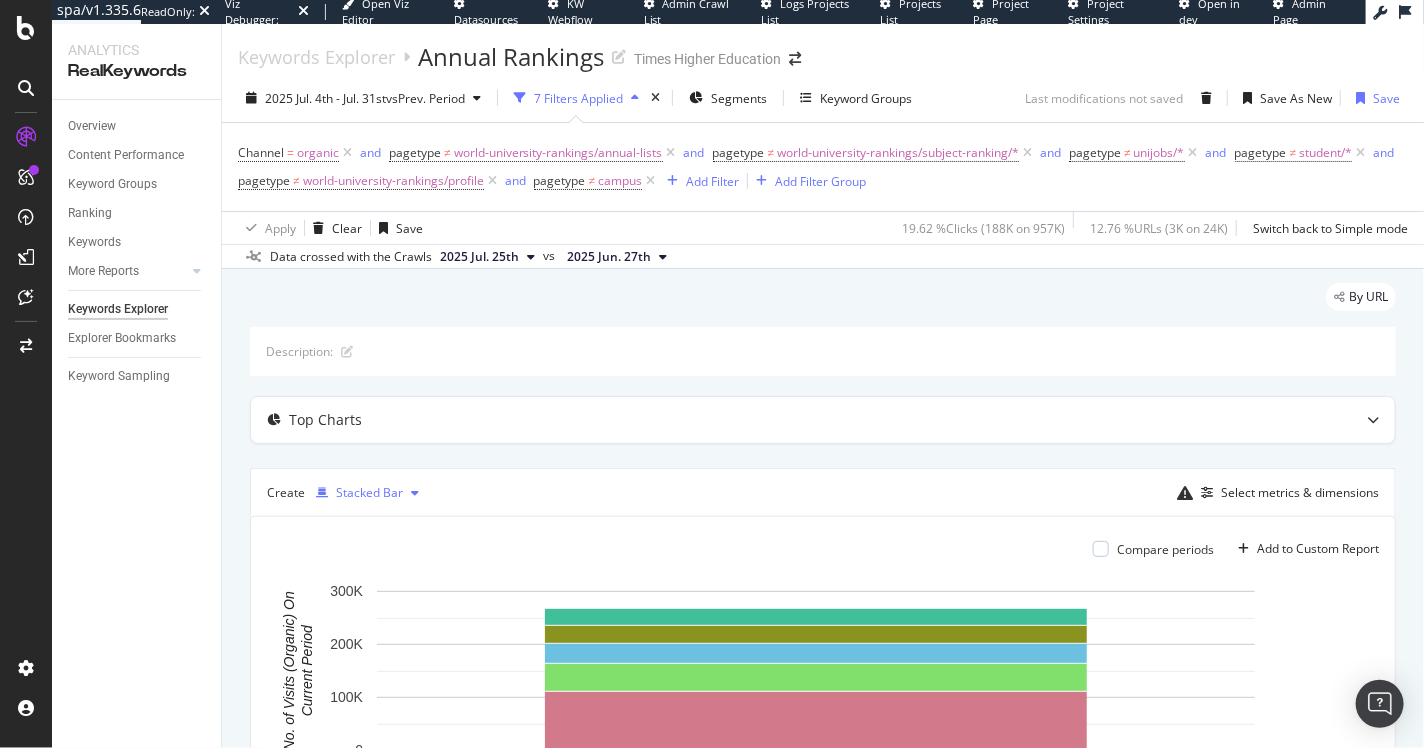 click on "Stacked Bar" at bounding box center [369, 493] 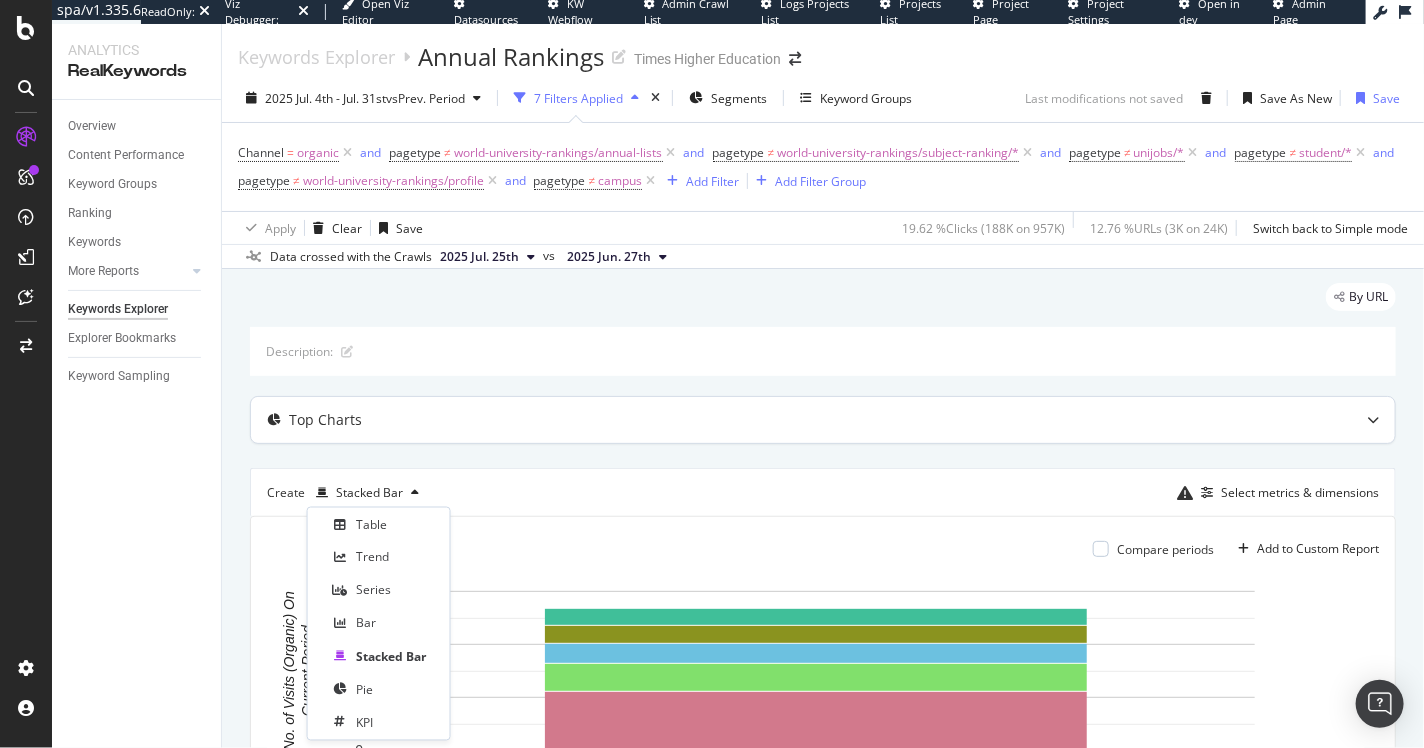 click on "Trend" at bounding box center (379, 557) 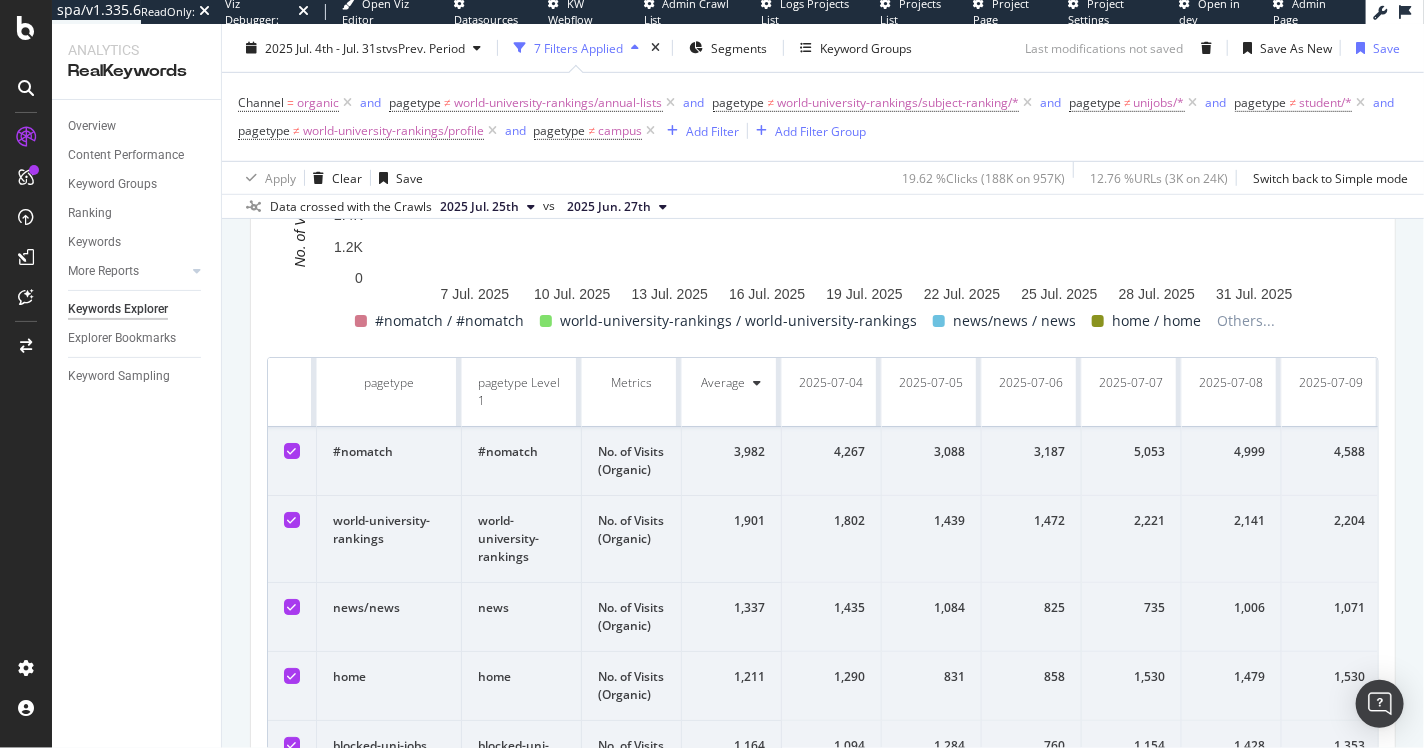 scroll, scrollTop: 486, scrollLeft: 0, axis: vertical 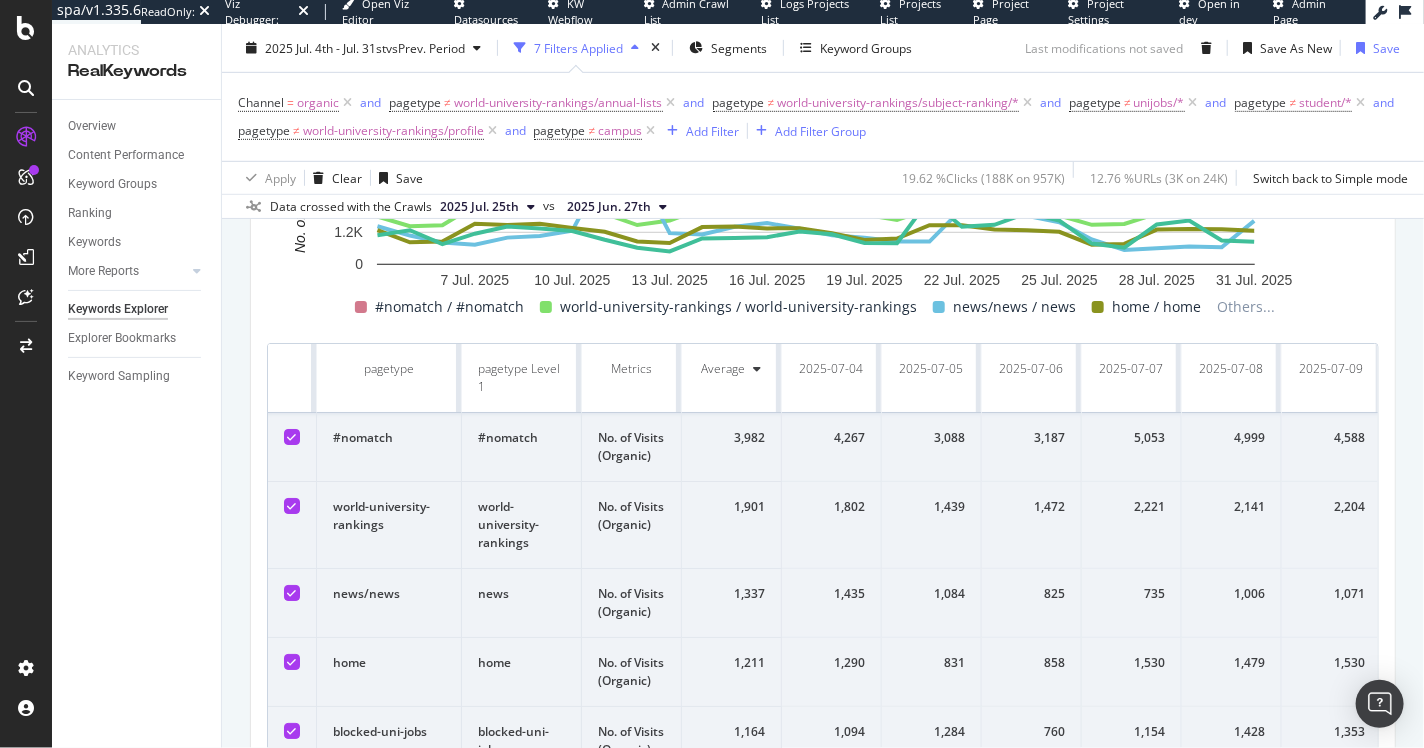 click on "No. of Visits (Organic)" at bounding box center (632, 525) 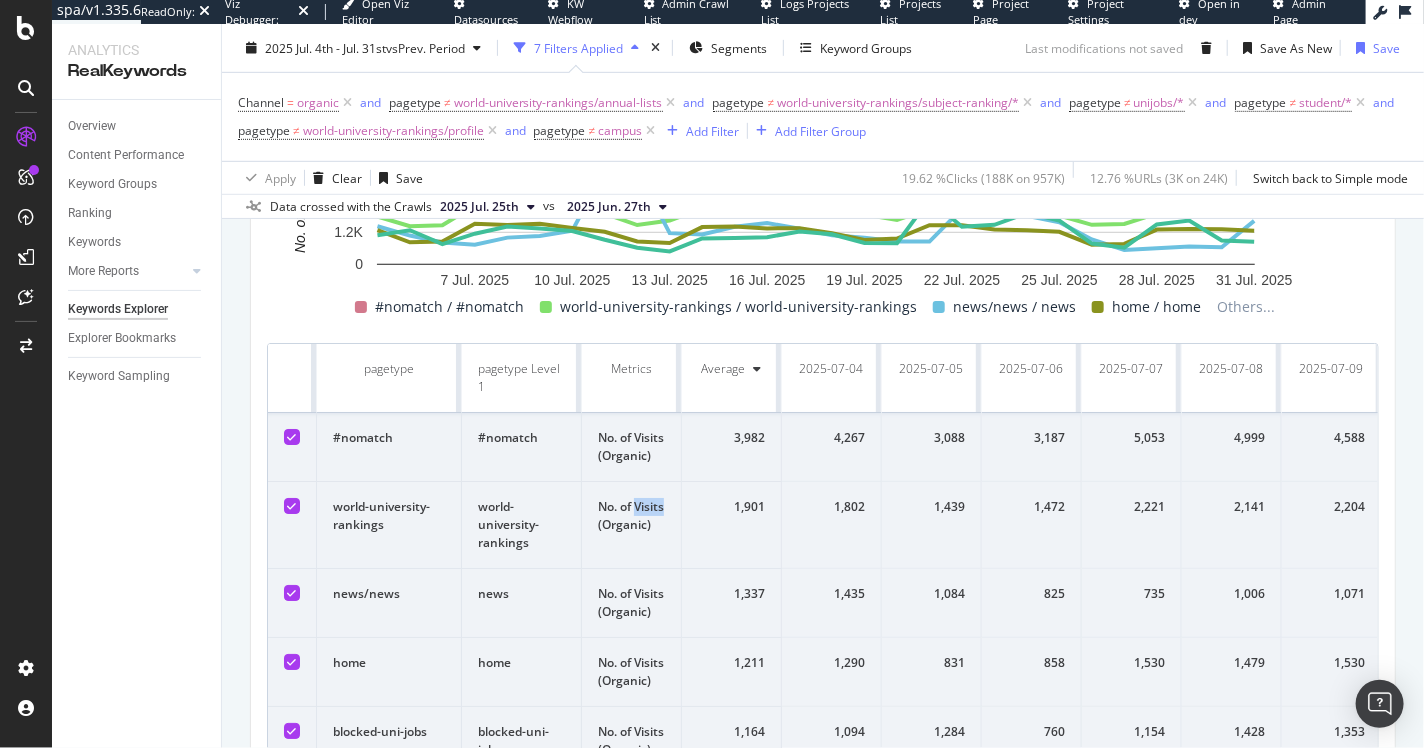 click on "No. of Visits (Organic)" at bounding box center [632, 525] 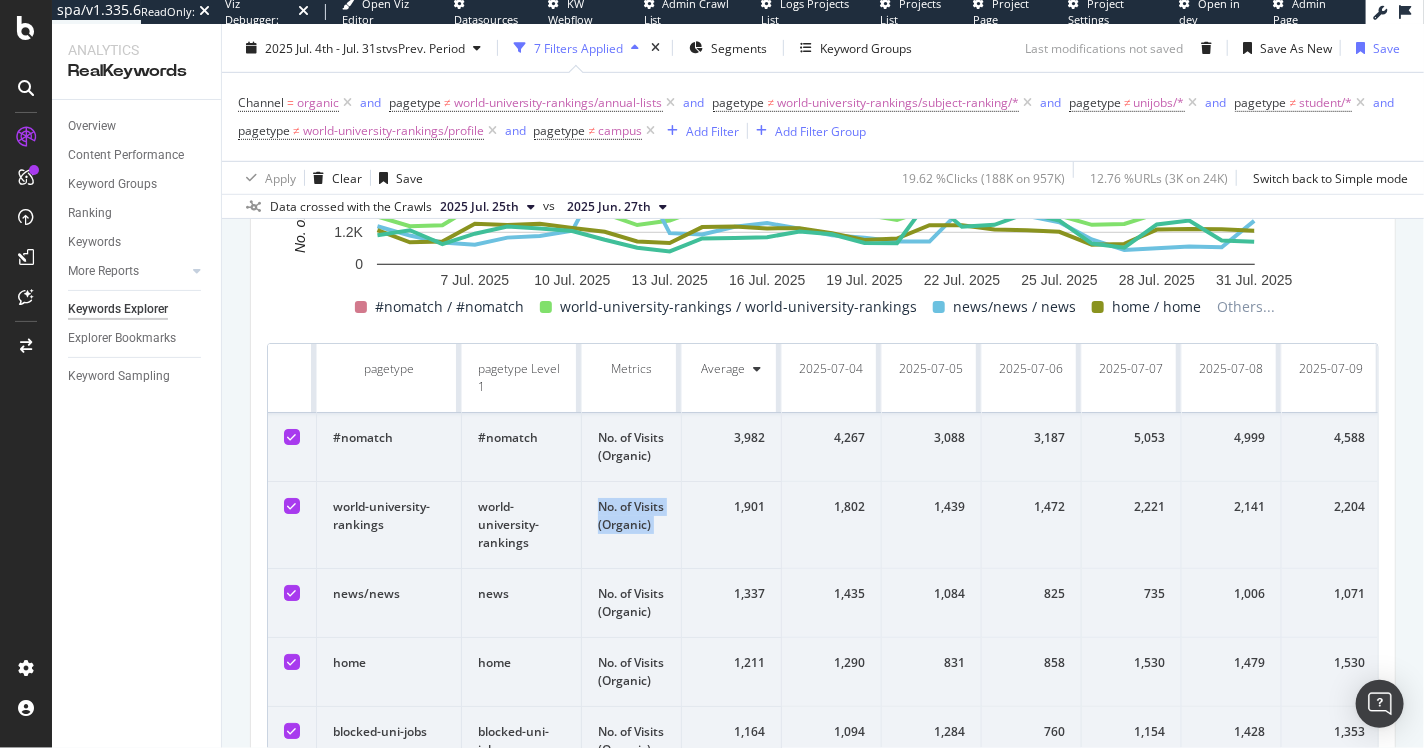 click on "No. of Visits (Organic)" at bounding box center (632, 525) 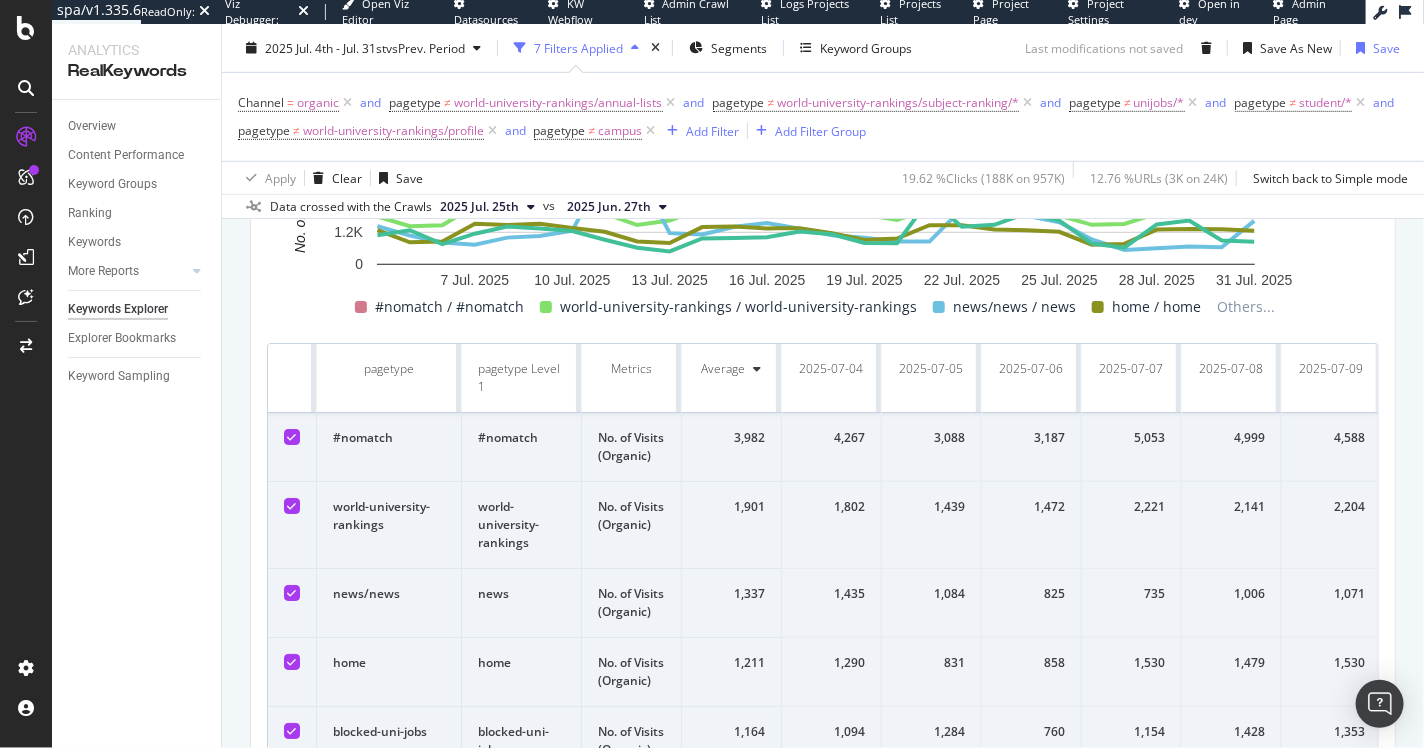 click on "No. of Visits (Organic)" at bounding box center (632, 525) 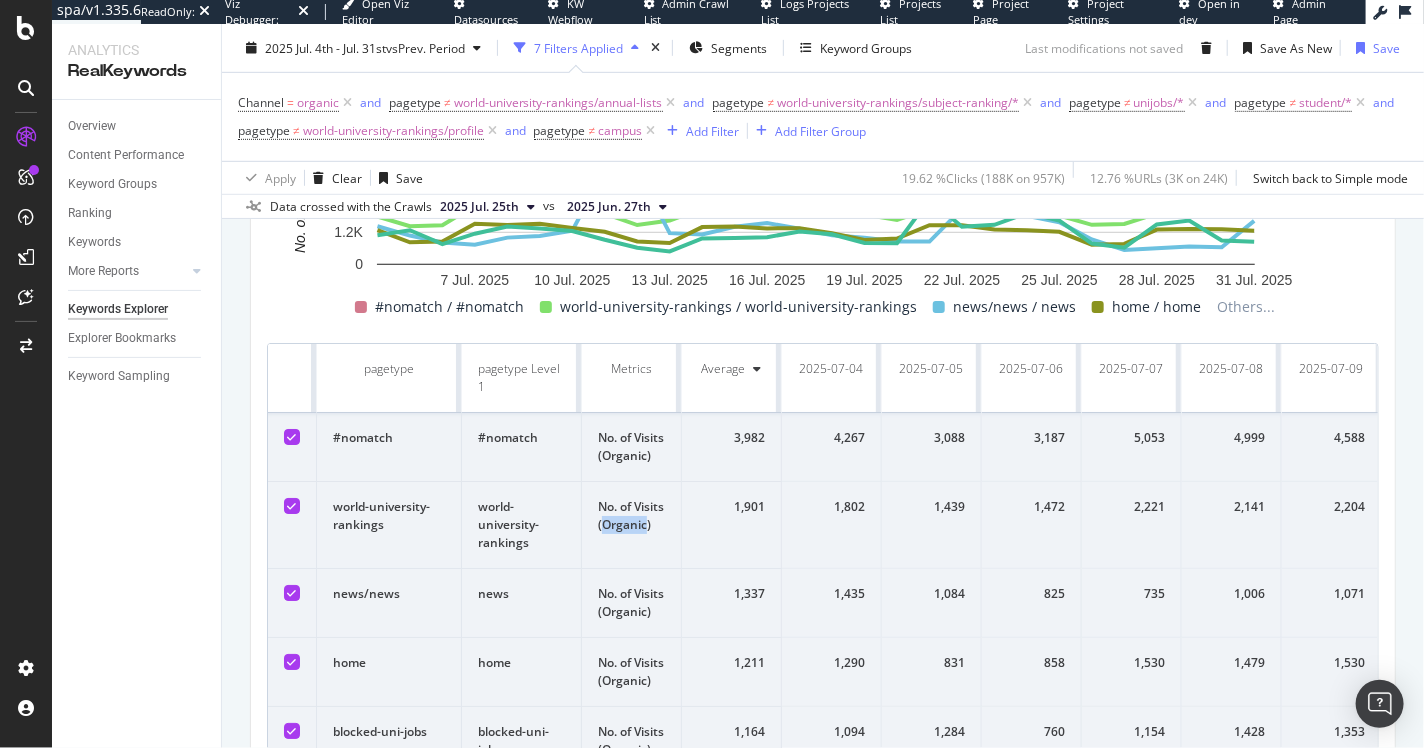 click on "No. of Visits (Organic)" at bounding box center (632, 525) 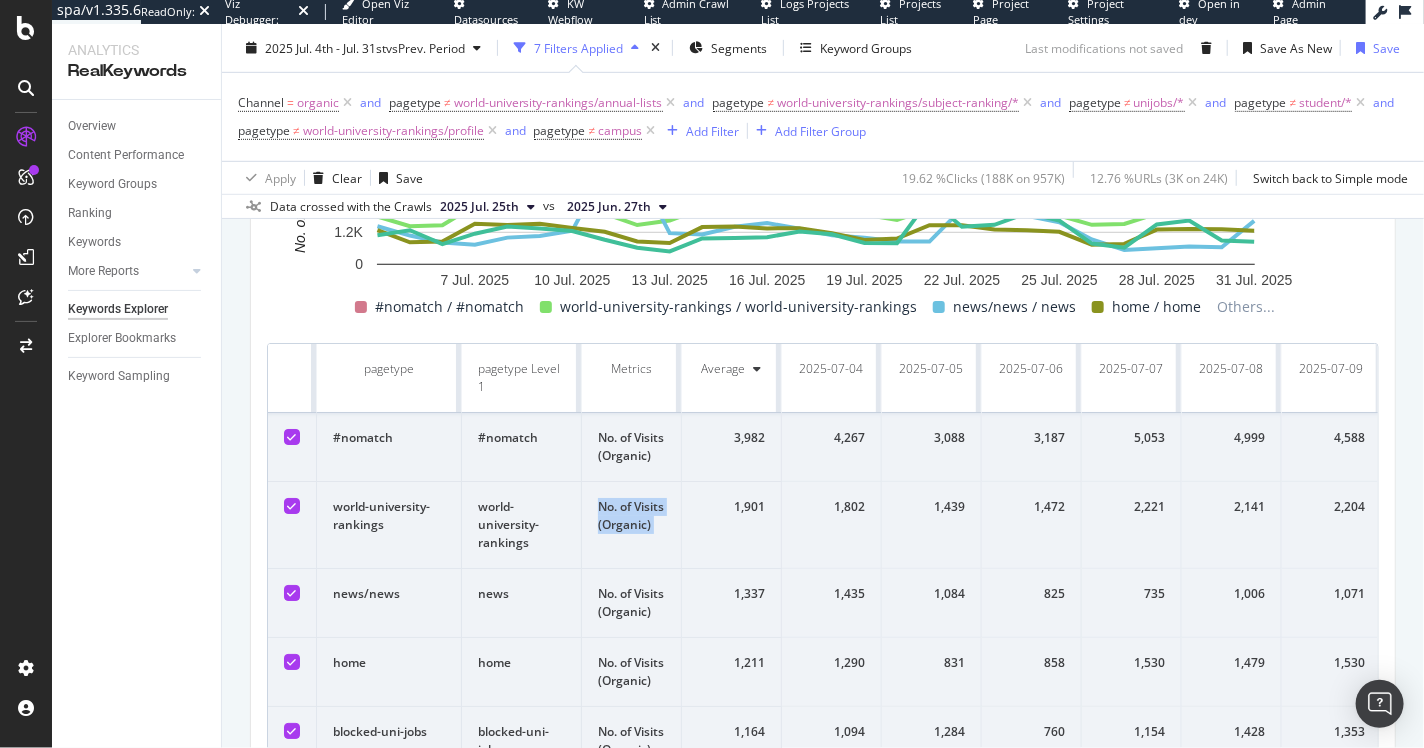 click on "No. of Visits (Organic)" at bounding box center [632, 525] 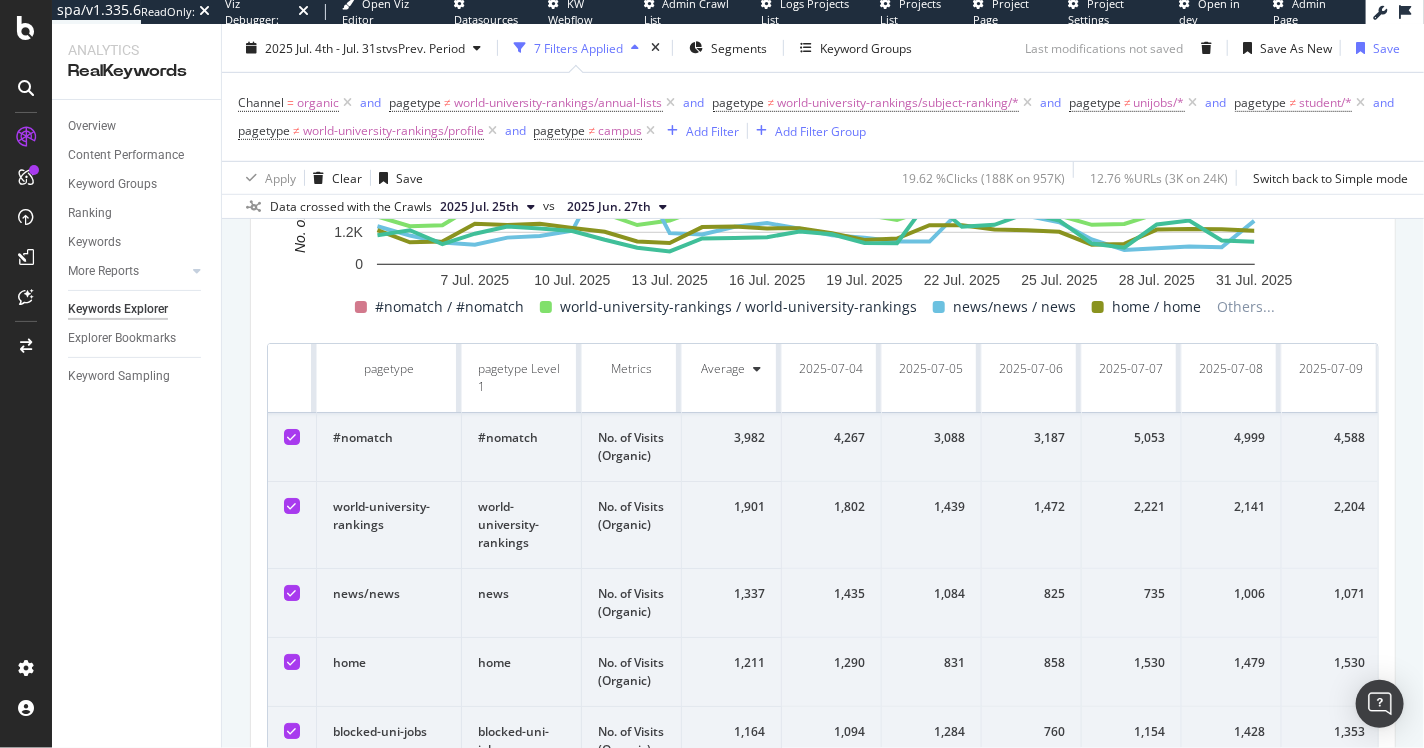 scroll, scrollTop: 0, scrollLeft: 0, axis: both 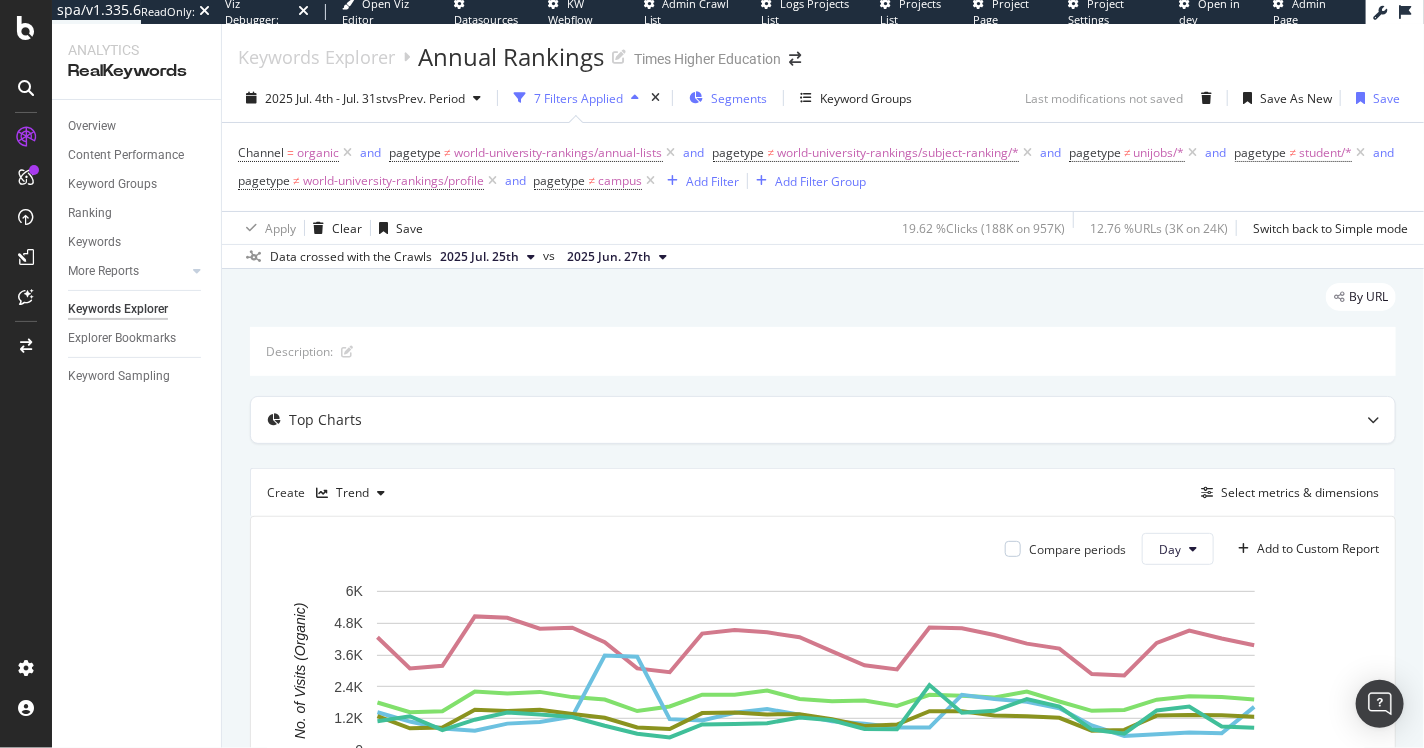 click on "Segments" at bounding box center (739, 98) 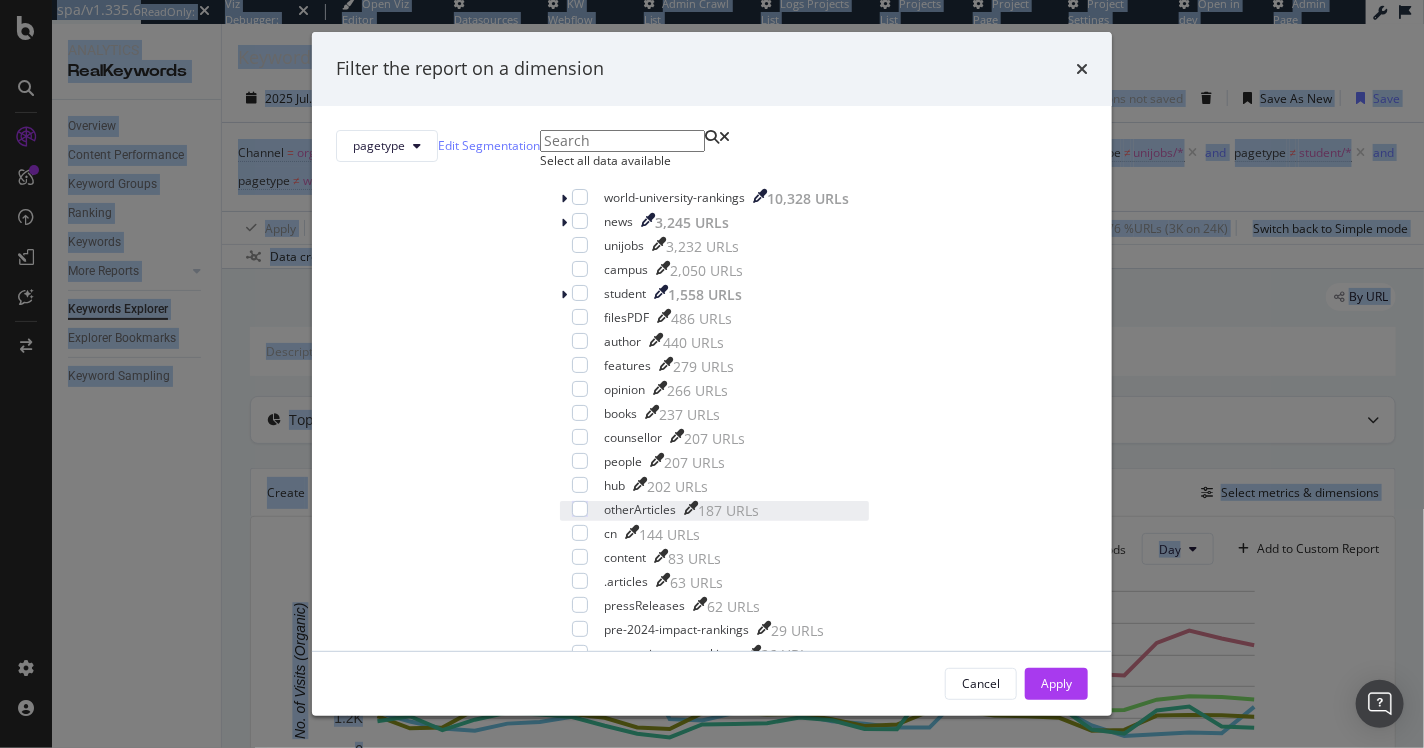 scroll, scrollTop: 0, scrollLeft: 0, axis: both 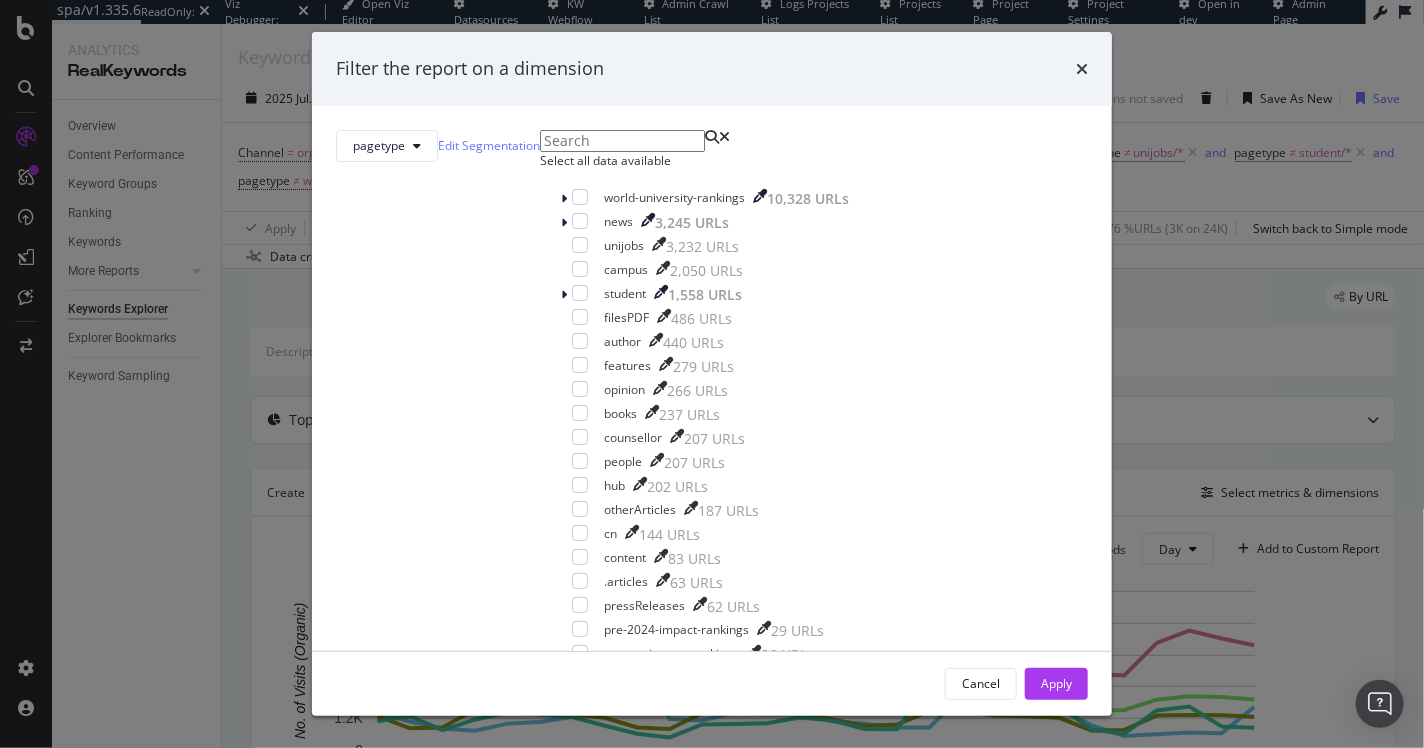 click on "Filter the report on a dimension pagetype Edit Segmentation Select all data available world-university-rankings 10,328   URLs news 3,245   URLs unijobs 3,232   URLs campus 2,050   URLs student 1,558   URLs filesPDF 486   URLs author 440   URLs features 279   URLs opinion 266   URLs books 237   URLs counsellor 207   URLs people 207   URLs hub 202   URLs otherArticles 187   URLs cn 144   URLs content 83   URLs .articles 63   URLs pressReleases 62   URLs pre-2024-impact-rankings 29   URLs current-impact-rankings 26   URLs ourSolutions 26   URLs parameters-pagination 24   URLs talking-leadership 24   URLs Impact-Methodologies-plus-adhoc 17   URLs parameters 15   URLs digital-editions 10   URLs events 10   URLs blocked-uni-jobs 8   URLs comment 8   URLs ratings 8   URLs career 7   URLs home 7   URLs flipbooks.THE 6   URLs carousels 5   URLs dataBites 4   URLs letters 3   URLs cartoons 2   URLs otherPages 2   URLs academic 1   URL appointments 1   URL recruiters.THE 1   URL subjectRanking 1   URL Cancel Apply" at bounding box center [712, 374] 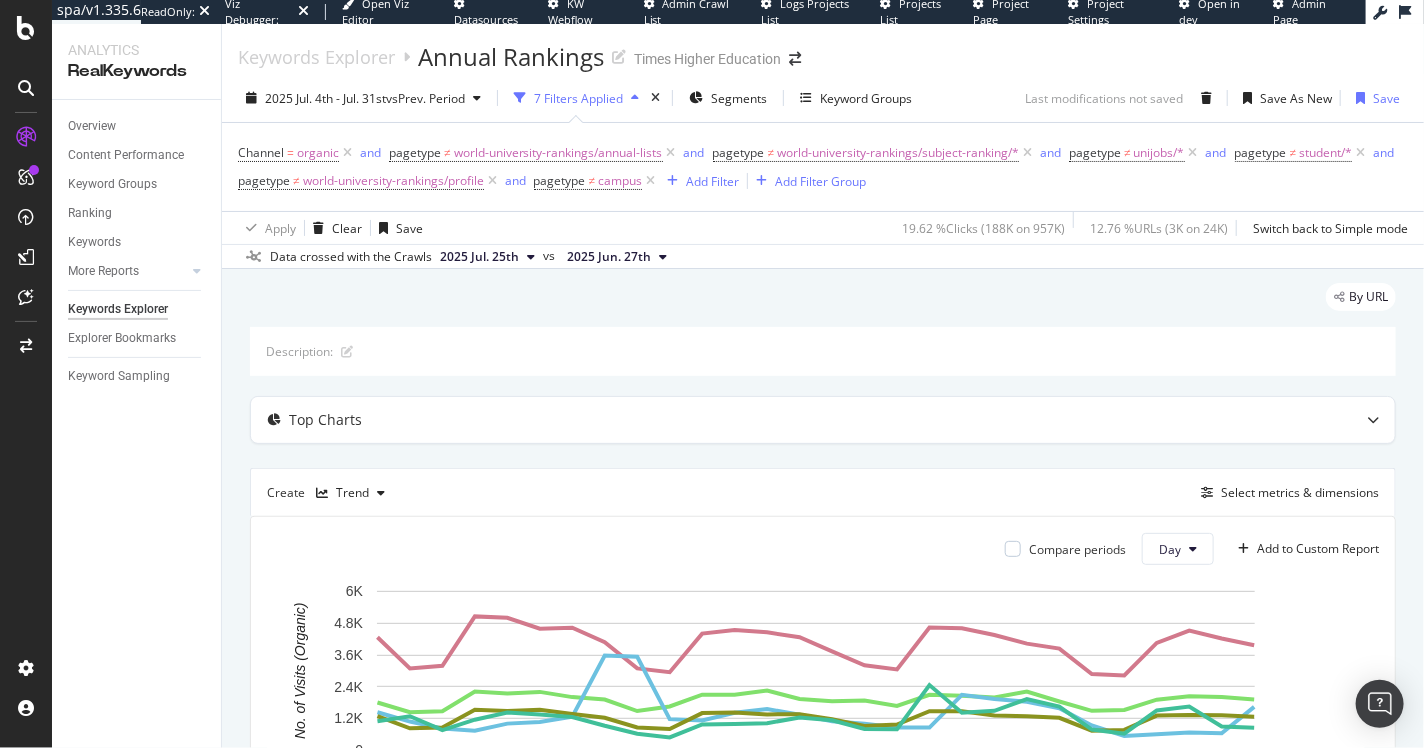 scroll, scrollTop: 812, scrollLeft: 0, axis: vertical 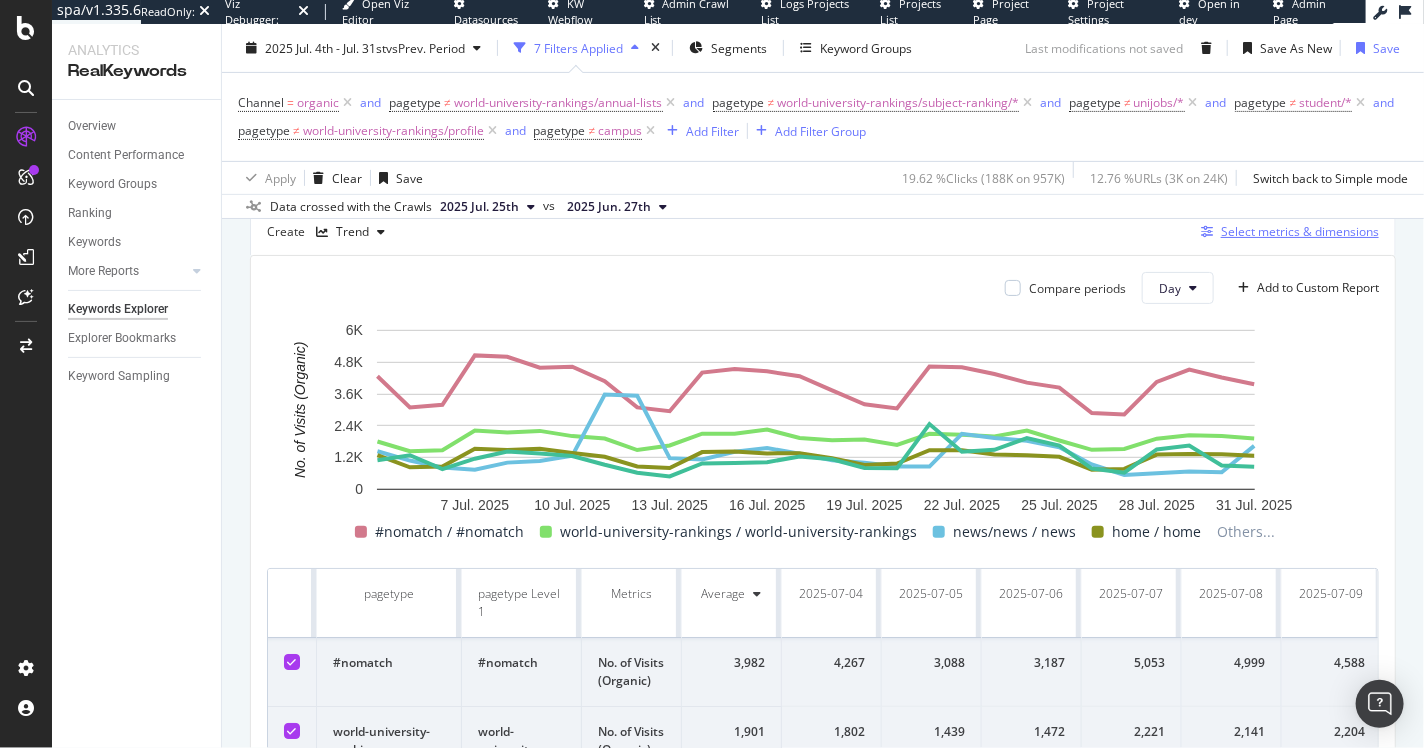click on "Select metrics & dimensions" at bounding box center [1300, 231] 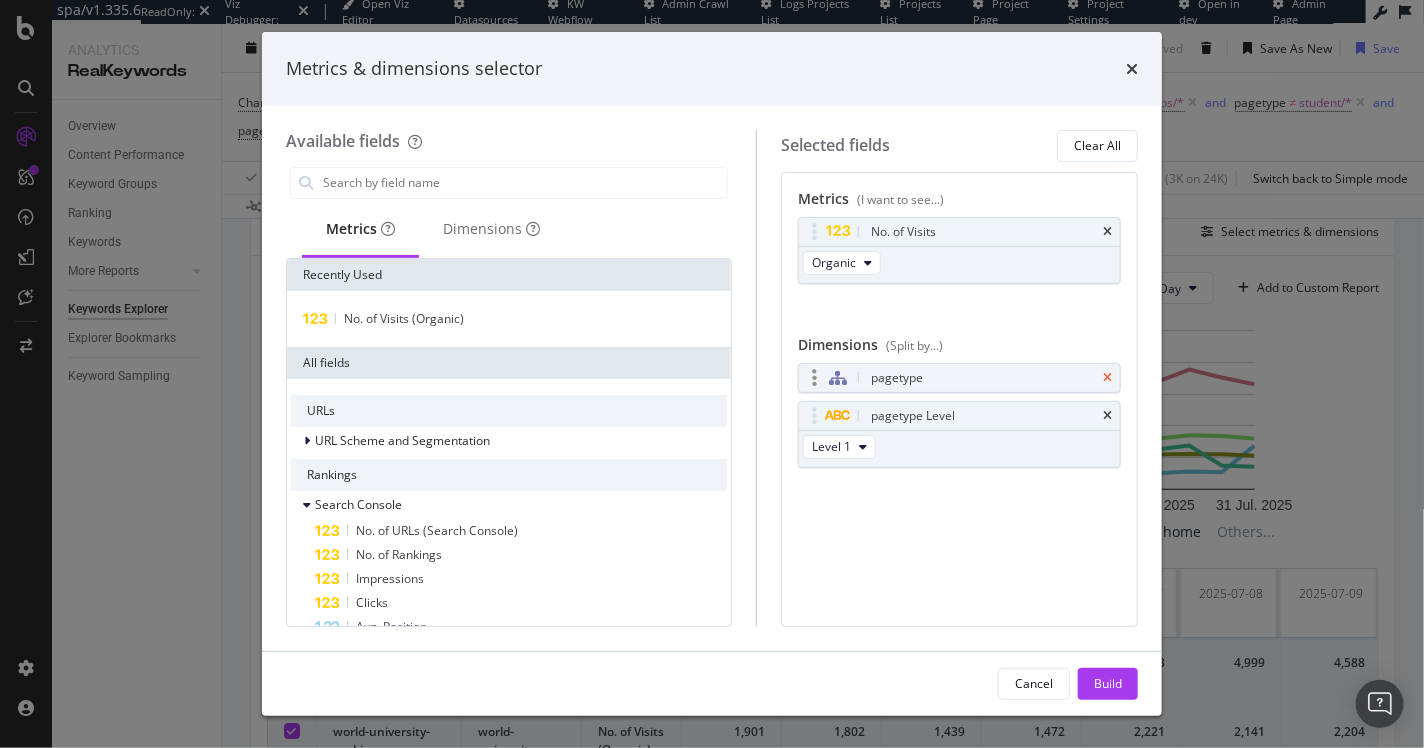 click at bounding box center (1107, 378) 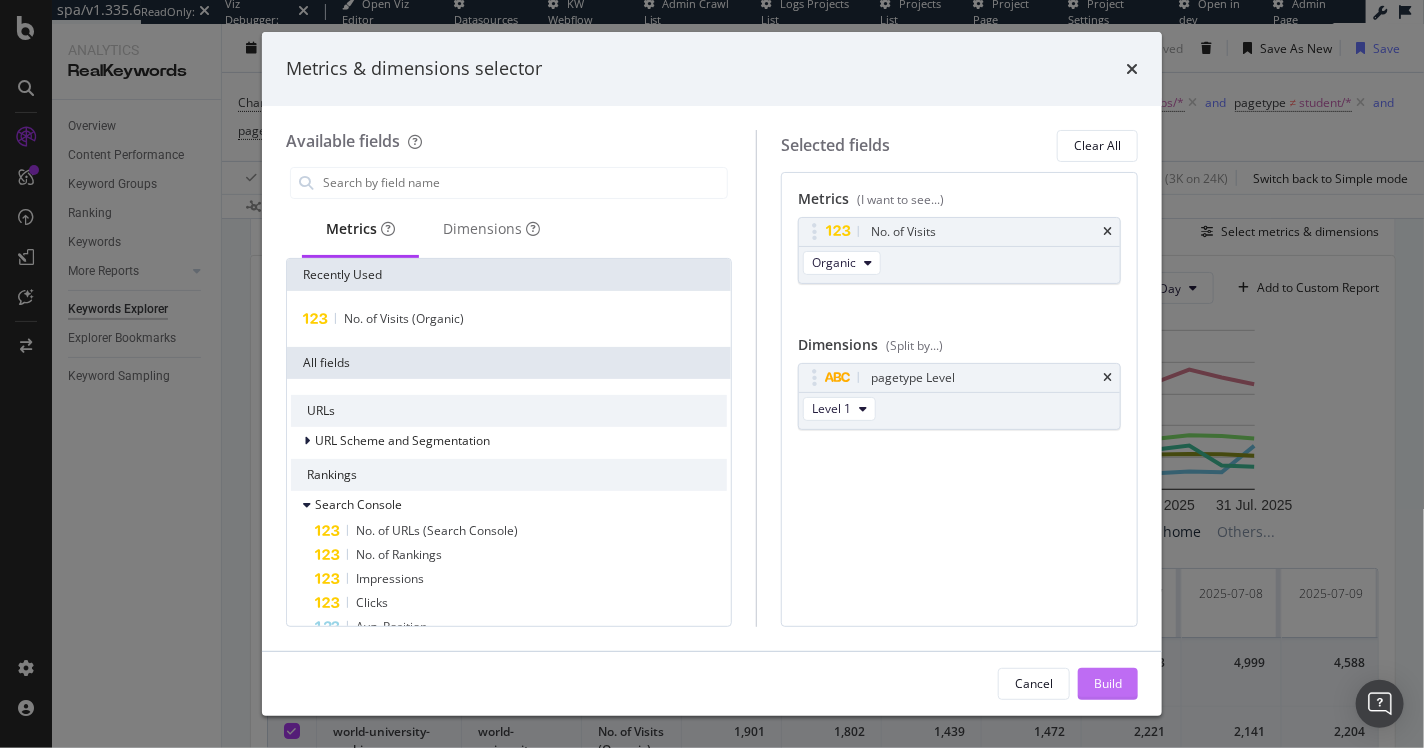 click on "Build" at bounding box center (1108, 684) 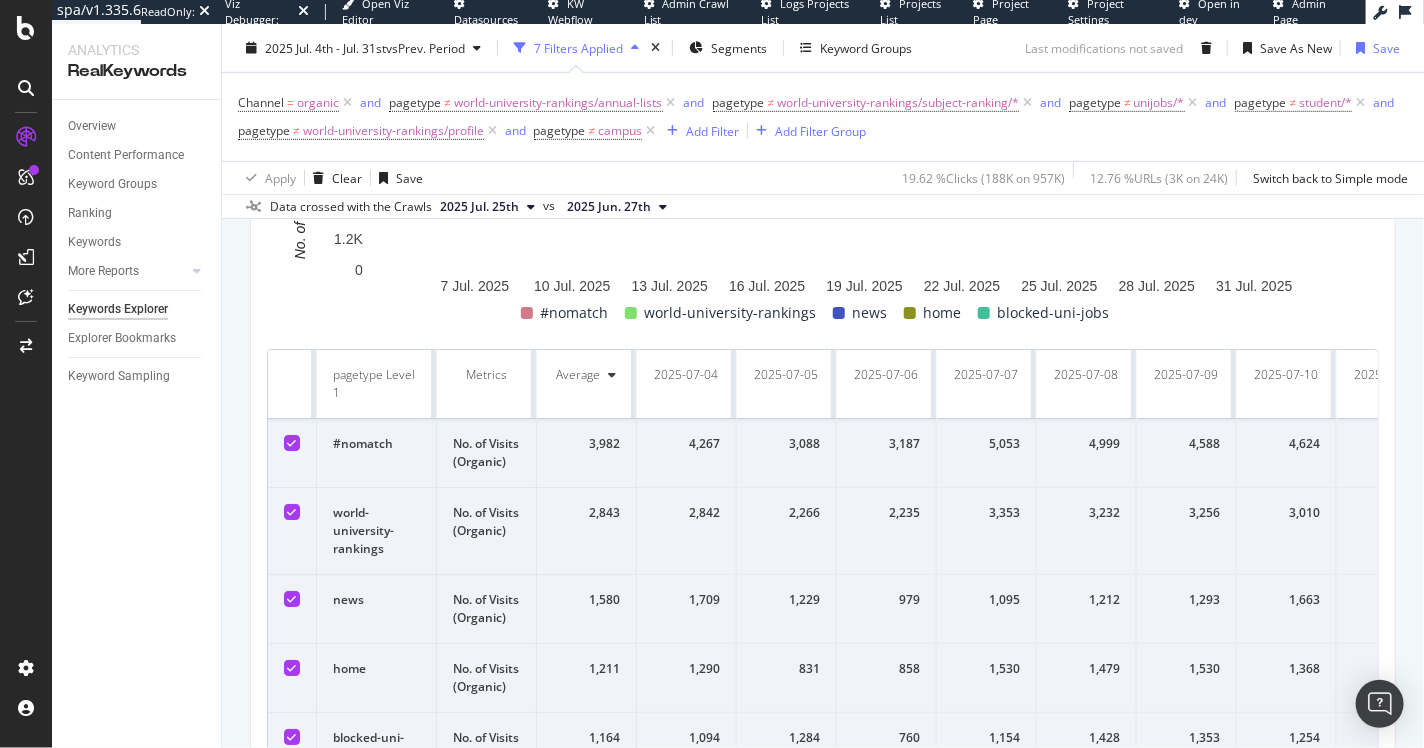 scroll, scrollTop: 495, scrollLeft: 0, axis: vertical 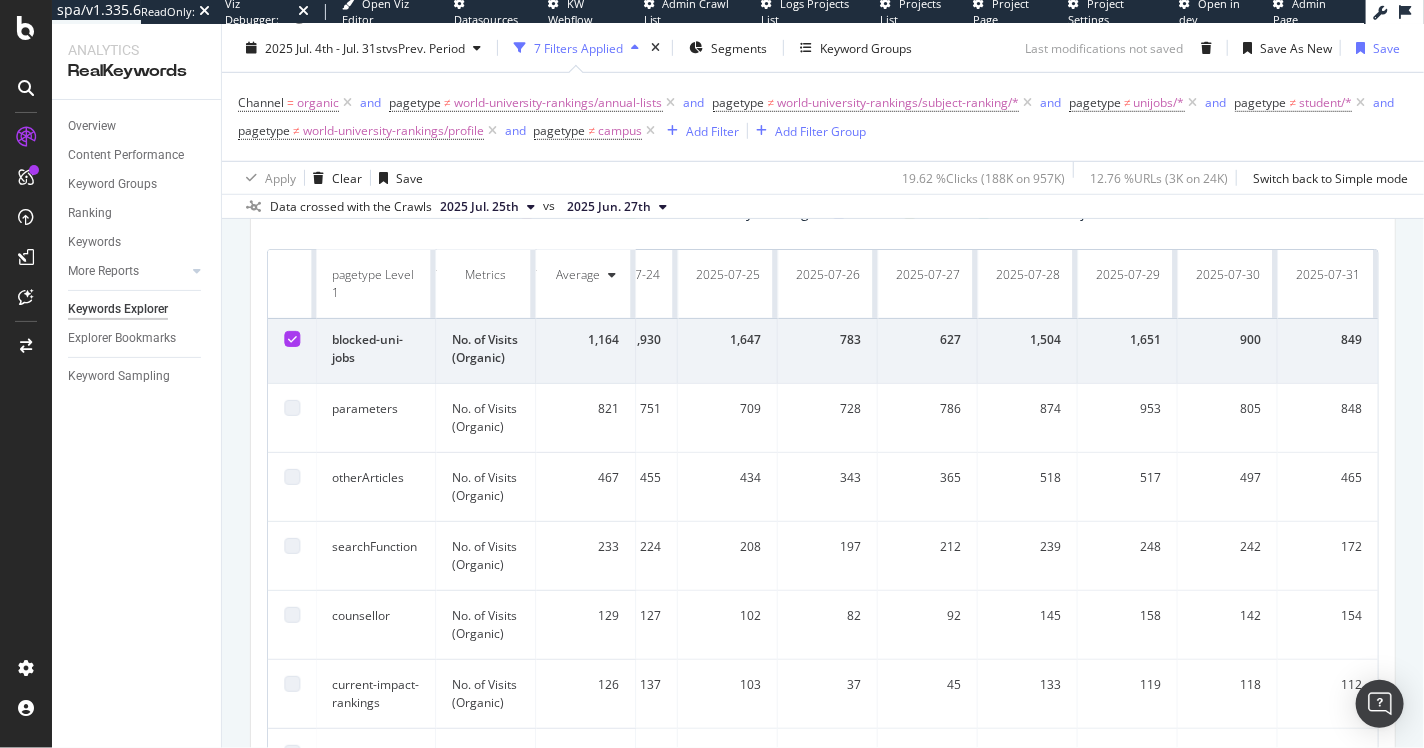 click on "849" at bounding box center (1328, 340) 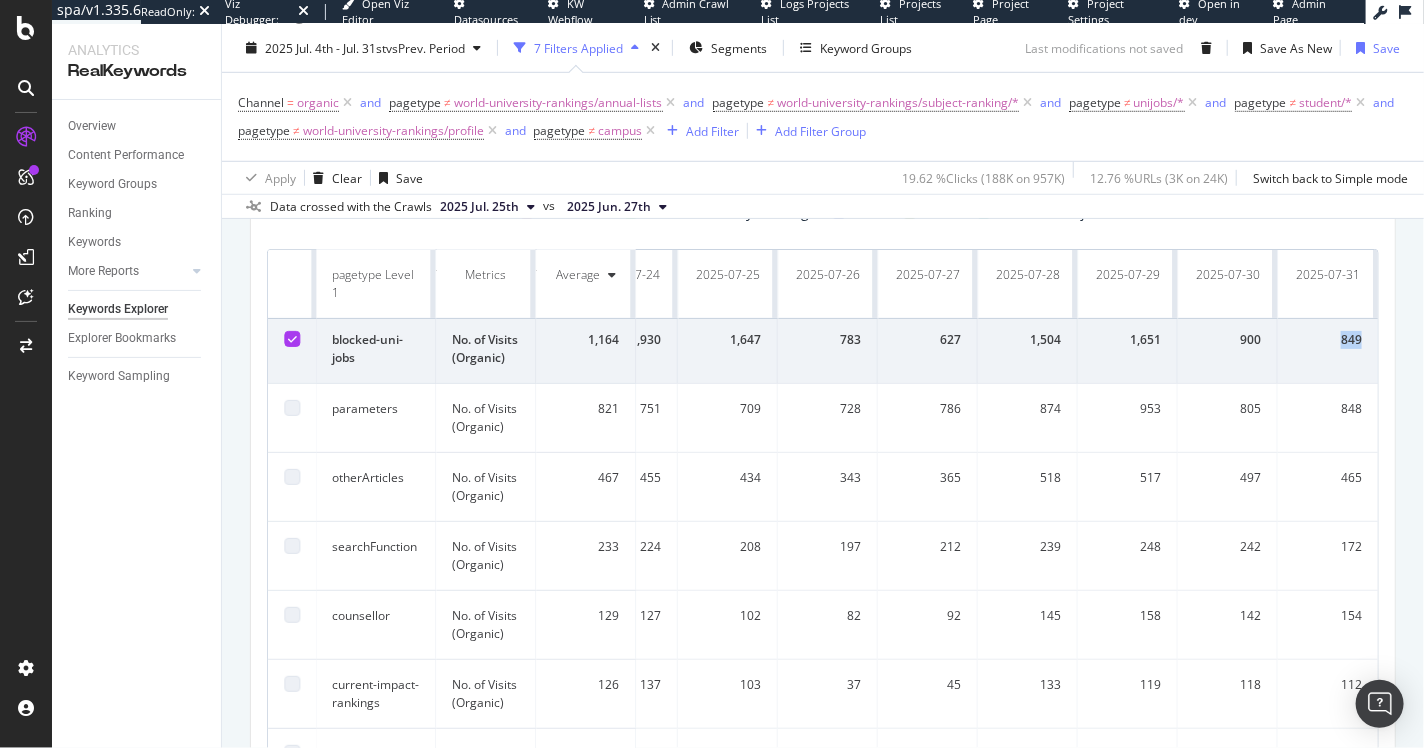 click on "849" at bounding box center [1328, 340] 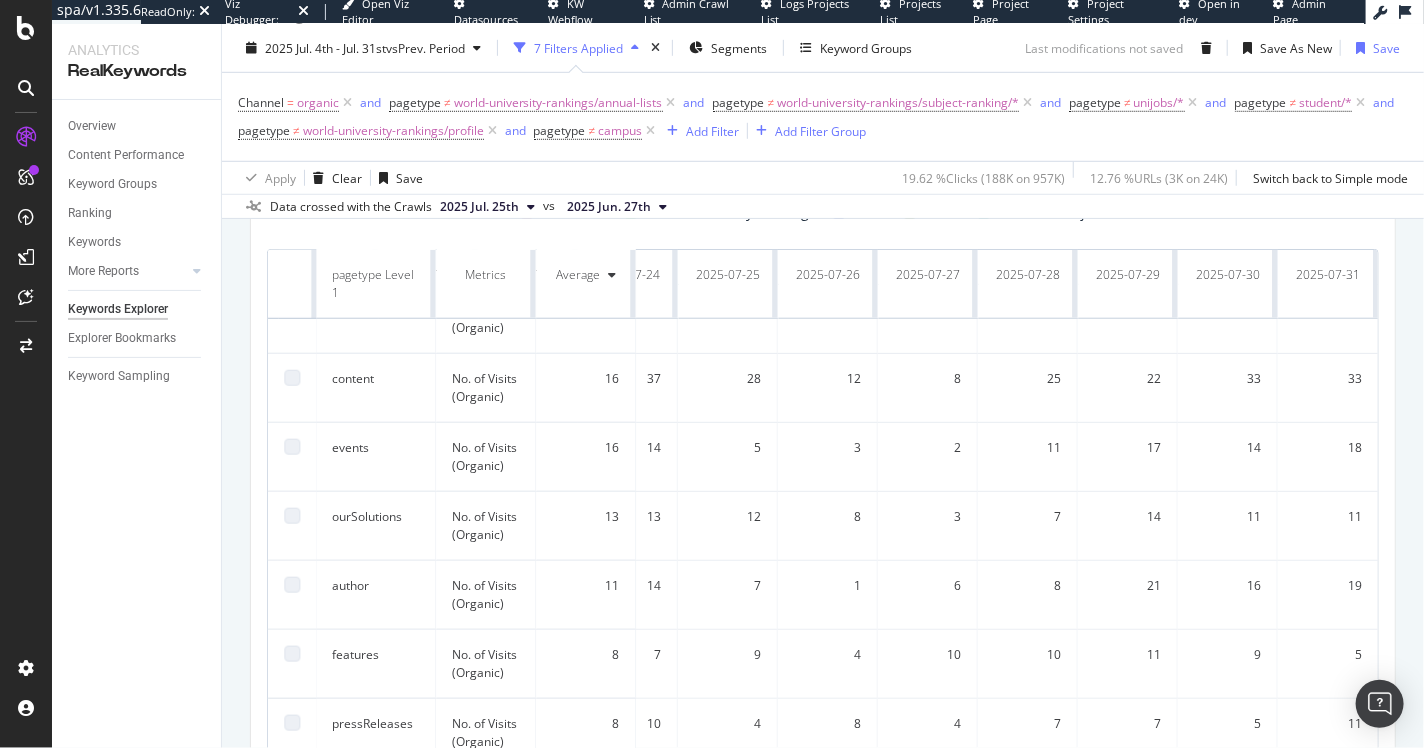 scroll, scrollTop: 738, scrollLeft: 2089, axis: both 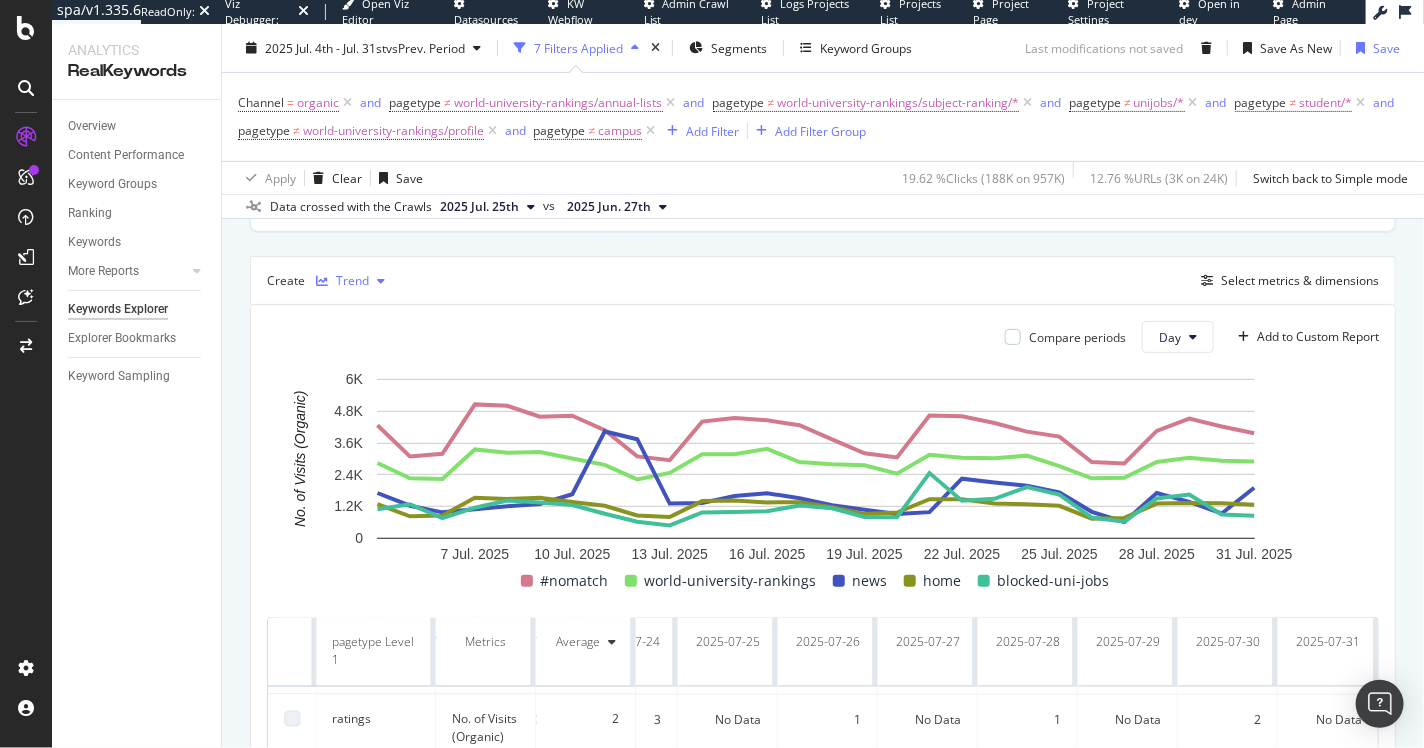 click on "Trend" at bounding box center [352, 281] 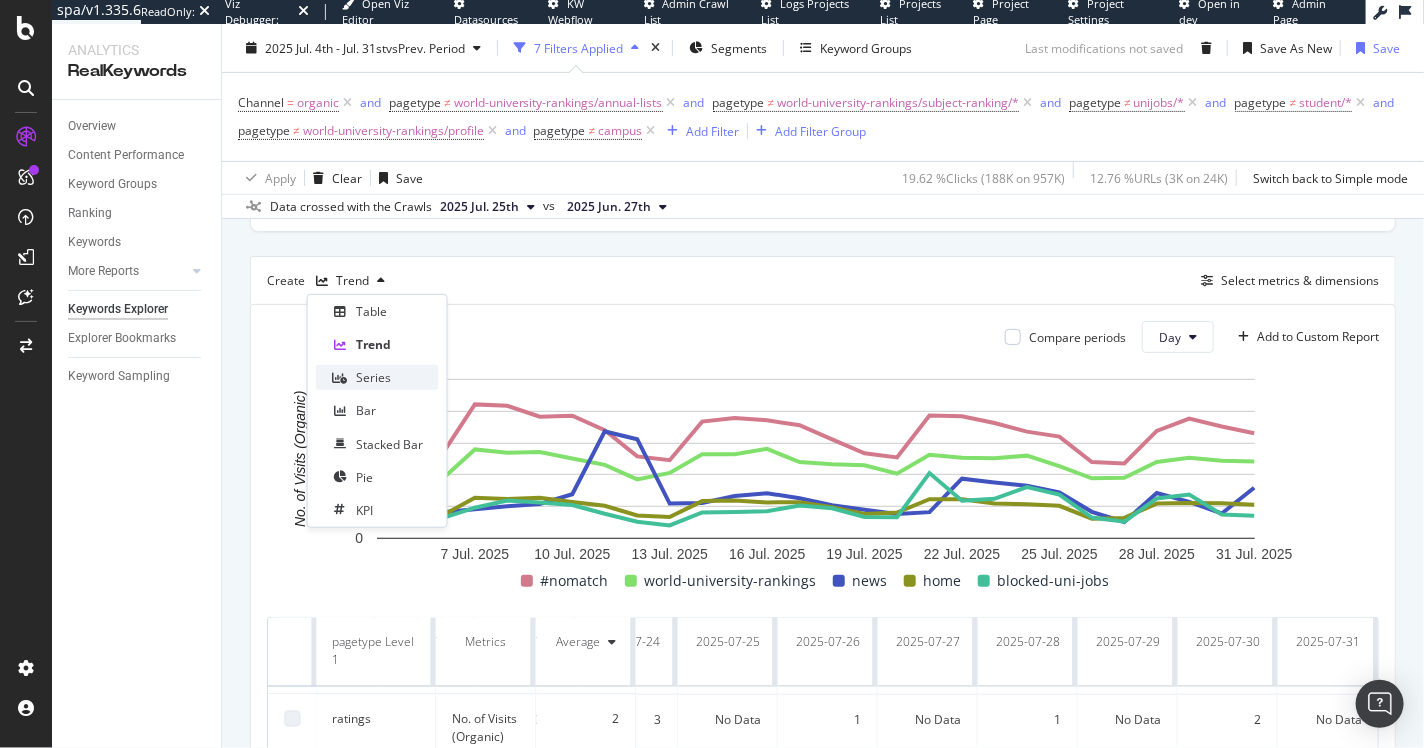 click on "Series" at bounding box center (377, 377) 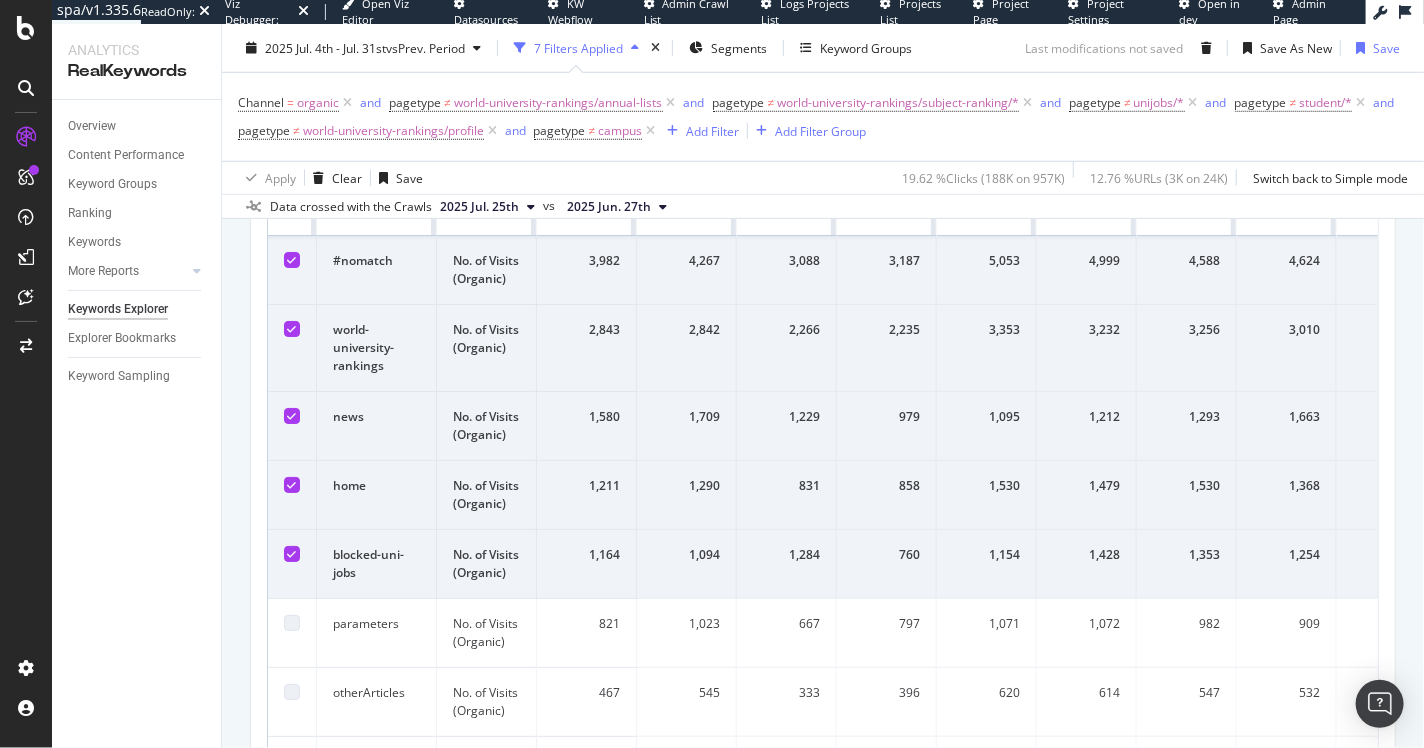scroll, scrollTop: 90, scrollLeft: 0, axis: vertical 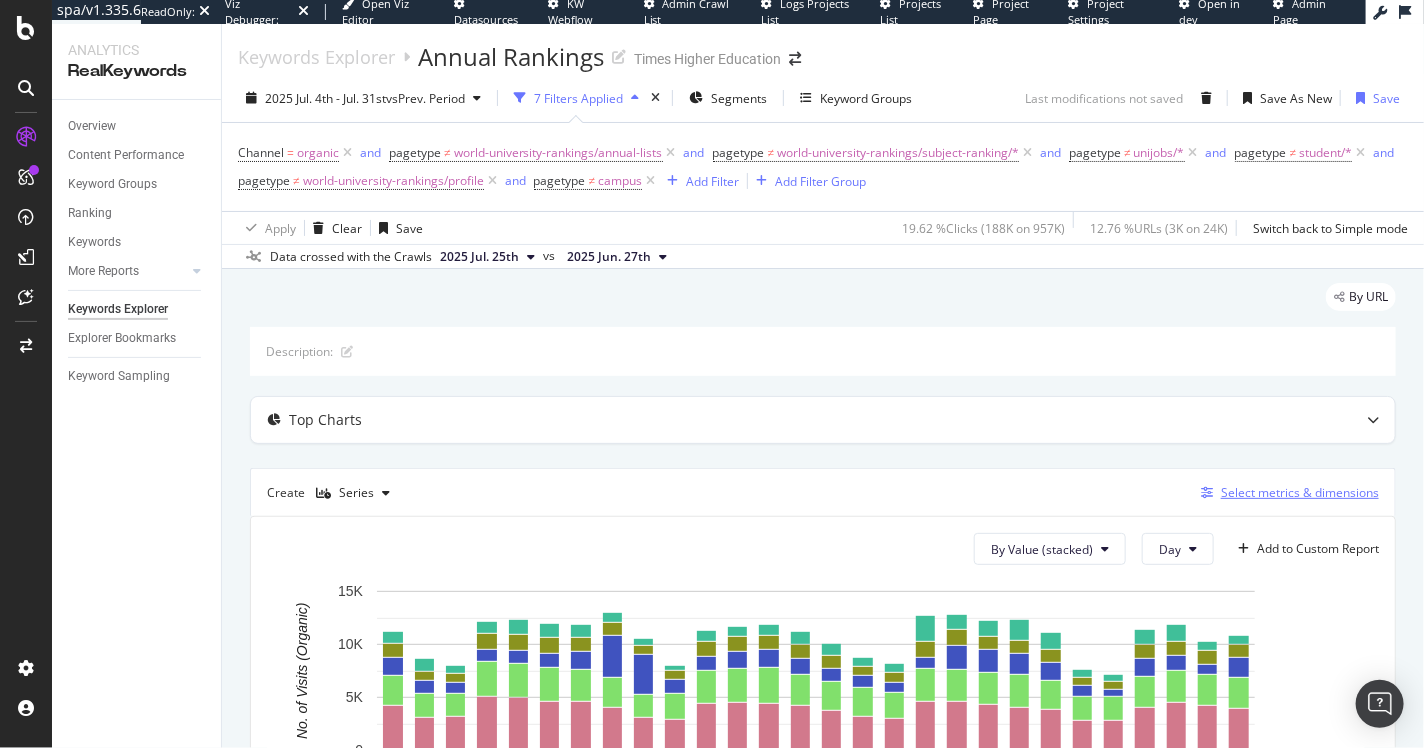 click on "Select metrics & dimensions" at bounding box center [1300, 492] 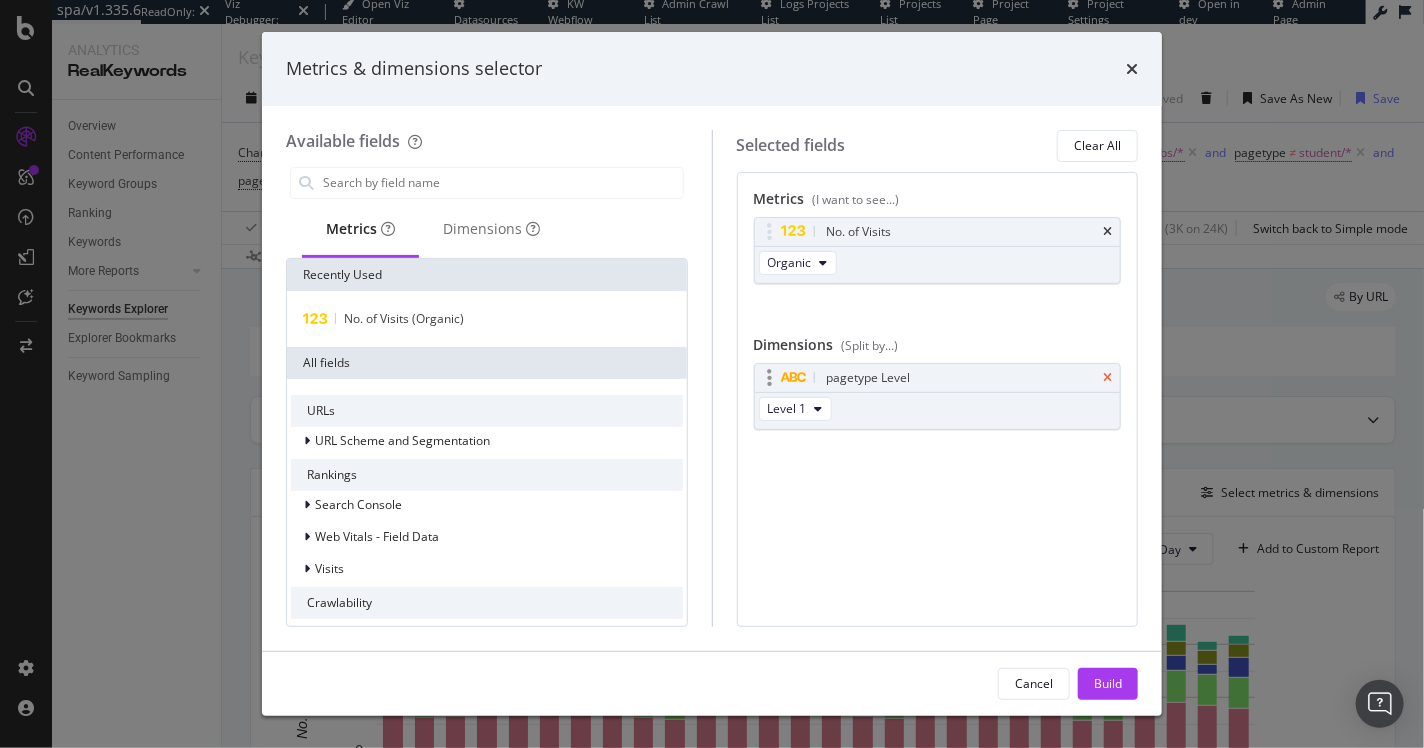 click on "pagetype Level" at bounding box center (938, 378) 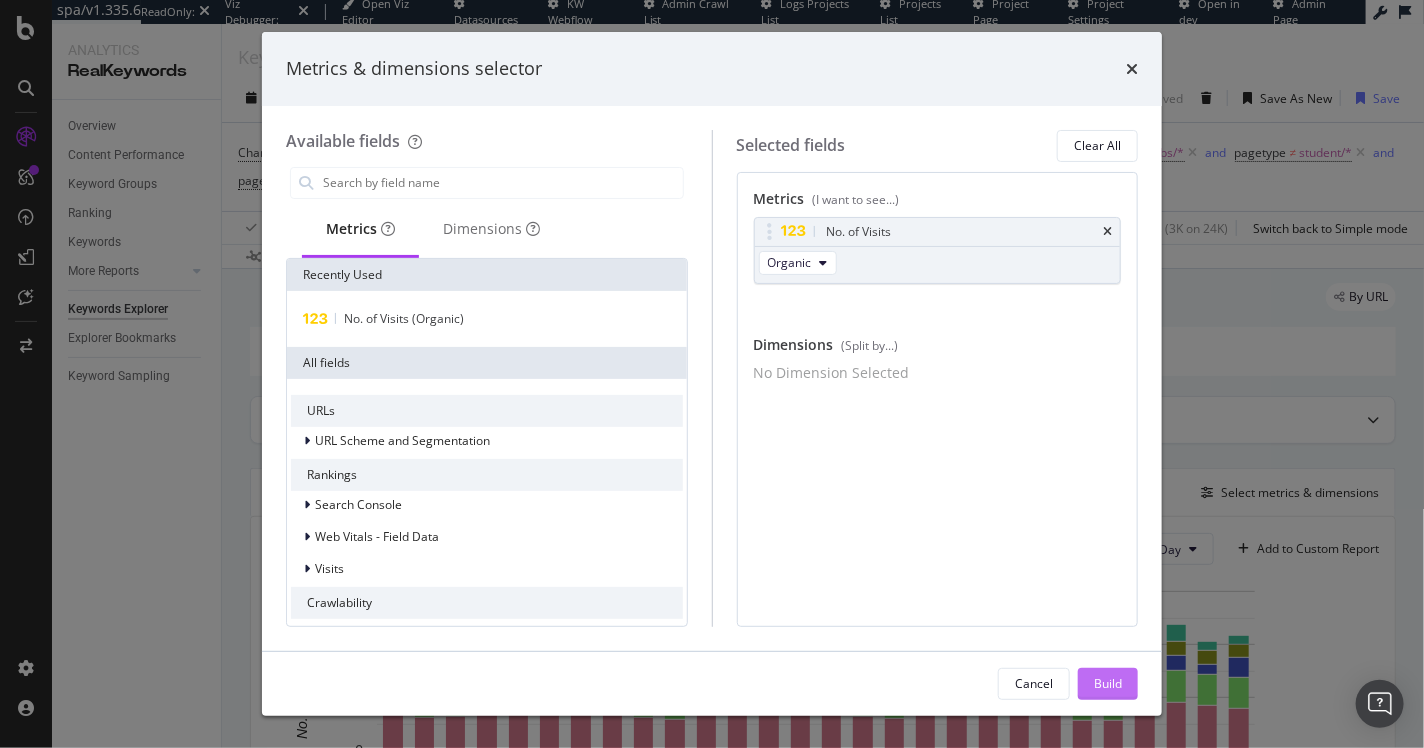 click on "Build" at bounding box center (1108, 684) 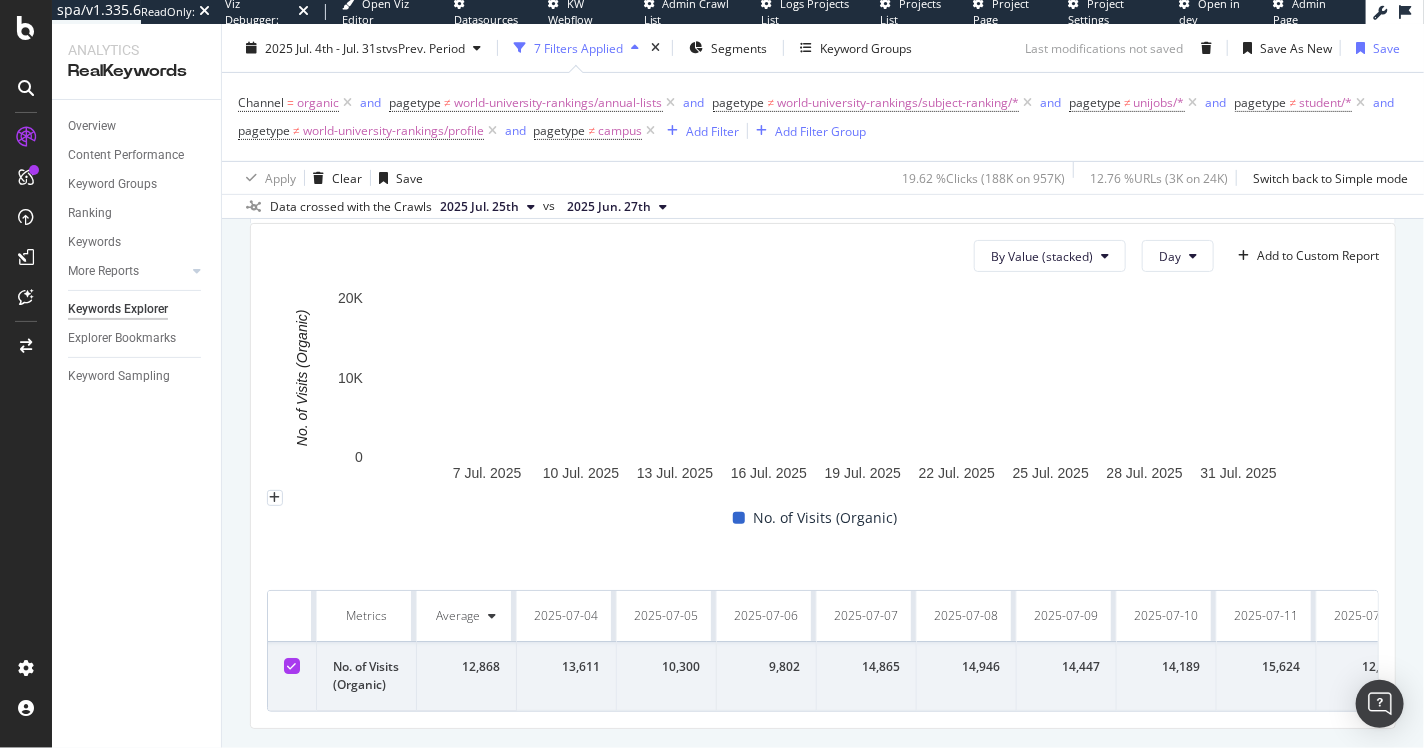 scroll, scrollTop: 83, scrollLeft: 0, axis: vertical 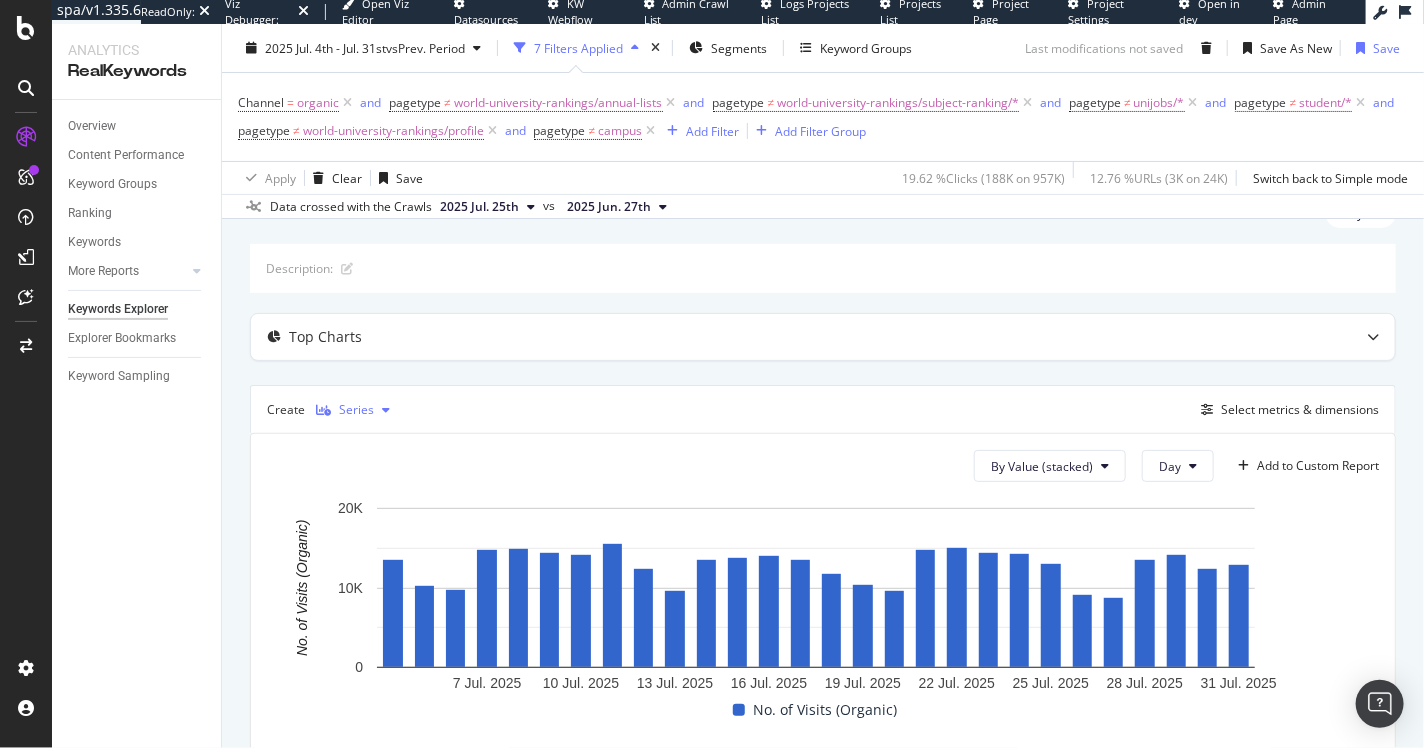 click at bounding box center [323, 410] 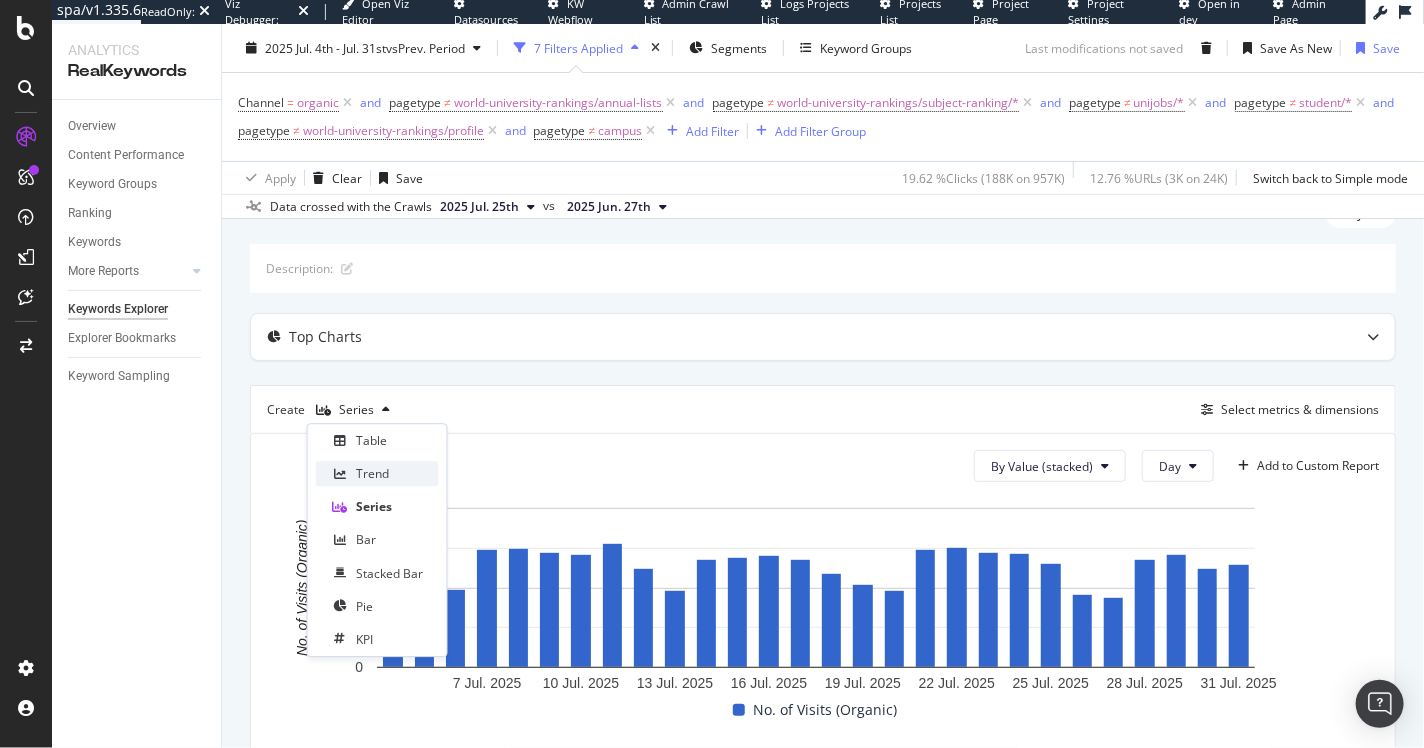 click on "Trend" at bounding box center (372, 473) 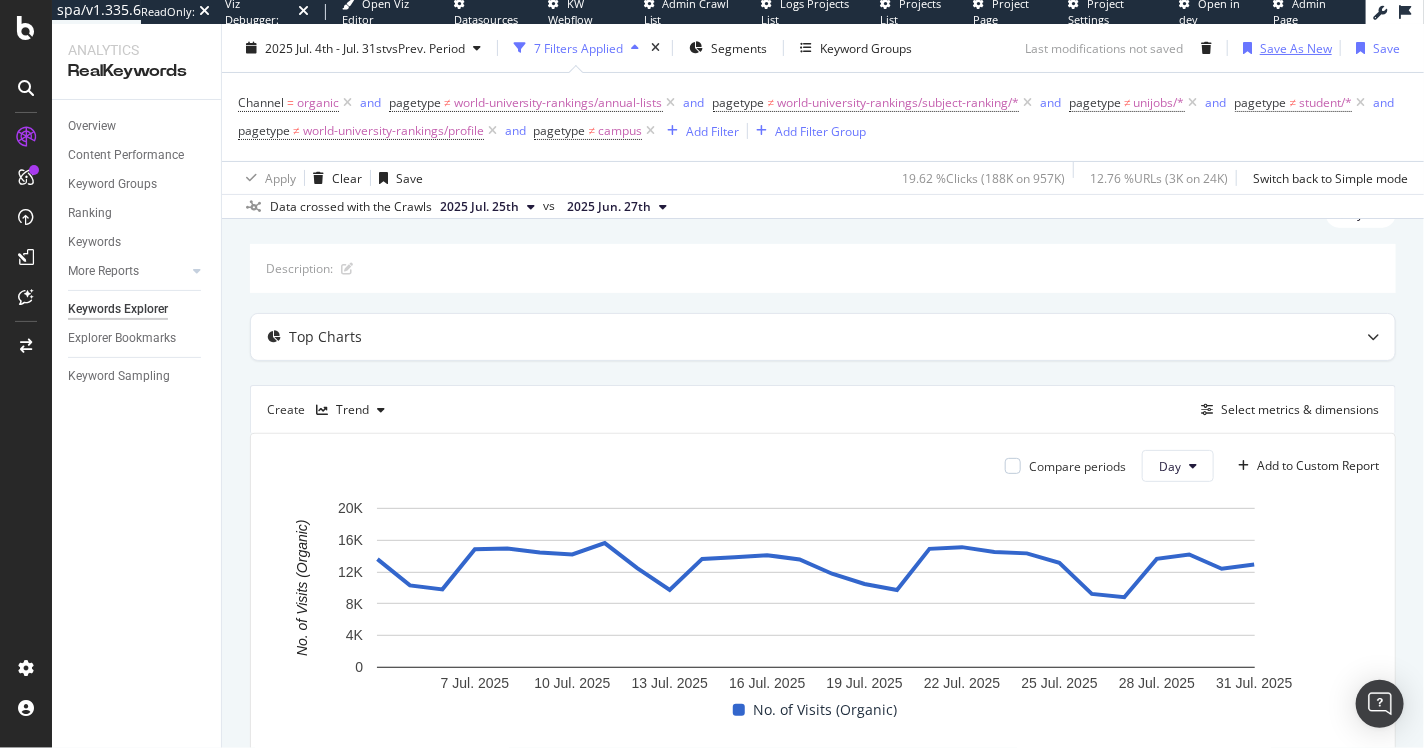 click on "Save As New" at bounding box center (1283, 48) 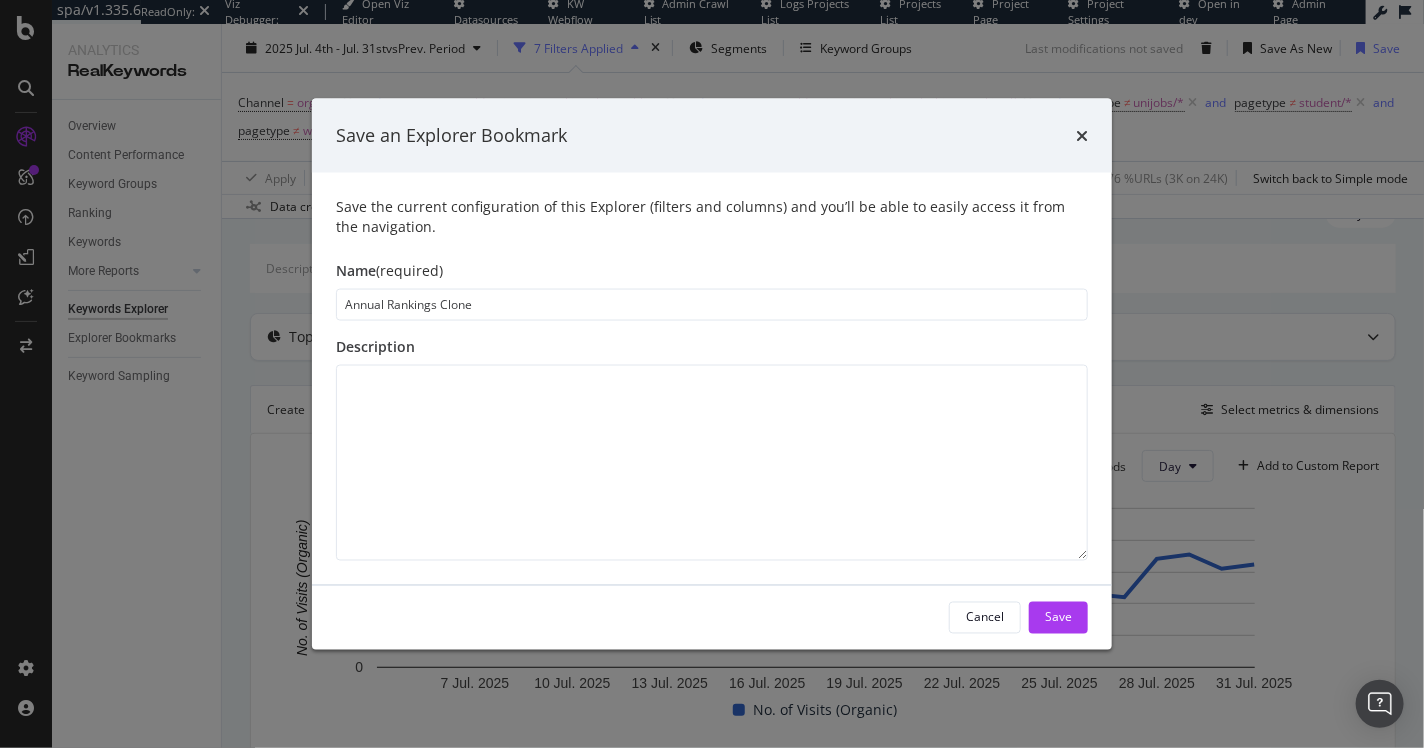 click on "Annual Rankings Clone" at bounding box center (712, 304) 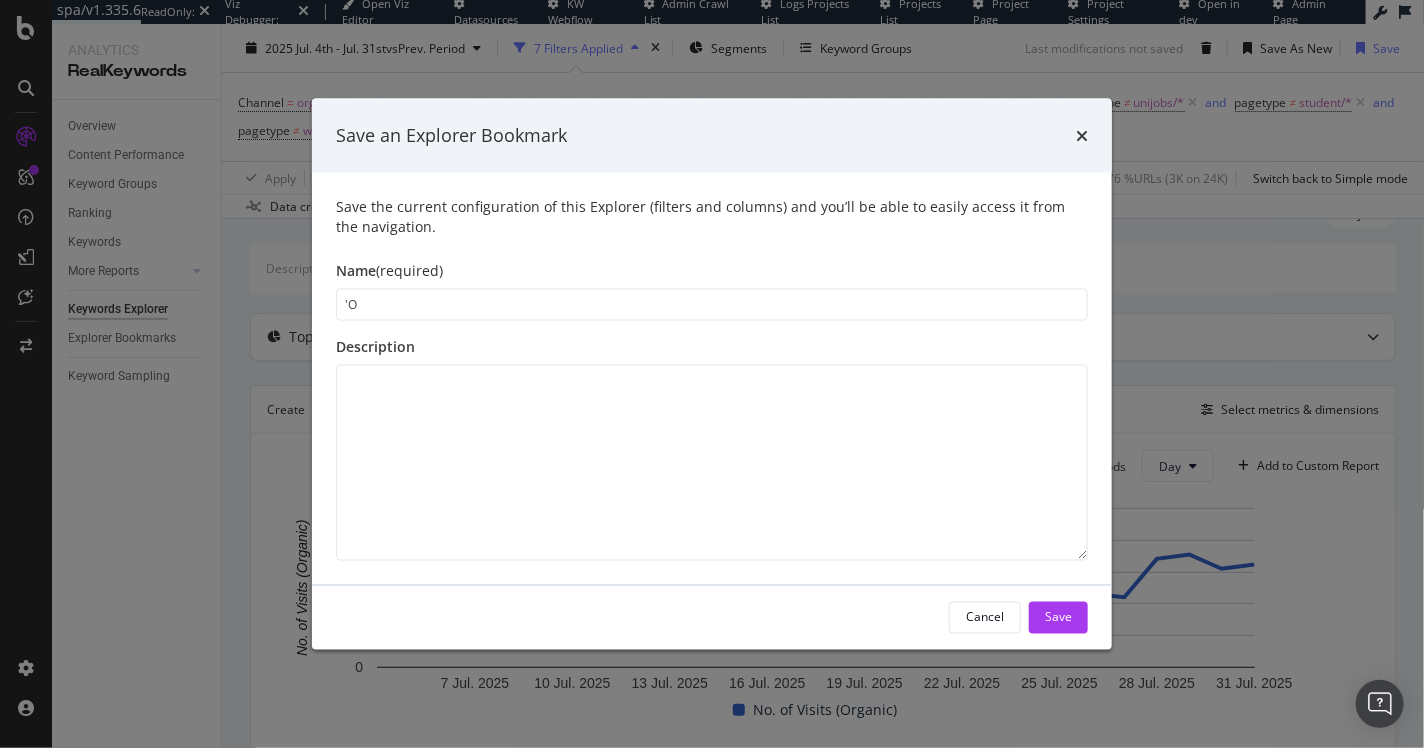 type on "'" 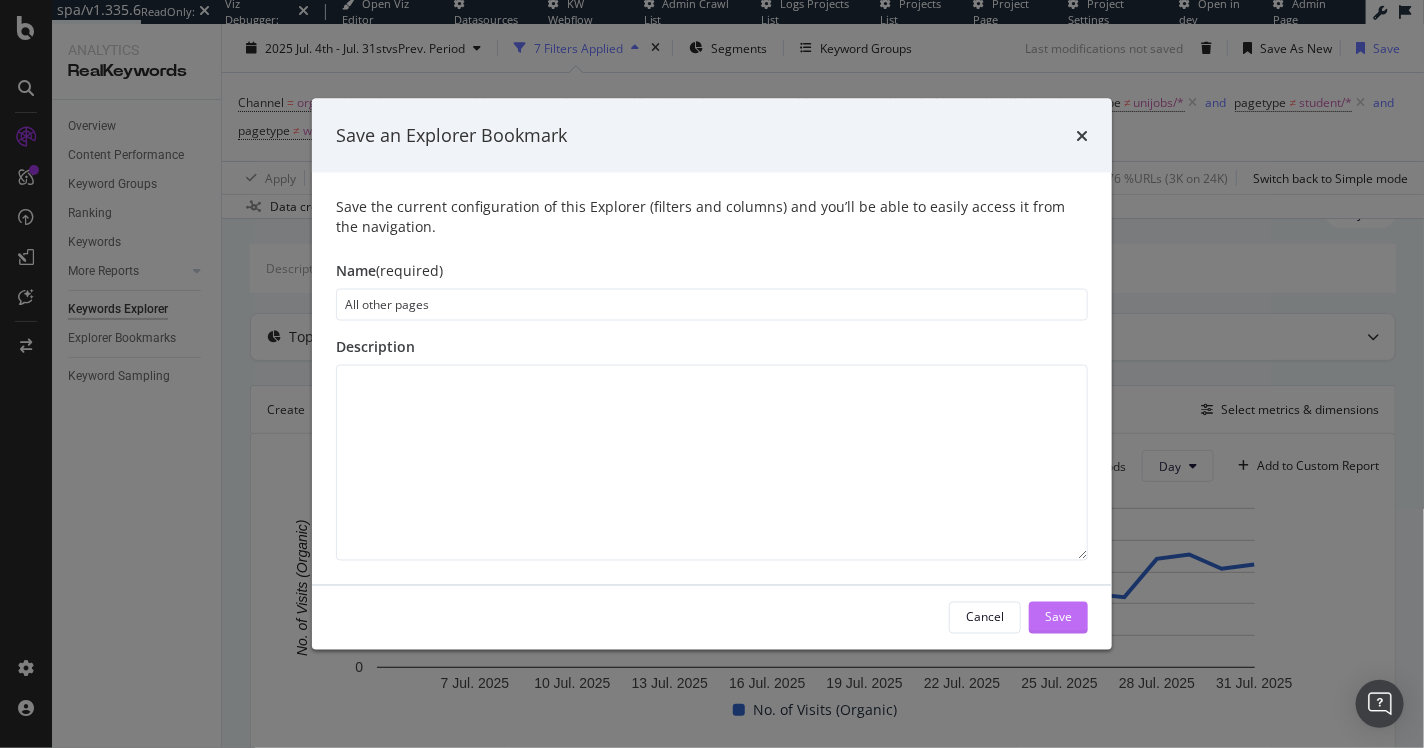 type on "All other pages" 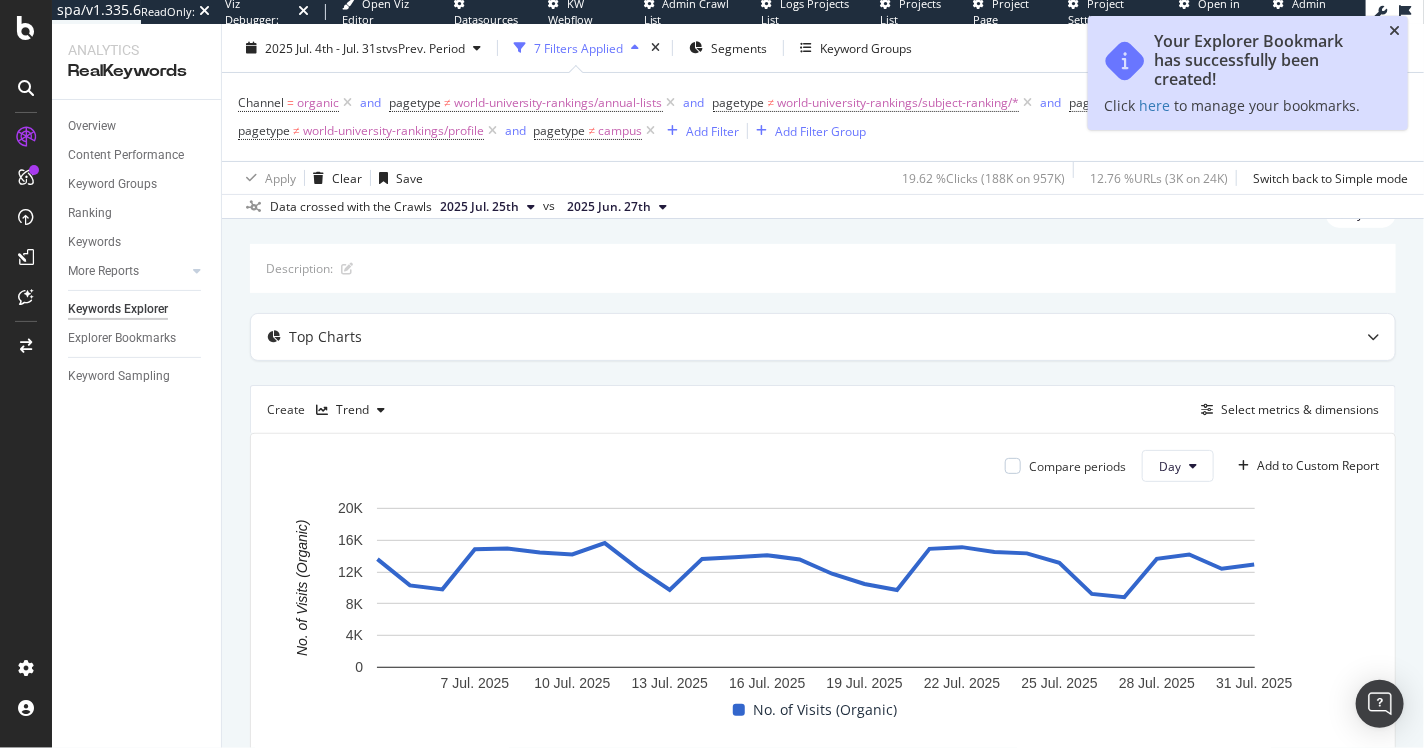click at bounding box center [1394, 31] 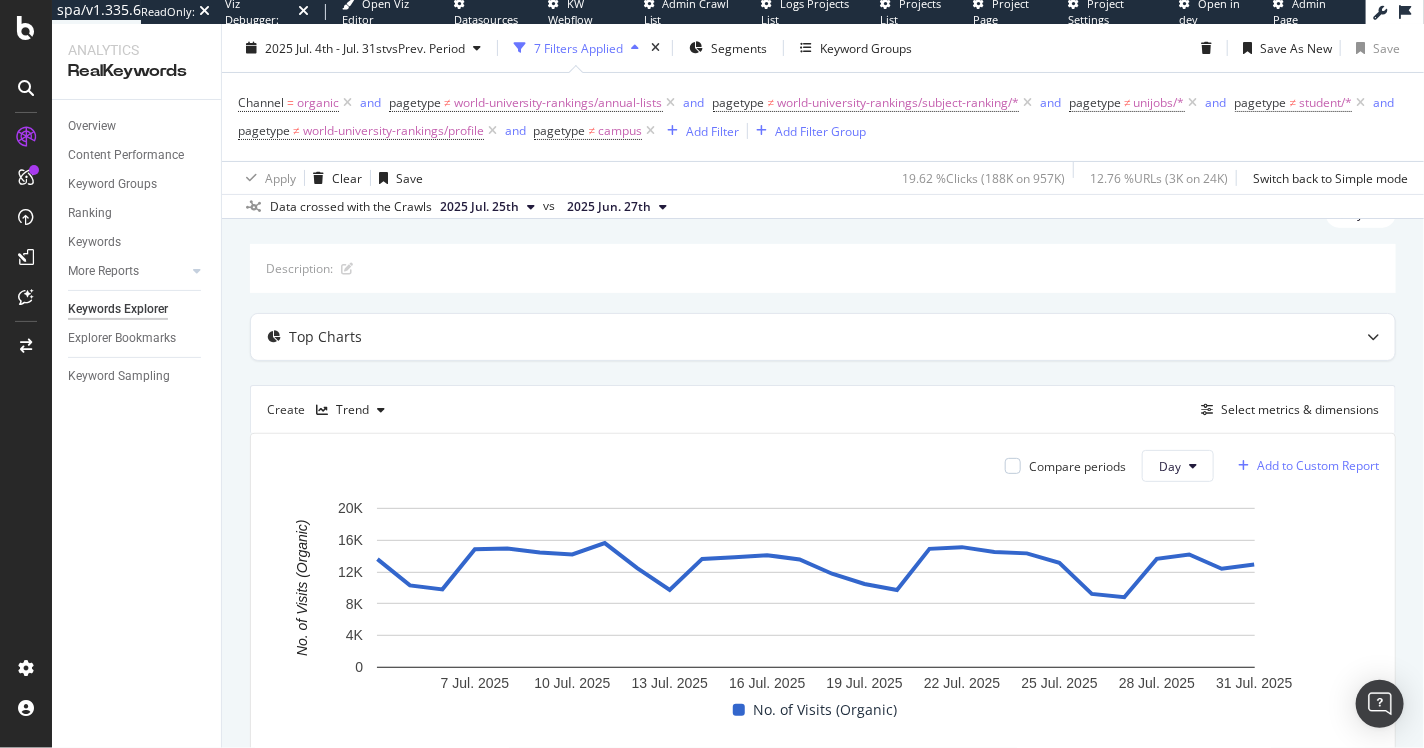 click on "Add to Custom Report" at bounding box center (1318, 466) 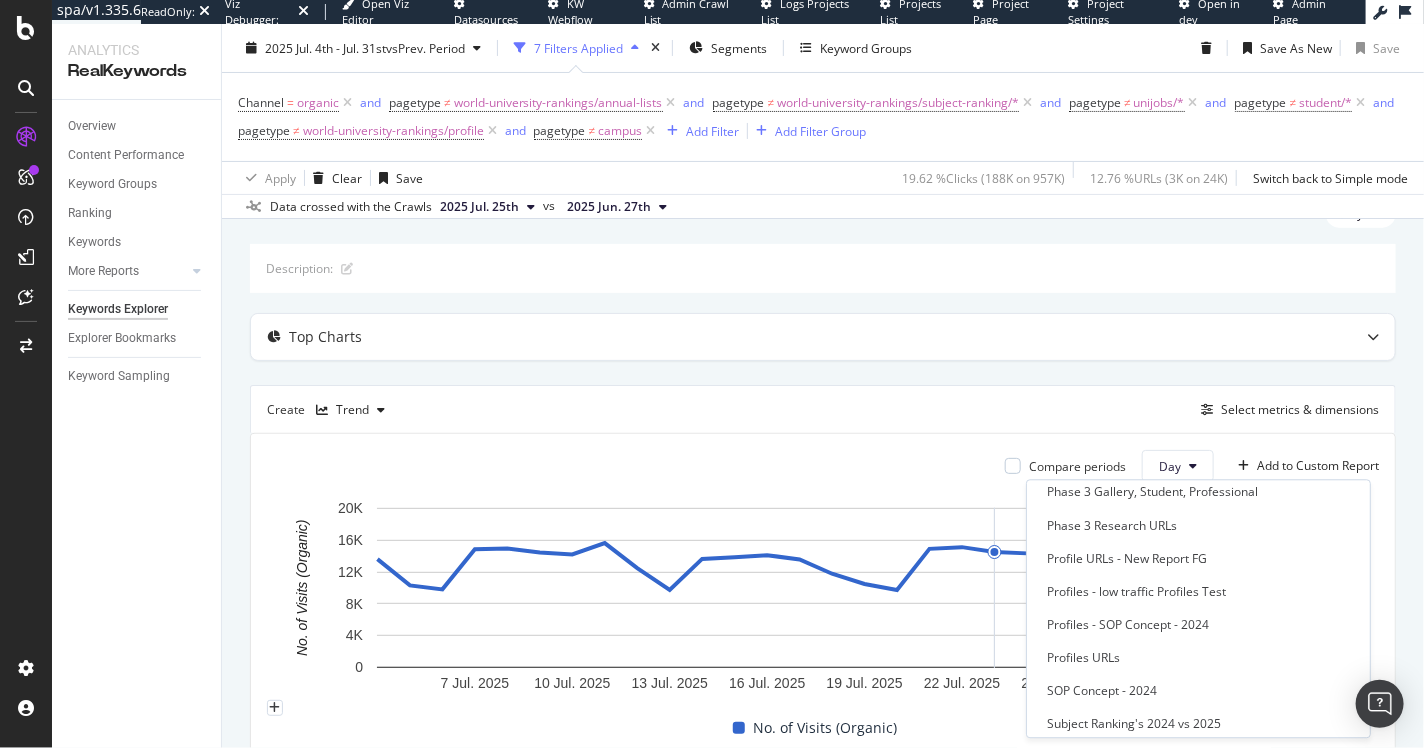 scroll, scrollTop: 512, scrollLeft: 0, axis: vertical 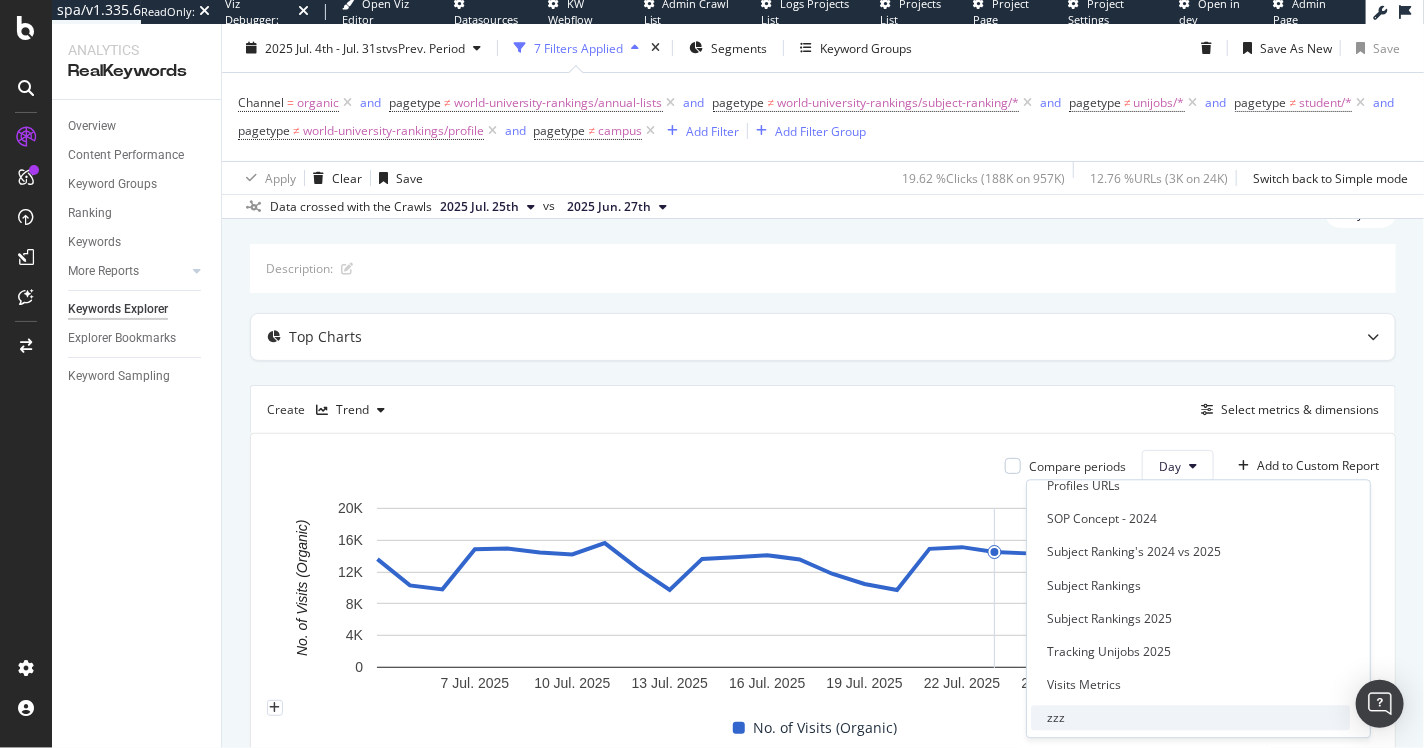 click on "zzz" at bounding box center (1190, 718) 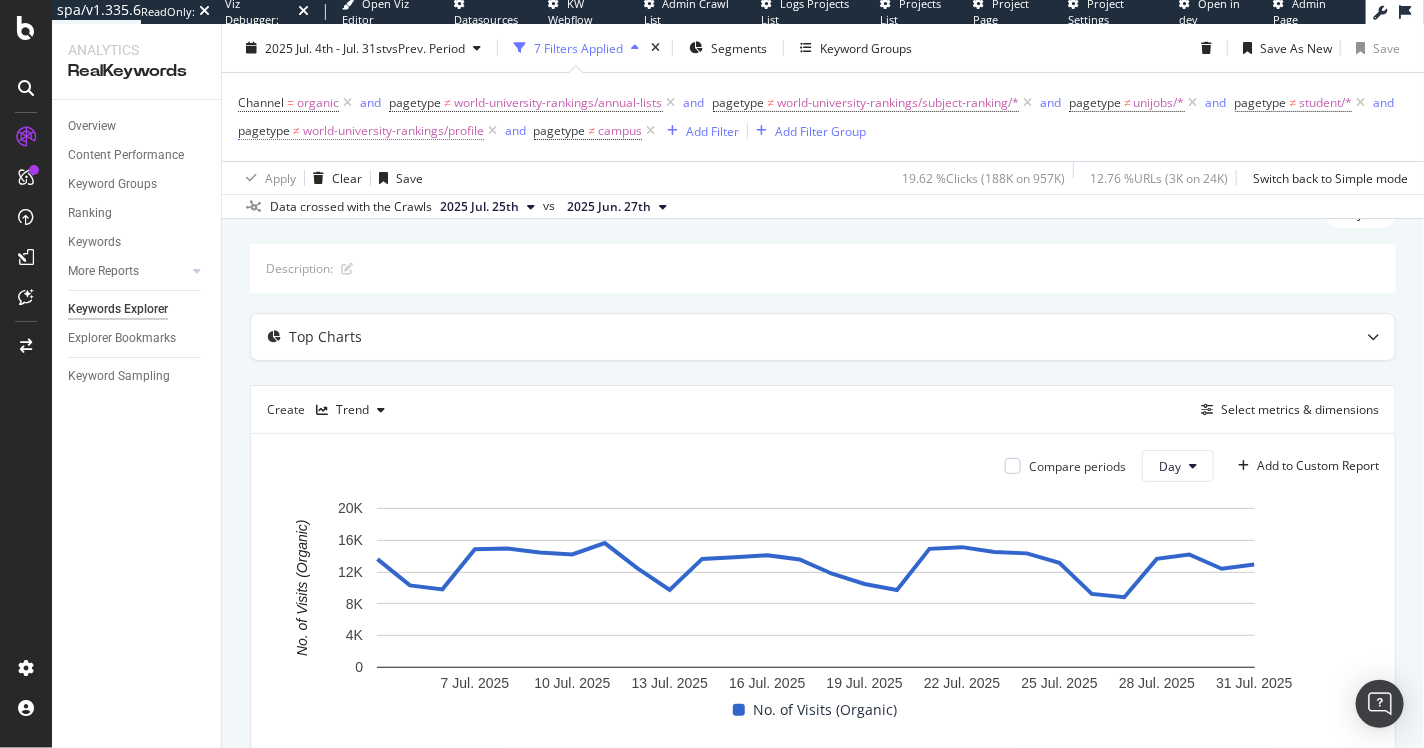 click on "world-university-rankings/profile" at bounding box center [393, 131] 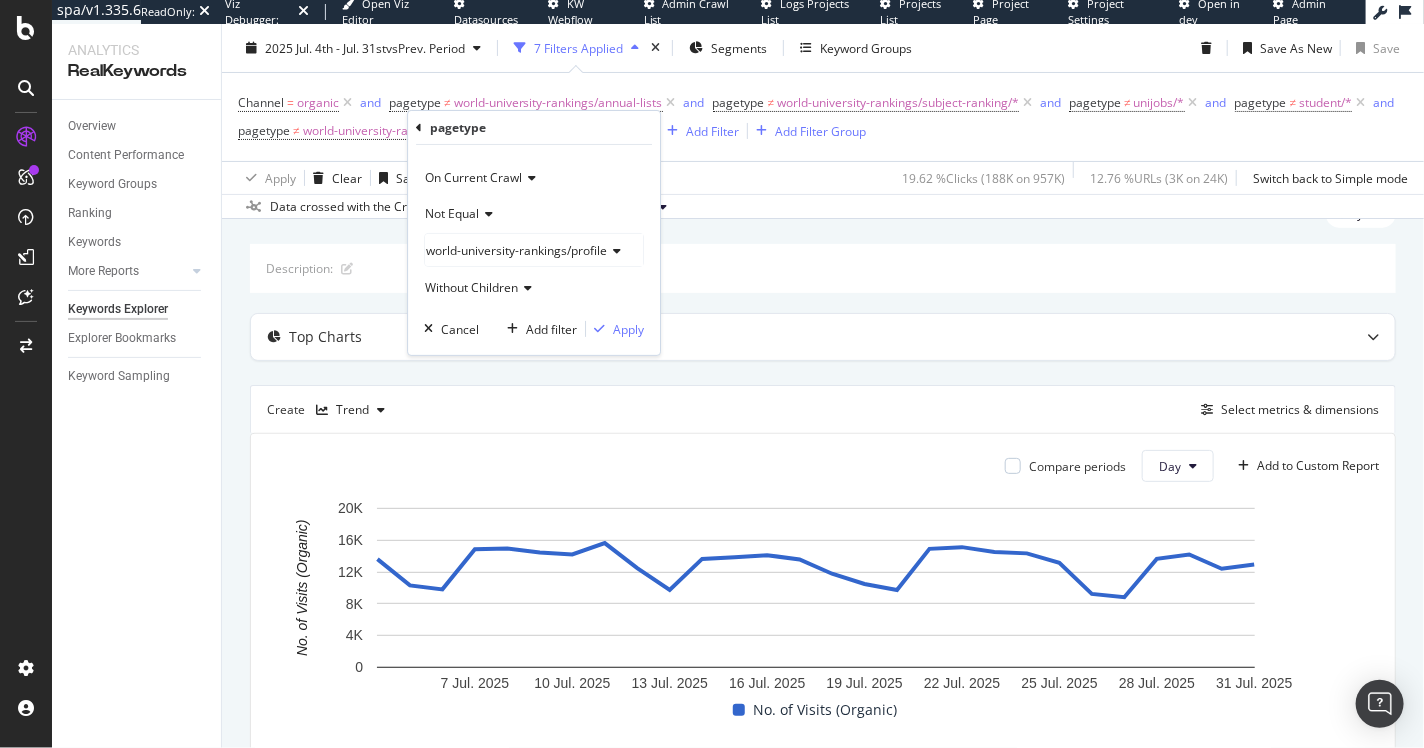 click on "world-university-rankings/profile" at bounding box center (516, 250) 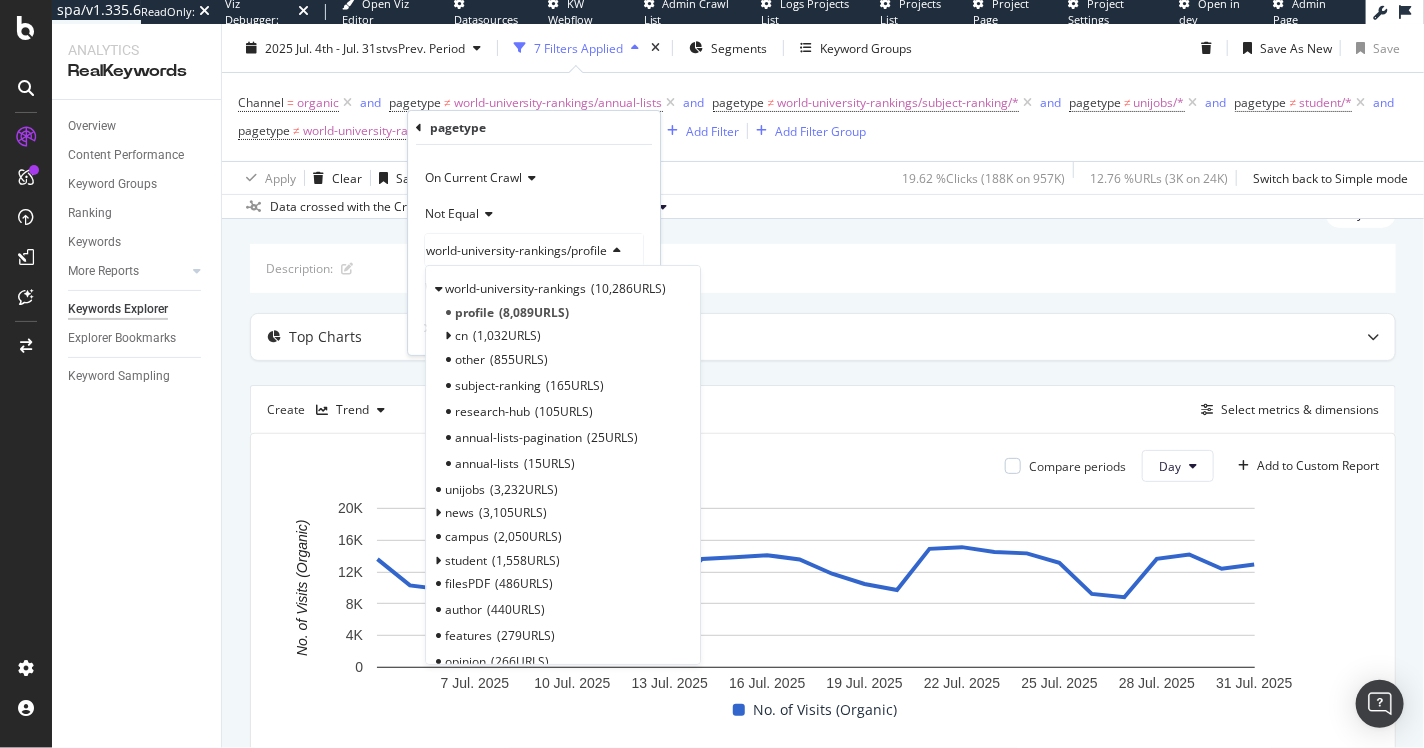 click on "Description:" at bounding box center (823, 268) 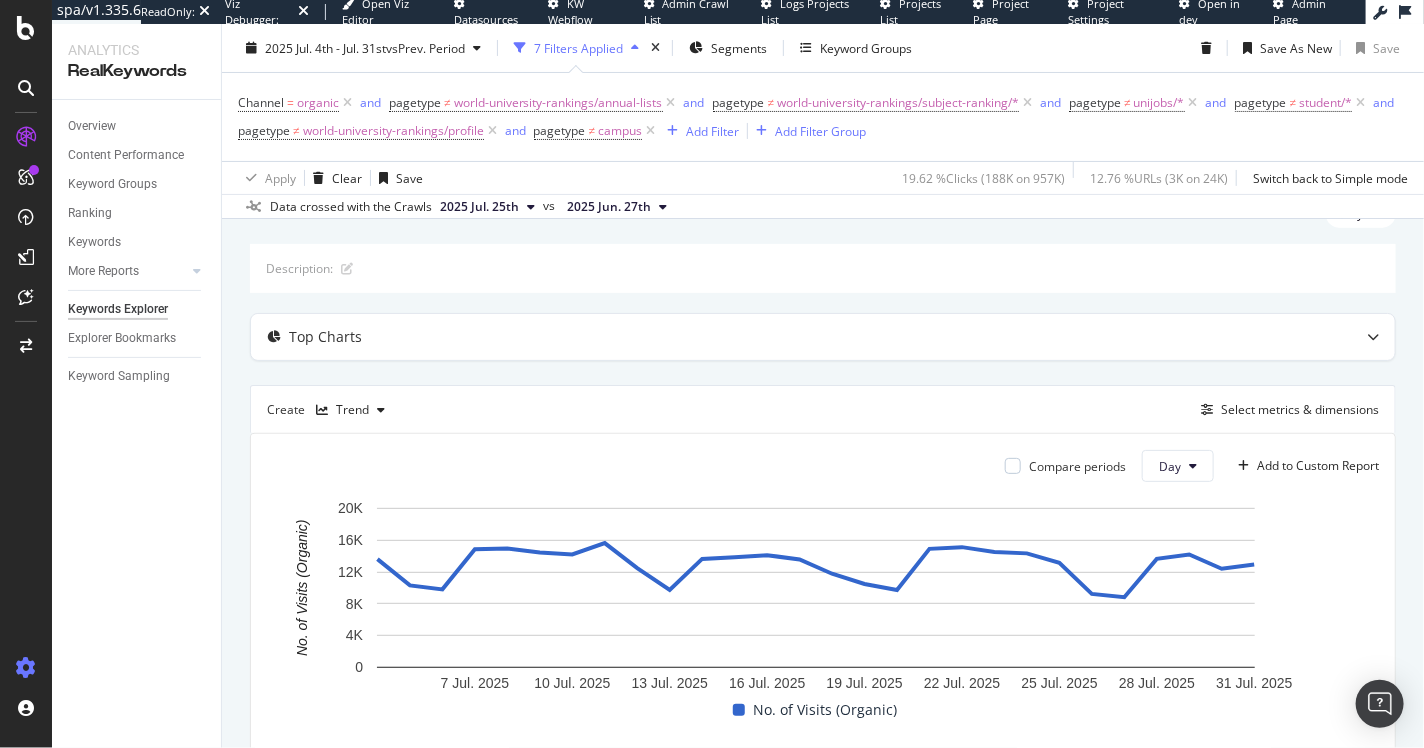 click at bounding box center (26, 668) 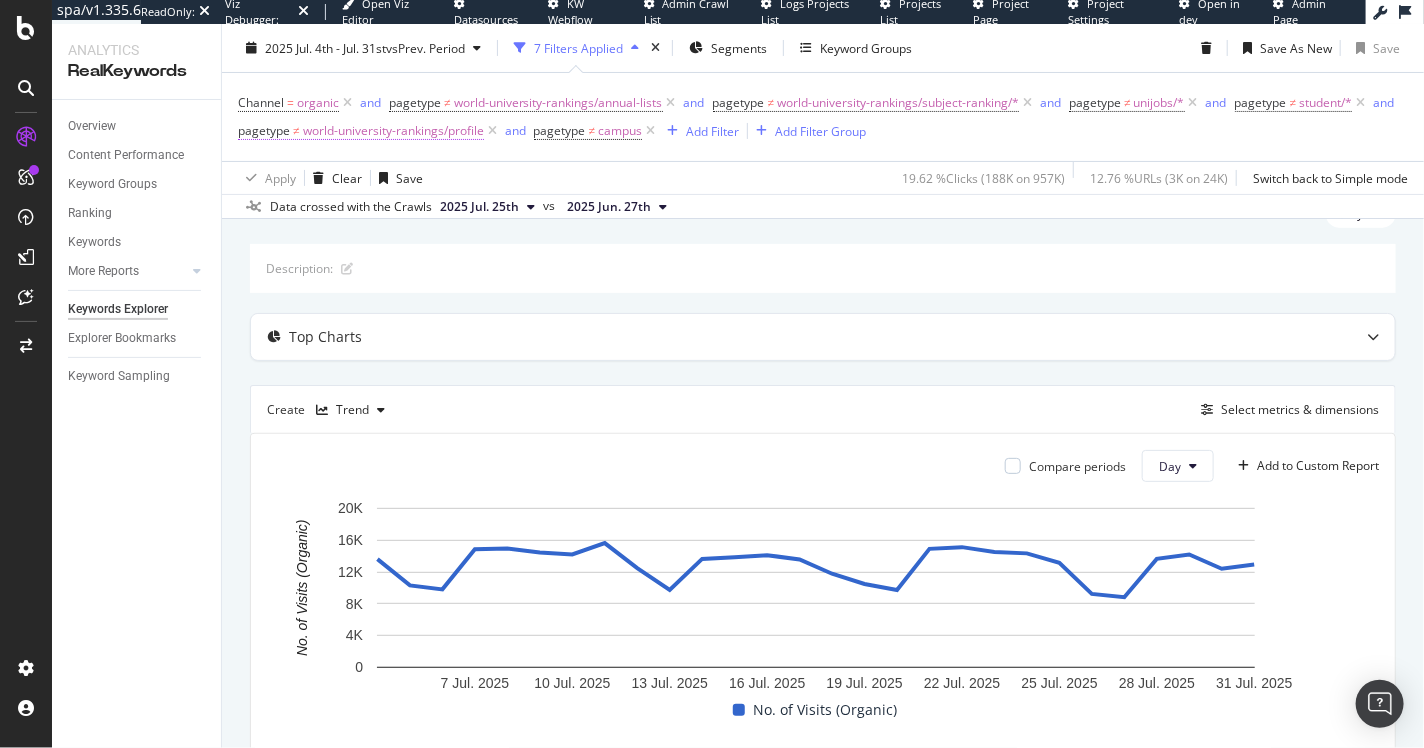 click on "world-university-rankings/profile" at bounding box center [393, 131] 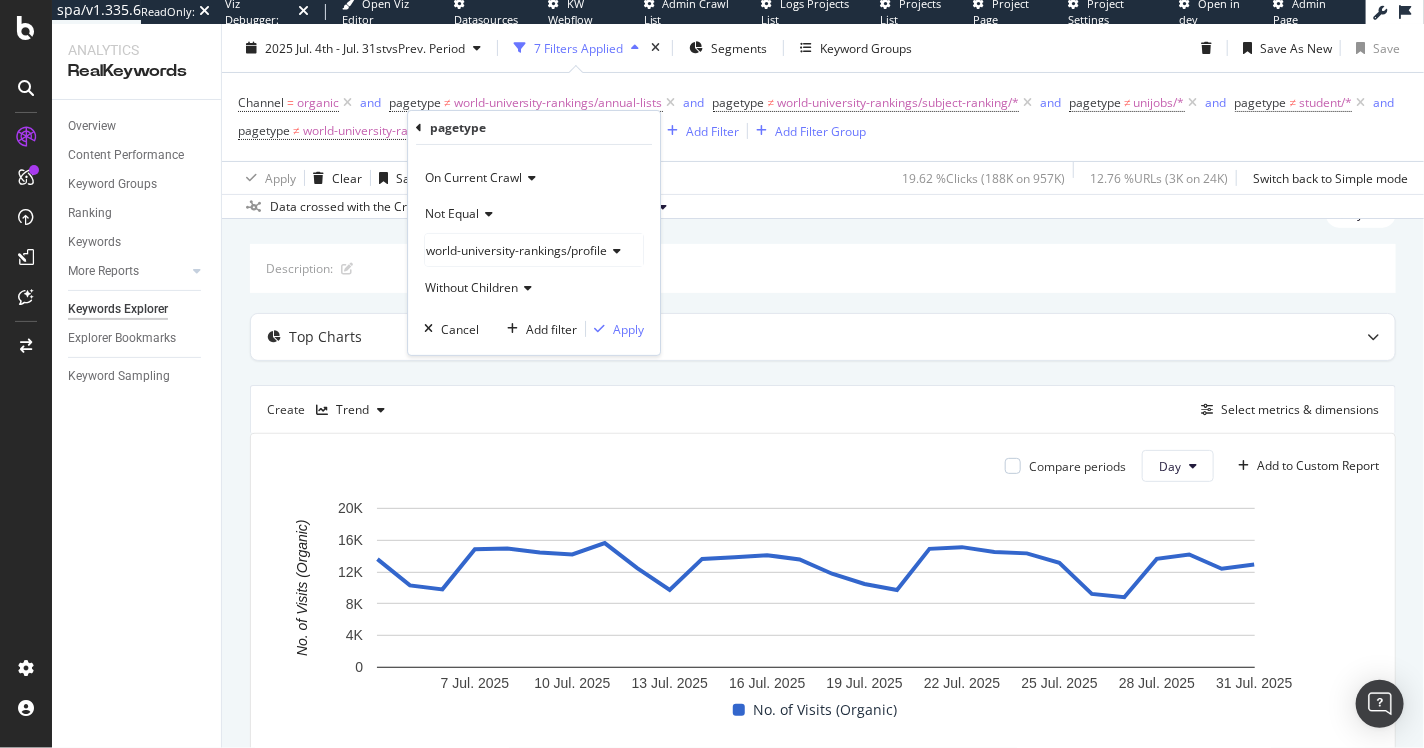 click on "world-university-rankings/profile" at bounding box center (516, 250) 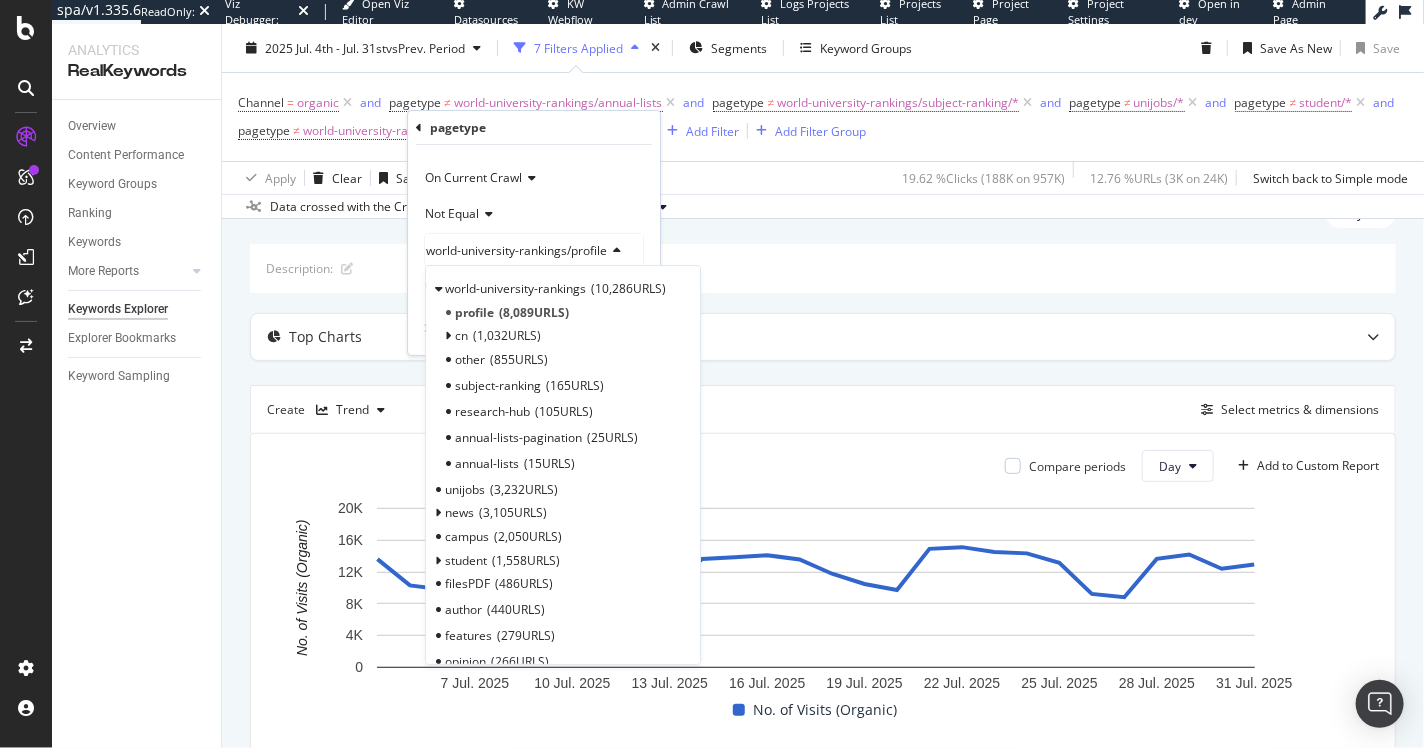 click on "world-university-rankings/profile" at bounding box center [516, 250] 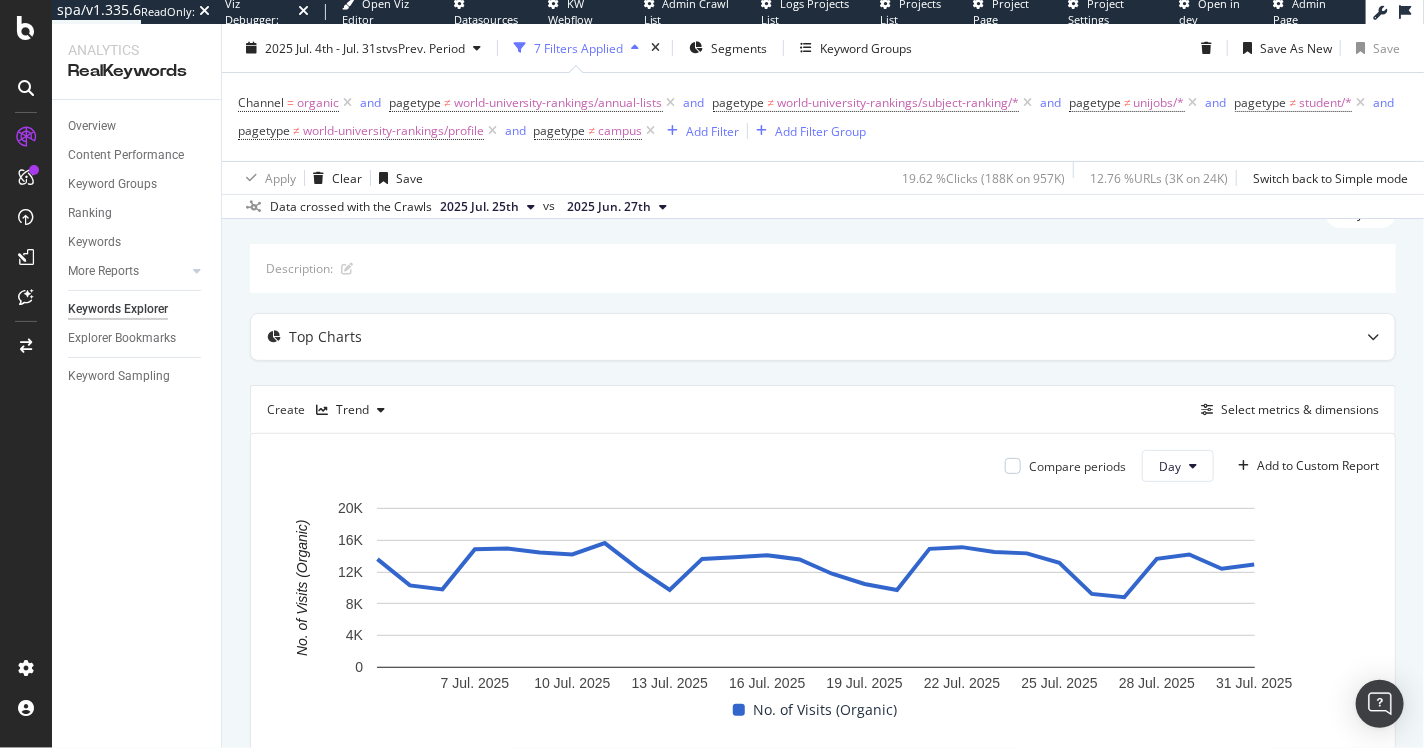 click on "Data crossed with the Crawls 2025 Jul. 25th vs 2025 Jun. 27th" at bounding box center (823, 206) 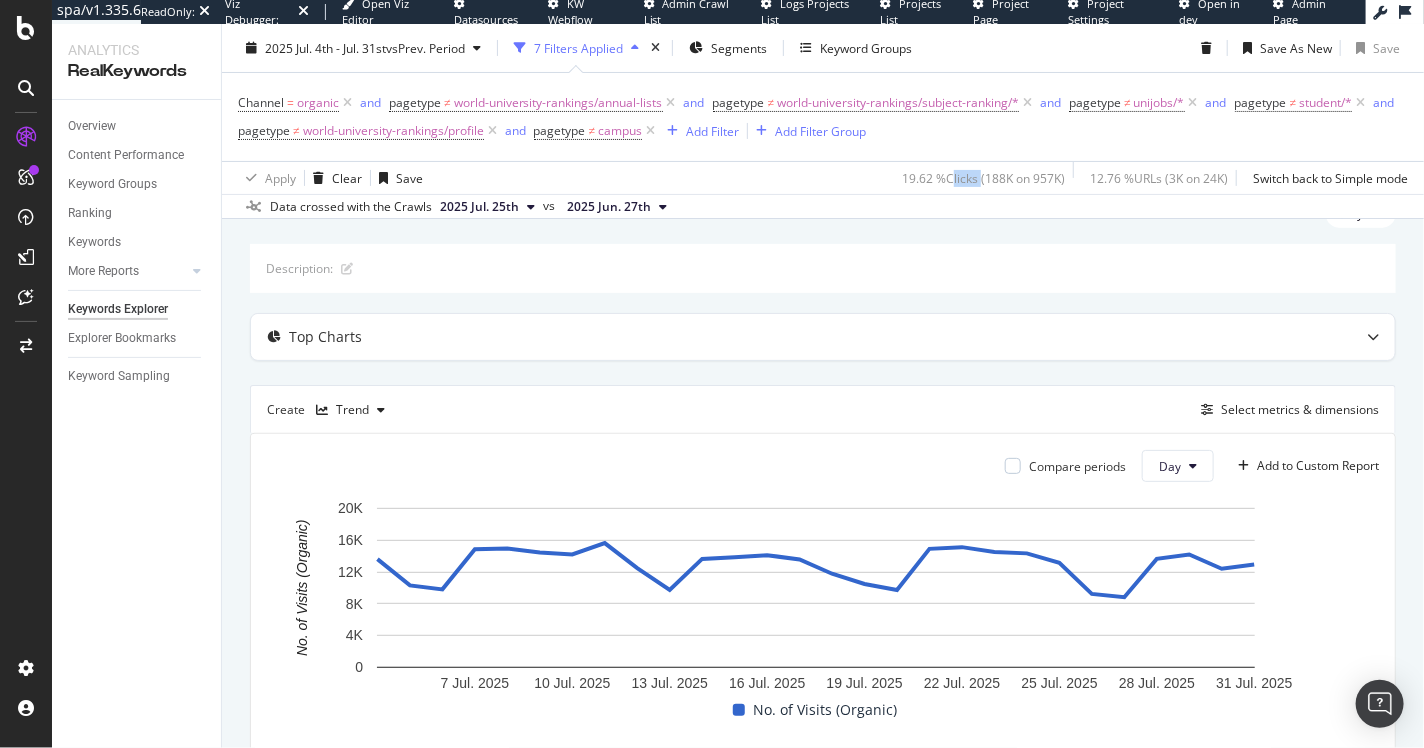 click on "19.62 %  Clicks ( 188K on 957K )" at bounding box center (983, 177) 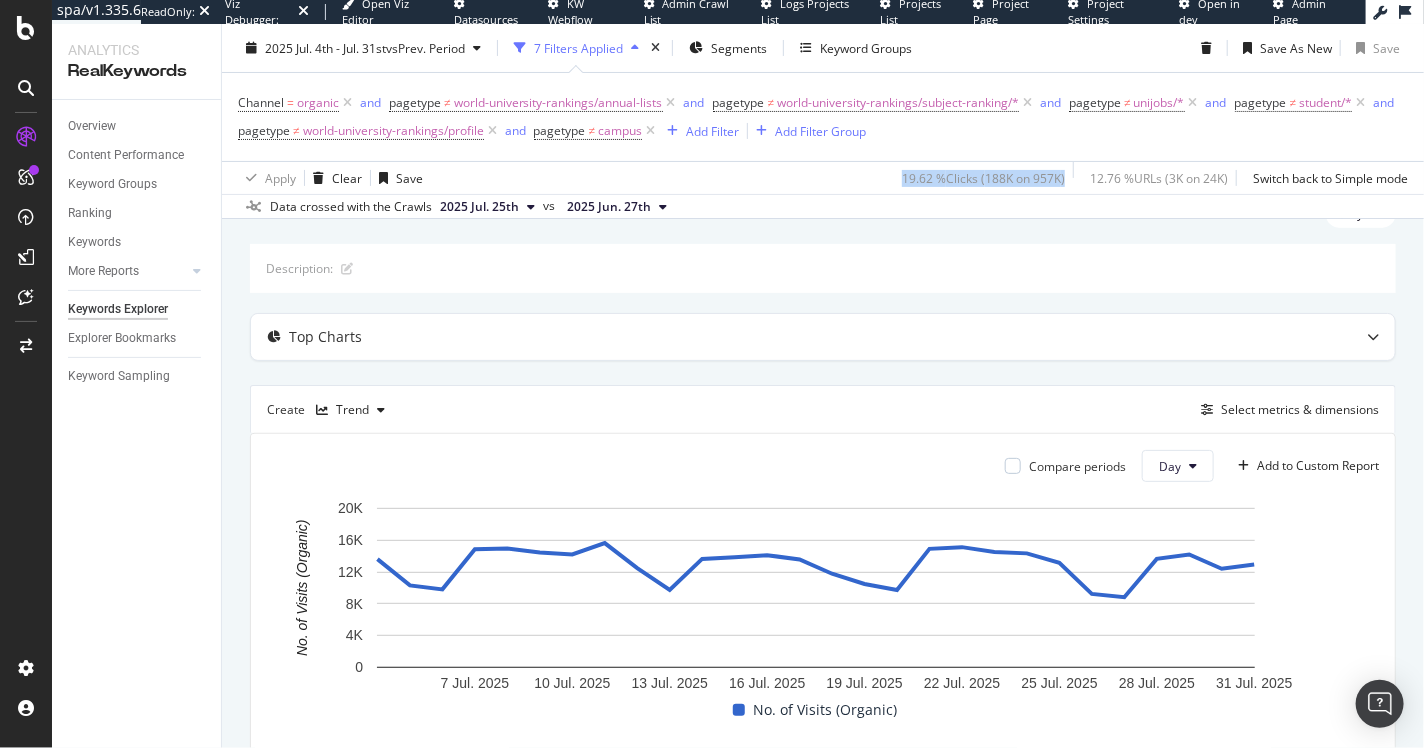 click on "19.62 %  Clicks ( 188K on 957K )" at bounding box center (983, 177) 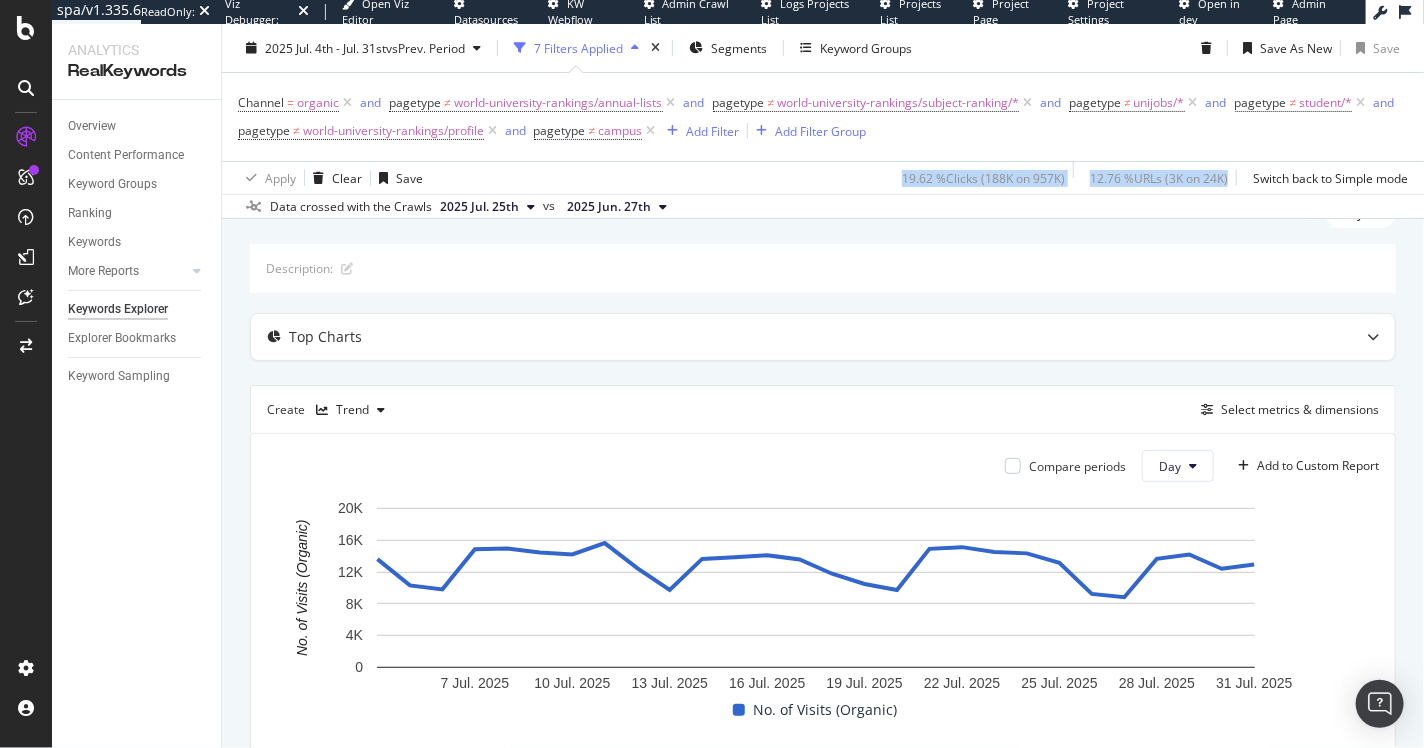 drag, startPoint x: 849, startPoint y: 176, endPoint x: 1101, endPoint y: 187, distance: 252.23996 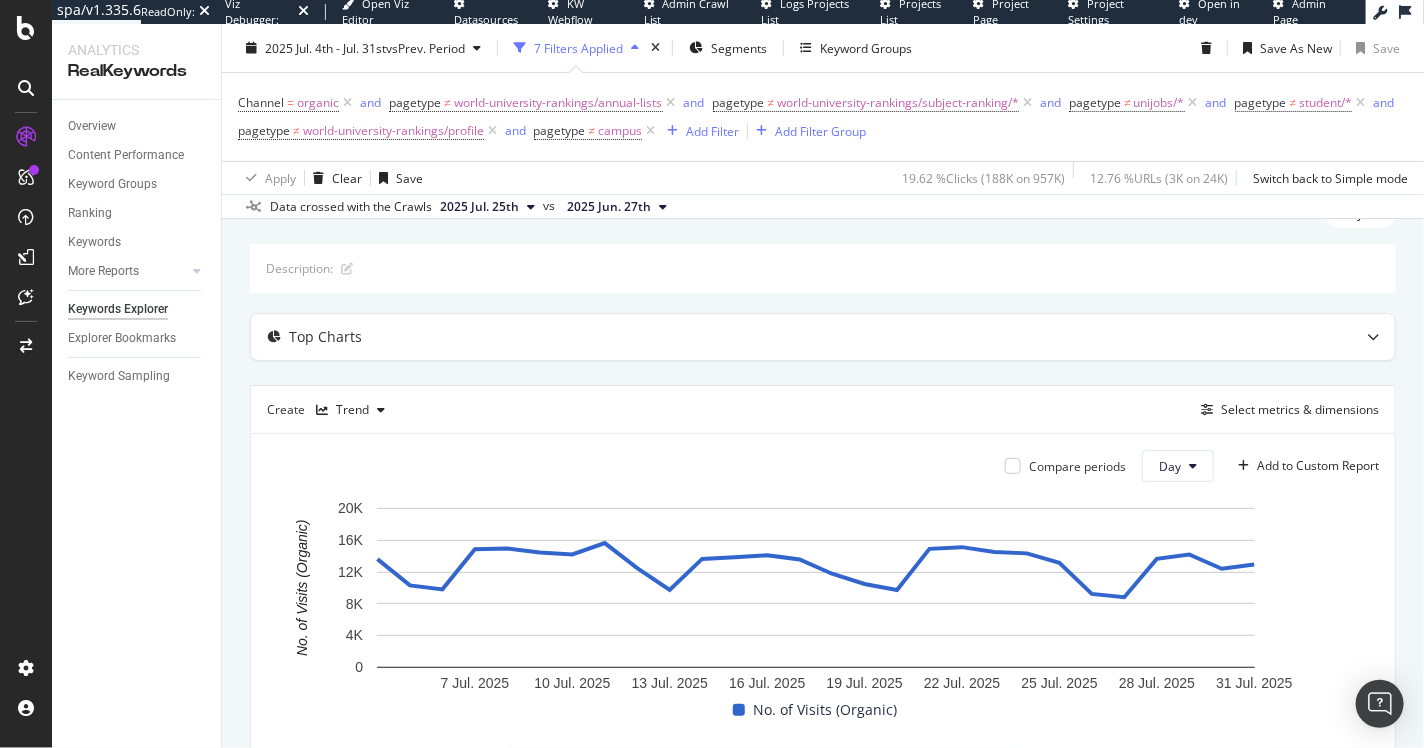 click on "12.76 %  URLs ( 3K on 24K )" at bounding box center [1163, 178] 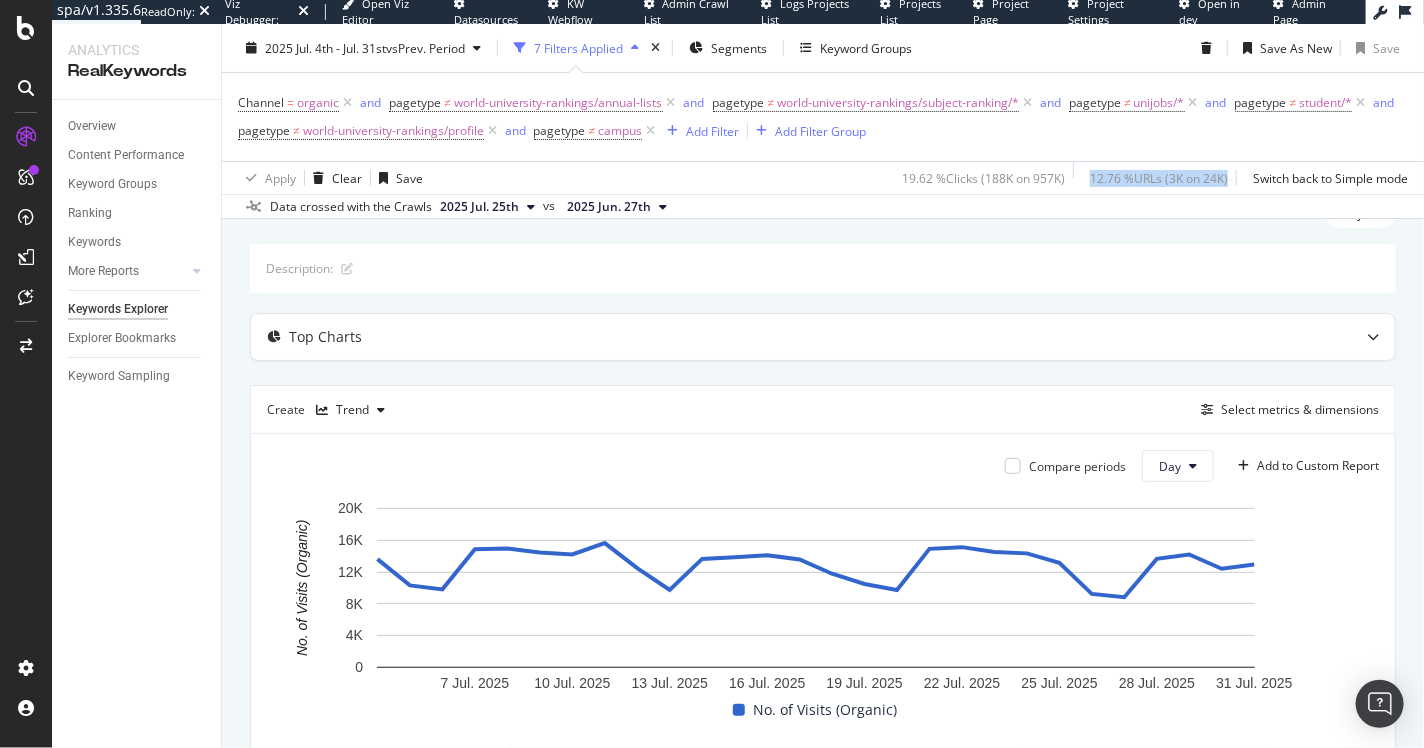 click on "12.76 %  URLs ( 3K on 24K )" at bounding box center [1163, 178] 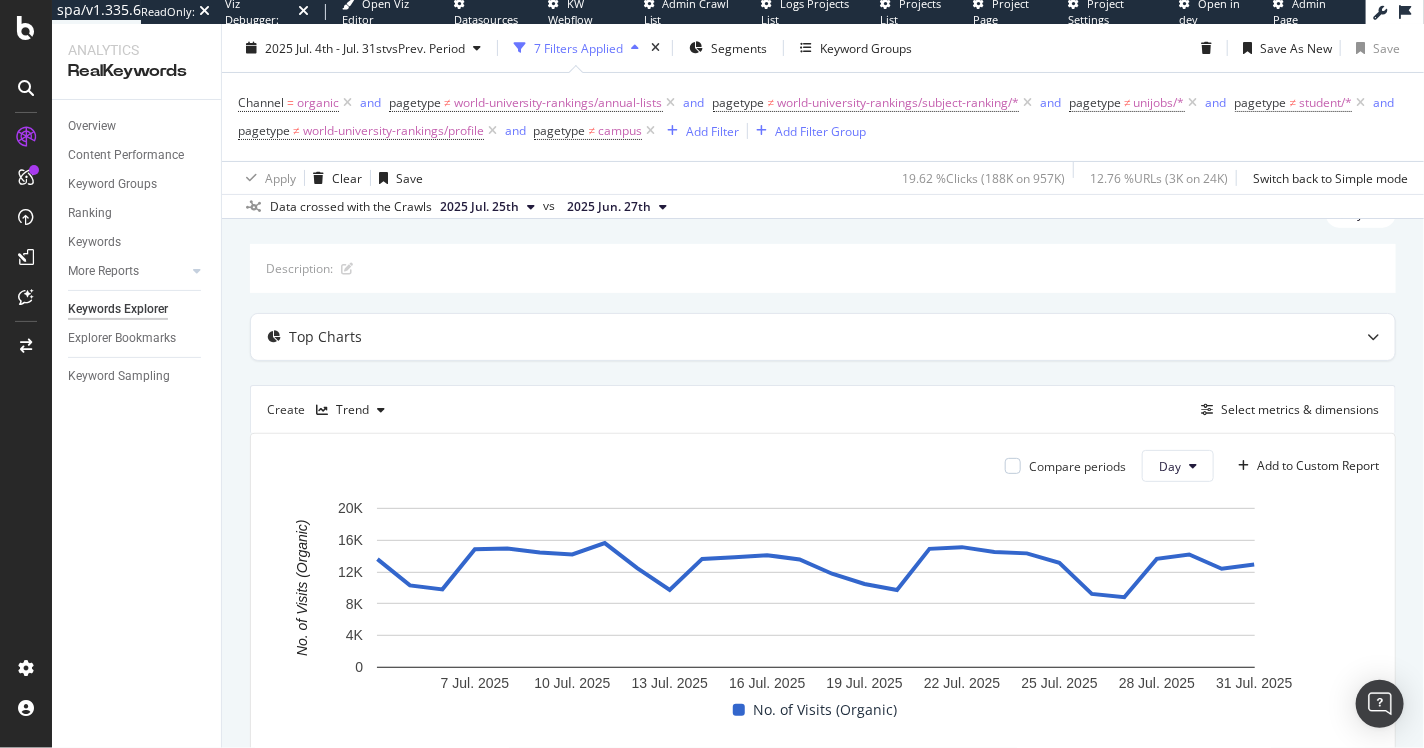 click on "19.62 %  Clicks ( 188K on 957K )" at bounding box center (983, 177) 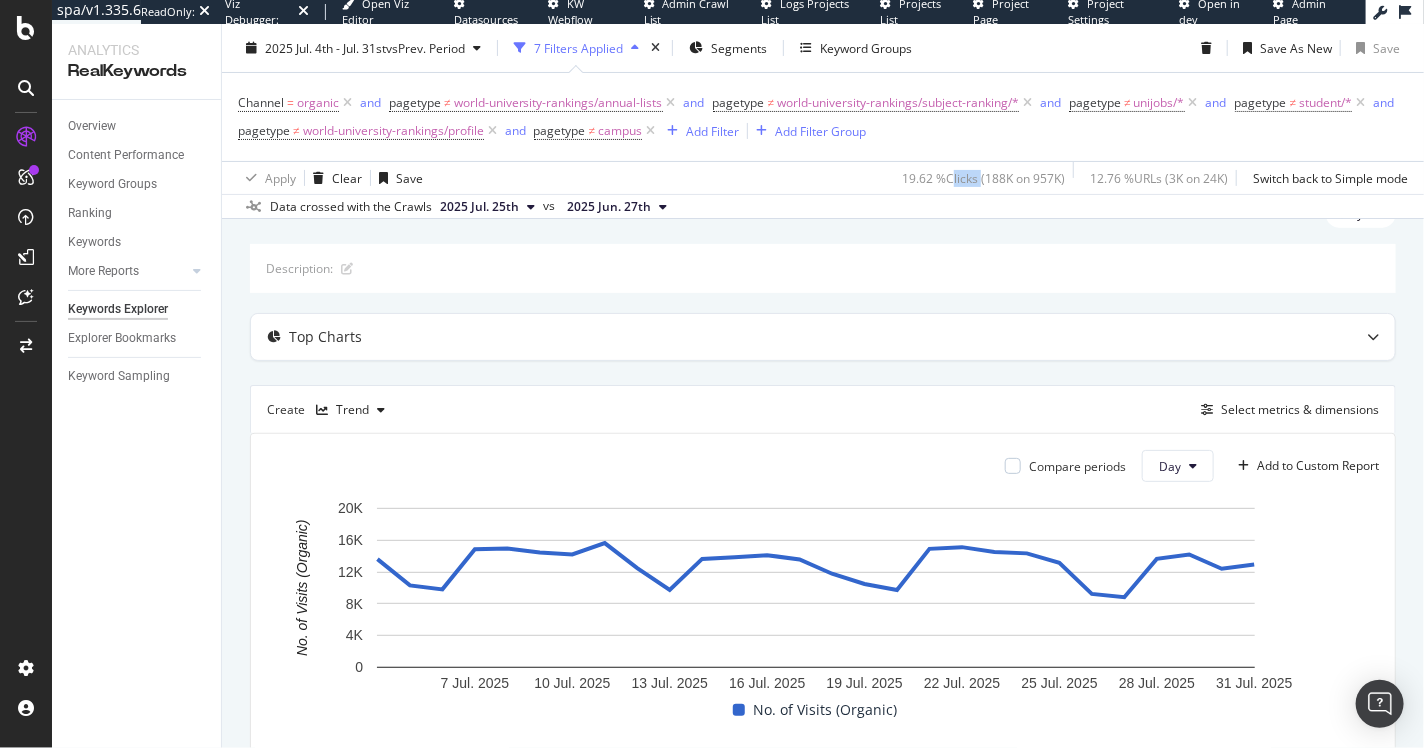 click on "19.62 %  Clicks ( 188K on 957K )" at bounding box center [983, 177] 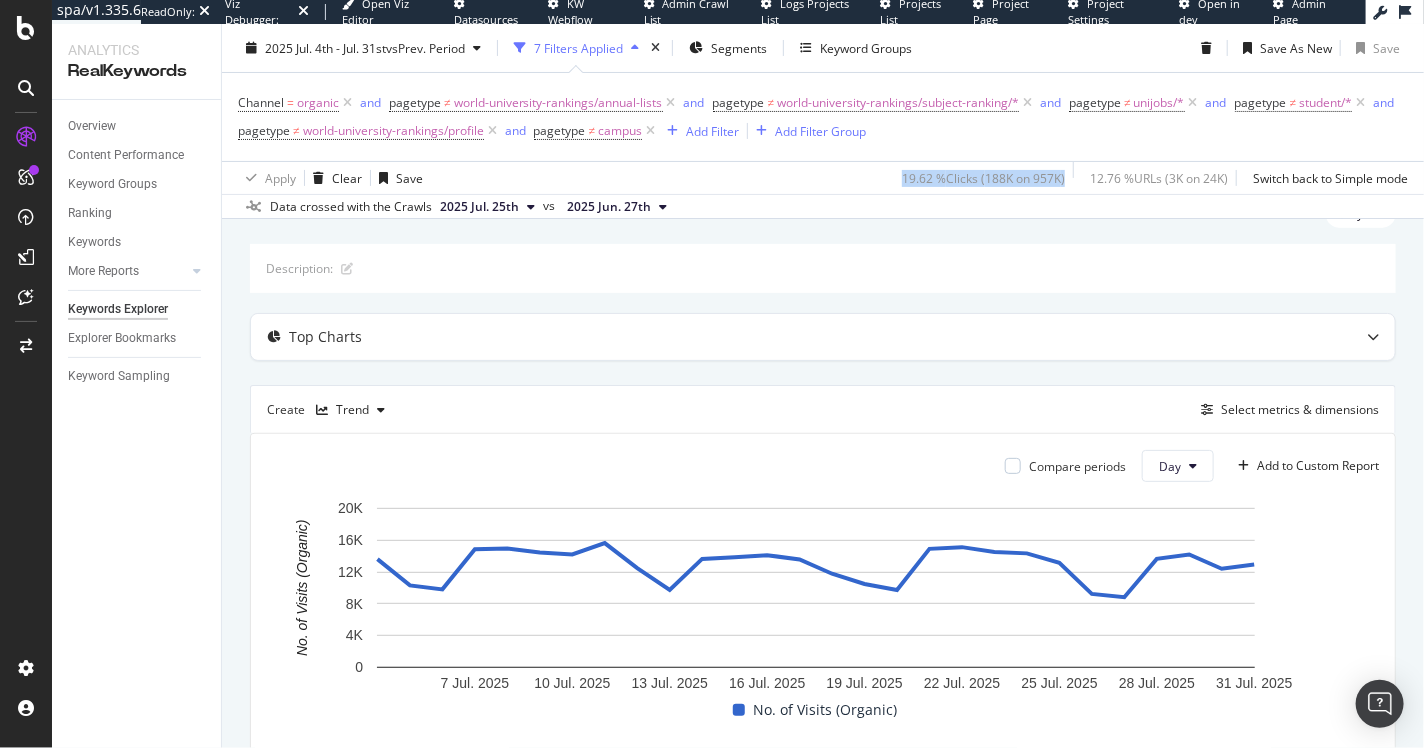 click on "19.62 %  Clicks ( 188K on 957K )" at bounding box center [983, 177] 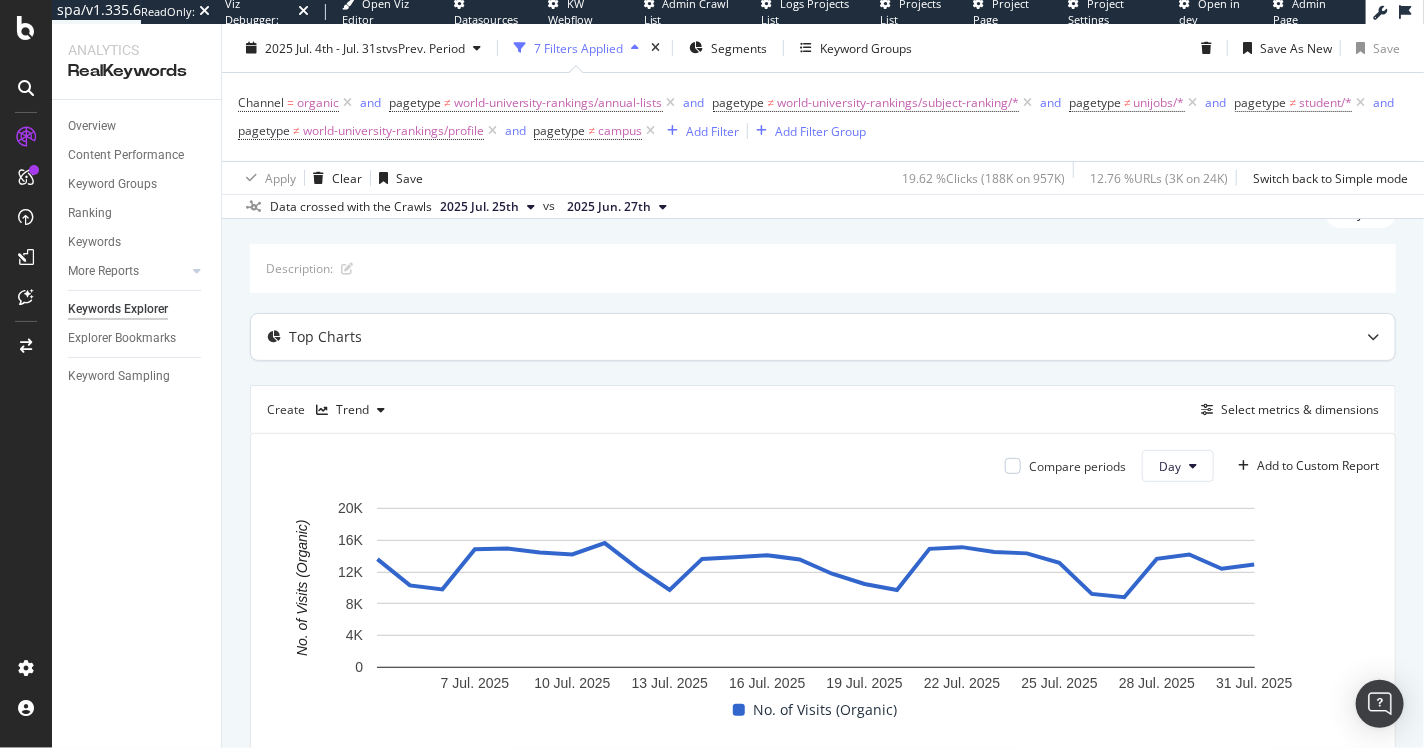 scroll, scrollTop: 87, scrollLeft: 0, axis: vertical 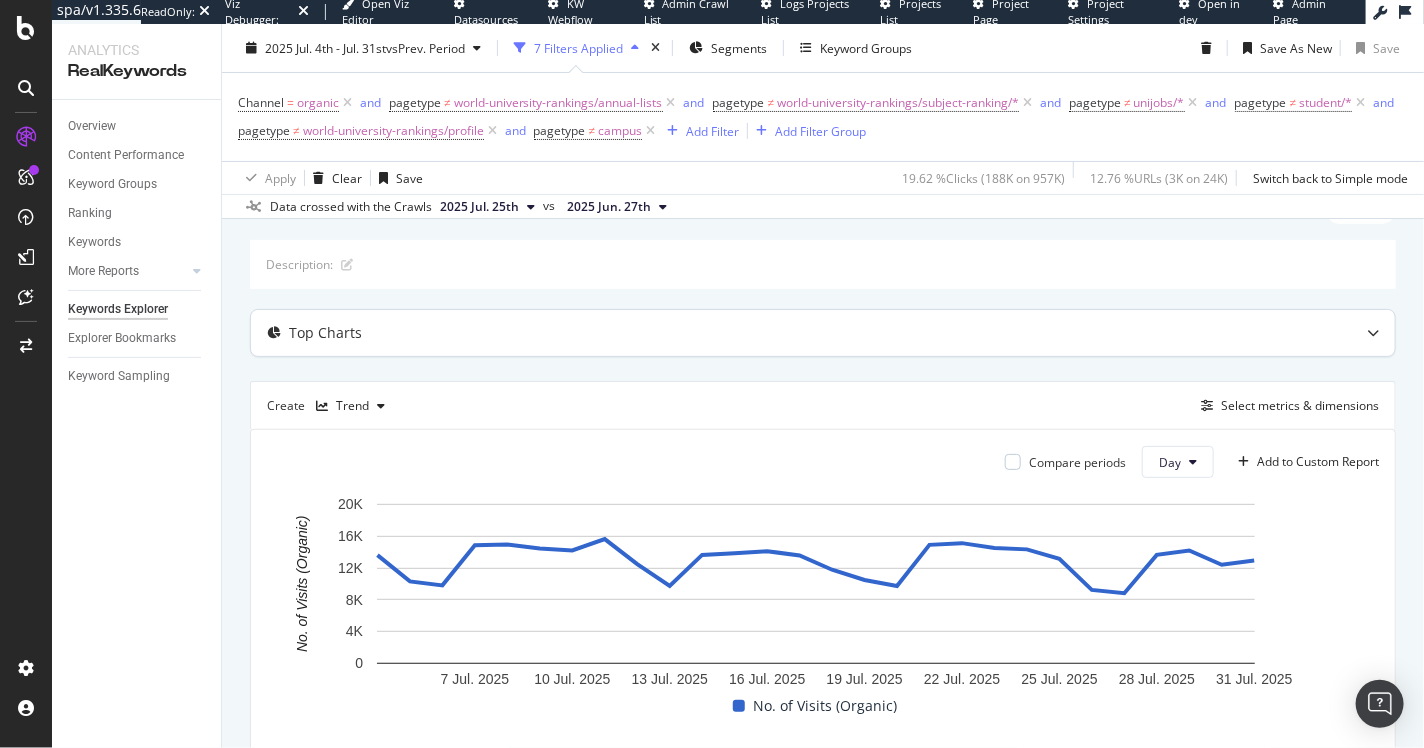 click at bounding box center (1373, 333) 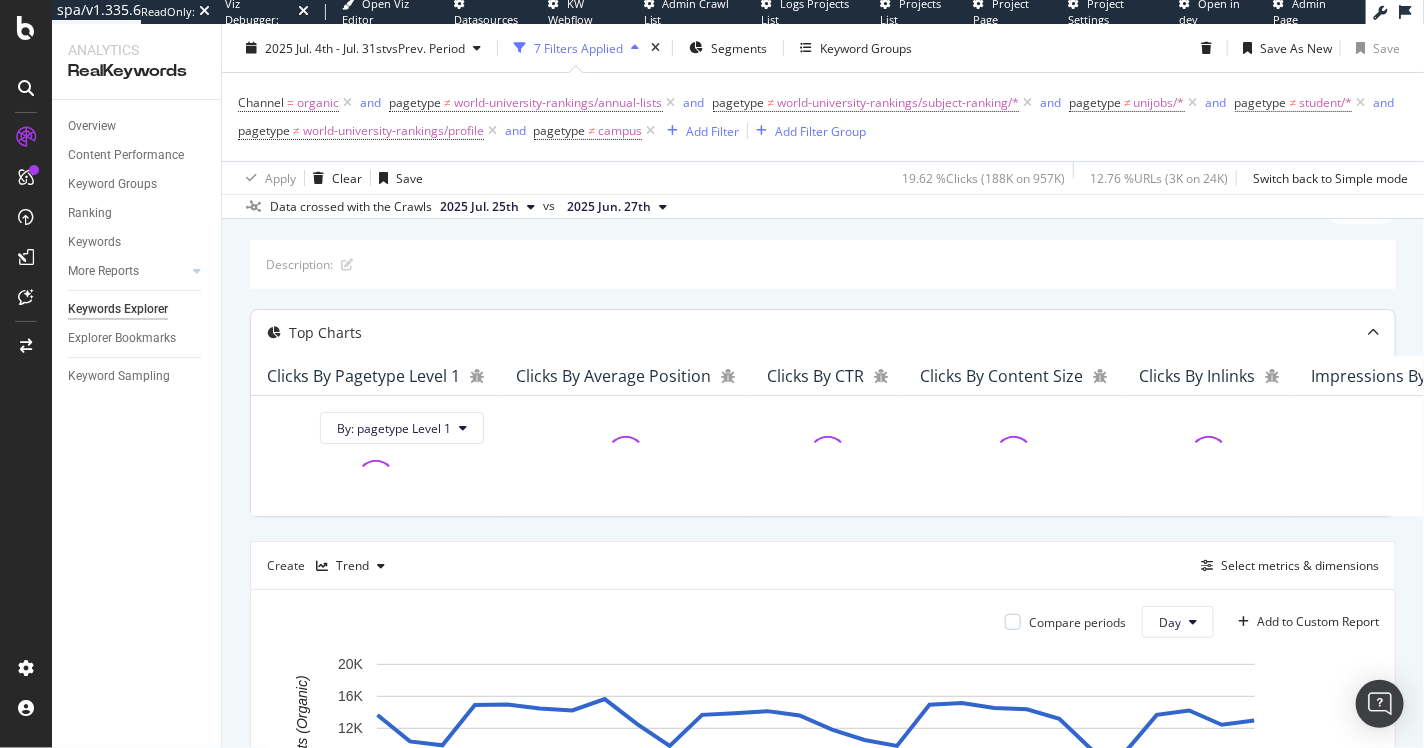click at bounding box center [1373, 333] 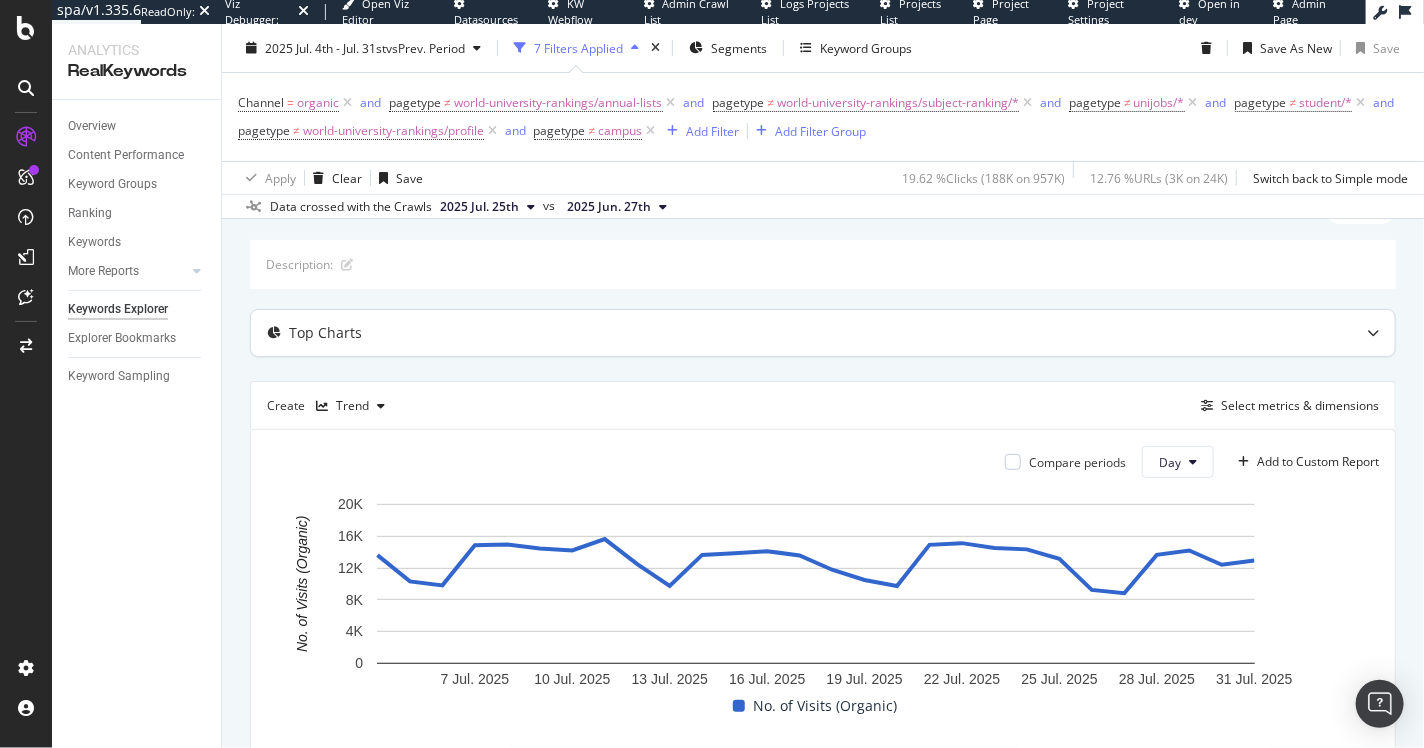 click on "Top Charts" at bounding box center (823, 333) 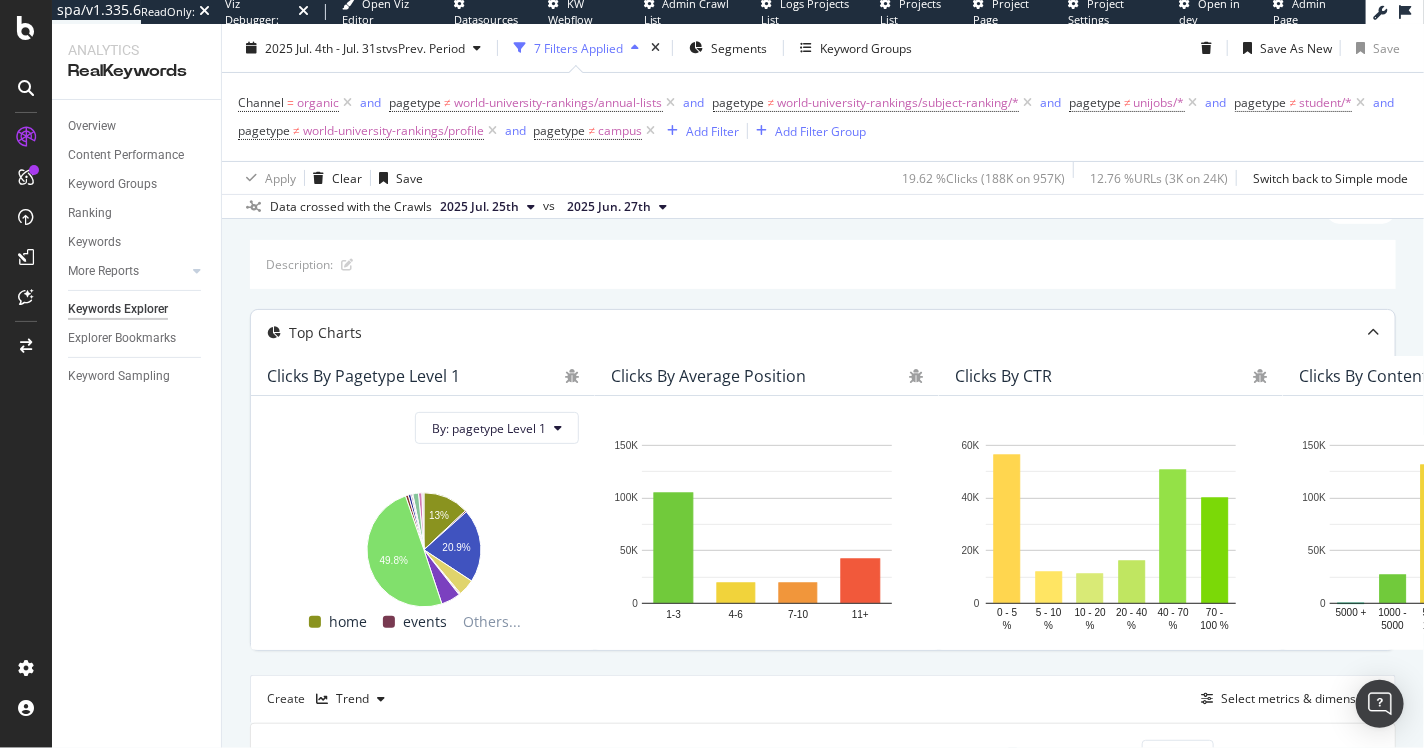 click on "Top Charts" at bounding box center [325, 333] 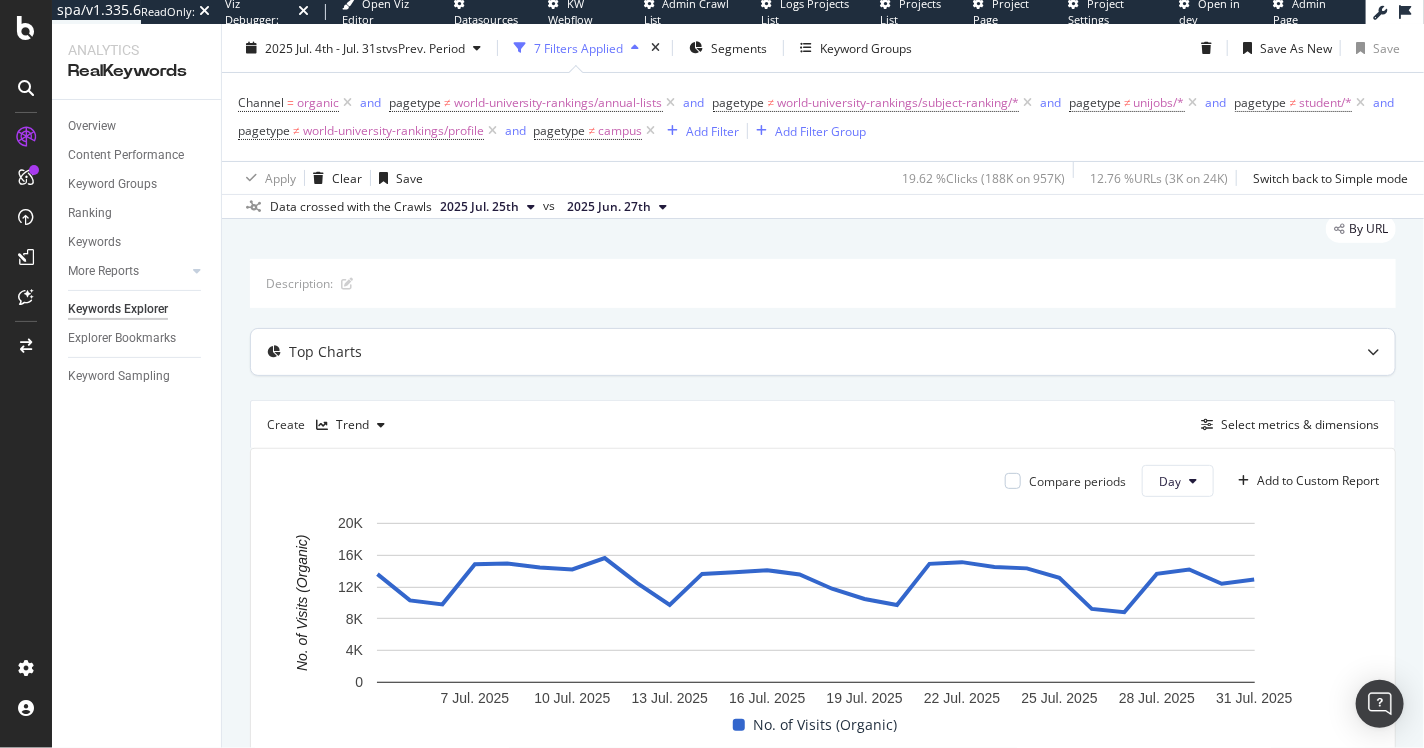 scroll, scrollTop: 0, scrollLeft: 0, axis: both 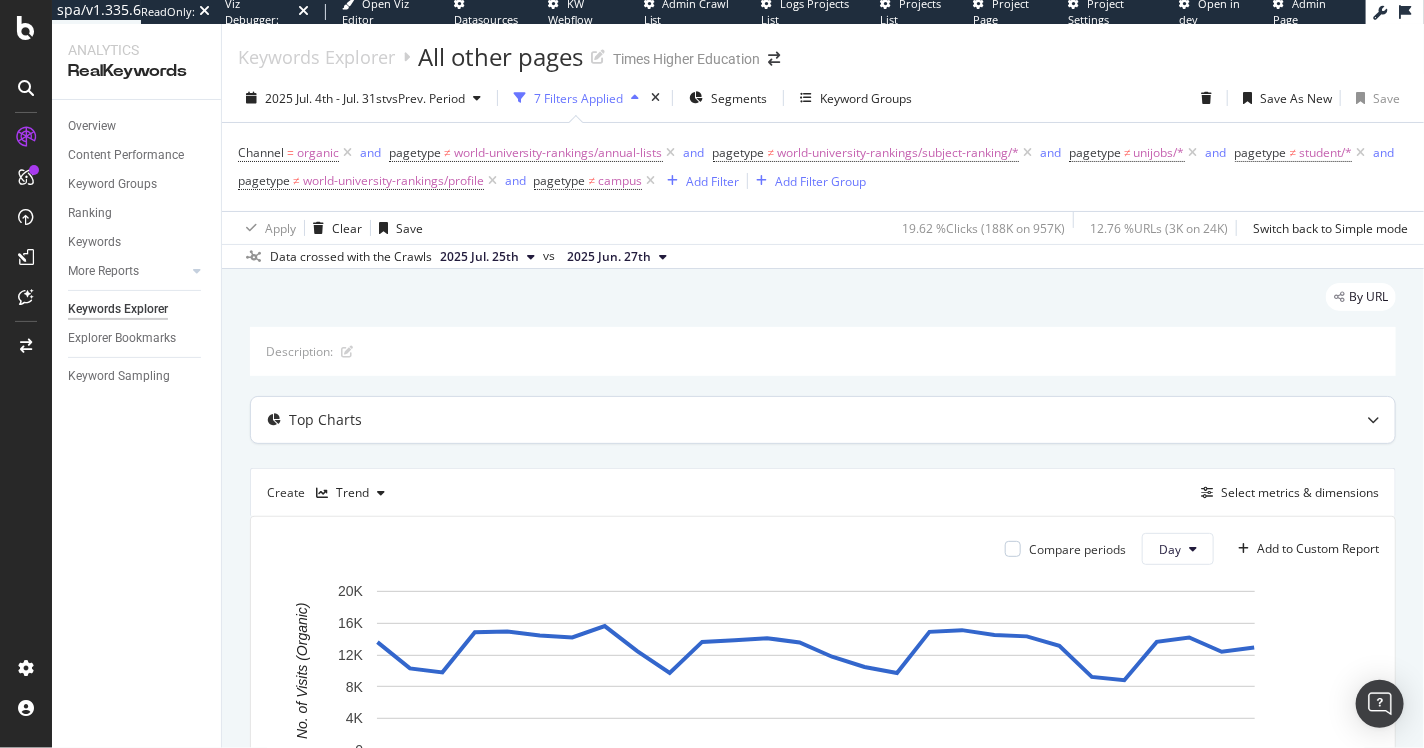 click on "Top Charts" at bounding box center [325, 420] 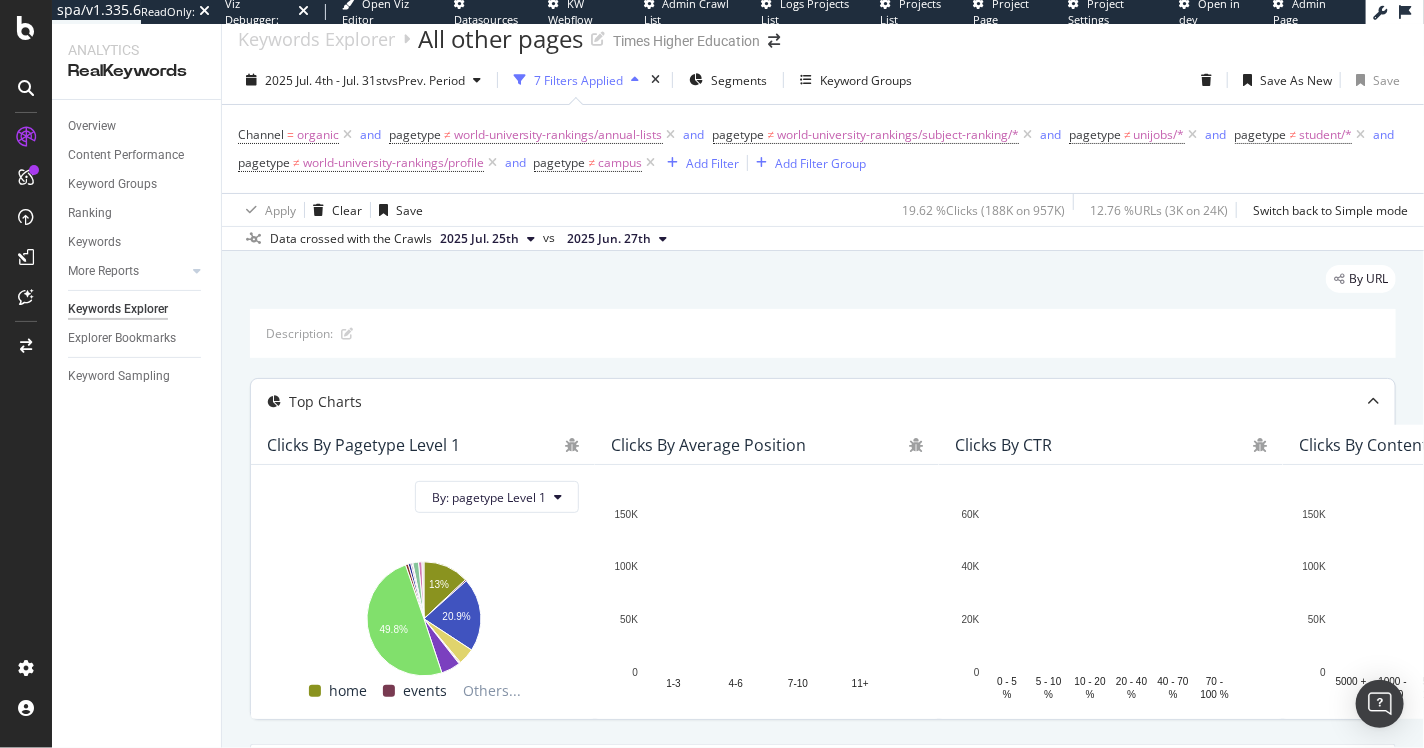 scroll, scrollTop: 5, scrollLeft: 0, axis: vertical 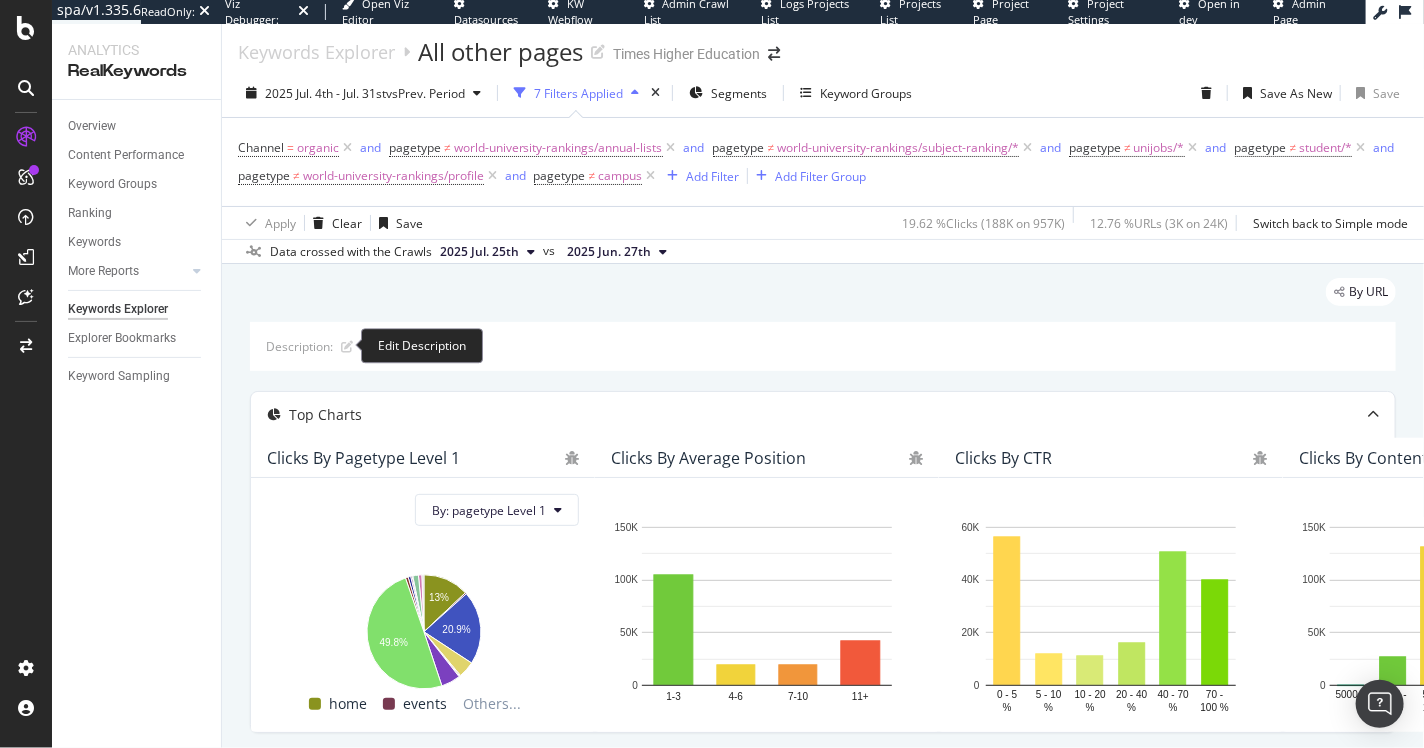 click on "Edit Description" at bounding box center [422, 345] 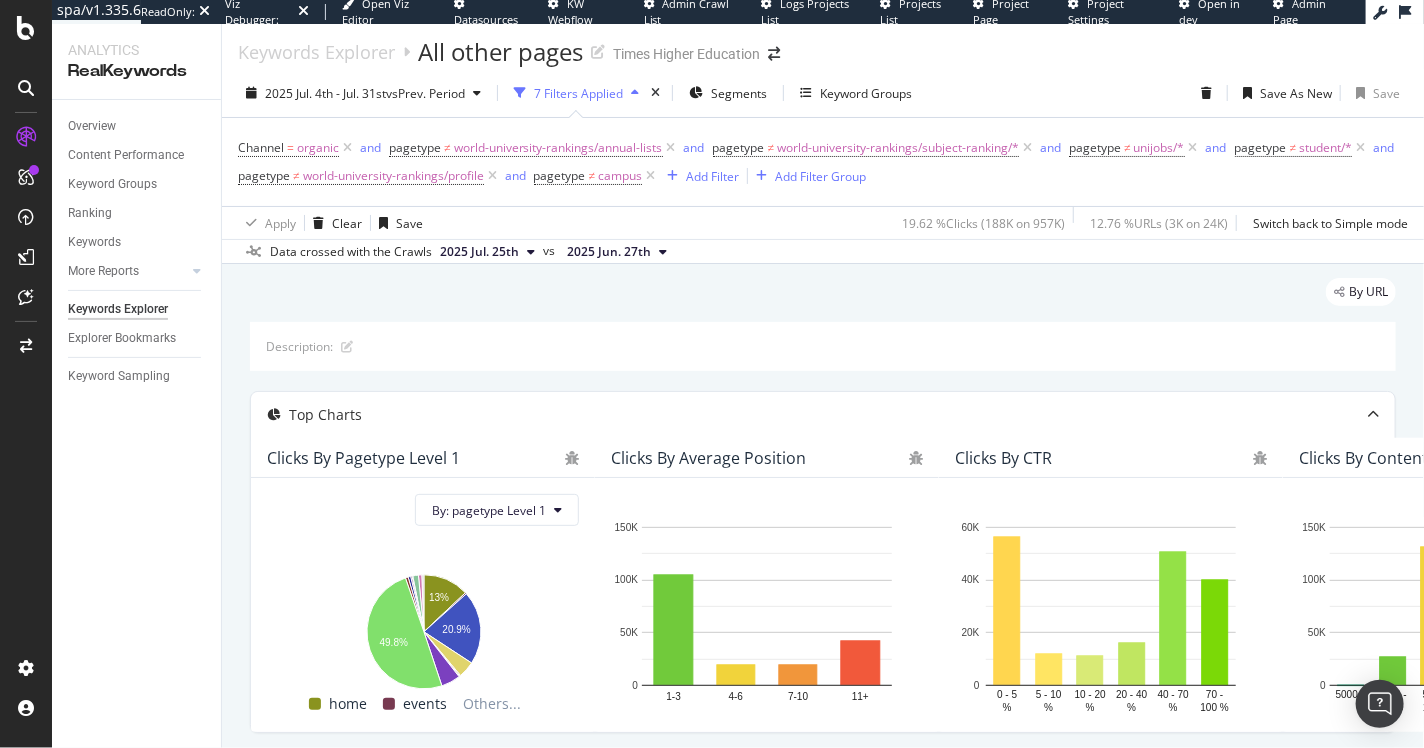 click on "Description:" at bounding box center [823, 346] 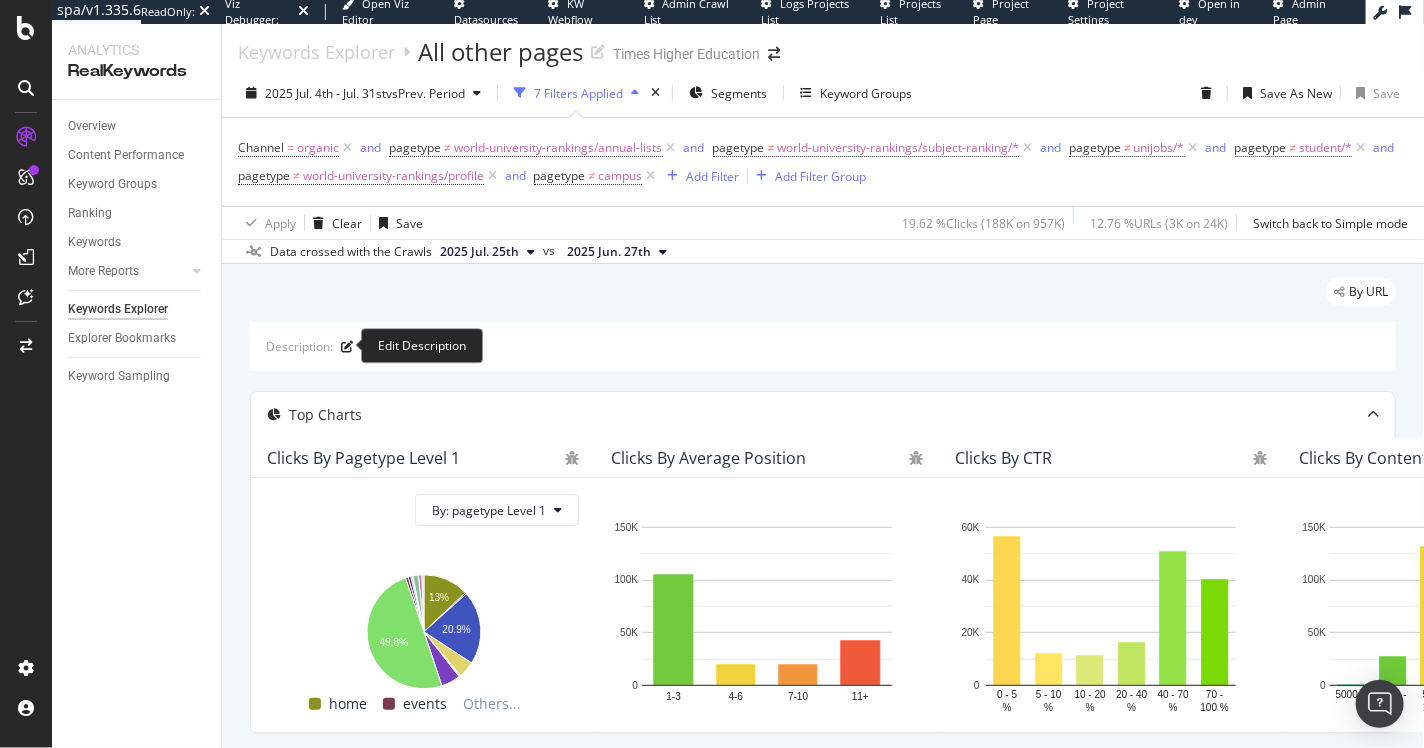 click on "Description:" at bounding box center [299, 346] 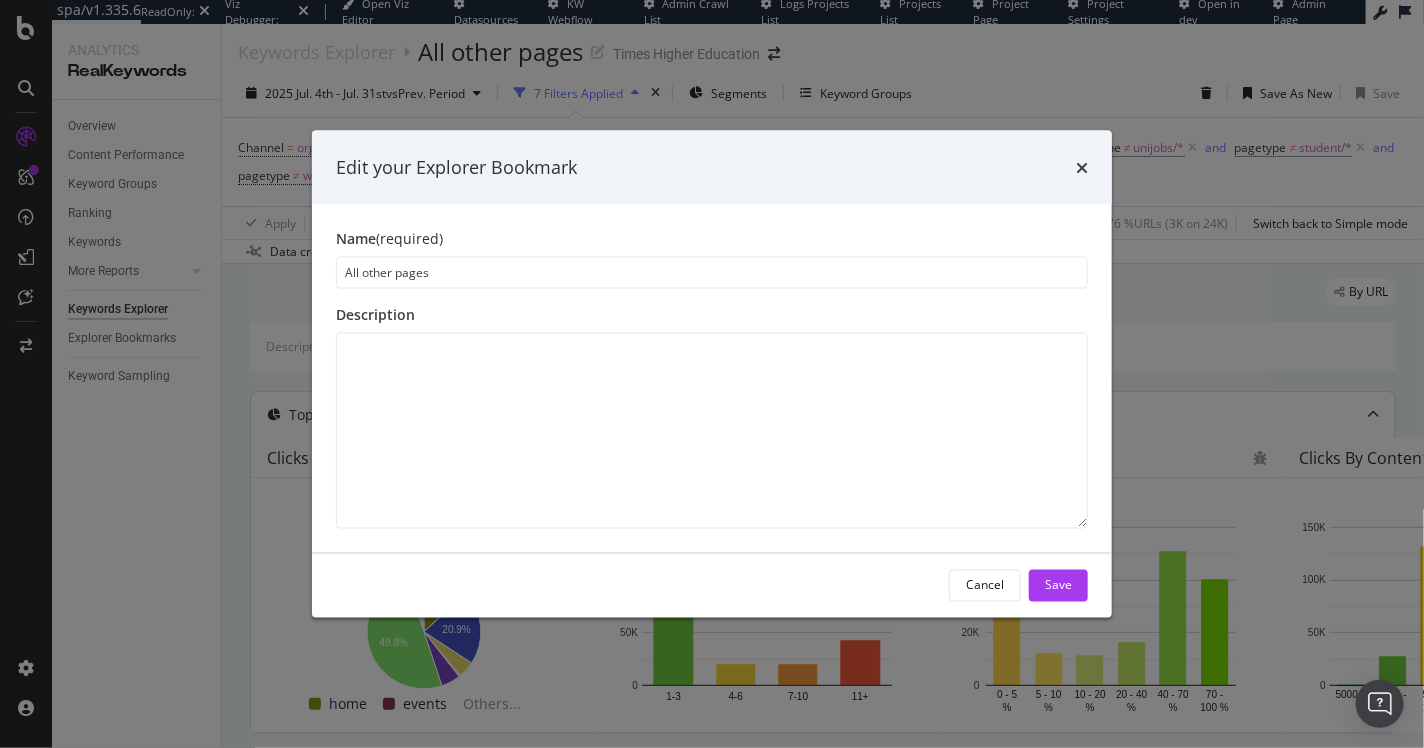 drag, startPoint x: 990, startPoint y: 586, endPoint x: 994, endPoint y: 521, distance: 65.12296 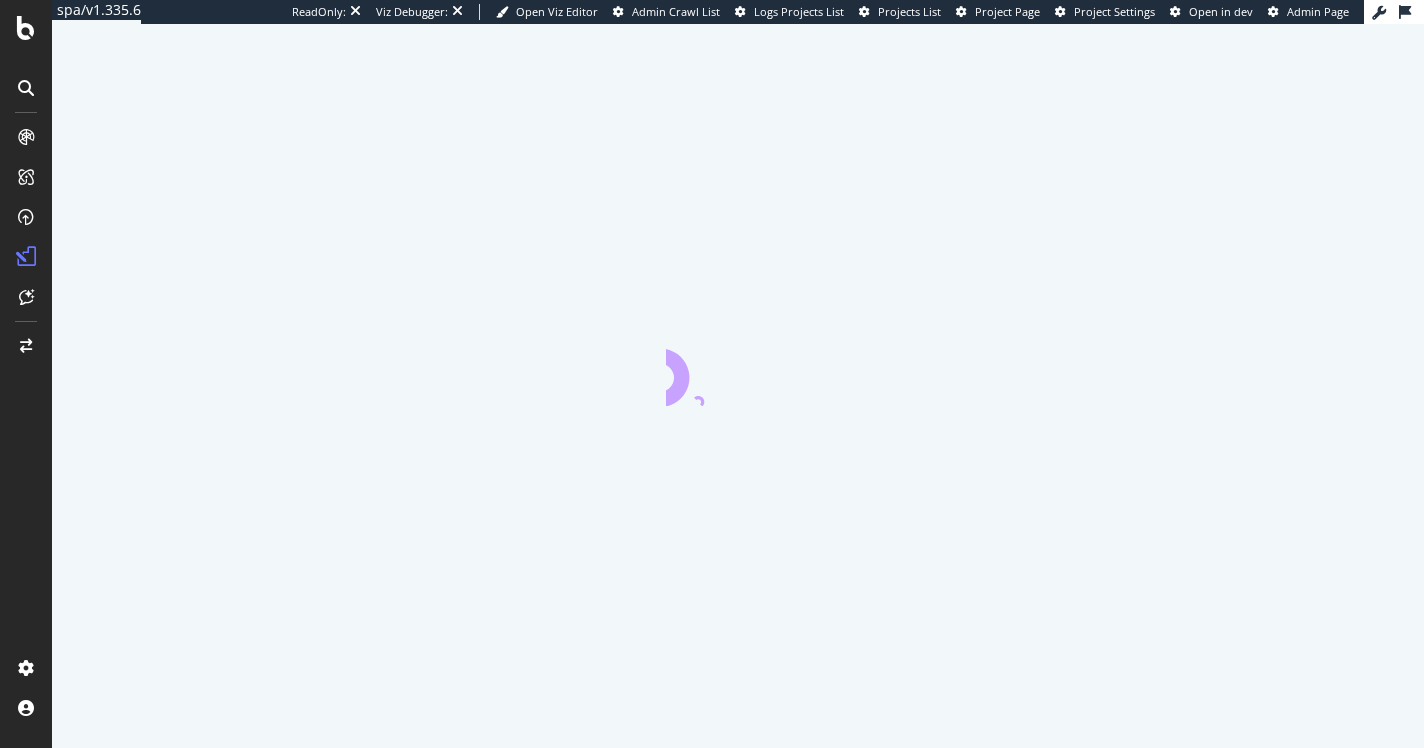 scroll, scrollTop: 0, scrollLeft: 0, axis: both 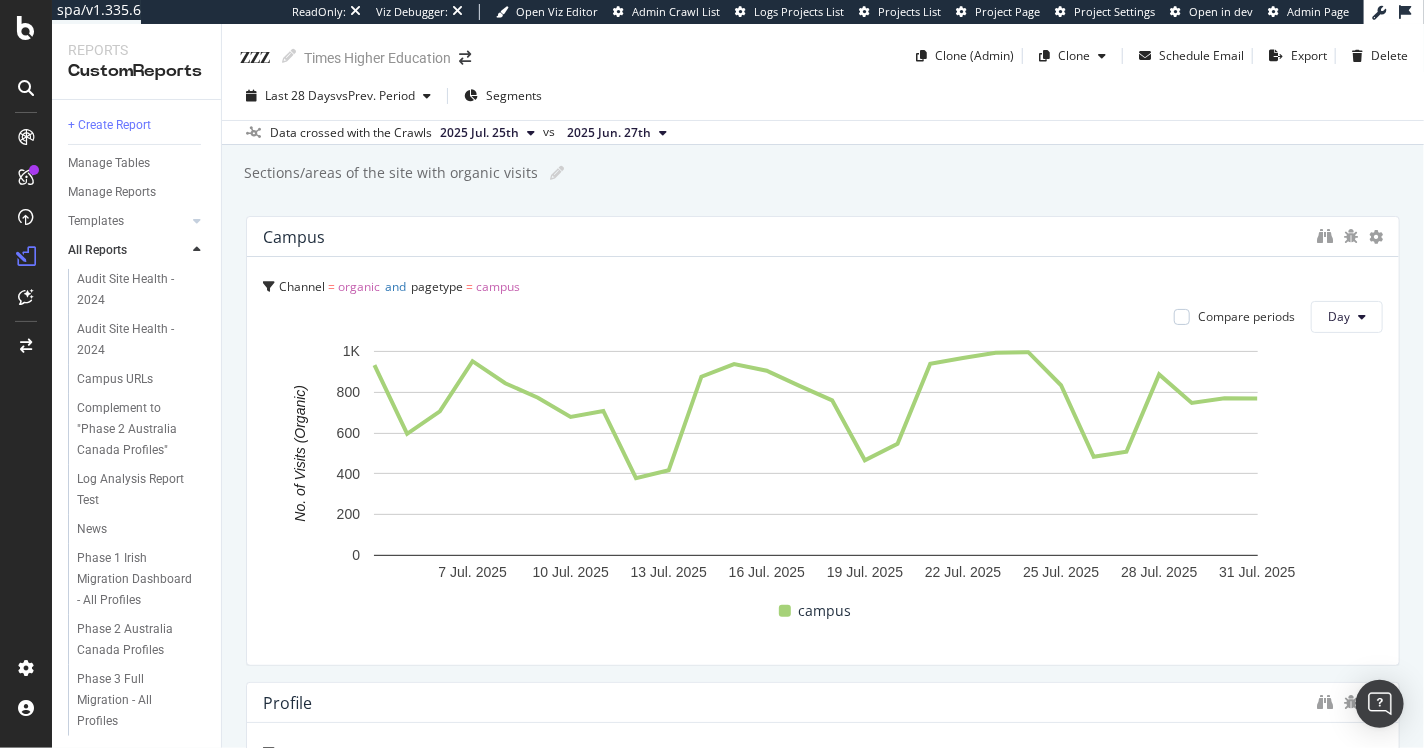 click on "Sections/areas of the site with organic visits Sections/areas of the site with organic visits" at bounding box center (833, 173) 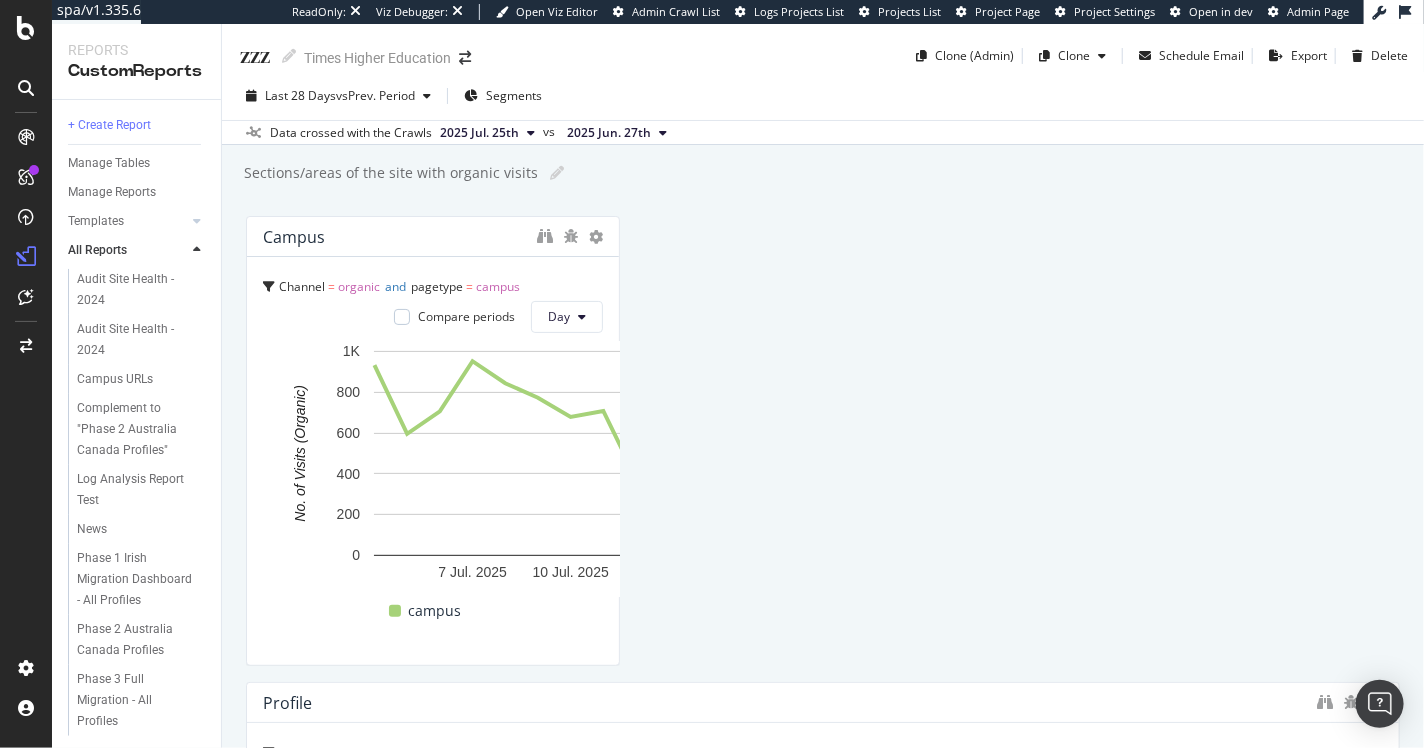 drag, startPoint x: 1381, startPoint y: 252, endPoint x: 622, endPoint y: 258, distance: 759.02374 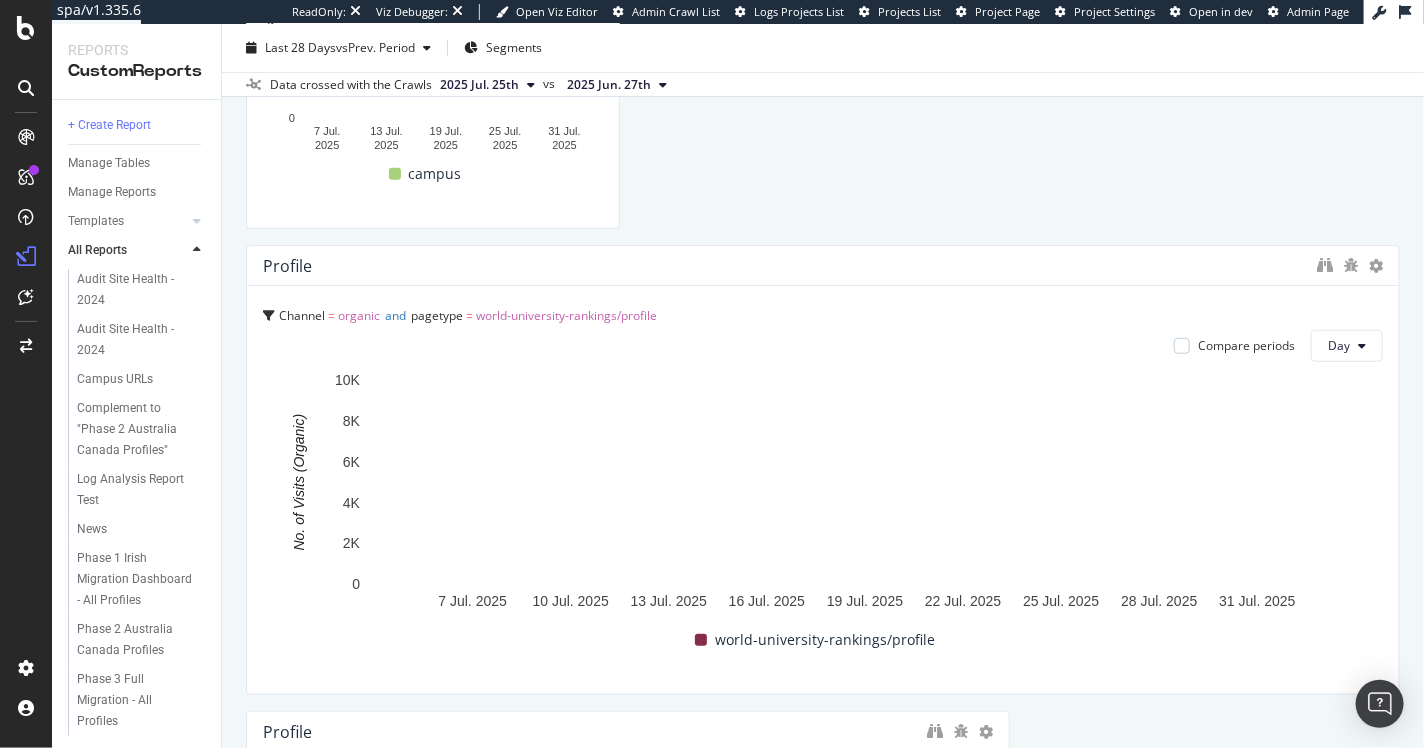 scroll, scrollTop: 477, scrollLeft: 0, axis: vertical 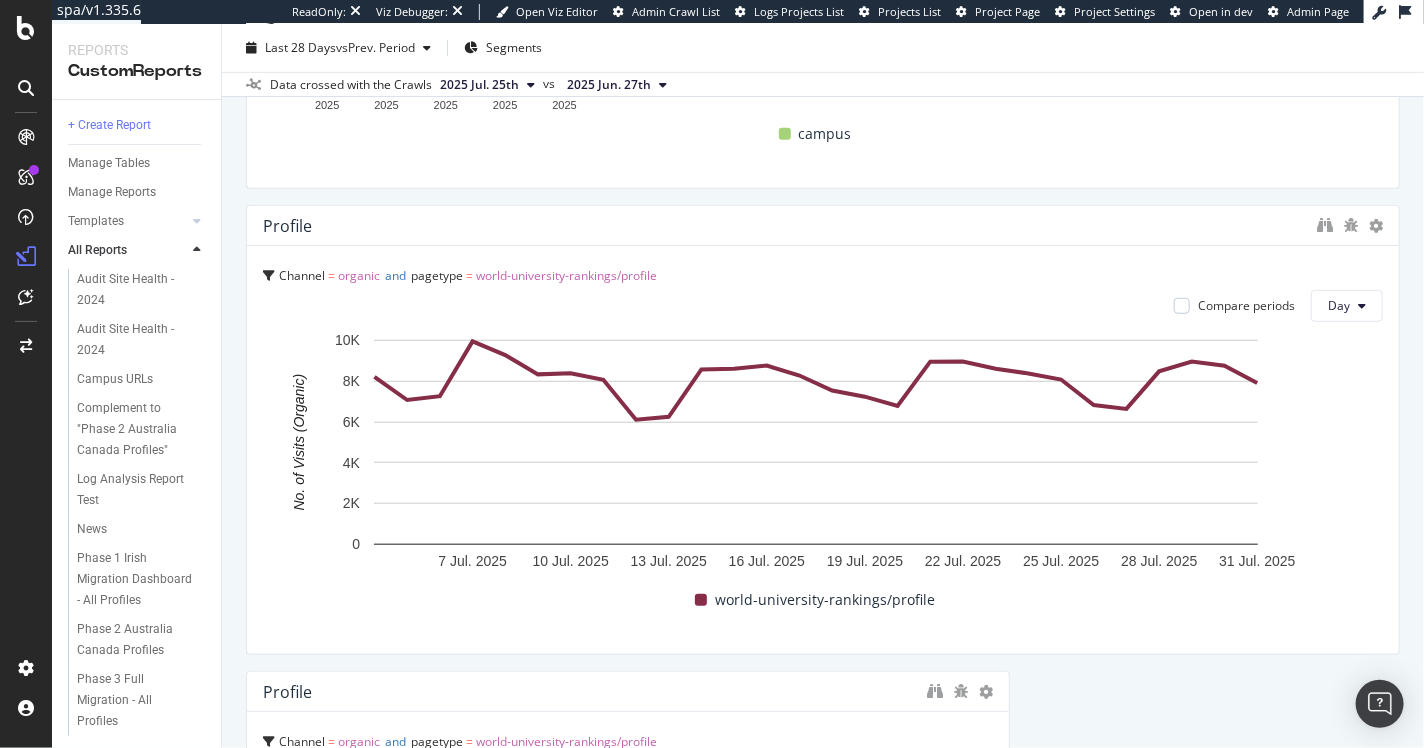drag, startPoint x: 606, startPoint y: 135, endPoint x: 1422, endPoint y: 128, distance: 816.03 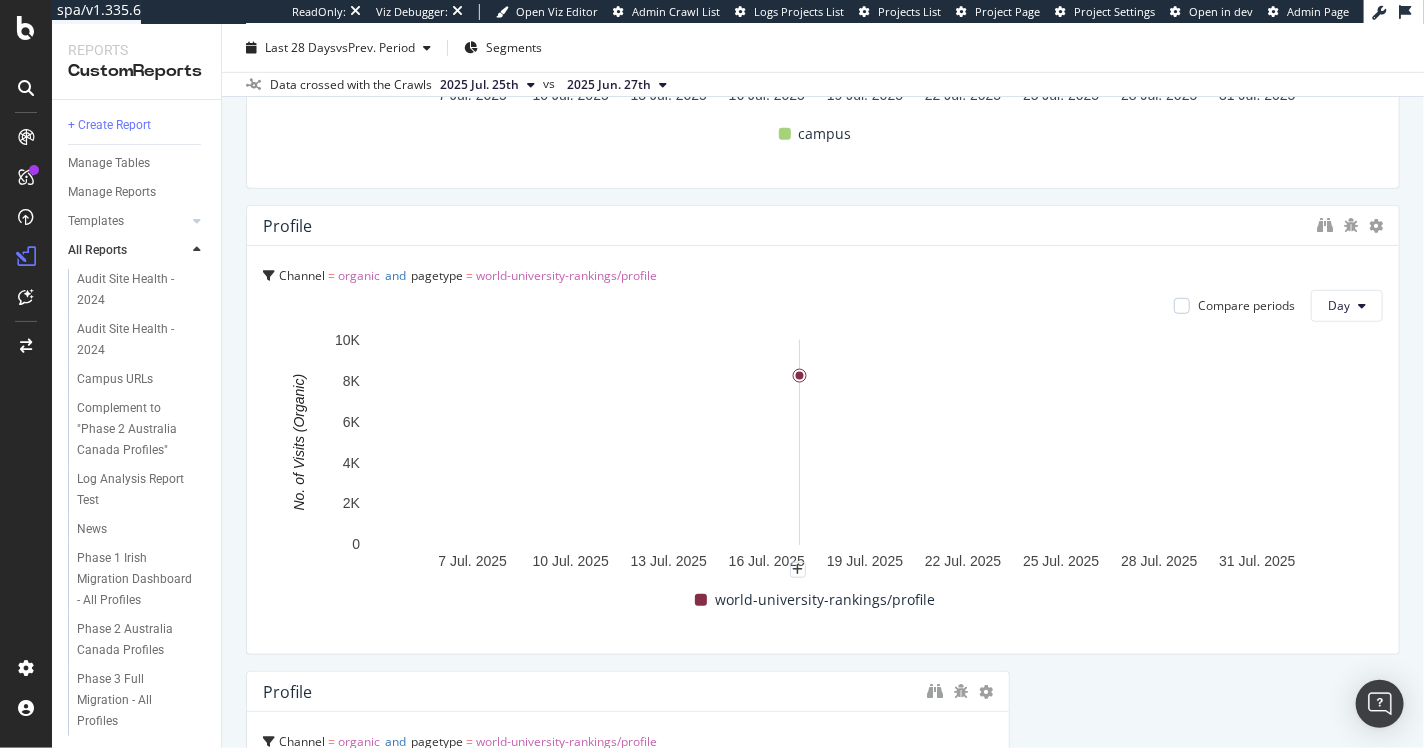 scroll, scrollTop: 955, scrollLeft: 0, axis: vertical 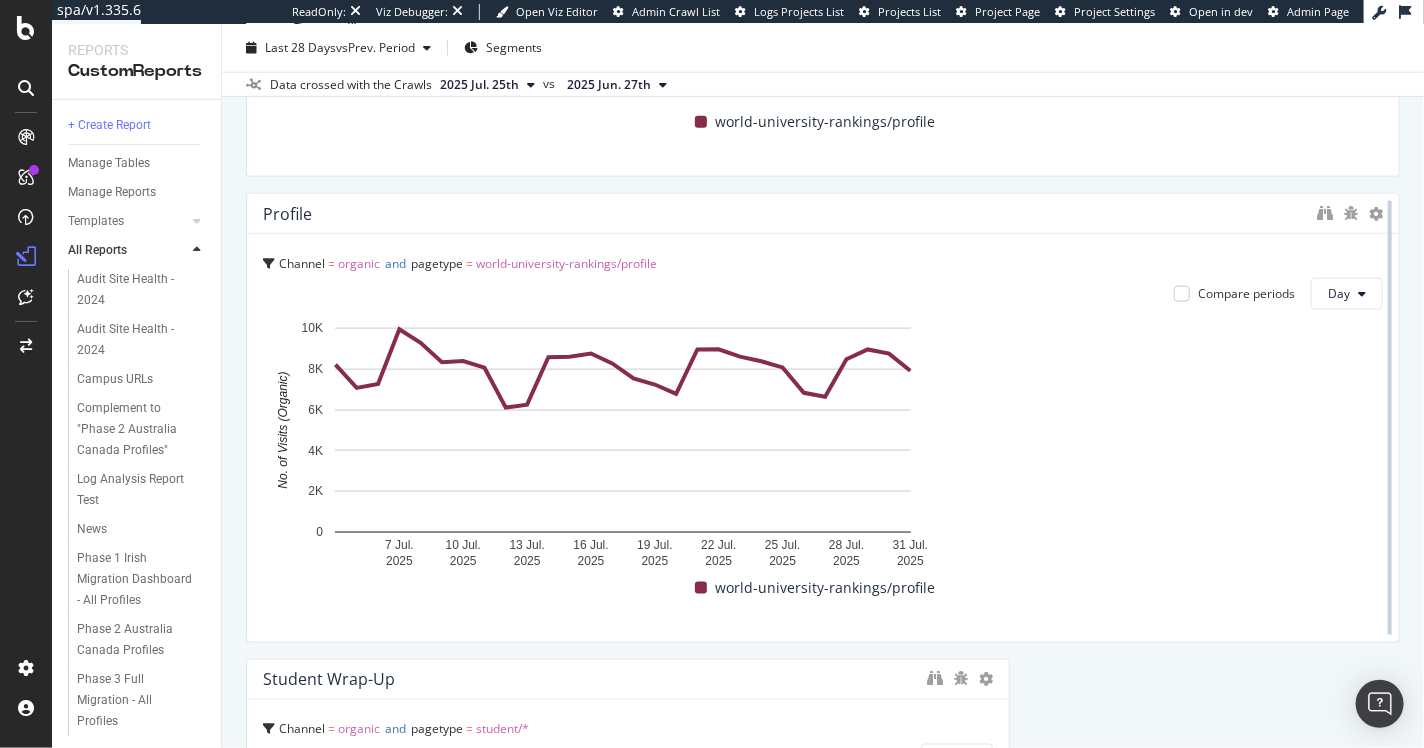 drag, startPoint x: 995, startPoint y: 387, endPoint x: 1382, endPoint y: 381, distance: 387.0465 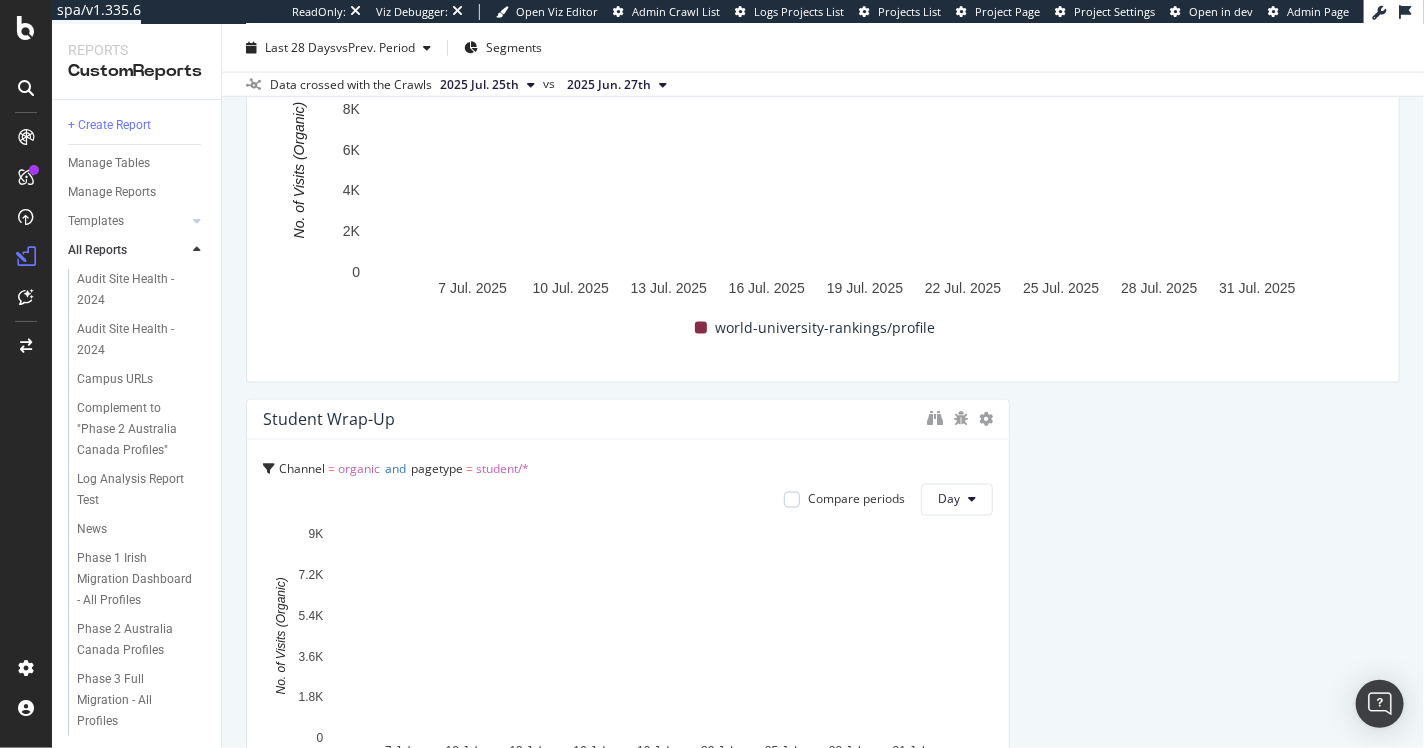 scroll, scrollTop: 1215, scrollLeft: 0, axis: vertical 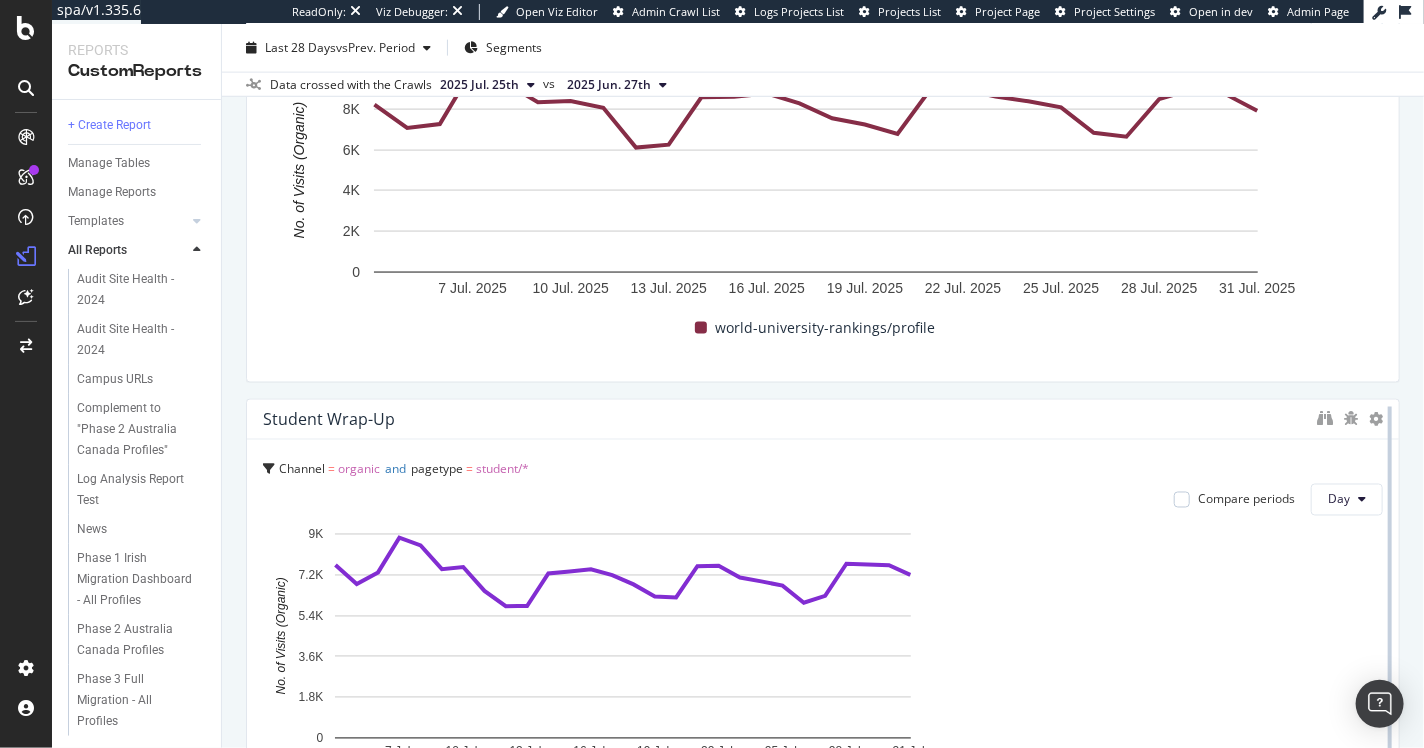 drag, startPoint x: 996, startPoint y: 466, endPoint x: 1380, endPoint y: 451, distance: 384.29285 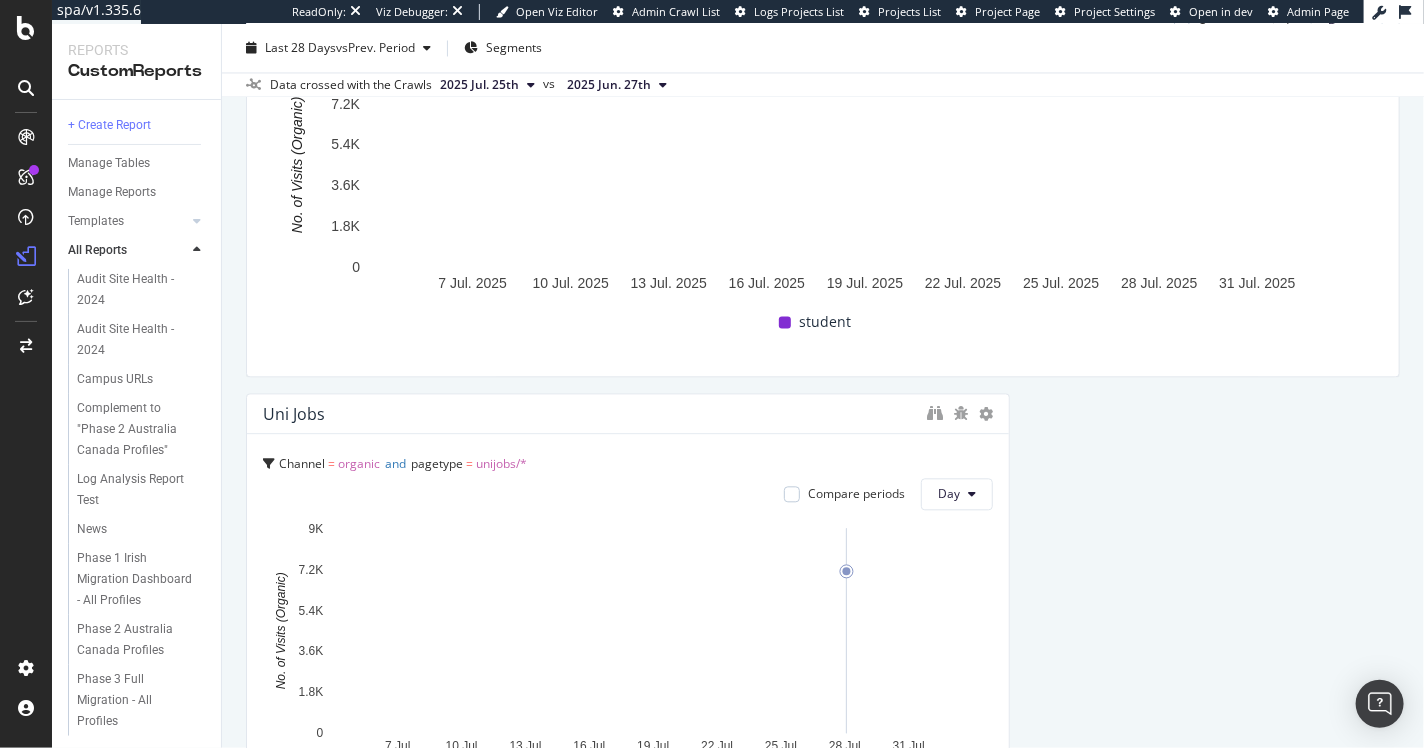 scroll, scrollTop: 1793, scrollLeft: 0, axis: vertical 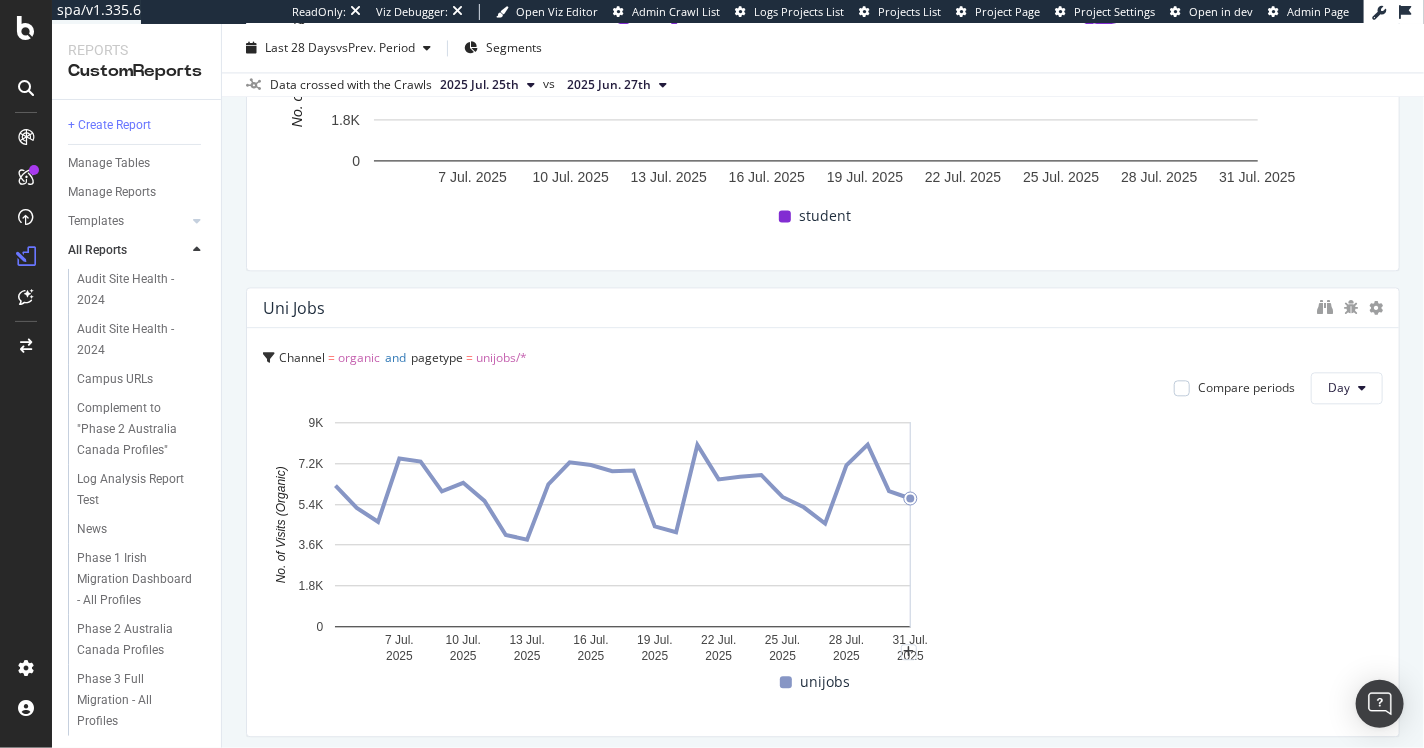 drag, startPoint x: 991, startPoint y: 438, endPoint x: 1344, endPoint y: 436, distance: 353.00568 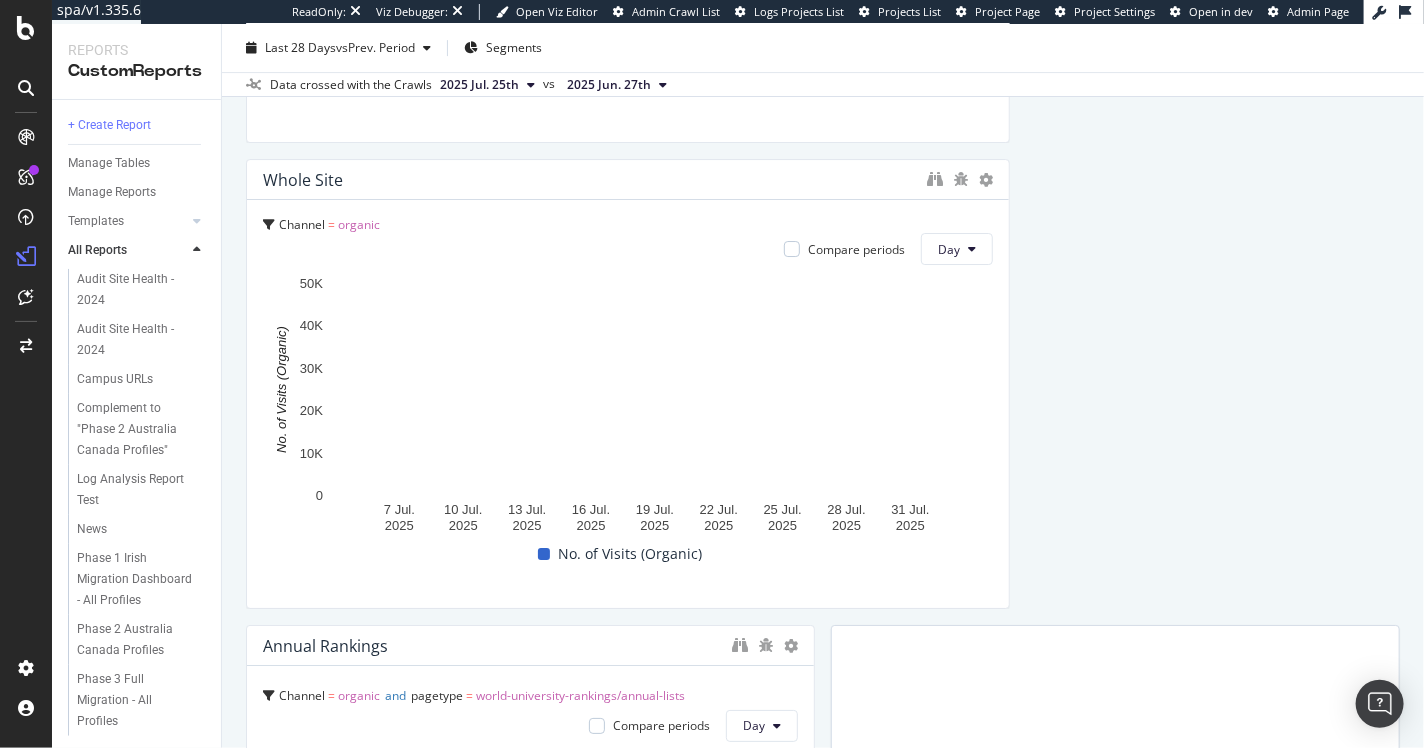 scroll, scrollTop: 2867, scrollLeft: 0, axis: vertical 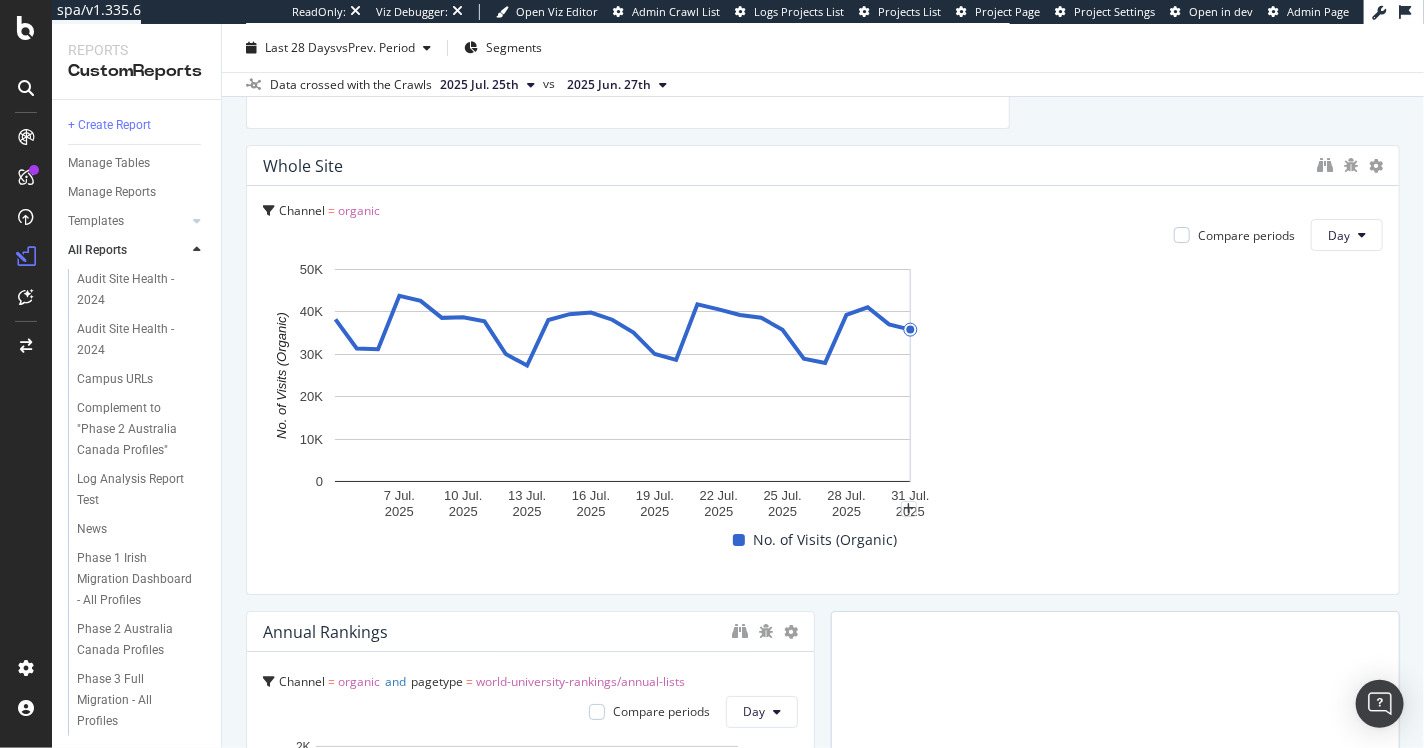 drag, startPoint x: 997, startPoint y: 348, endPoint x: 1387, endPoint y: 341, distance: 390.0628 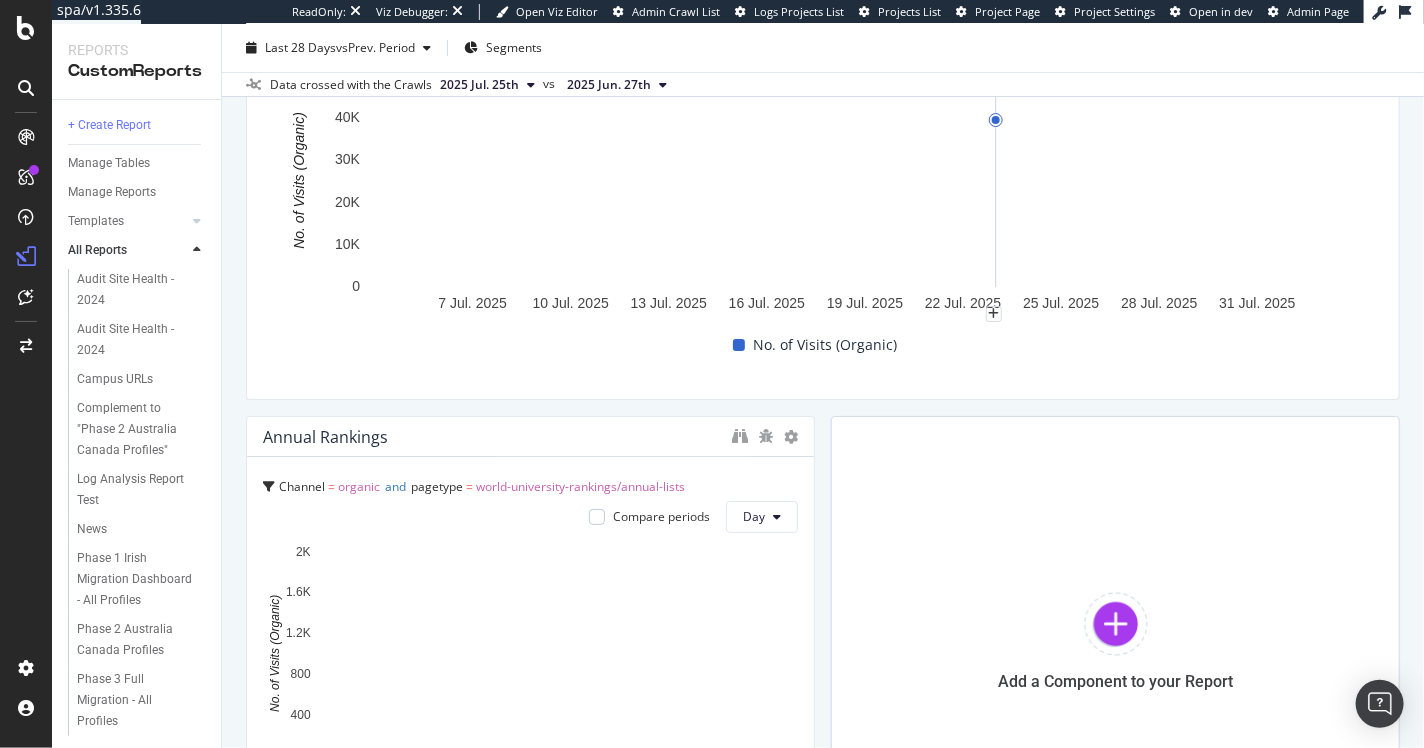 scroll, scrollTop: 3091, scrollLeft: 0, axis: vertical 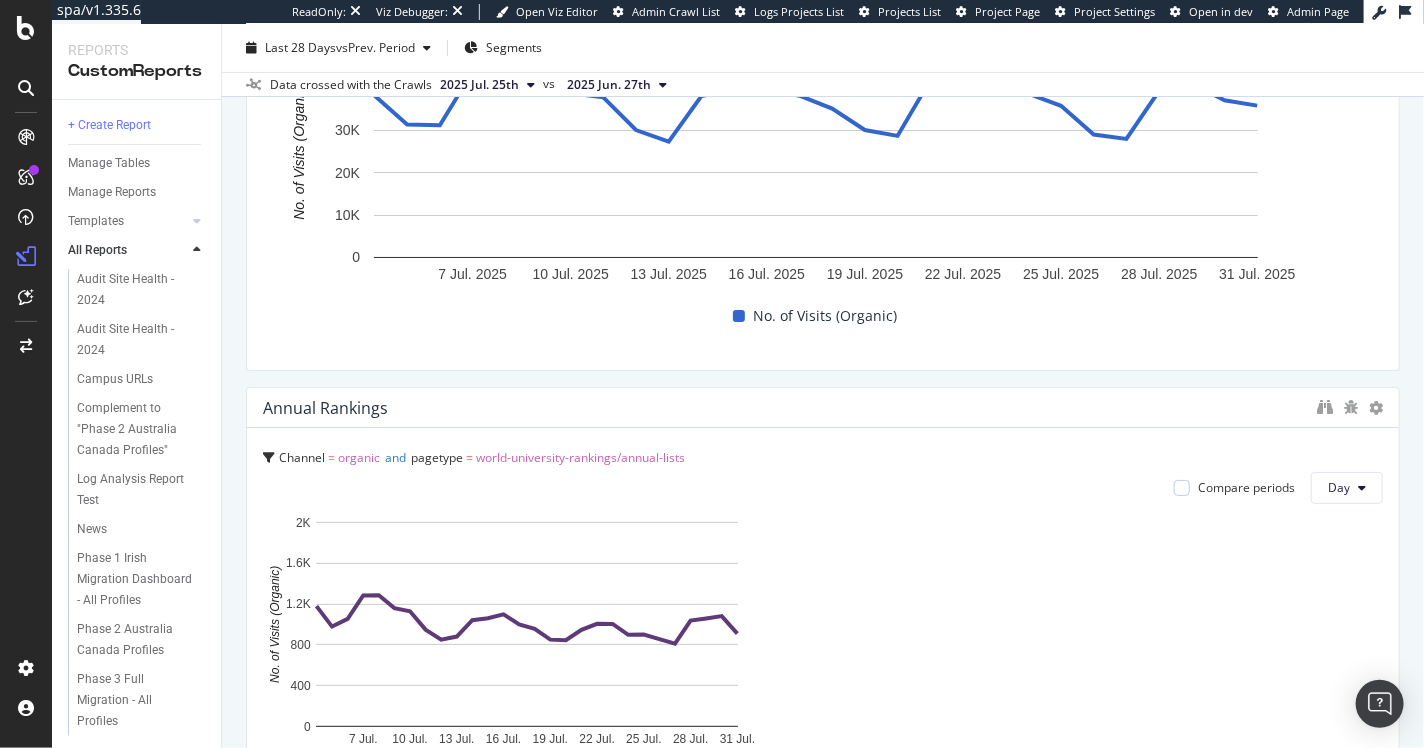 drag, startPoint x: 792, startPoint y: 438, endPoint x: 1394, endPoint y: 418, distance: 602.33215 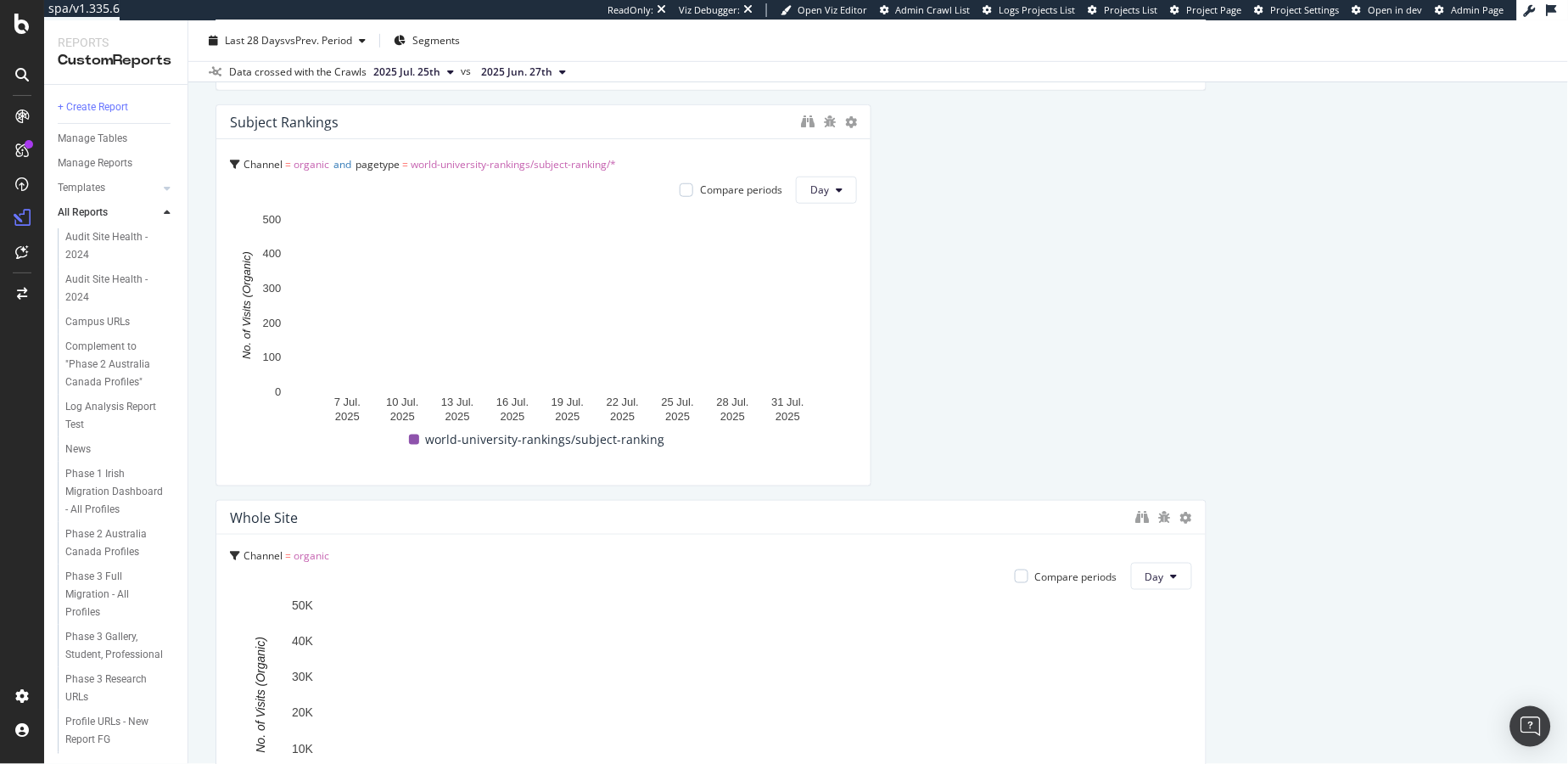 scroll, scrollTop: 2063, scrollLeft: 0, axis: vertical 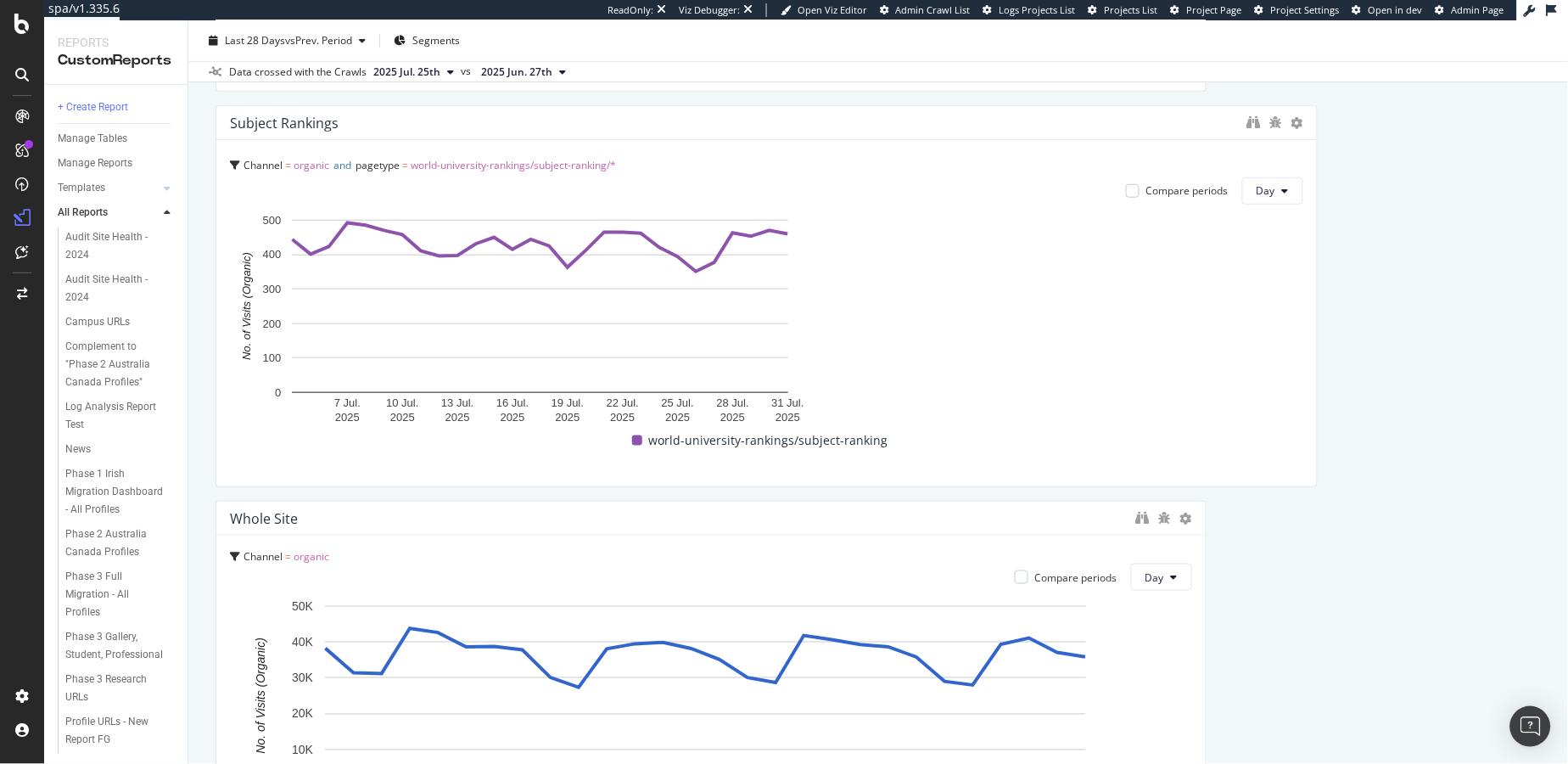 drag, startPoint x: 860, startPoint y: 275, endPoint x: 1330, endPoint y: 279, distance: 470.017 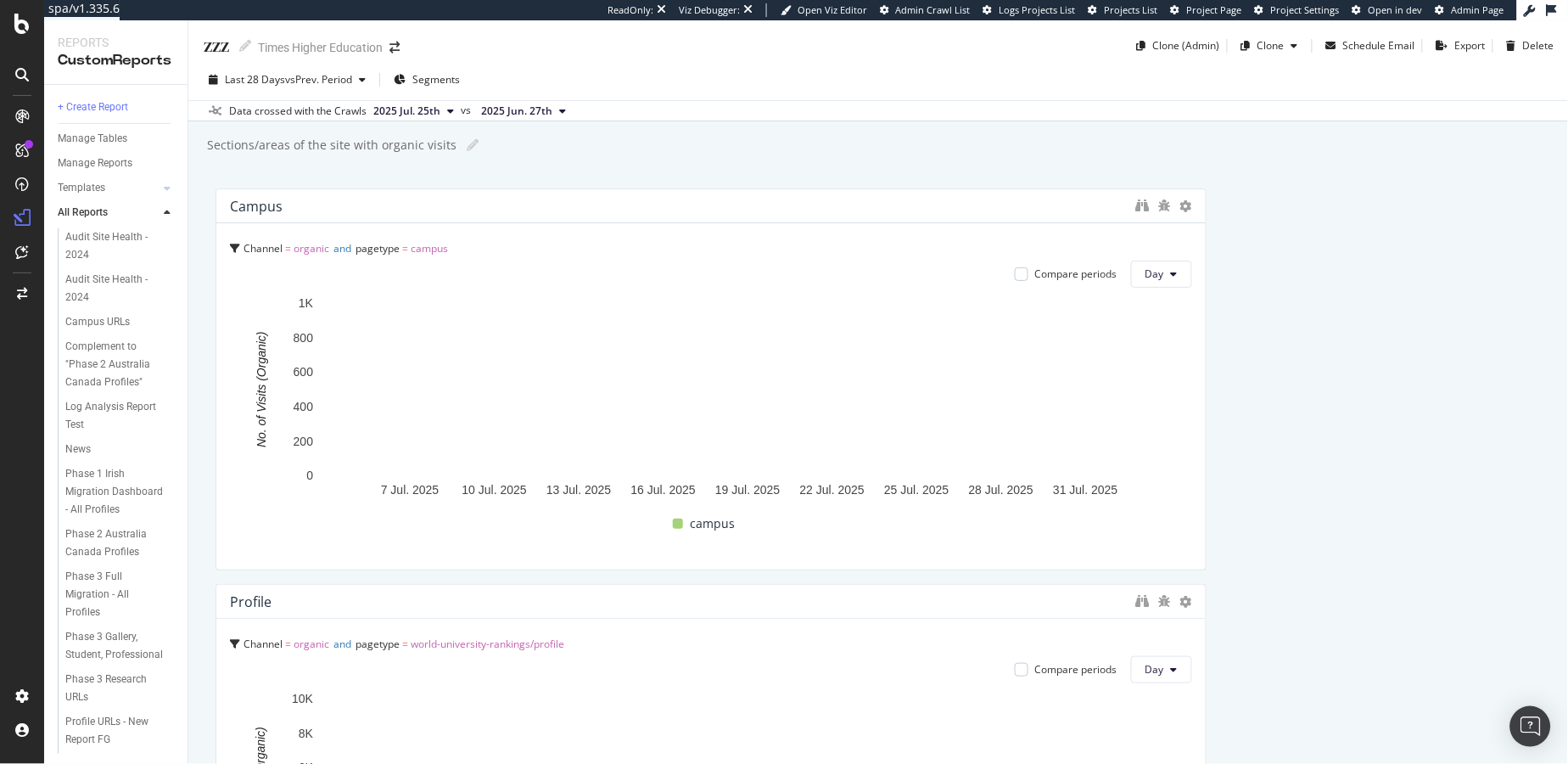 scroll, scrollTop: 363, scrollLeft: 0, axis: vertical 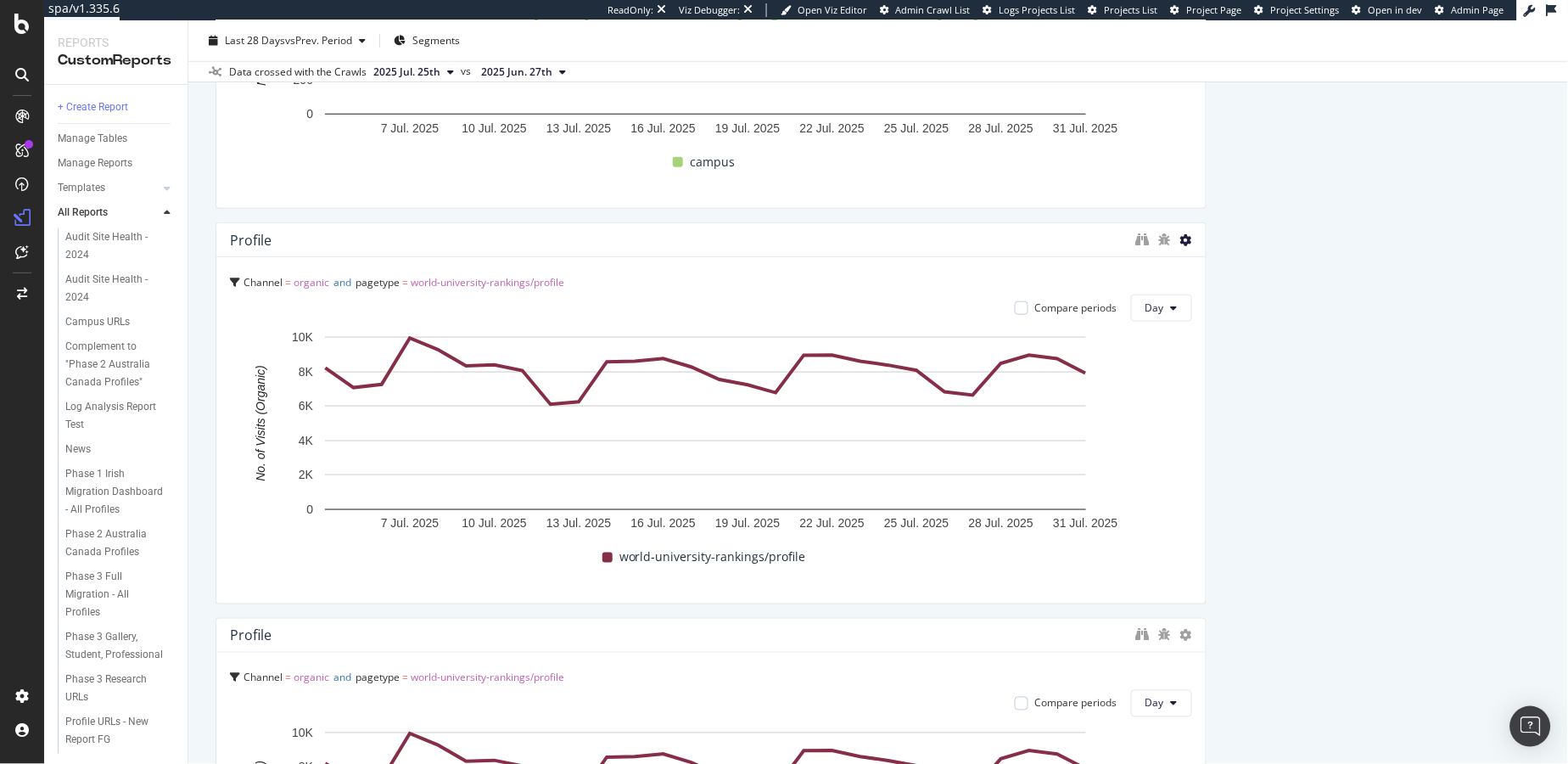click at bounding box center (1186, 240) 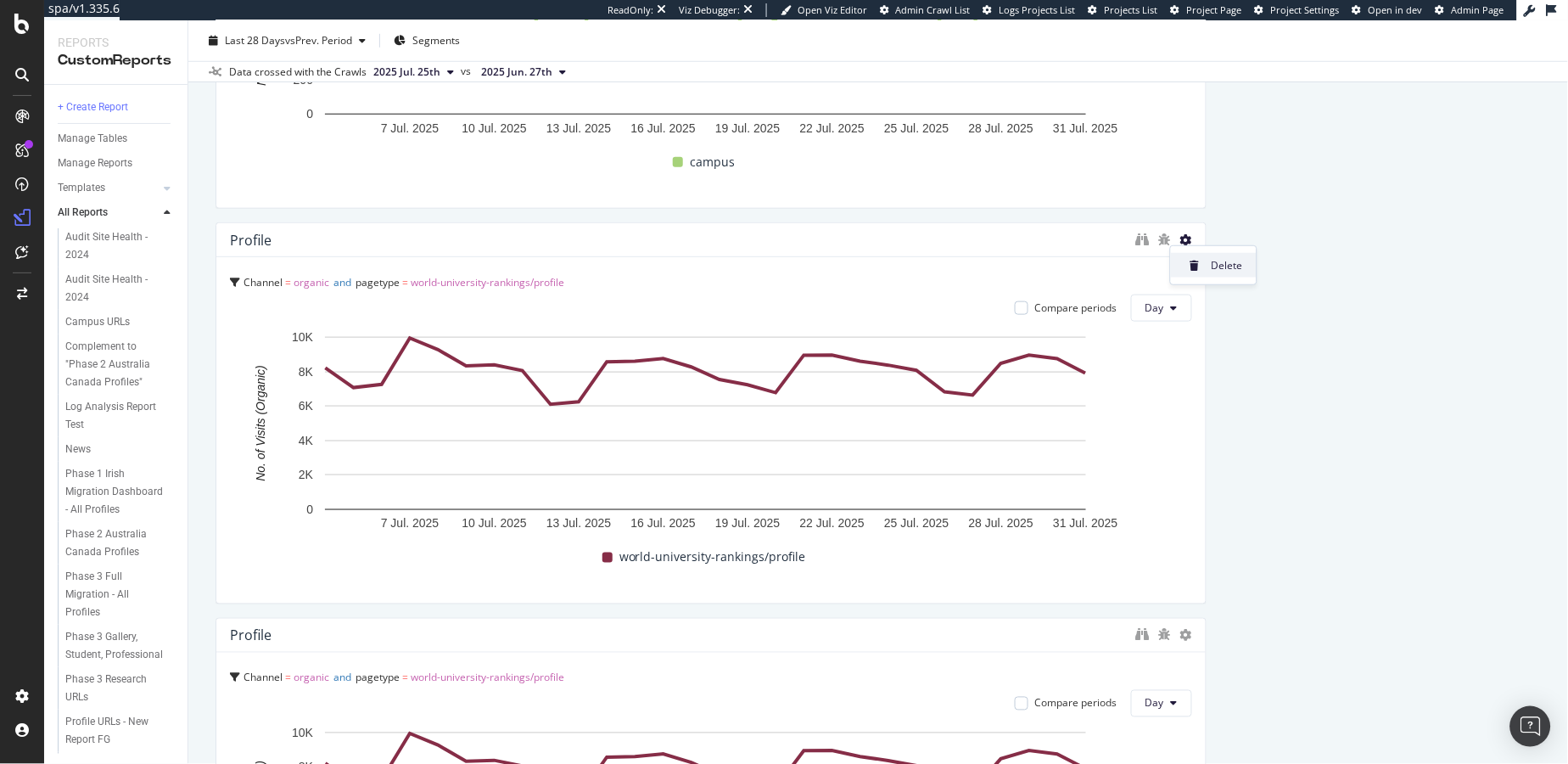 click on "Delete" at bounding box center [1213, 265] 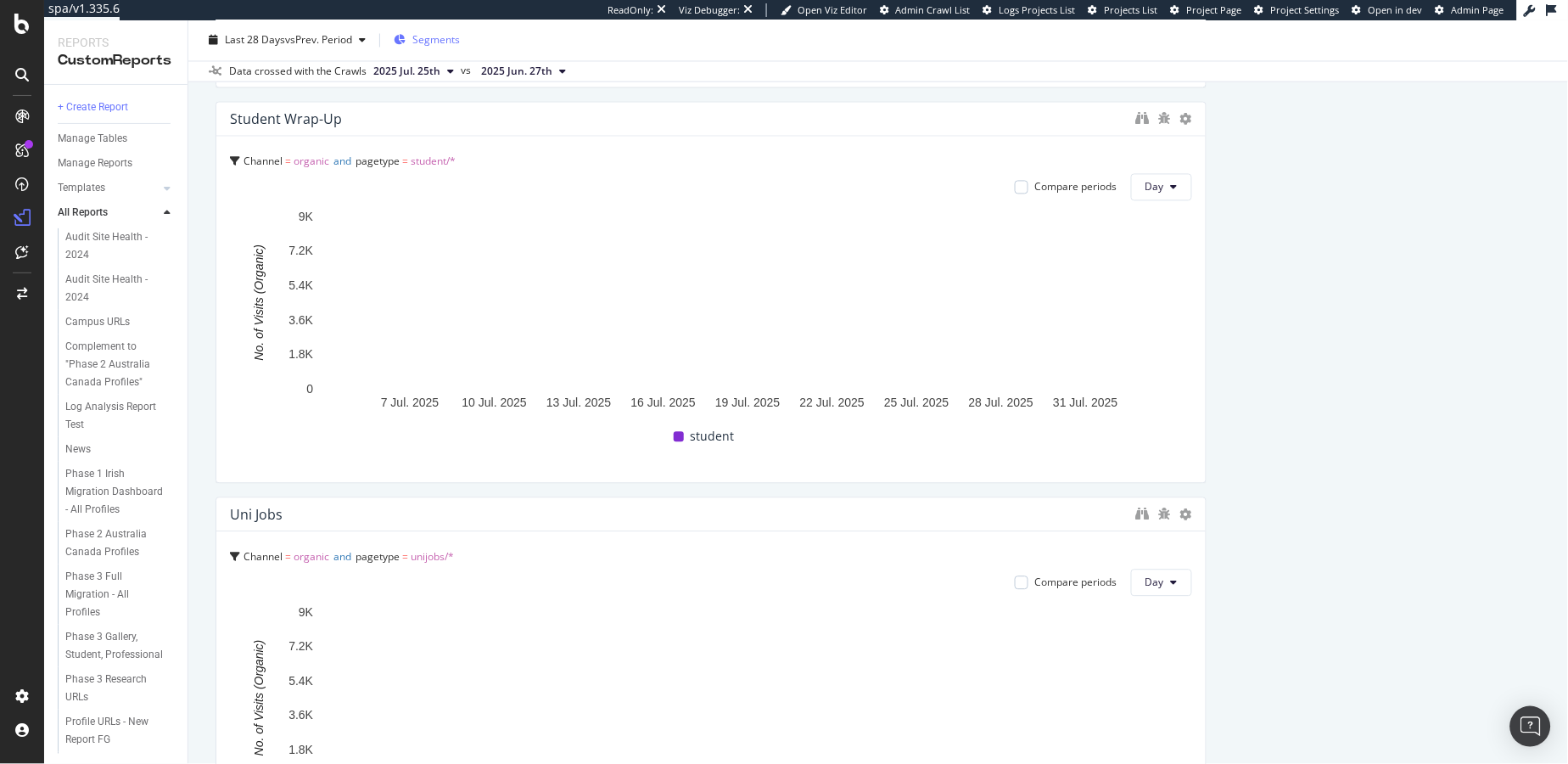 scroll, scrollTop: 345, scrollLeft: 0, axis: vertical 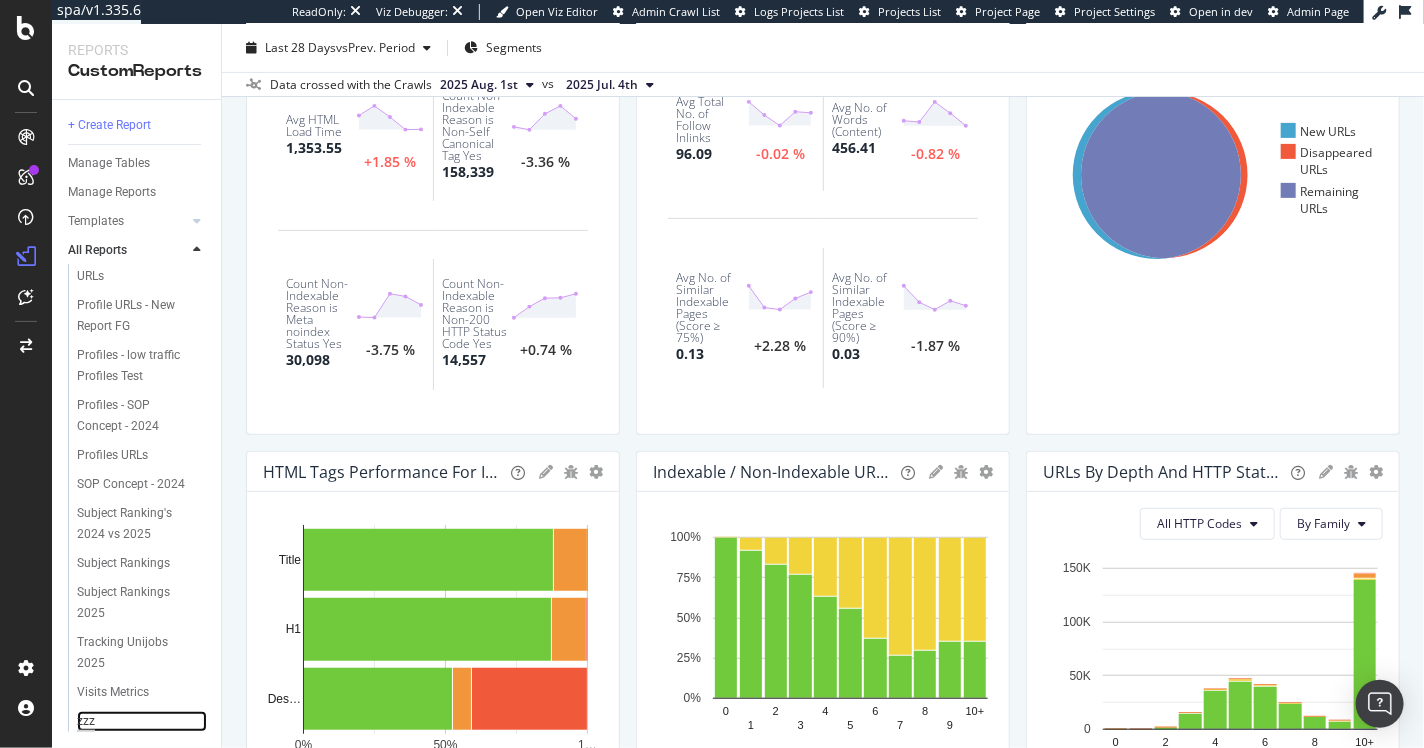 click on "zzz" at bounding box center [86, 721] 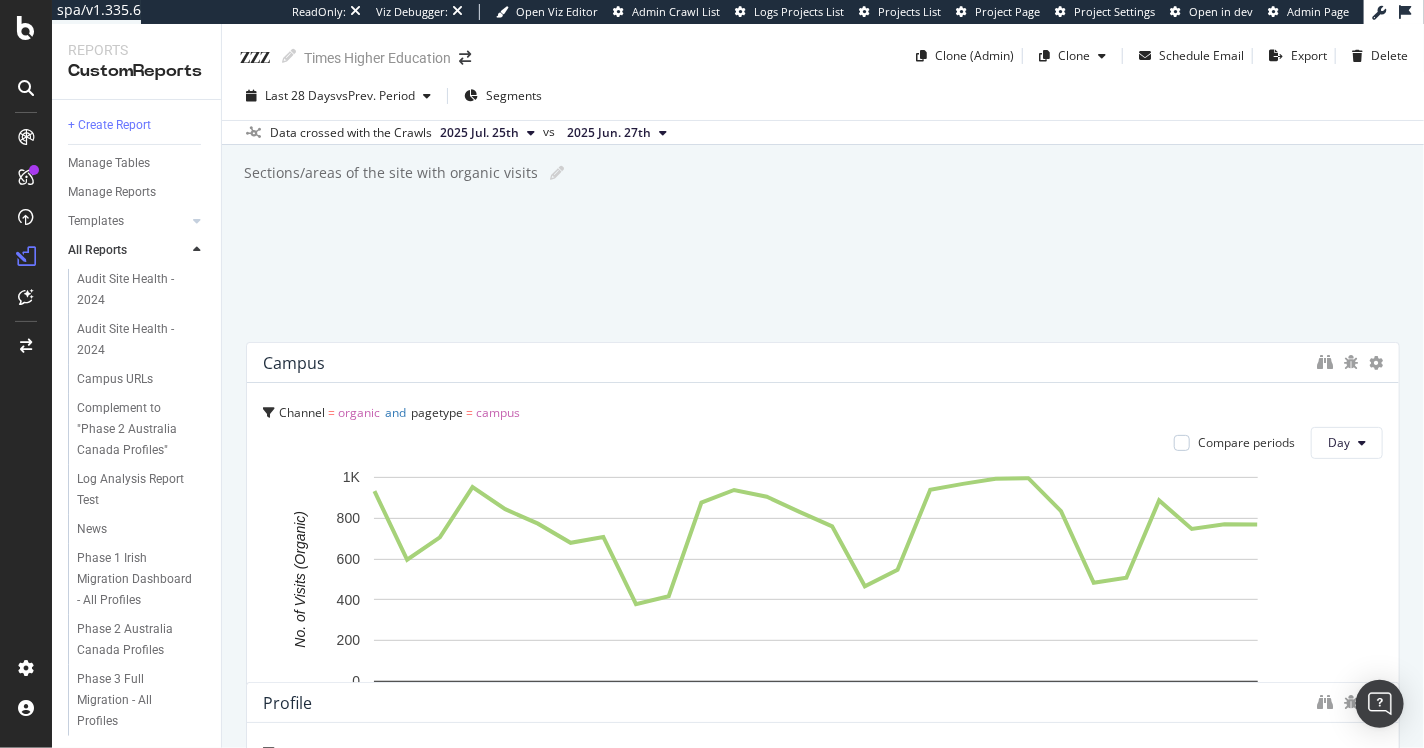 drag, startPoint x: 1127, startPoint y: 252, endPoint x: 1121, endPoint y: 294, distance: 42.426407 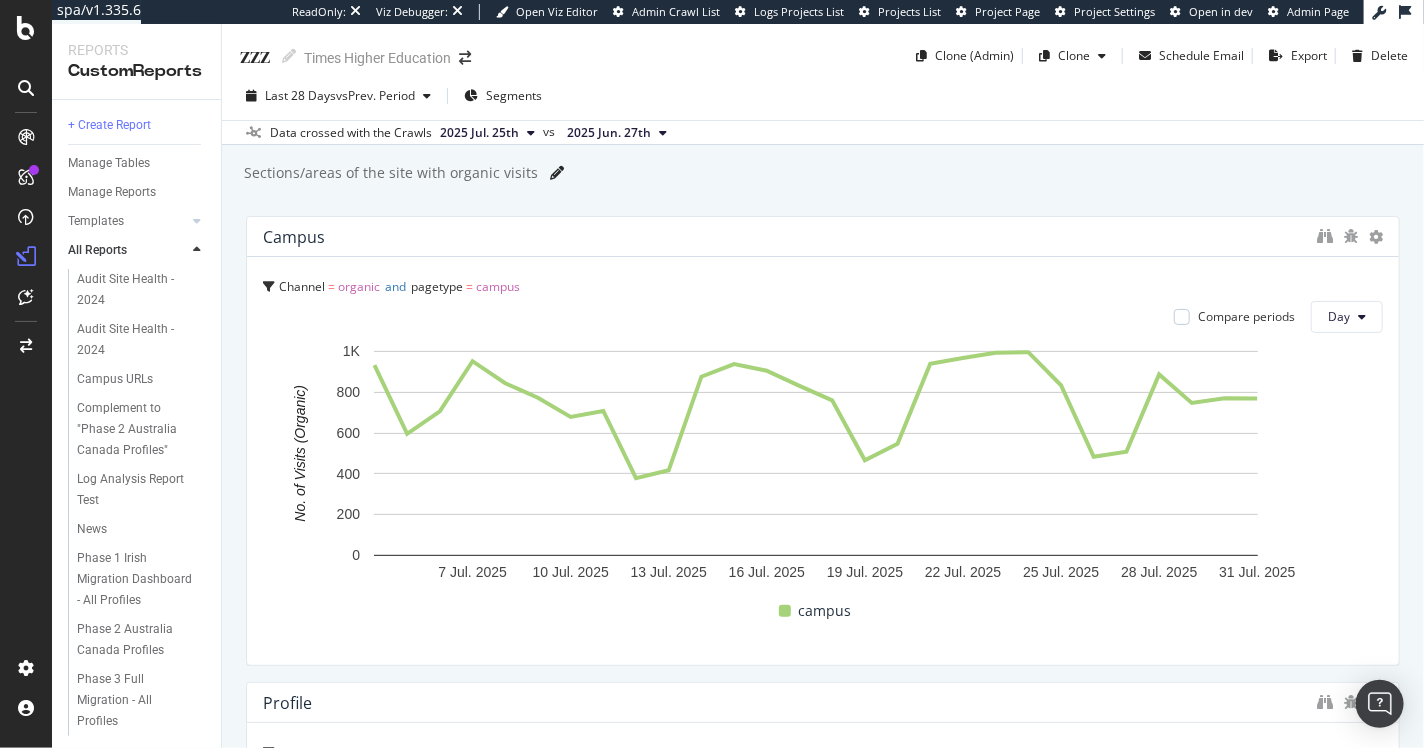 click at bounding box center [557, 173] 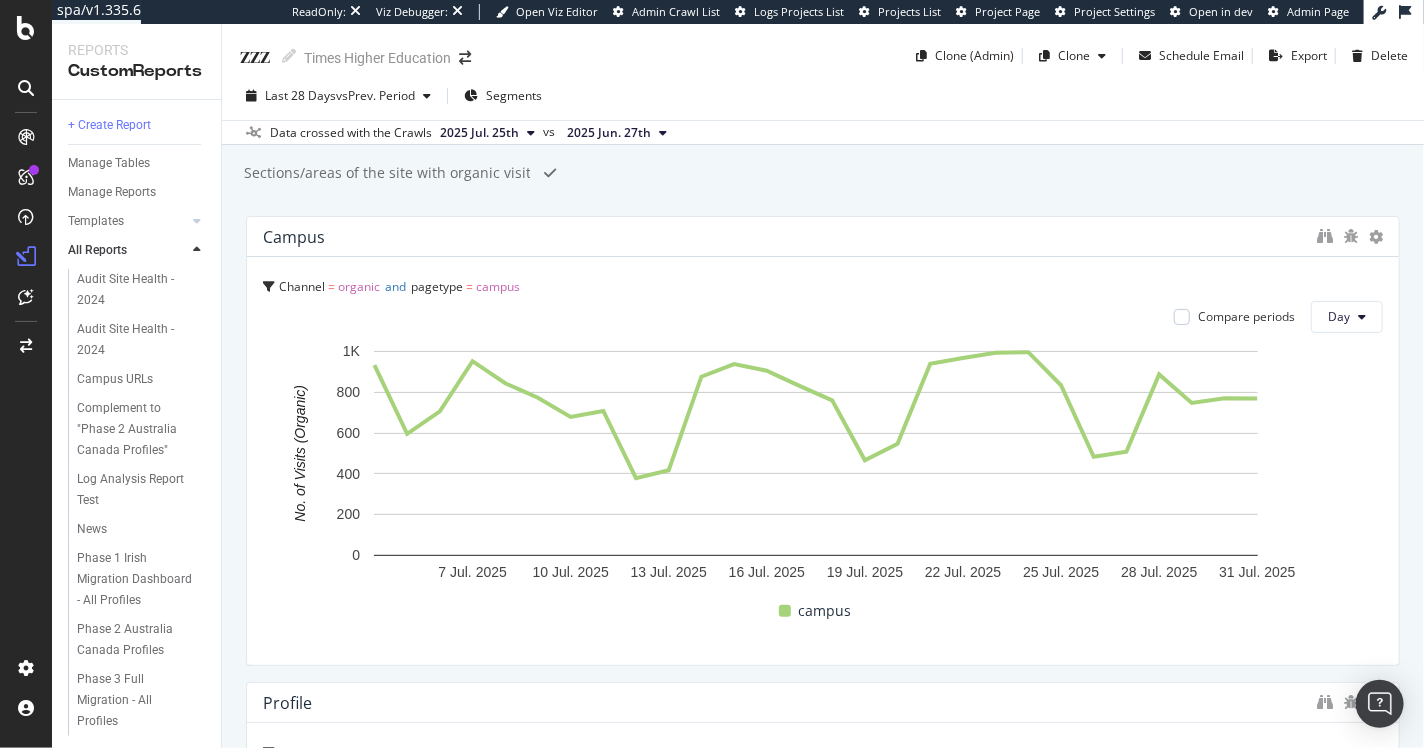 click on "Sections/areas of the site with organic visits" at bounding box center (387, 173) 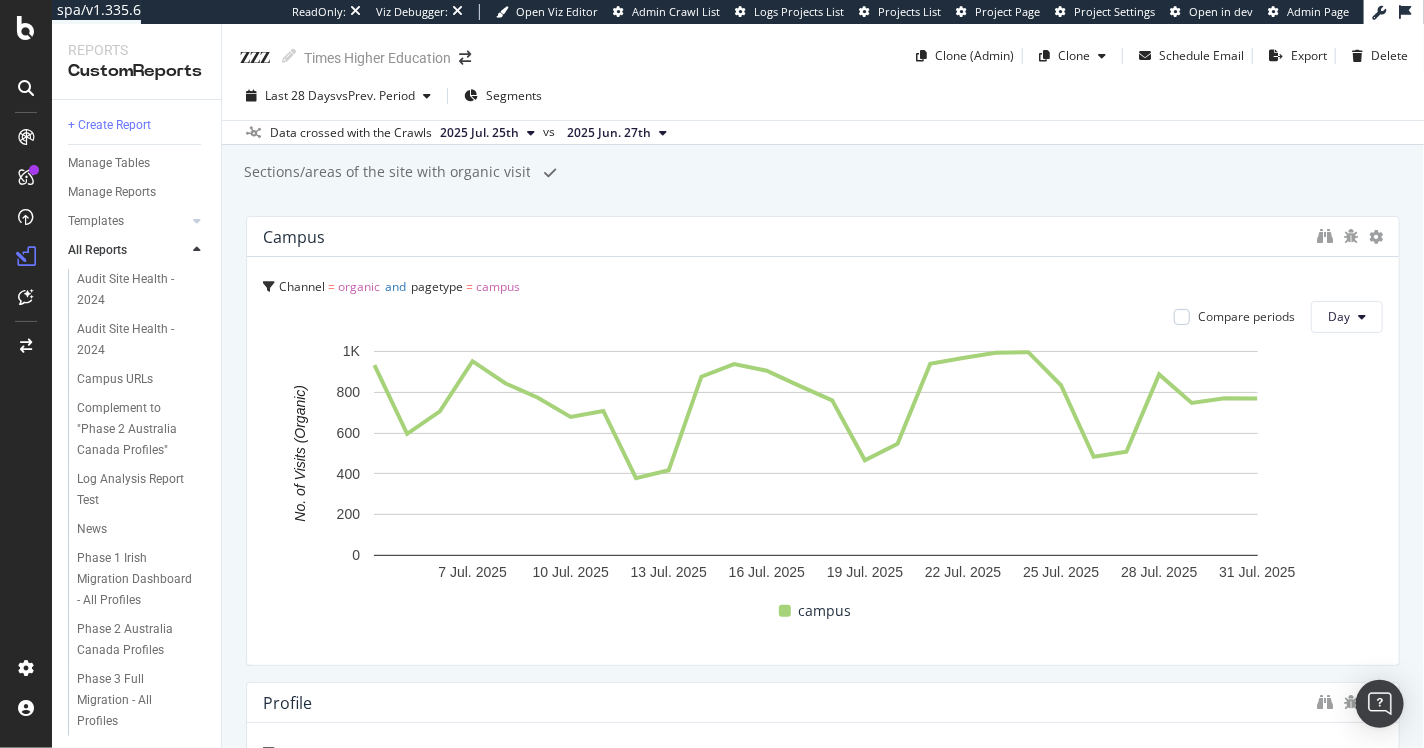 drag, startPoint x: 443, startPoint y: 173, endPoint x: 132, endPoint y: 180, distance: 311.07877 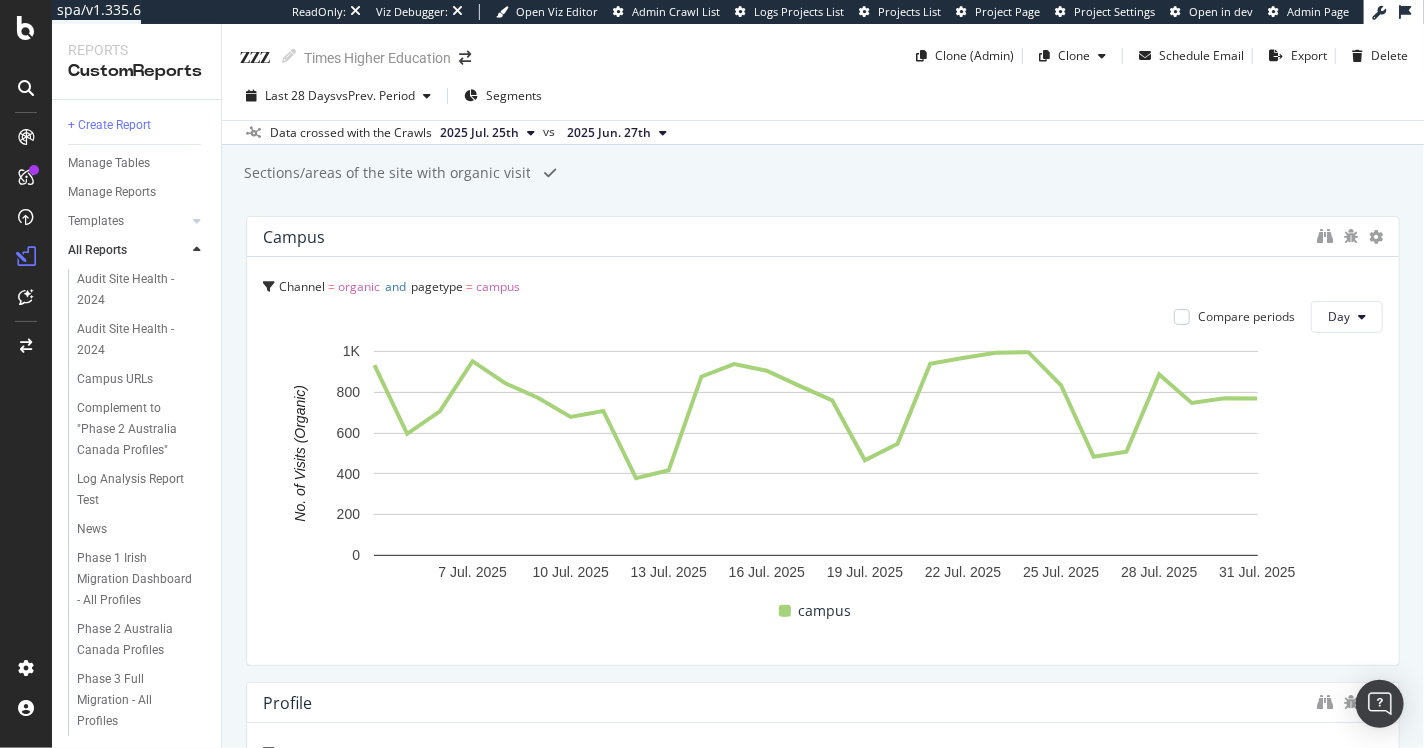 drag, startPoint x: 435, startPoint y: 172, endPoint x: 245, endPoint y: 168, distance: 190.0421 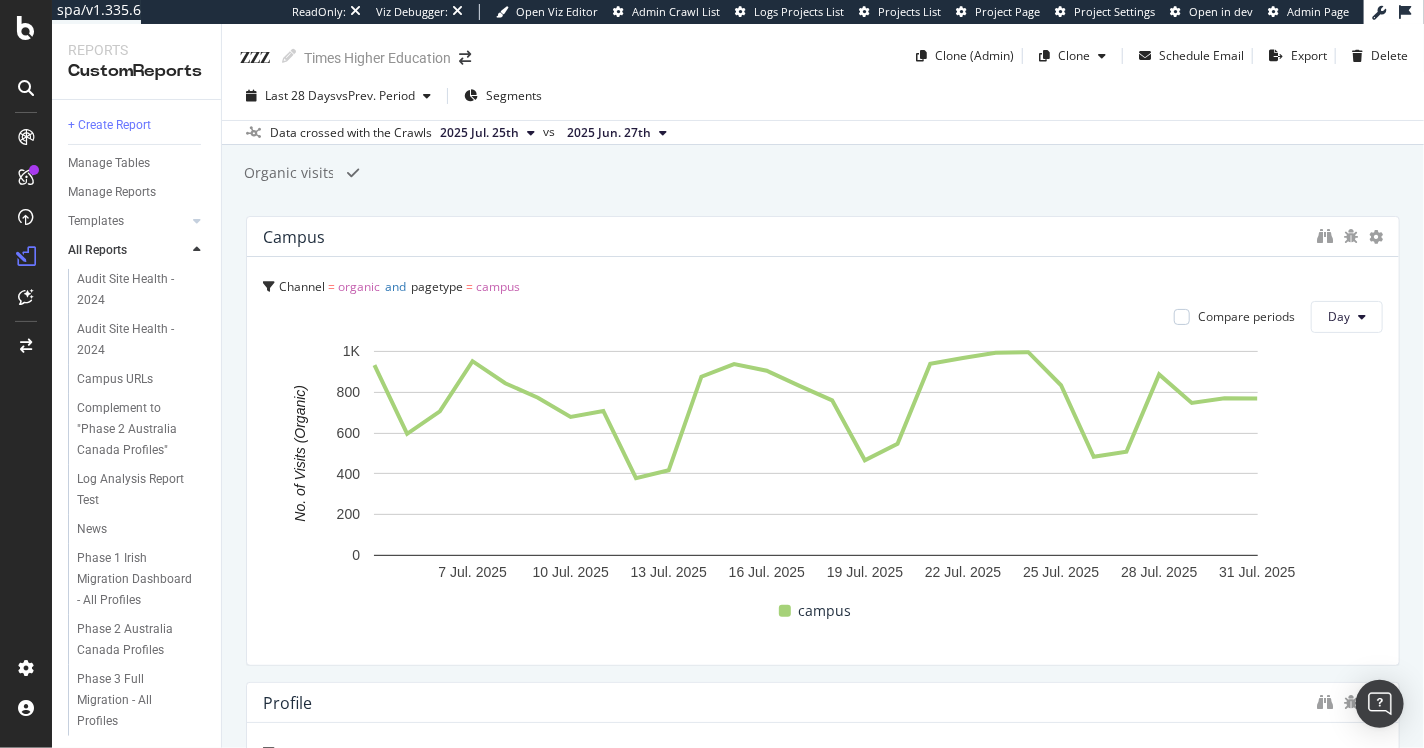 click on "Organic visits" at bounding box center [288, 173] 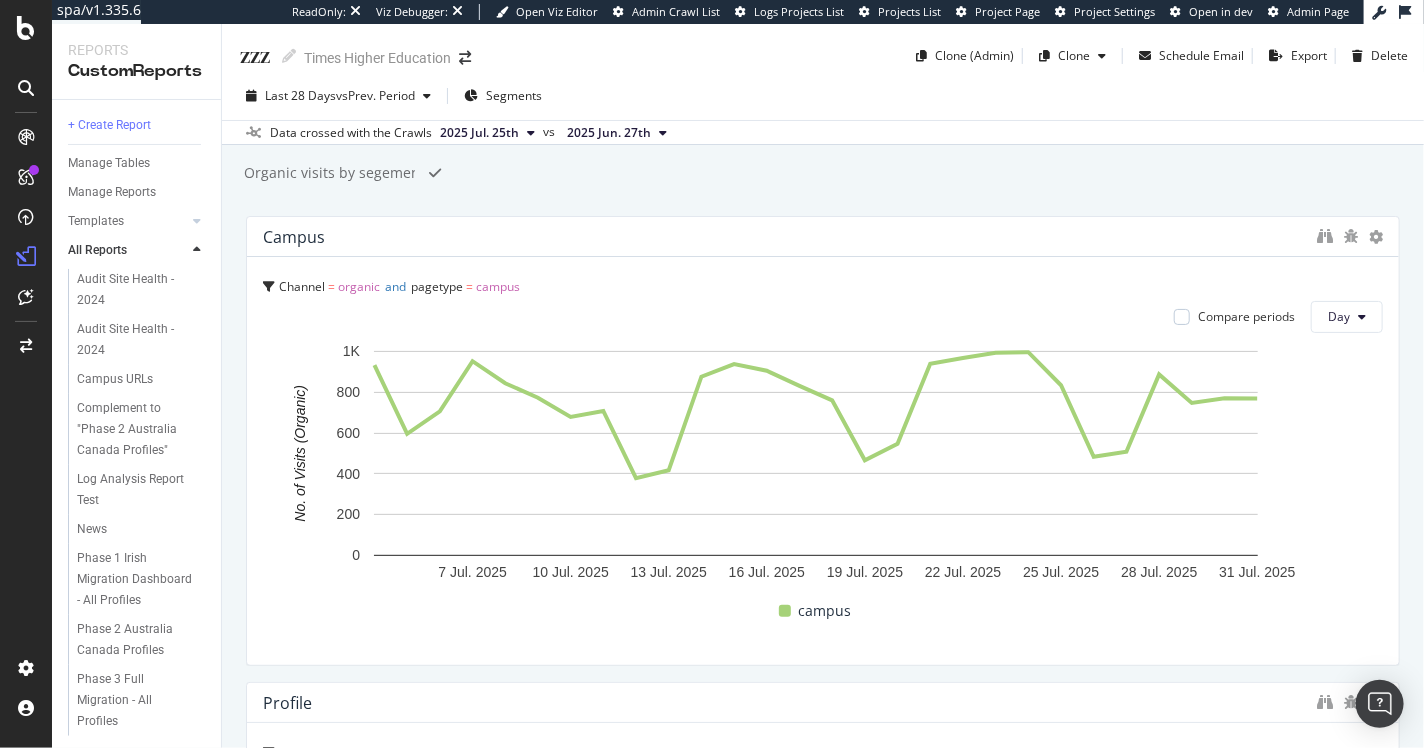 type on "Organic visits by segement" 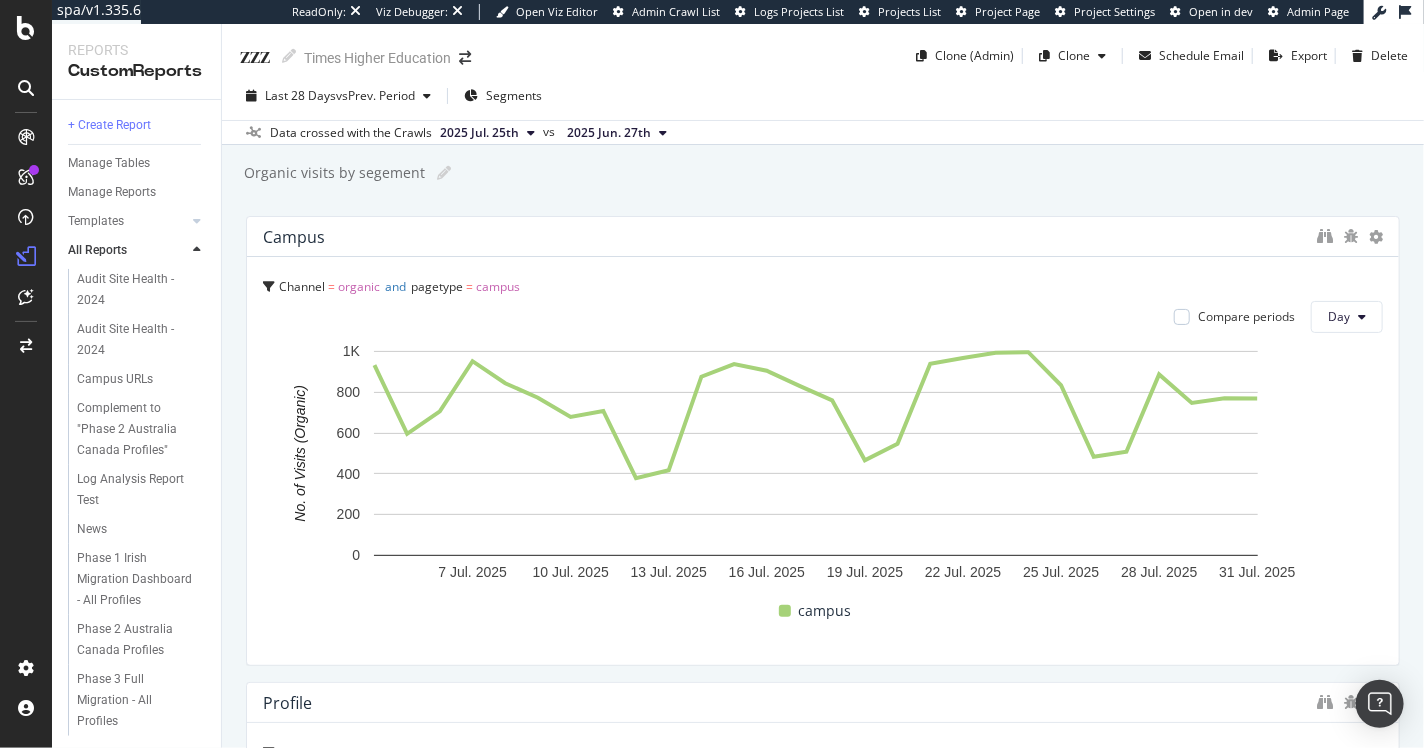 click on "Organic visits by segement Organic visits by segement" at bounding box center [833, 173] 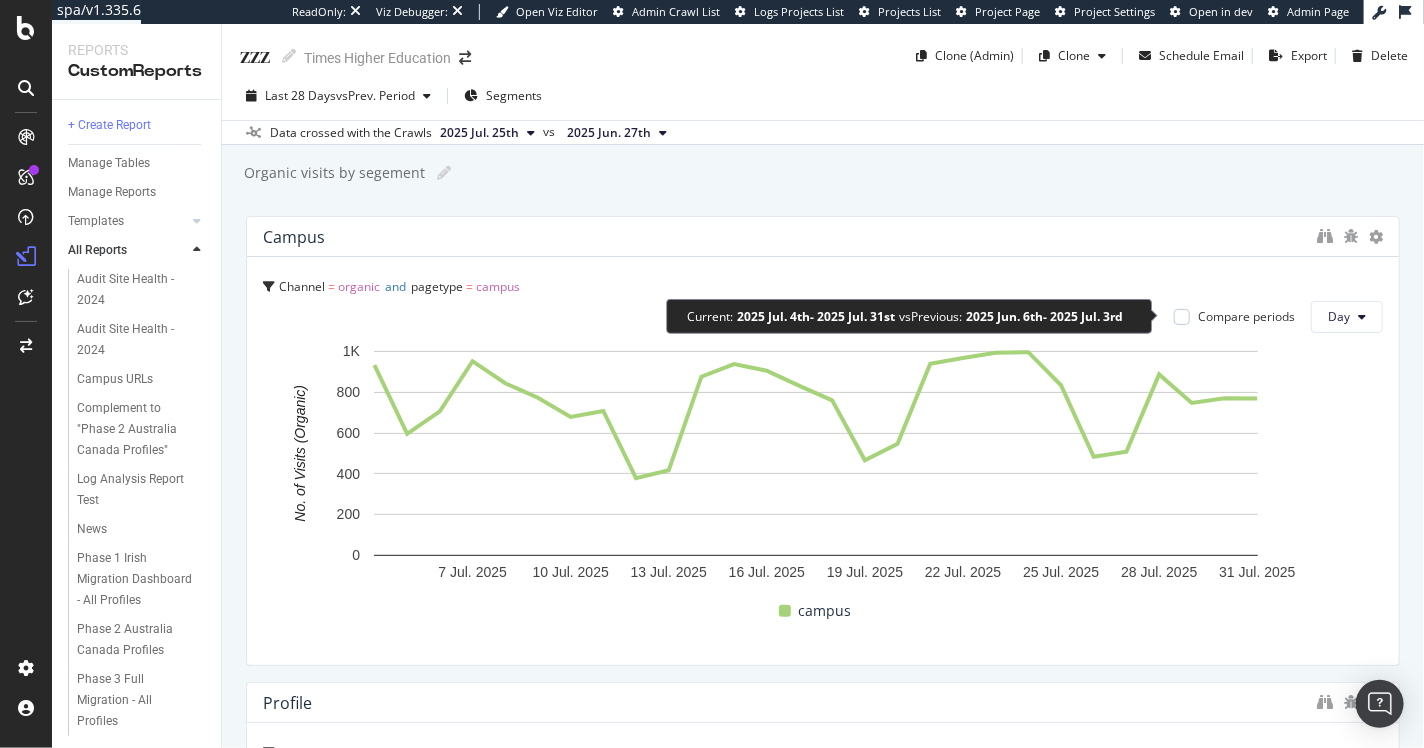 click on "Compare periods" at bounding box center [1246, 316] 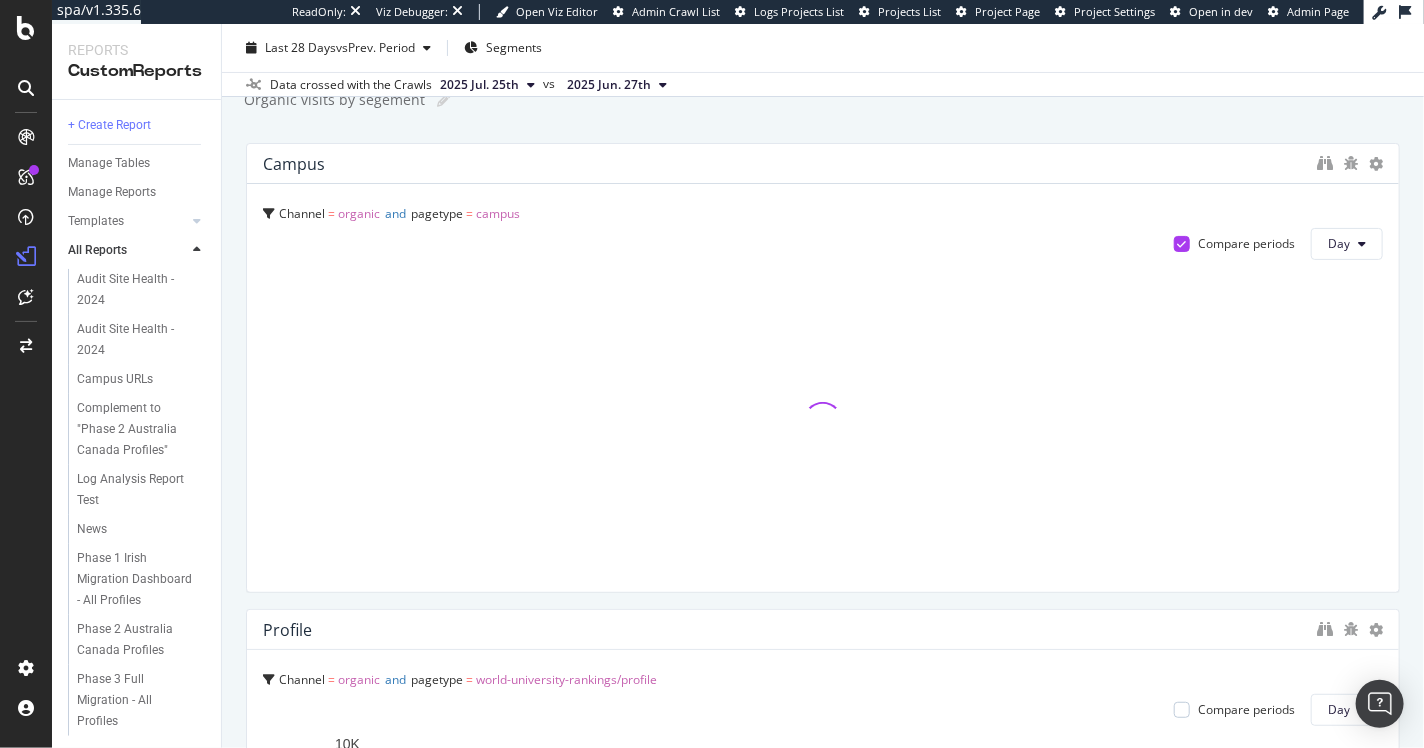 scroll, scrollTop: 0, scrollLeft: 0, axis: both 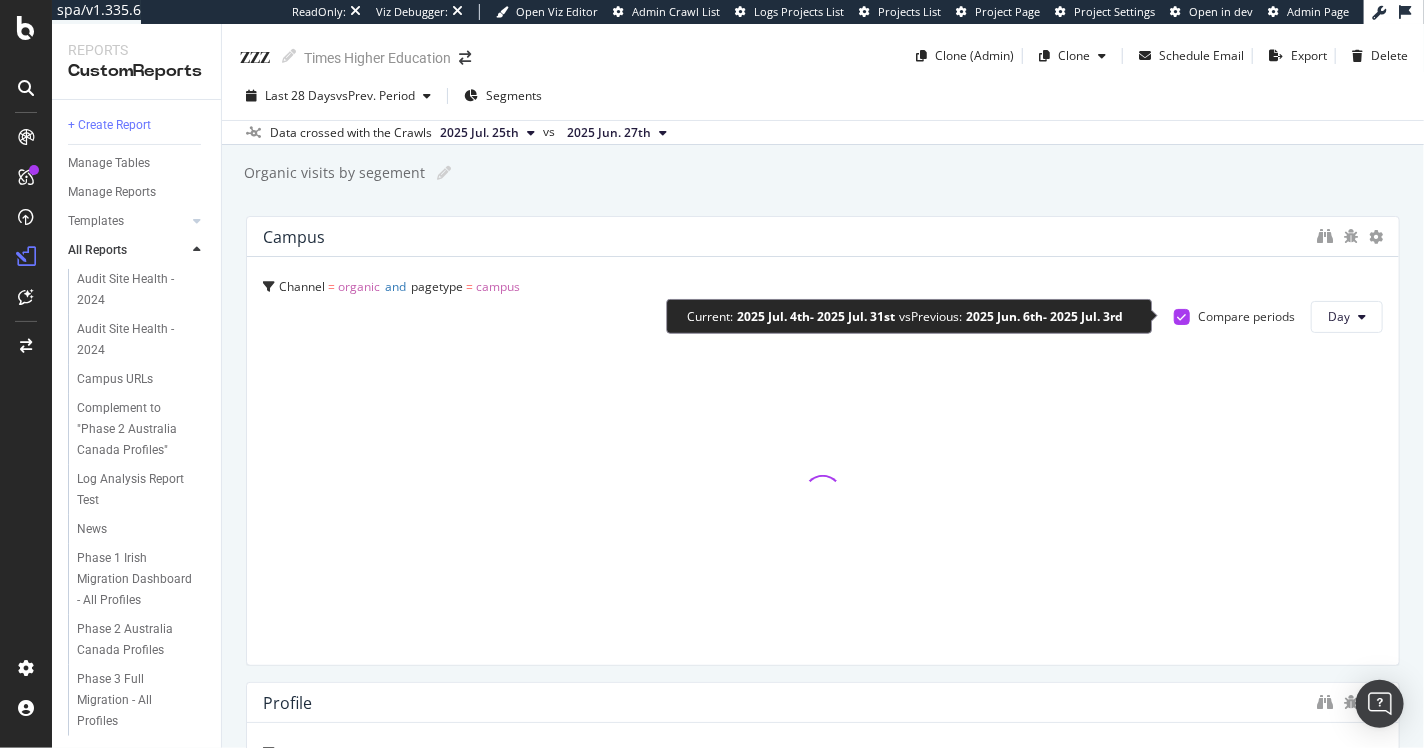 click on "Compare periods" at bounding box center [1246, 316] 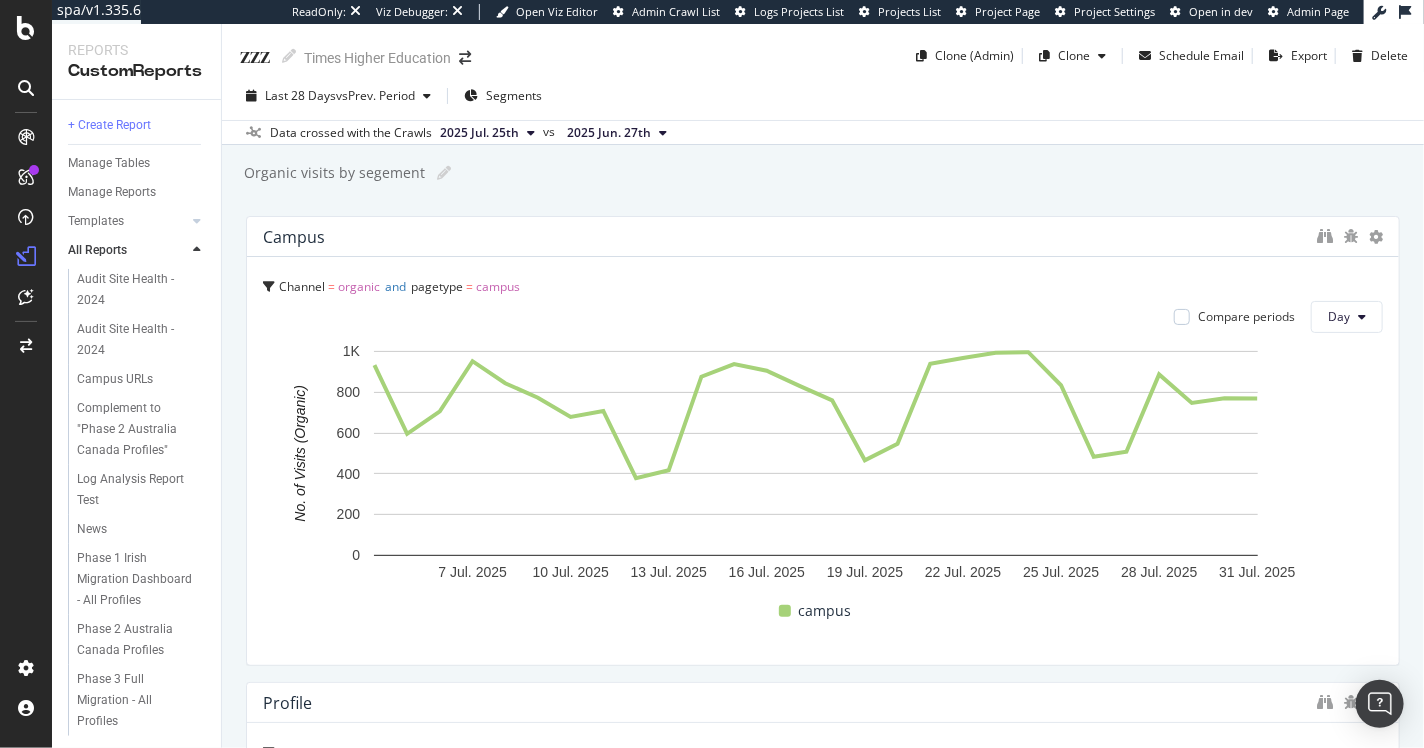 click on "2025 Jun. 27th" at bounding box center (609, 133) 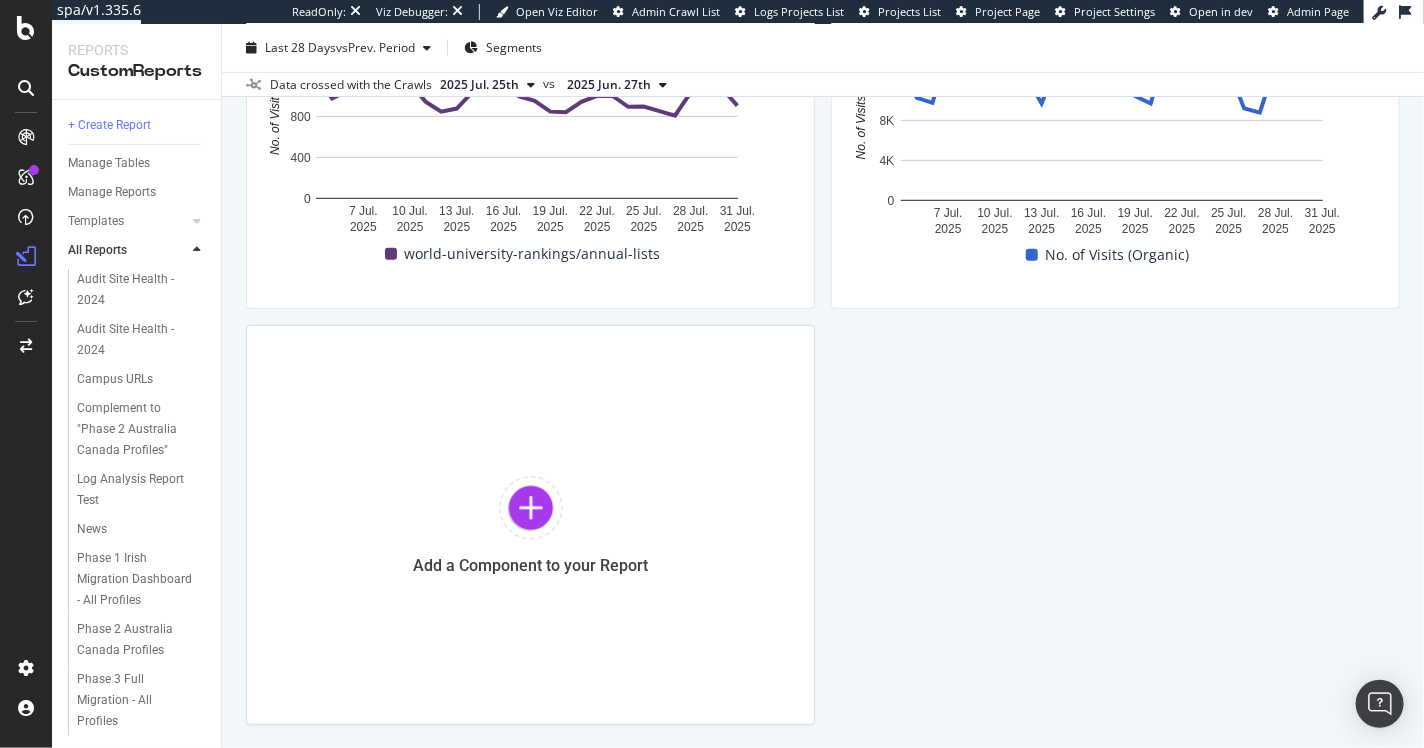 scroll, scrollTop: 3689, scrollLeft: 0, axis: vertical 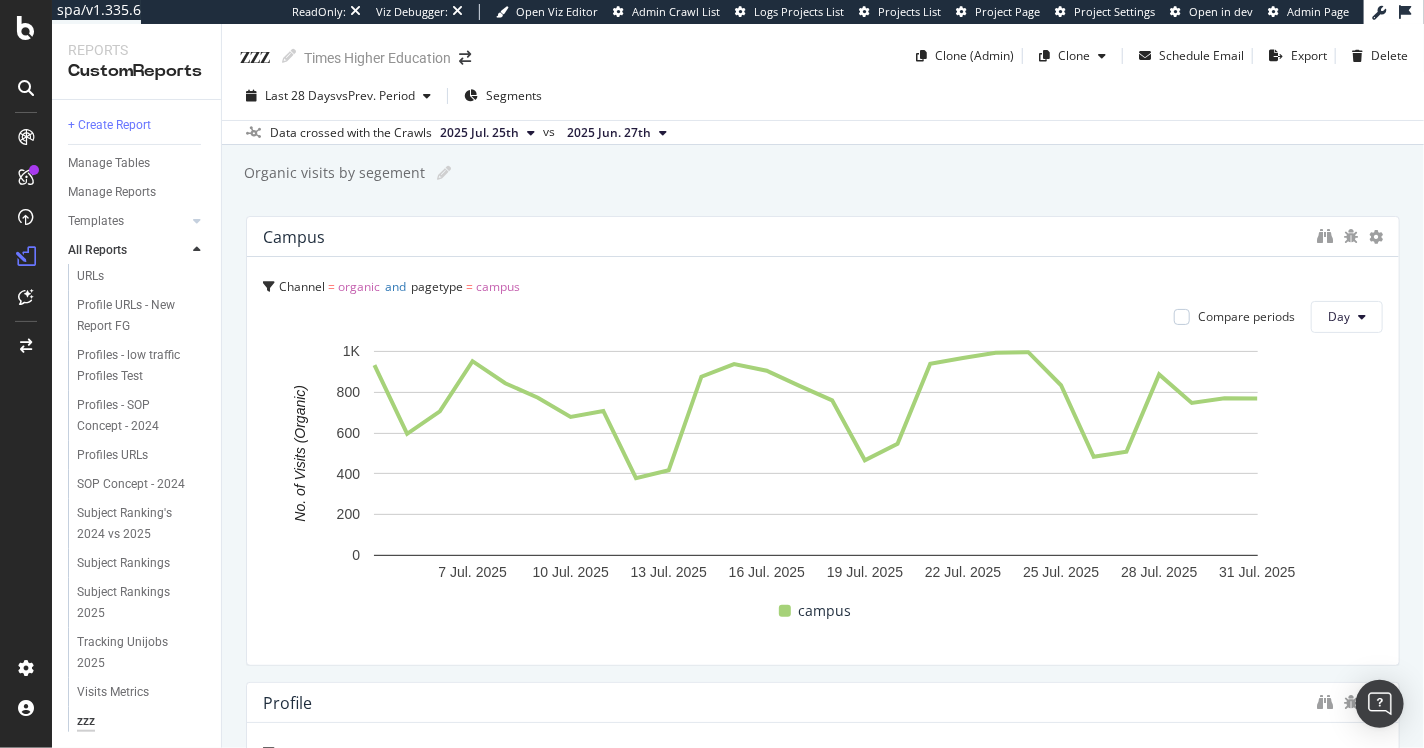 click on "Organic visits by segement" at bounding box center (333, 173) 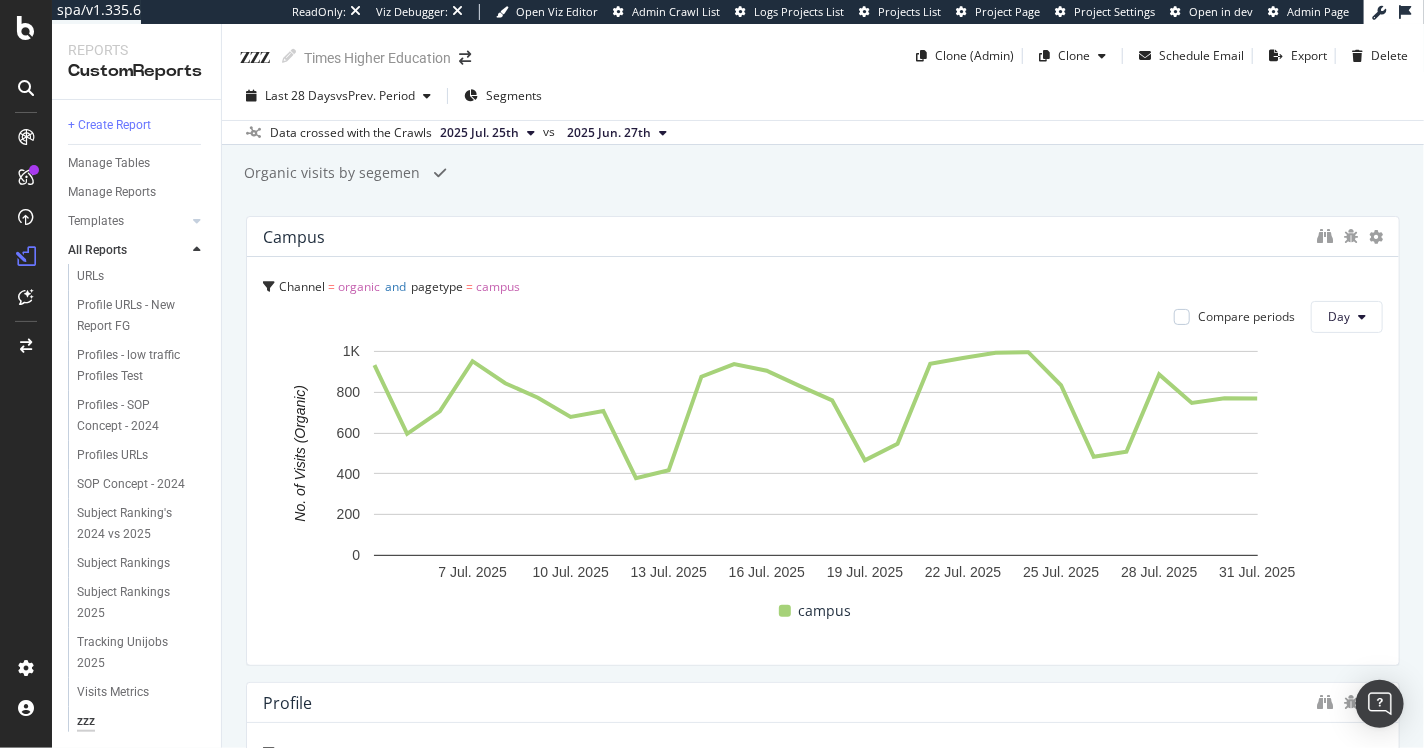 click on "Organic visits by segement" at bounding box center (332, 173) 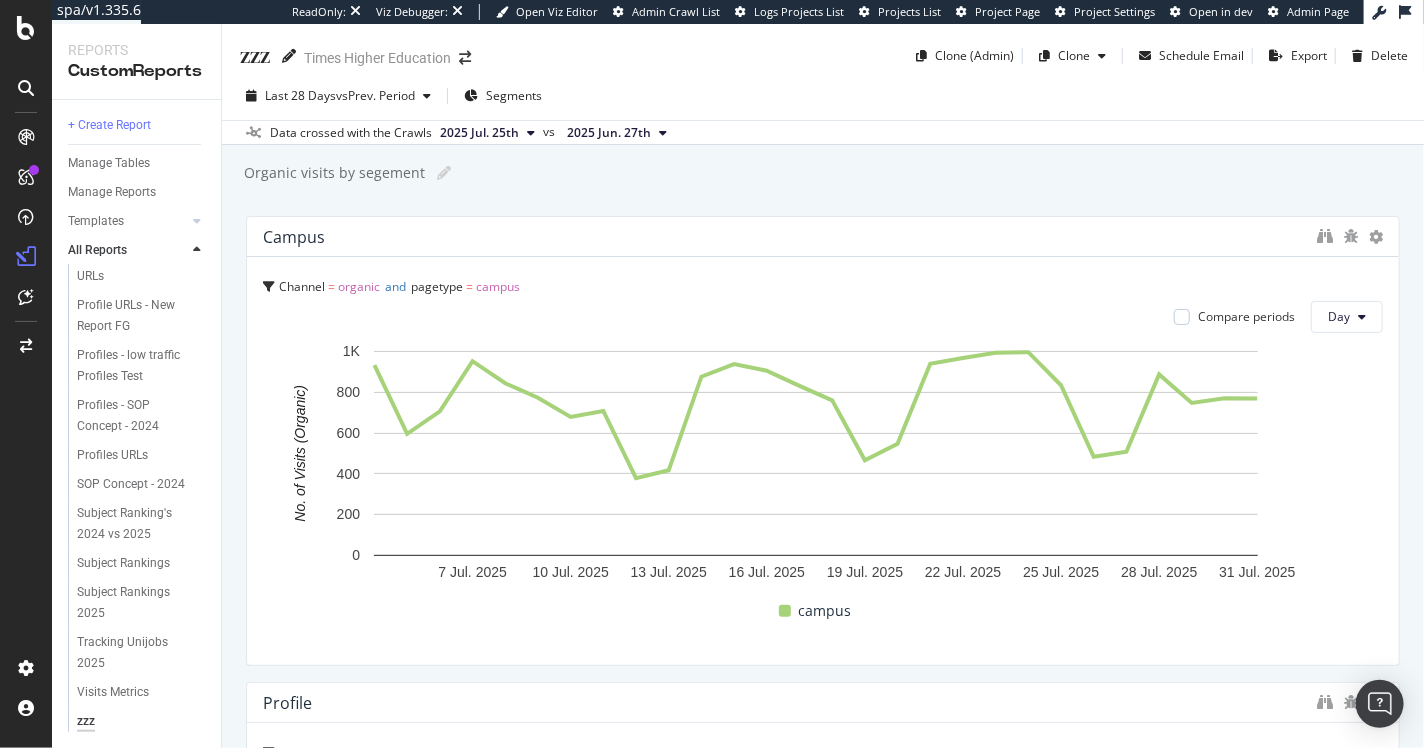 click at bounding box center [289, 56] 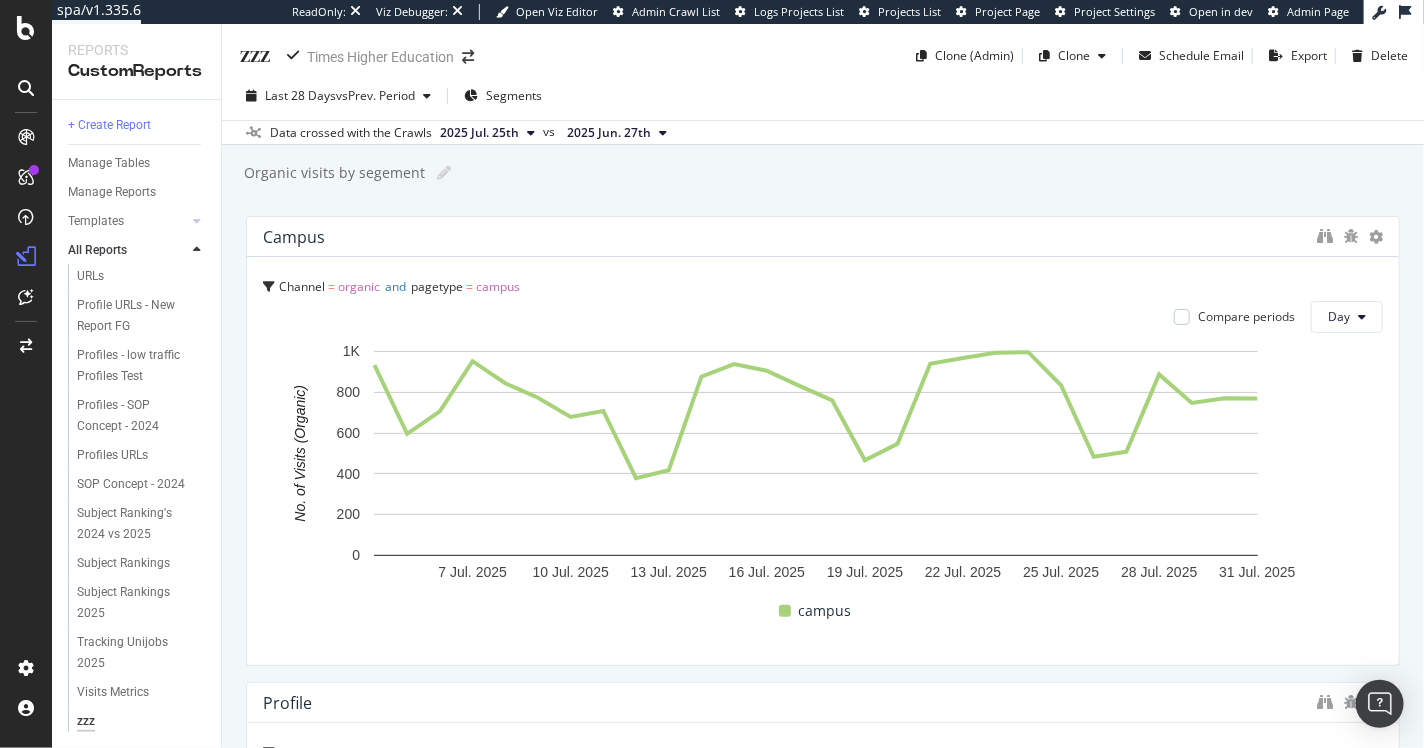 click on "zzz" at bounding box center (256, 54) 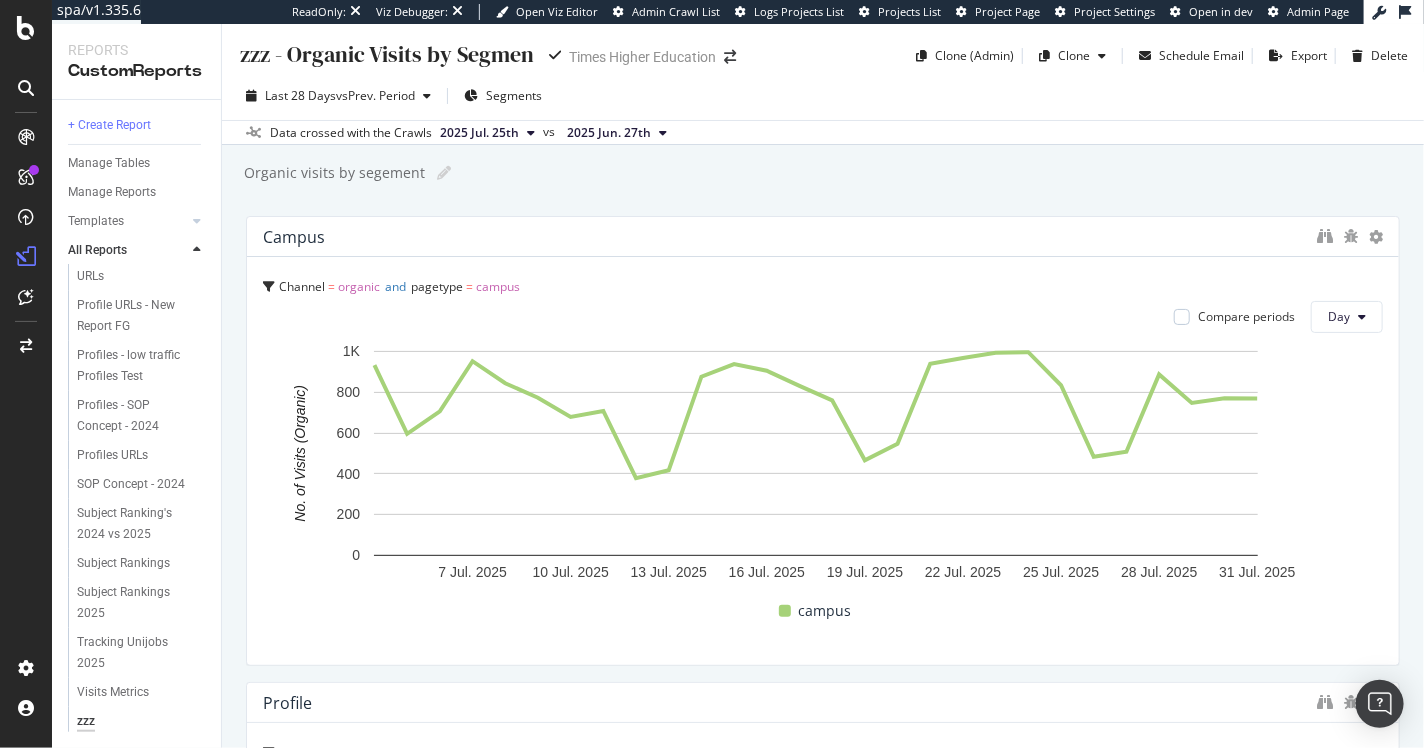 type on "zzz - Organic Visits by Segment" 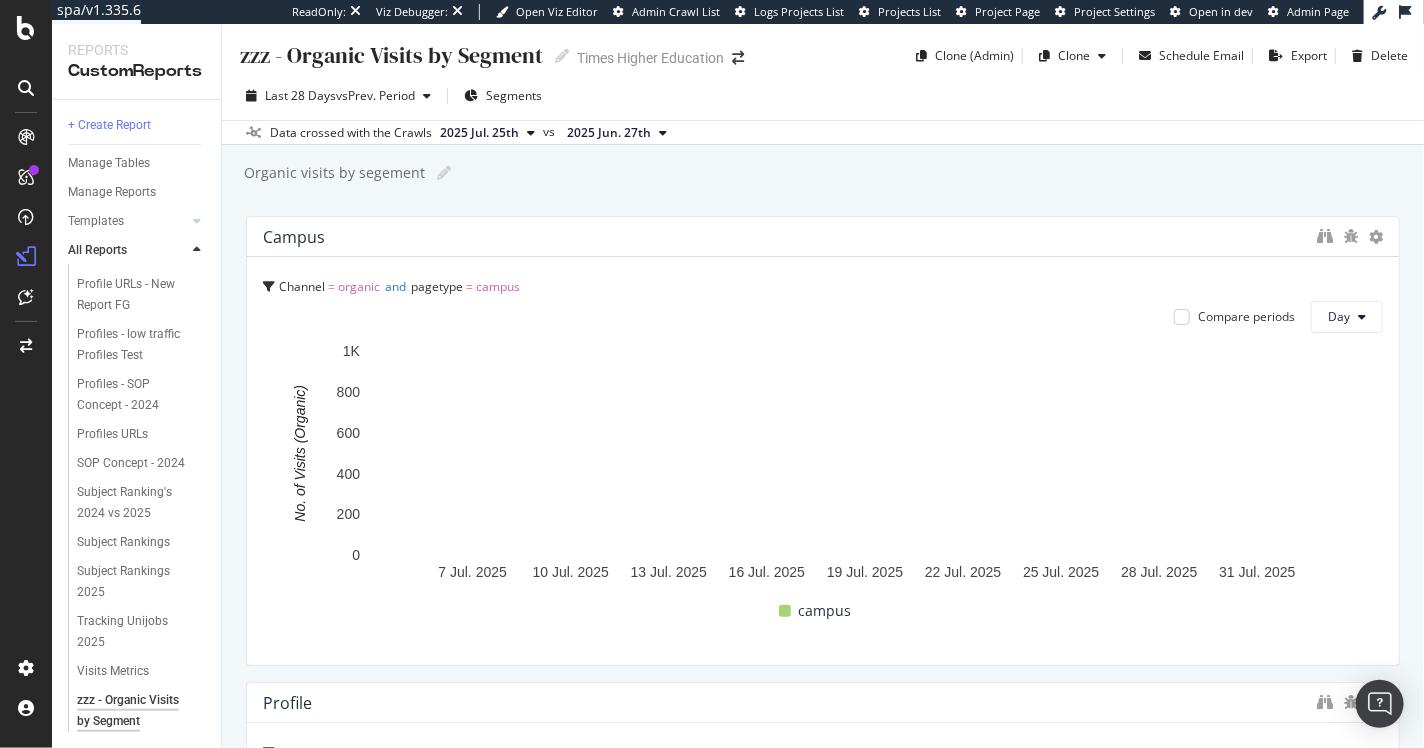click on "Data crossed with the Crawls  2025 Jul. 25th vs 2025 Jun. 27th" at bounding box center [823, 132] 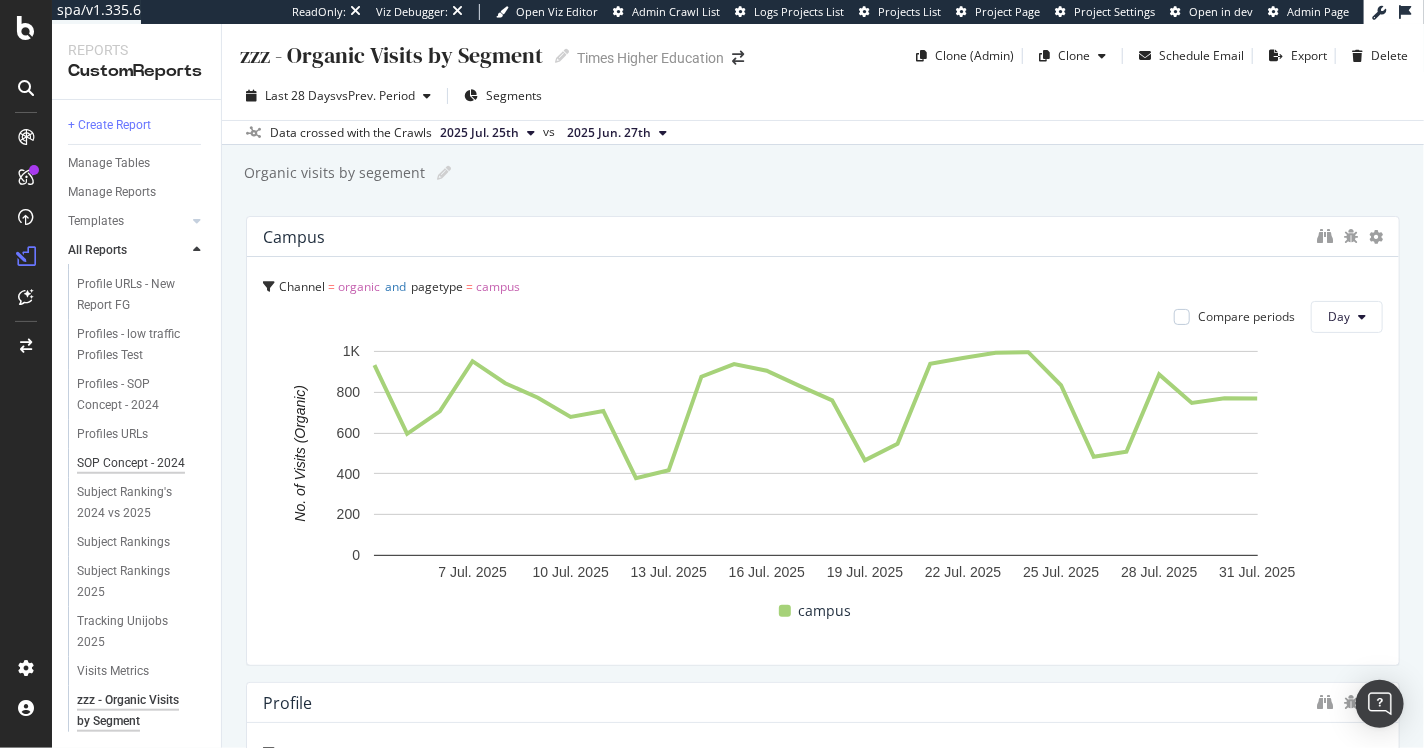 scroll, scrollTop: 48, scrollLeft: 0, axis: vertical 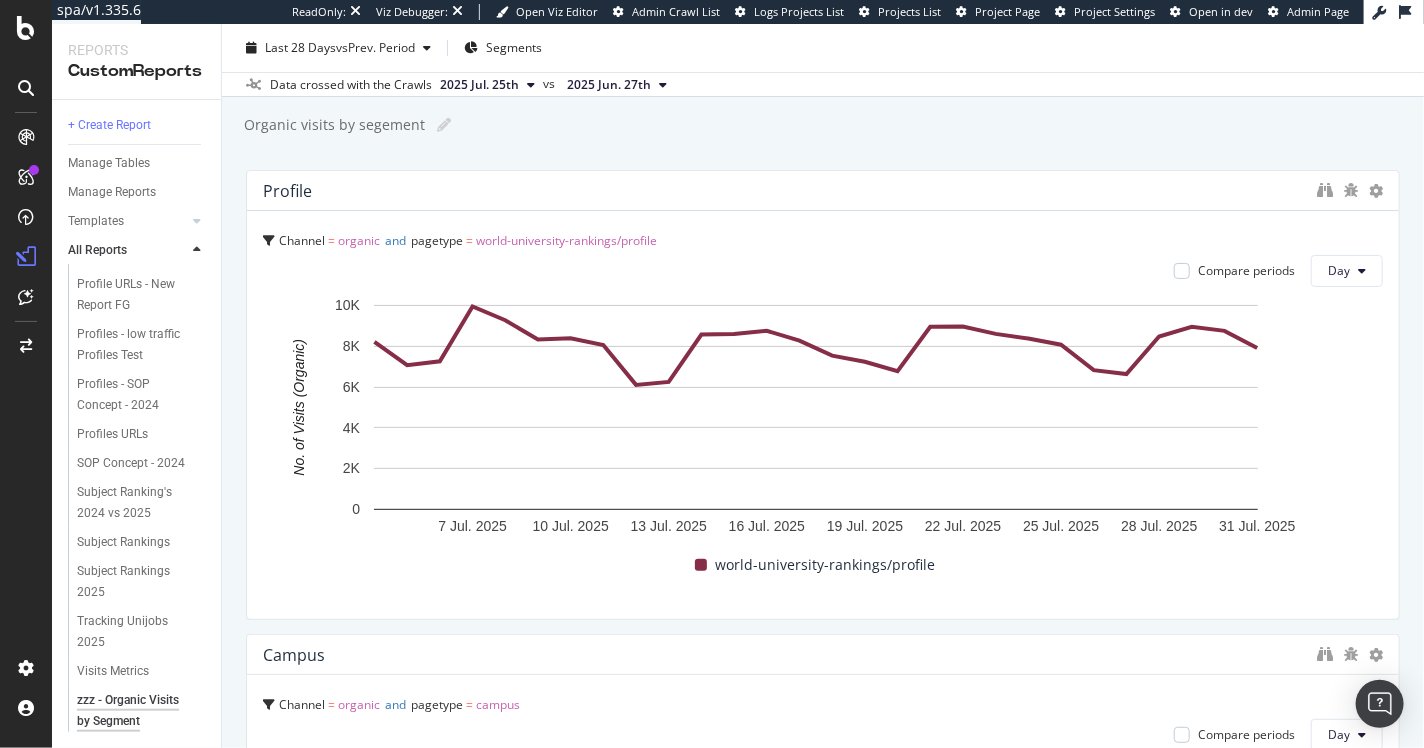 drag, startPoint x: 288, startPoint y: 599, endPoint x: 398, endPoint y: 189, distance: 424.4997 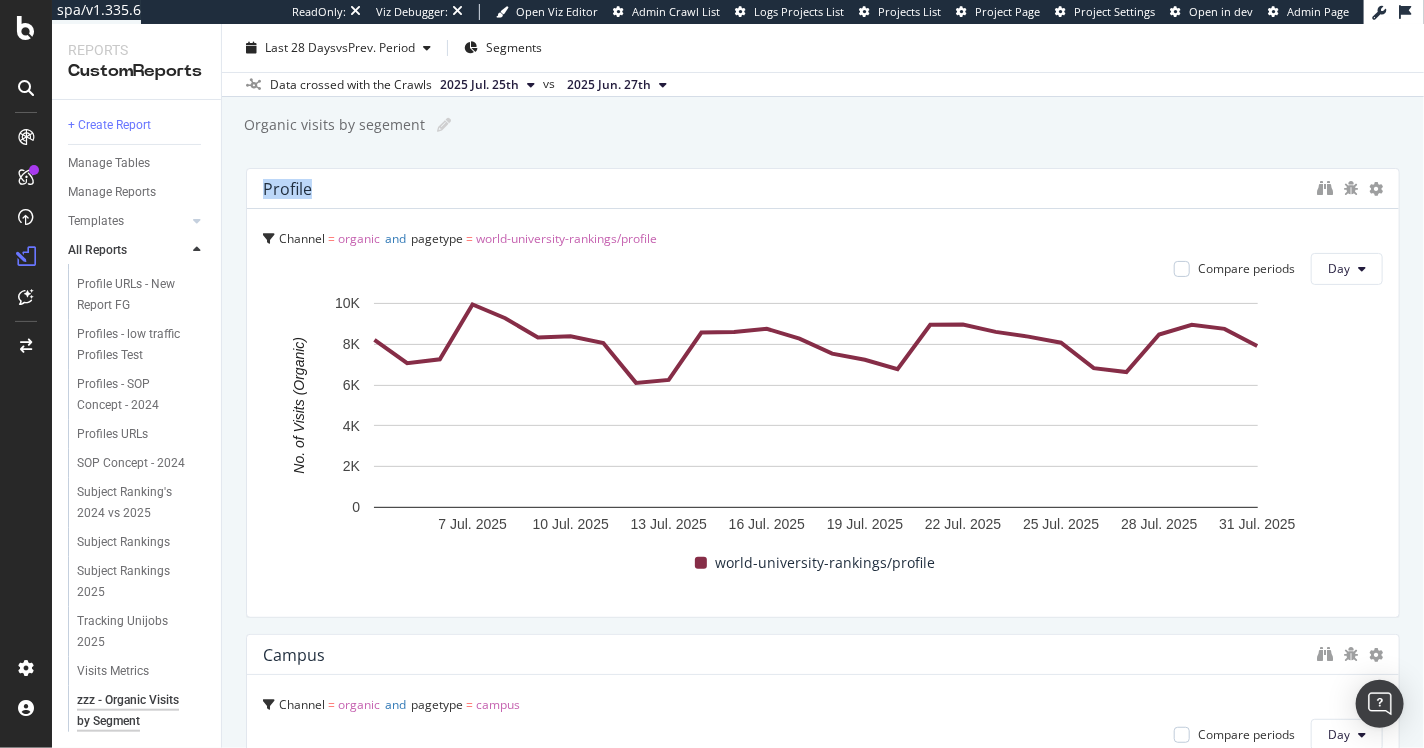 drag, startPoint x: 870, startPoint y: 109, endPoint x: 915, endPoint y: 265, distance: 162.3607 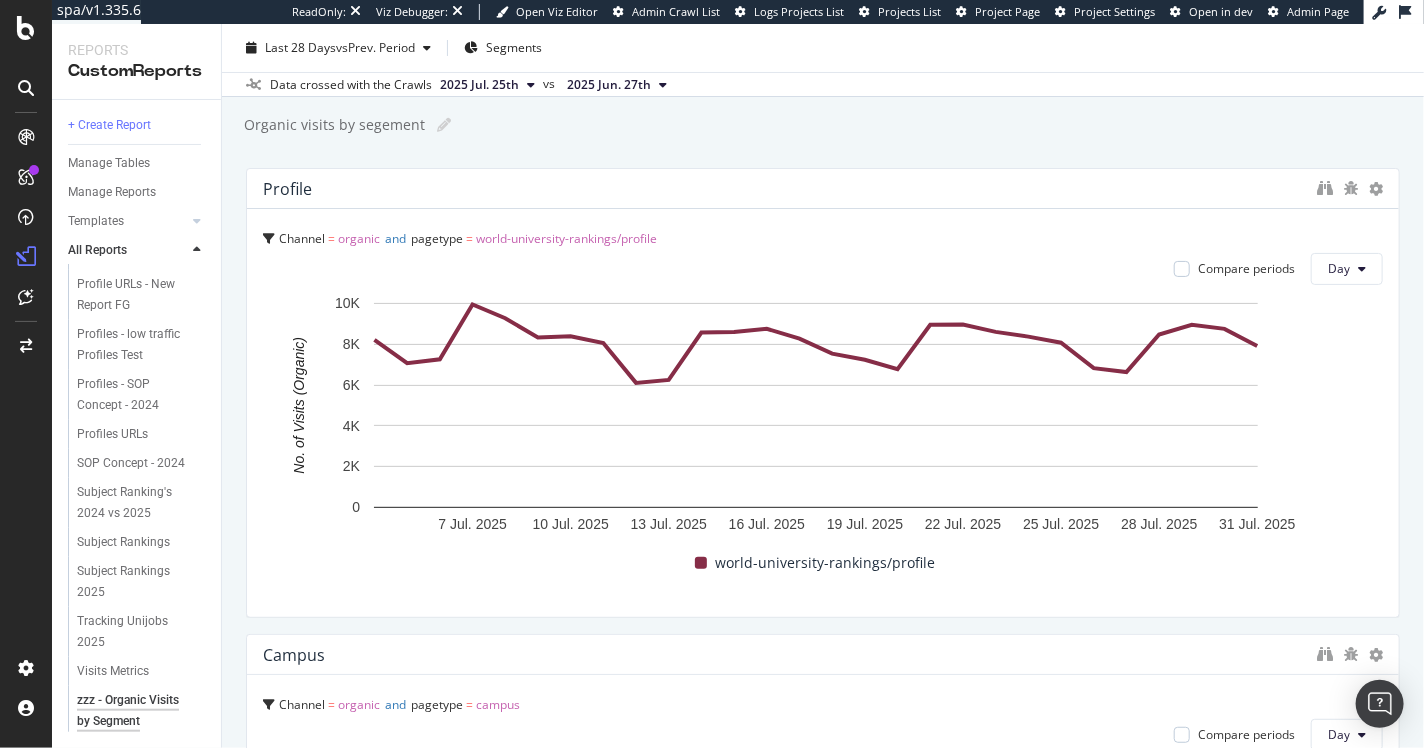 drag, startPoint x: 882, startPoint y: 252, endPoint x: 880, endPoint y: 141, distance: 111.01801 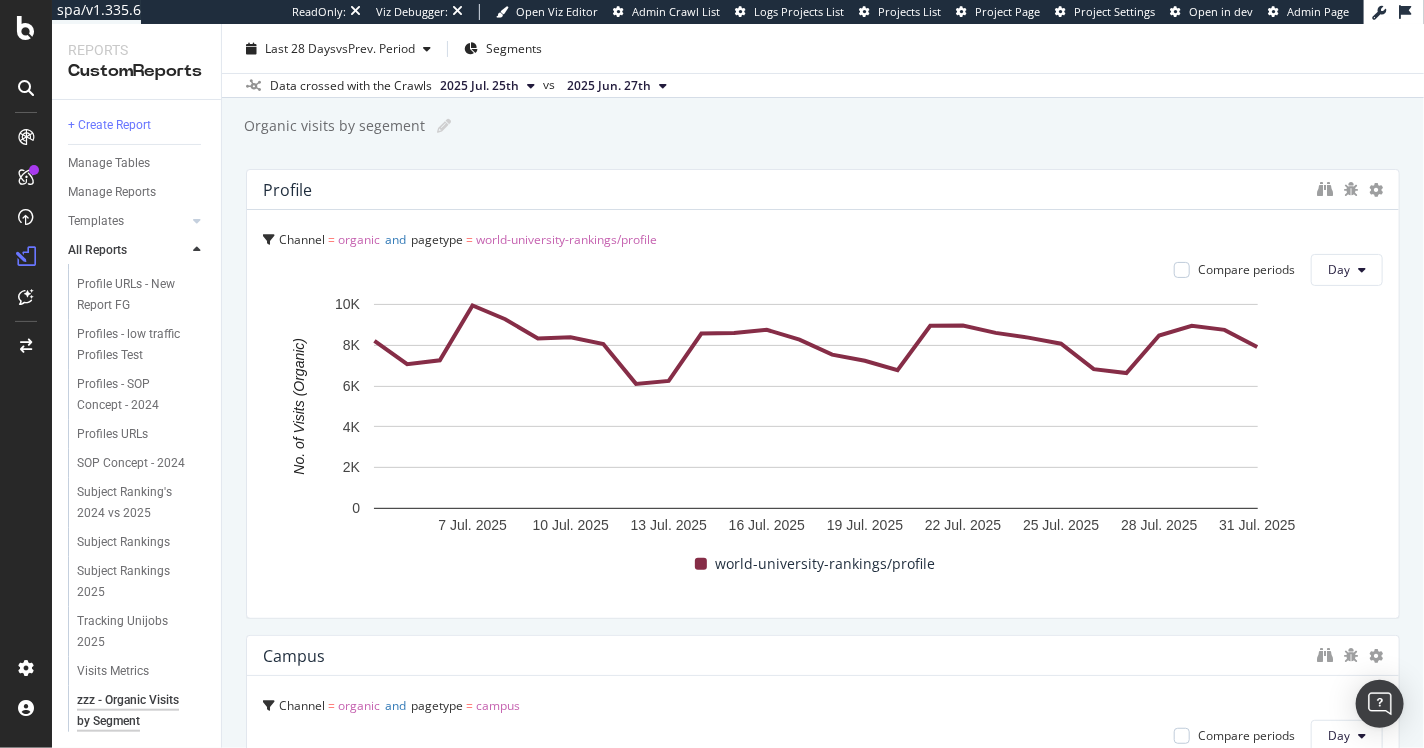 click on "Organic visits by segement Organic visits by segement" at bounding box center [833, 126] 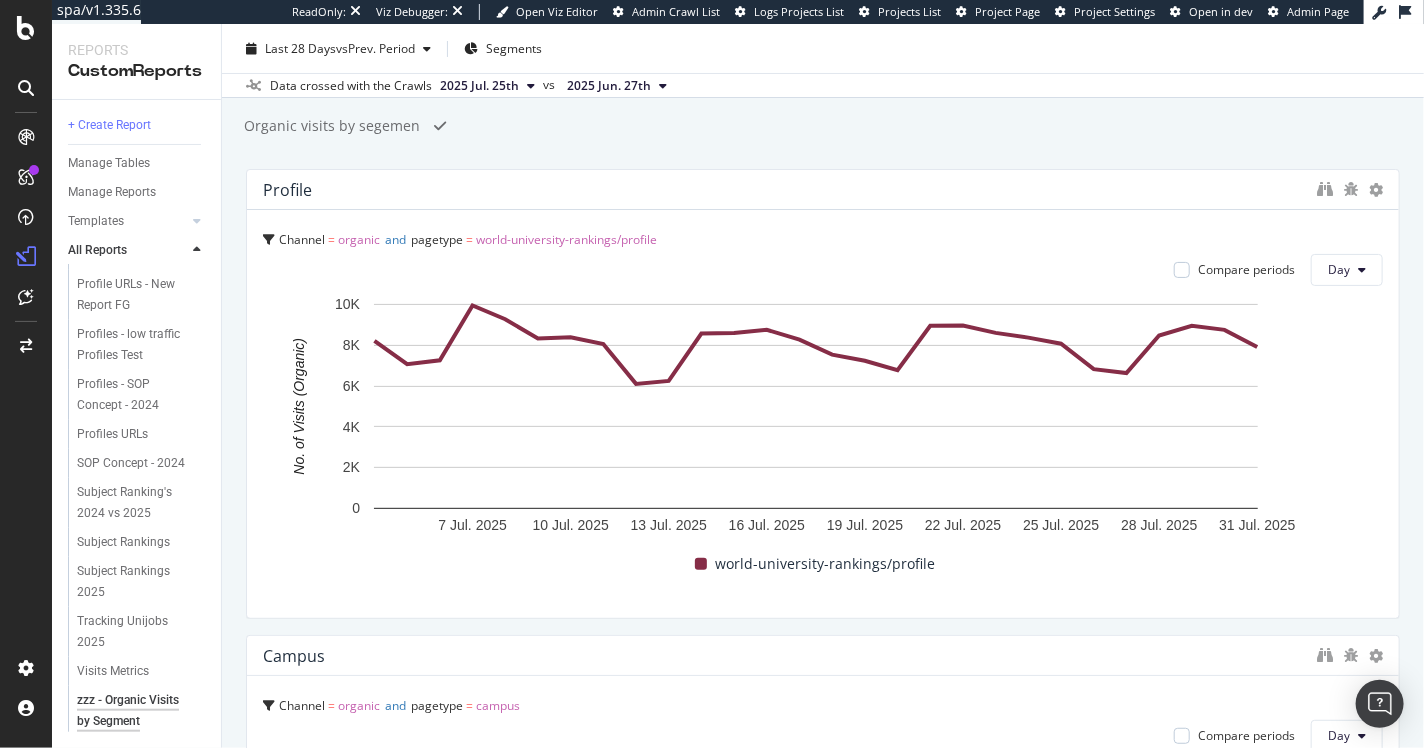 click on "Organic visits by segement" at bounding box center [332, 126] 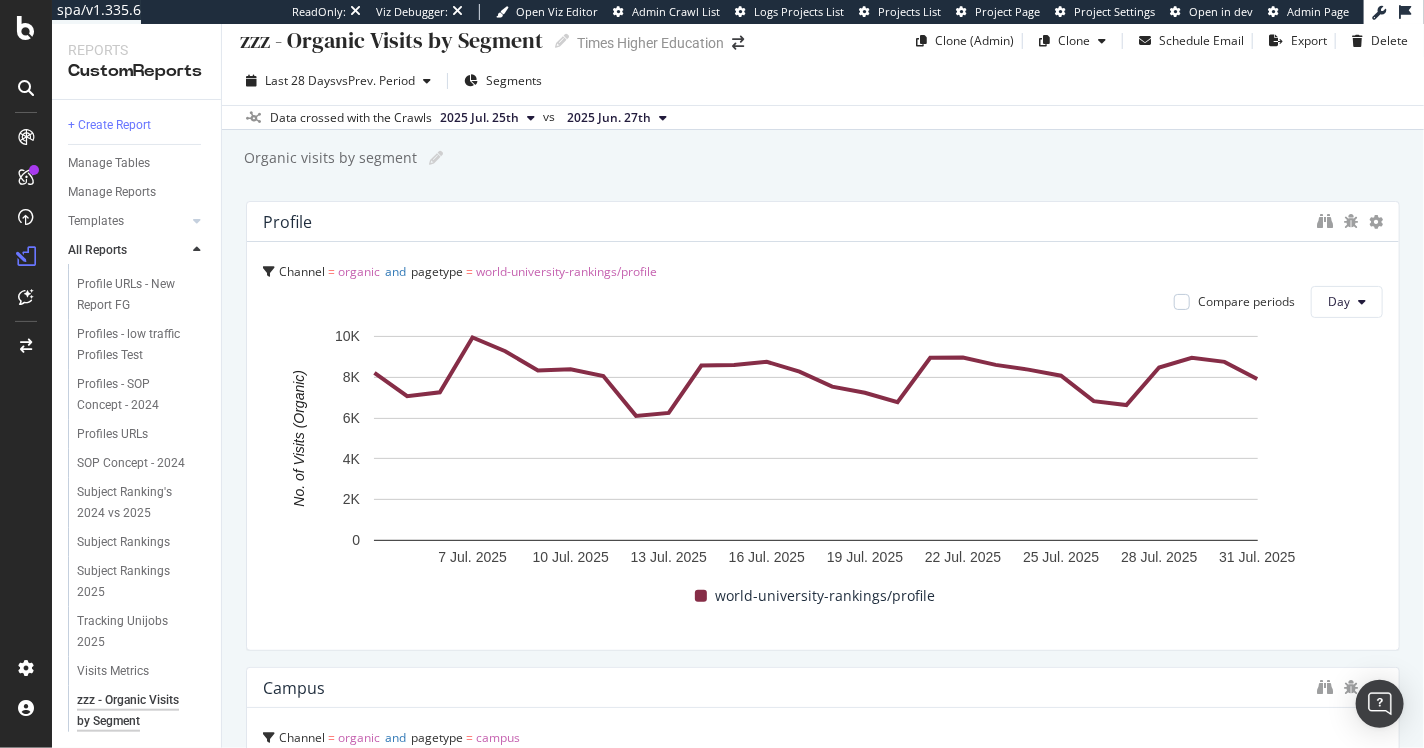 scroll, scrollTop: 0, scrollLeft: 0, axis: both 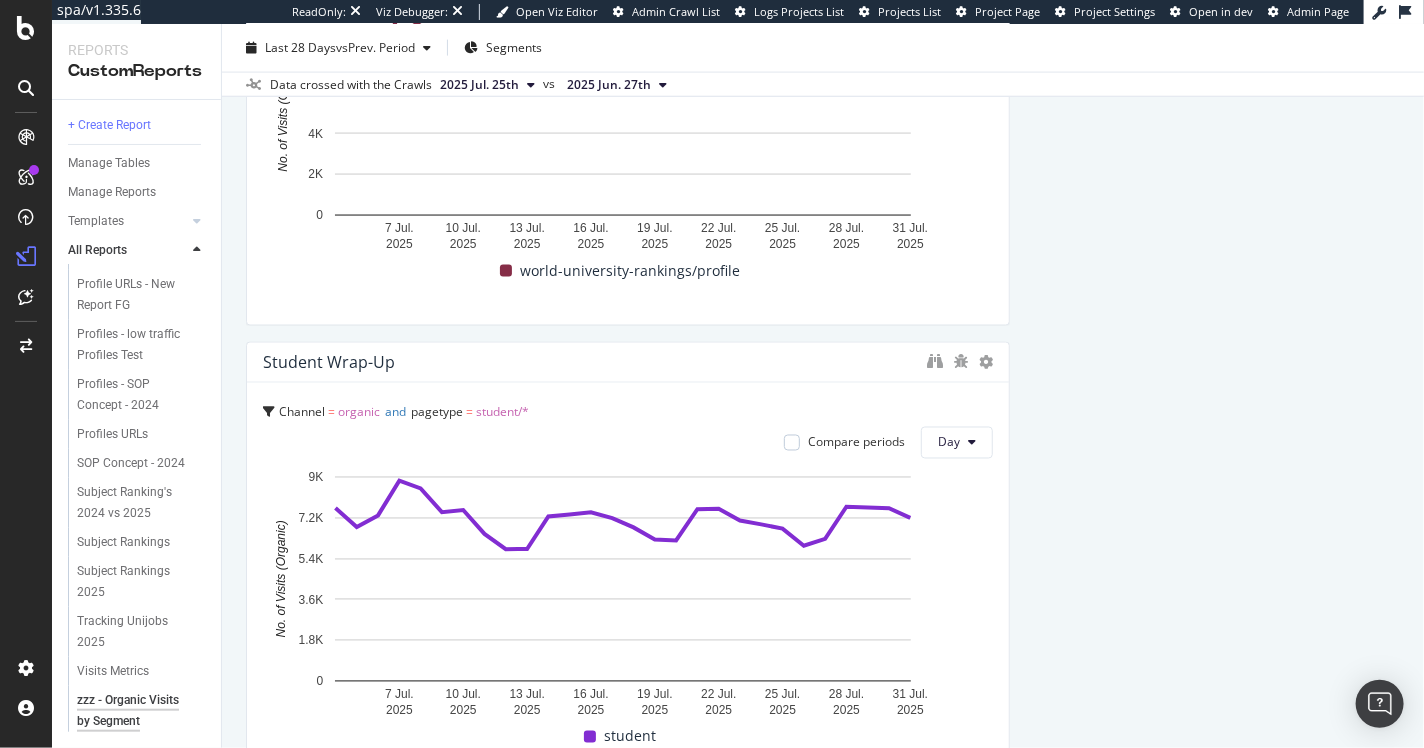 click on "Student wrap-up" at bounding box center (329, 363) 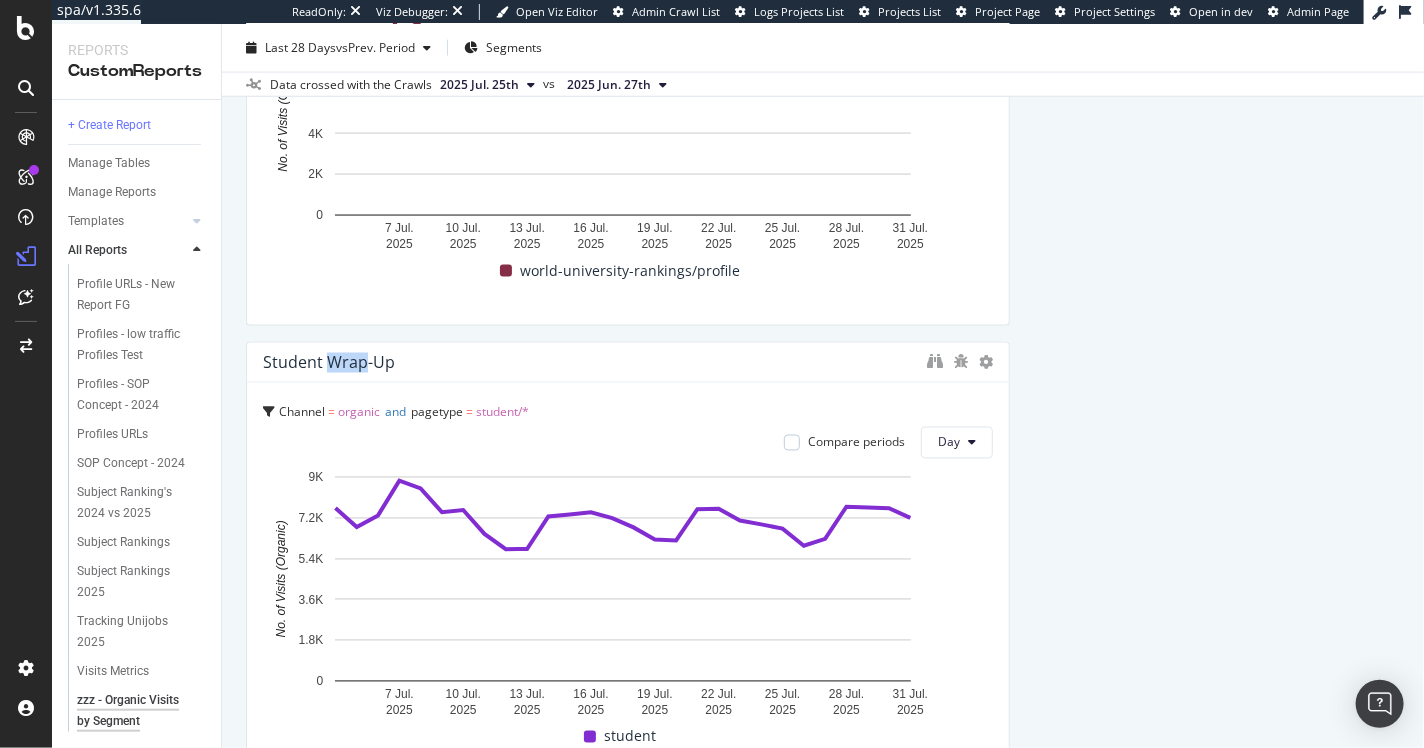 click on "Student wrap-up" at bounding box center [329, 363] 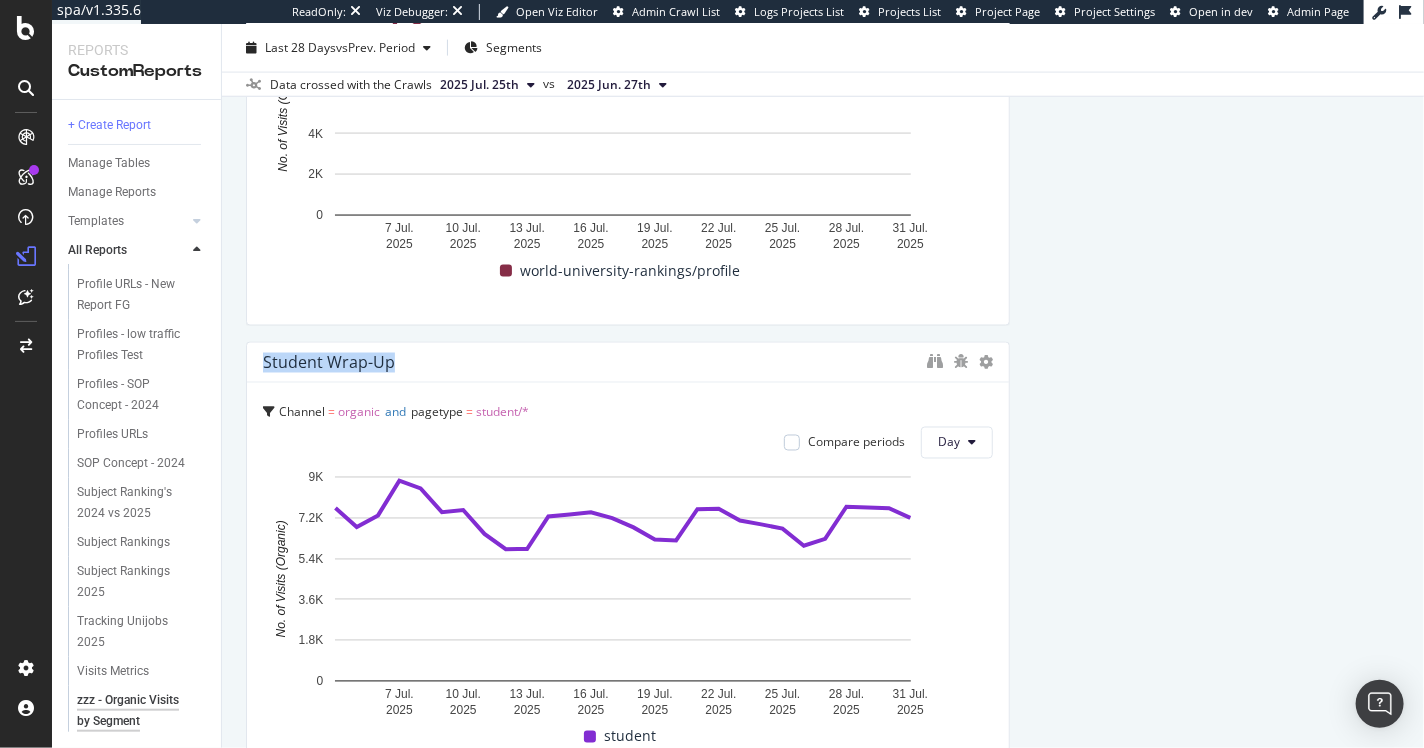 click on "Student wrap-up" at bounding box center [329, 363] 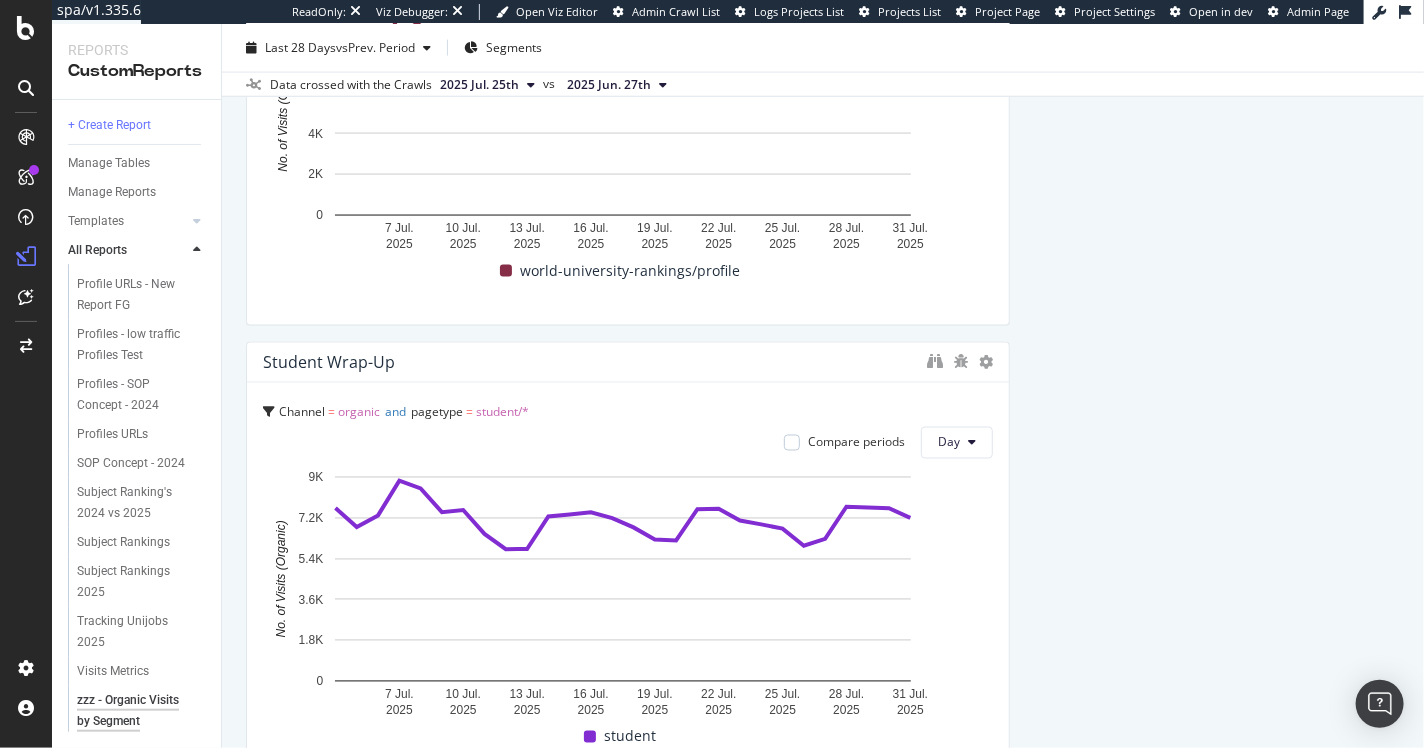 click on "Student wrap-up" at bounding box center [329, 363] 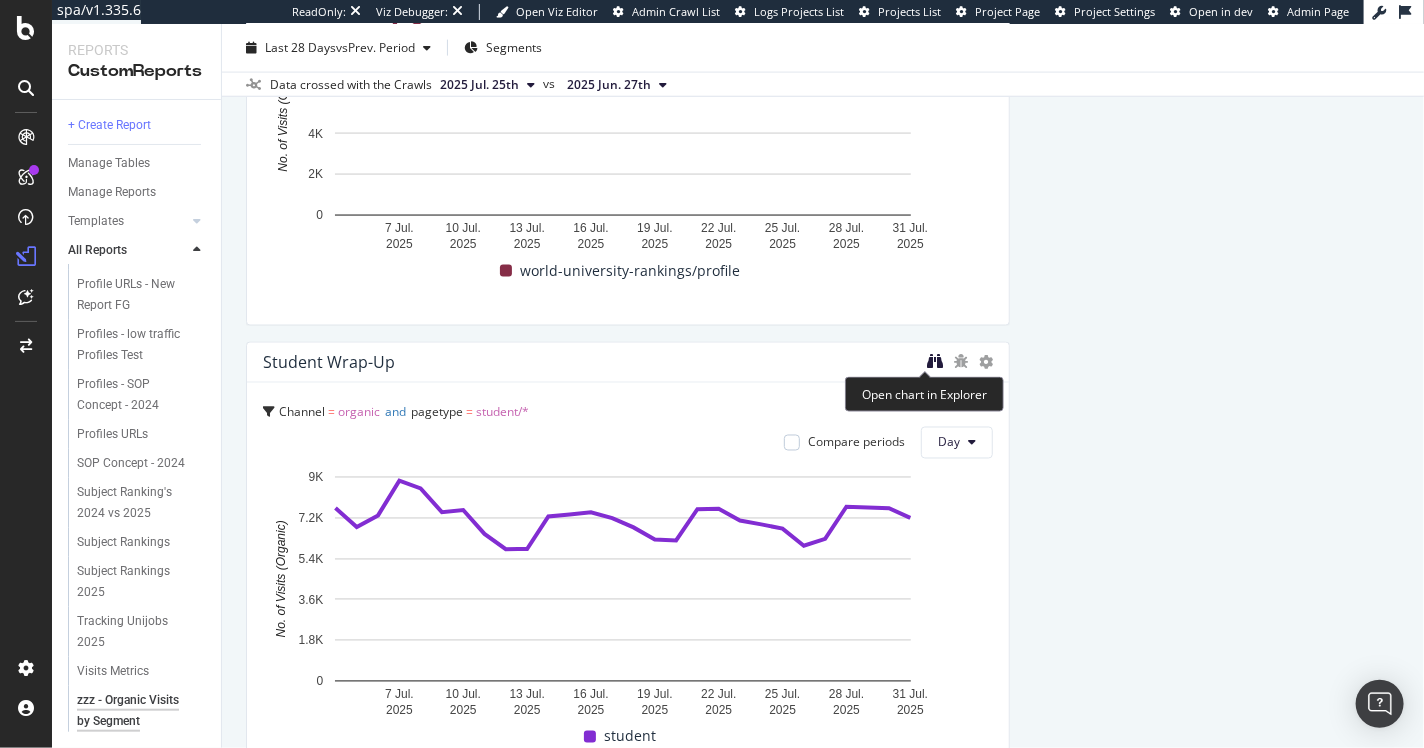click at bounding box center (935, 362) 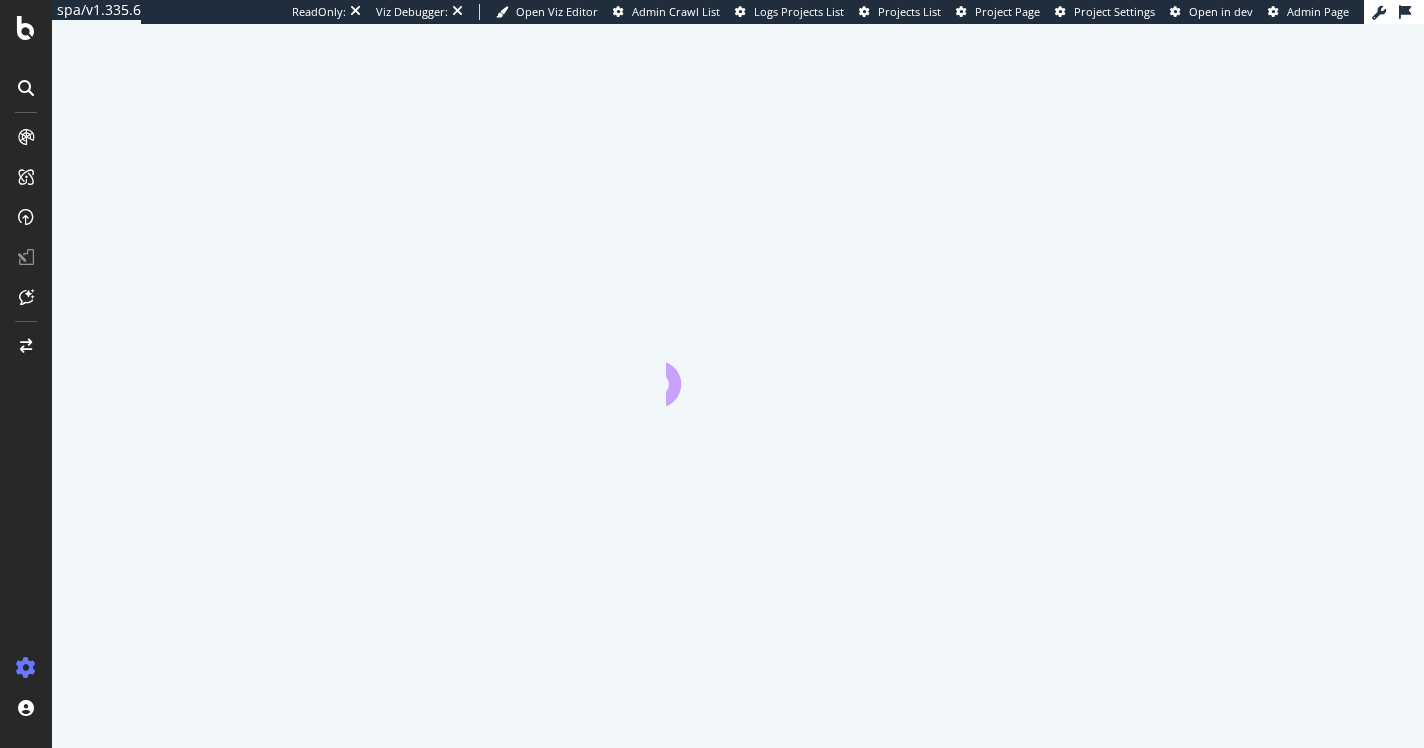 scroll, scrollTop: 0, scrollLeft: 0, axis: both 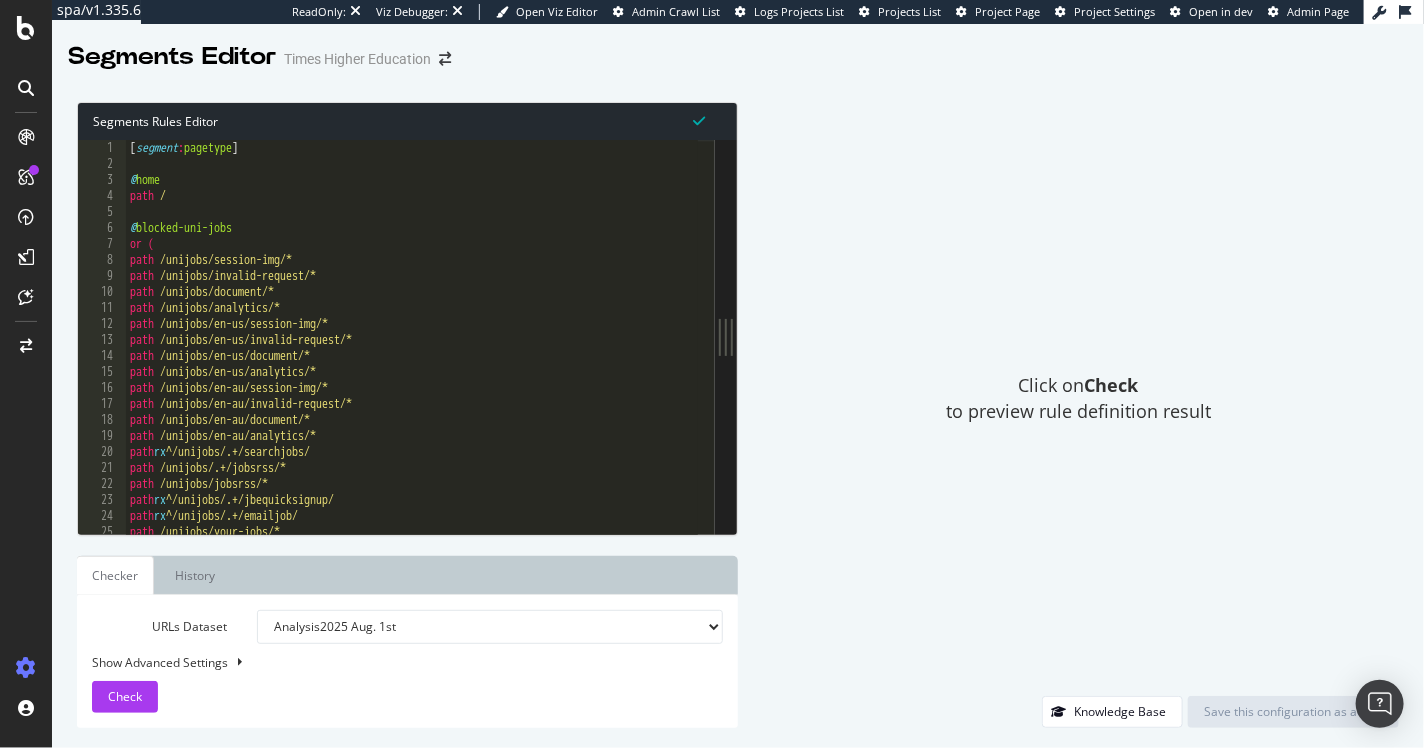 drag, startPoint x: 468, startPoint y: 332, endPoint x: 612, endPoint y: 376, distance: 150.57224 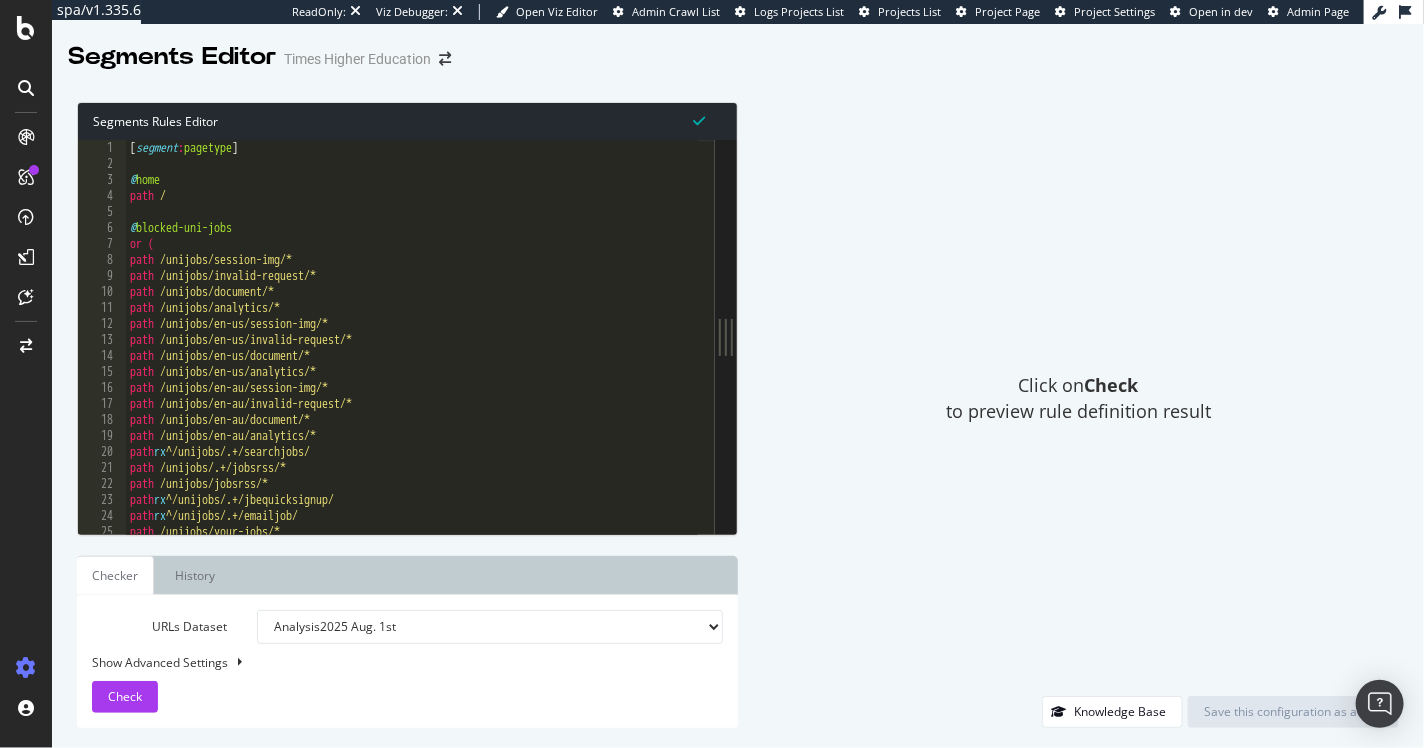 type on "path /unijobs/en-au/session-img/*" 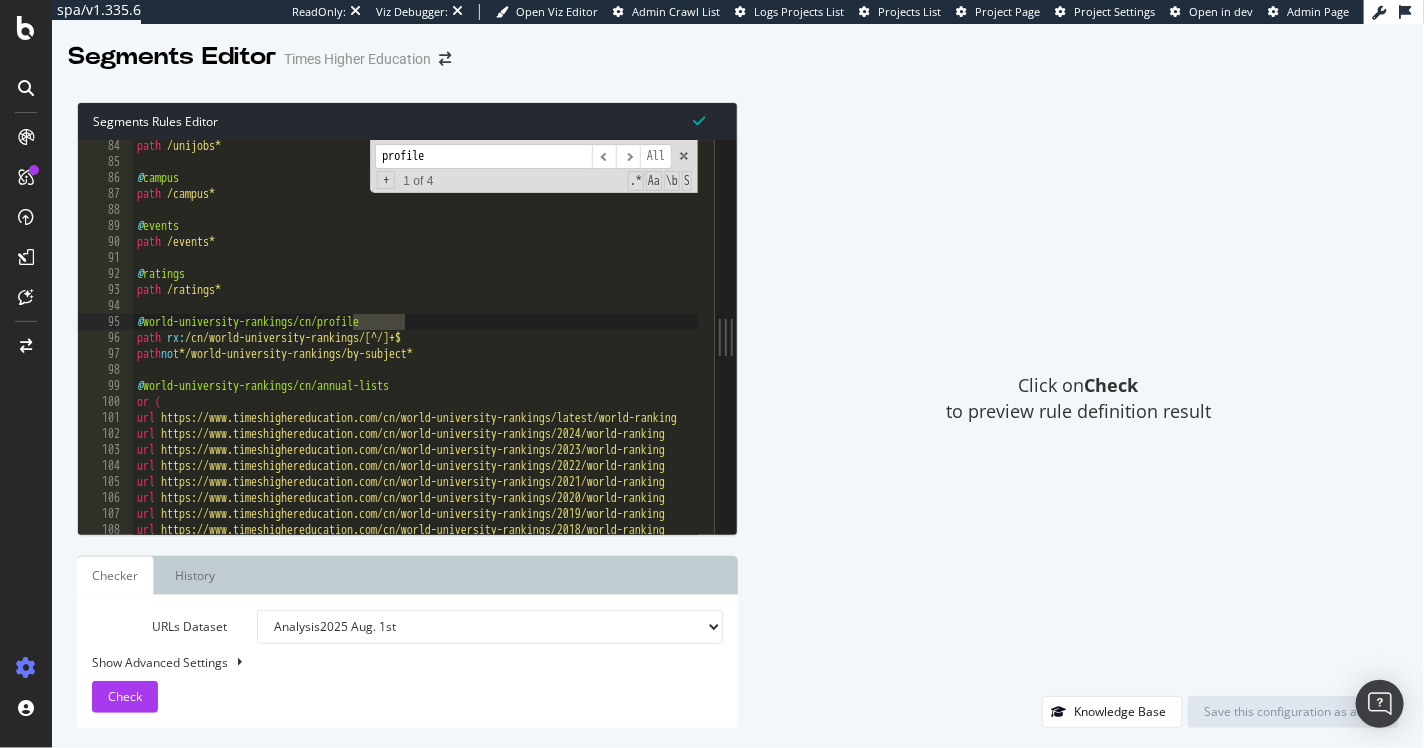 scroll, scrollTop: 431, scrollLeft: 0, axis: vertical 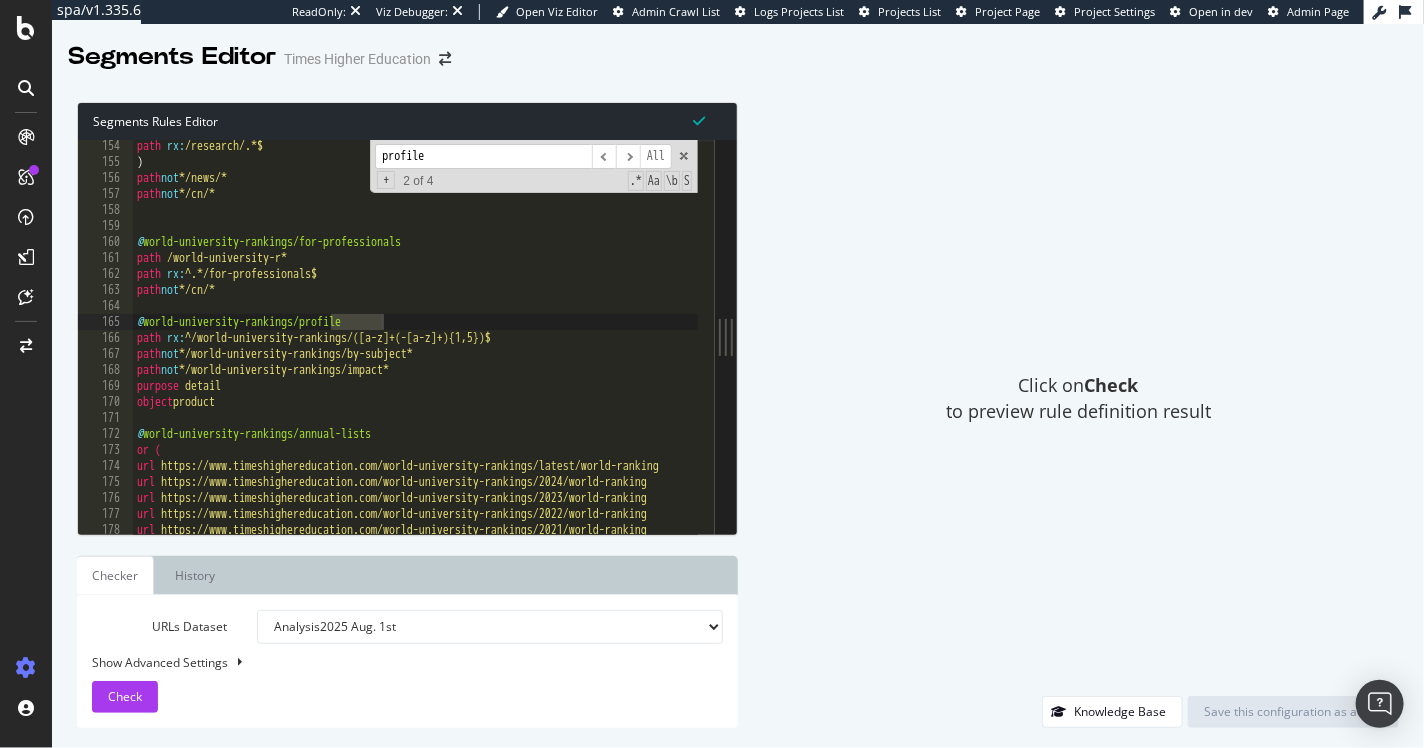 click on "Click on  Check to preview rule definition result" at bounding box center [1078, 399] 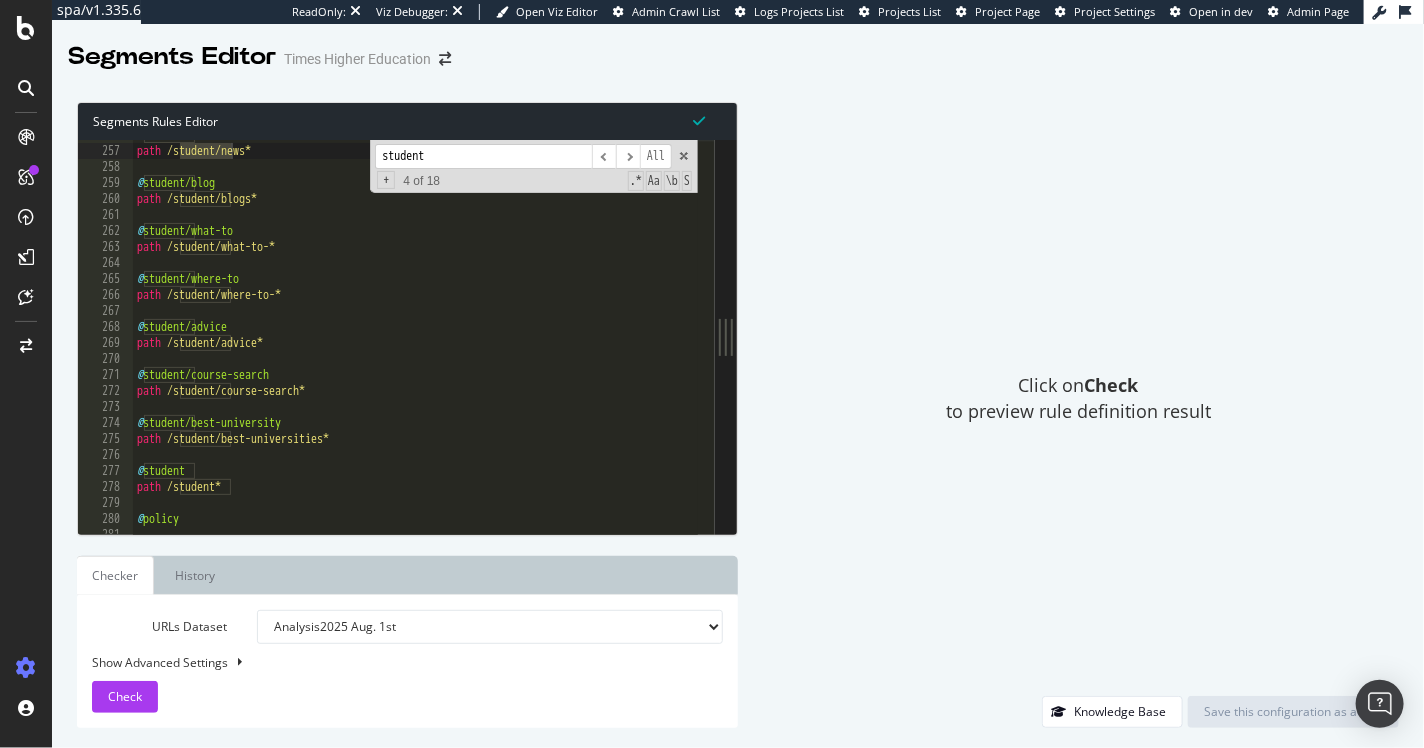 scroll, scrollTop: 725, scrollLeft: 0, axis: vertical 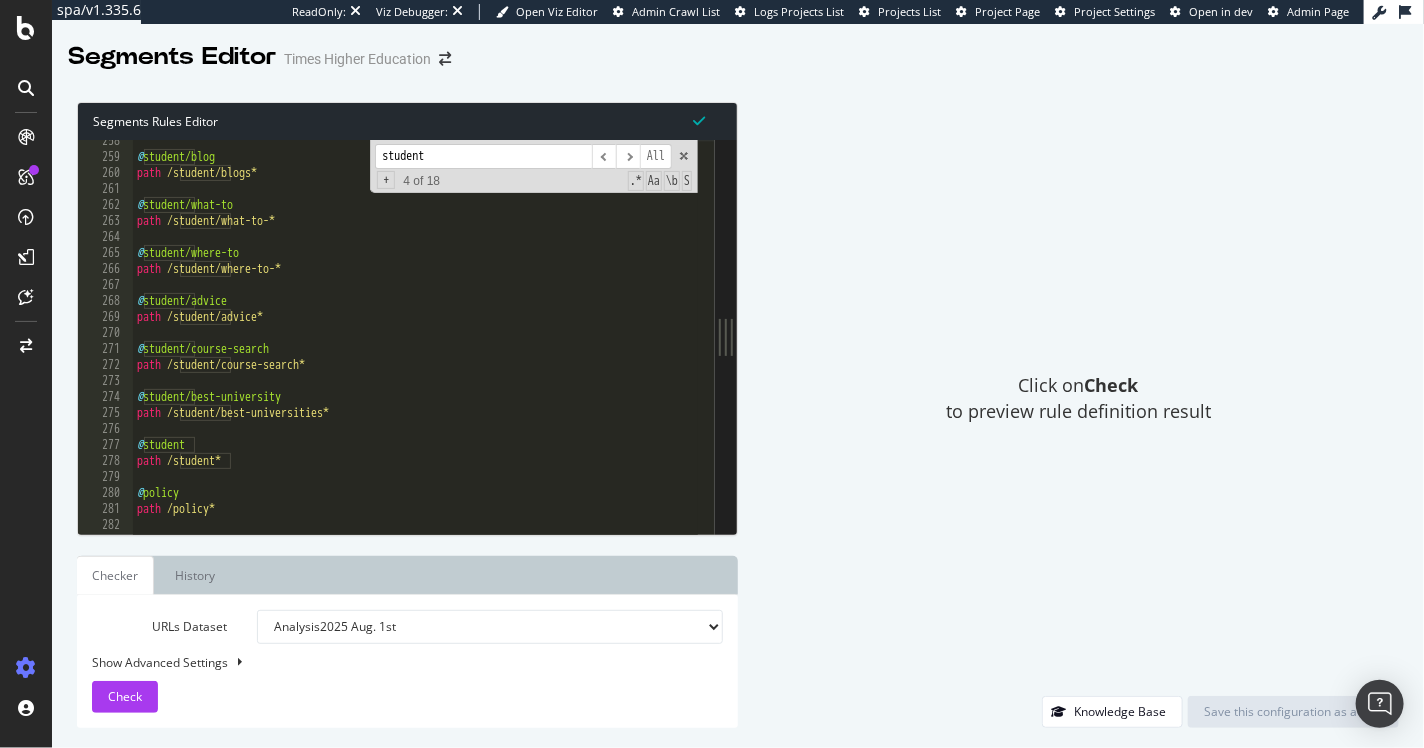 type on "student" 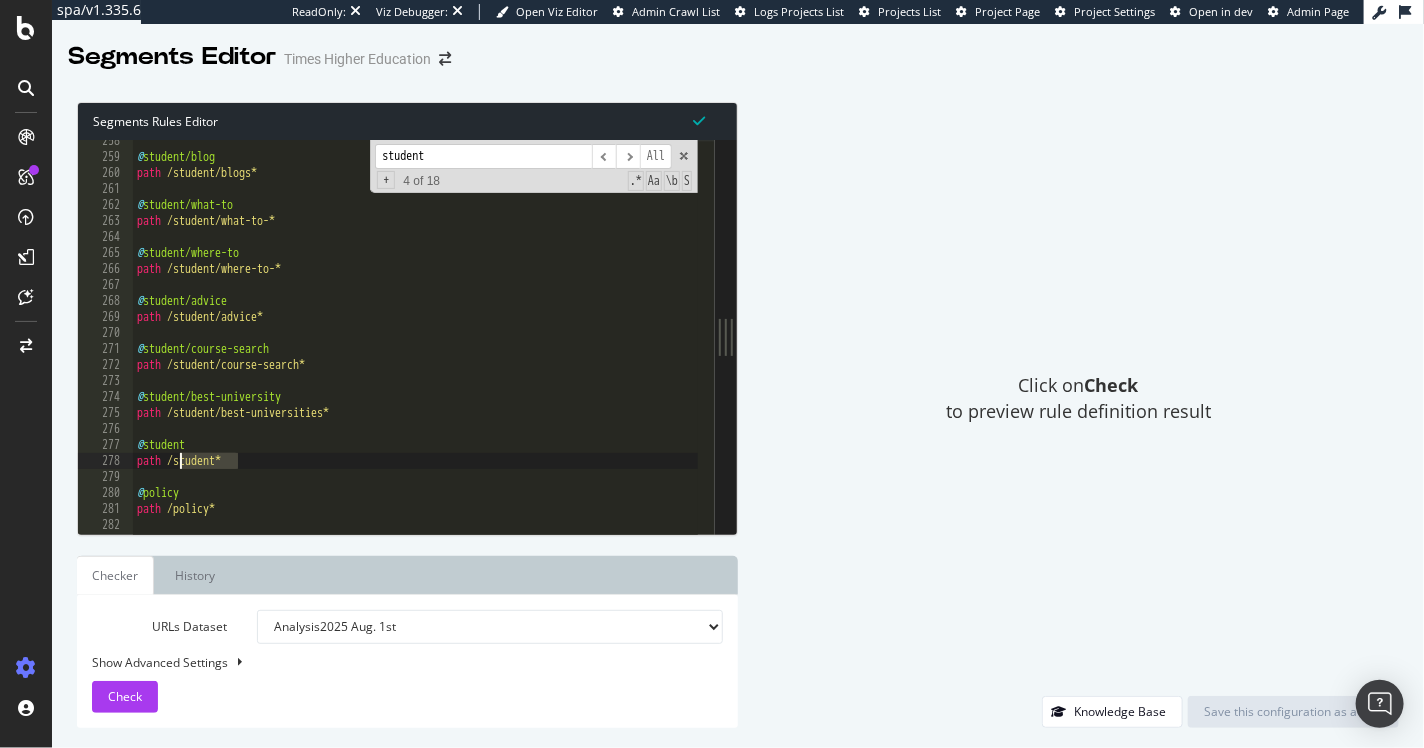 drag, startPoint x: 246, startPoint y: 461, endPoint x: 179, endPoint y: 454, distance: 67.36468 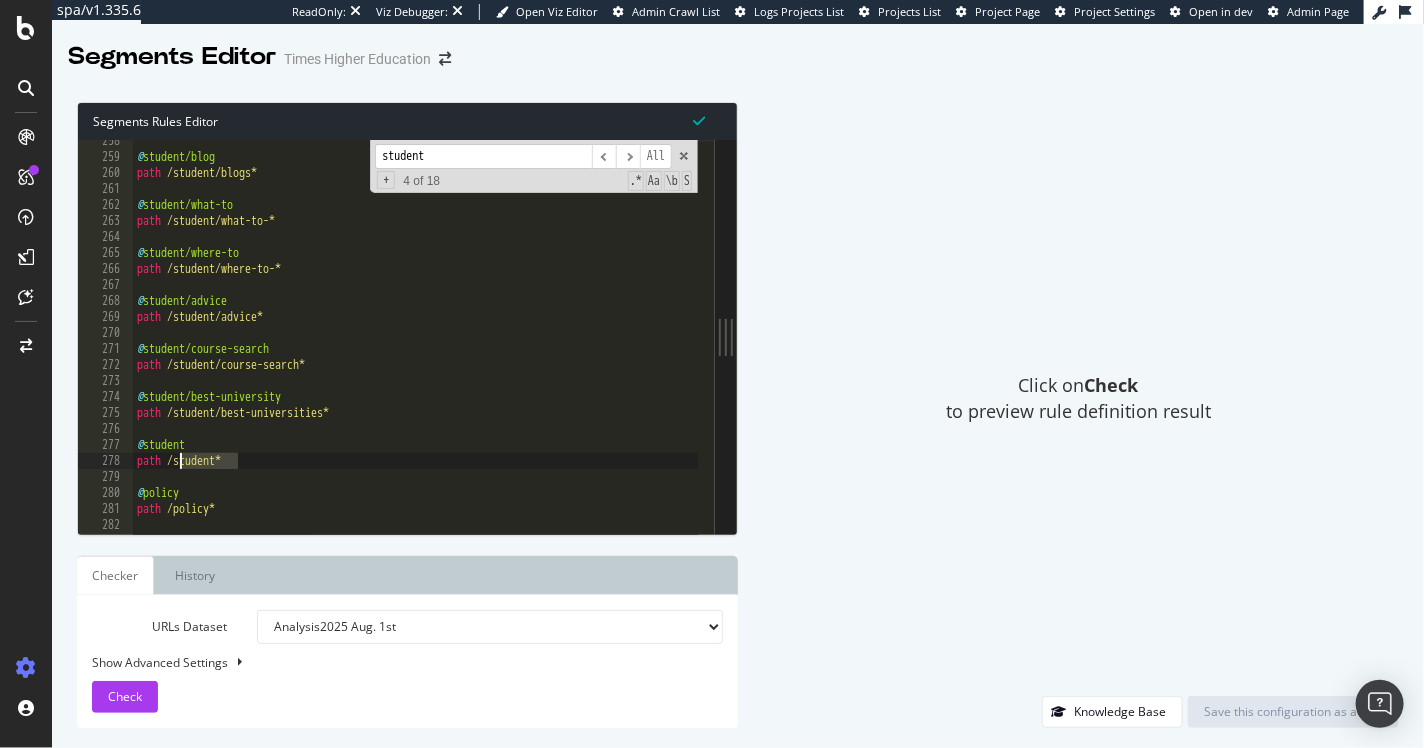 click on "@ student/blog path   /student/blogs* @ student/what-to path   /student/what-to-* @ student/where-to path   /student/where-to-* @ student/advice path   /student/advice* @ student/course-search path   /student/course-search* @ student/best-university path   /student/best-universities* @ student path   /student* @ policy path   /policy*" at bounding box center [644, 338] 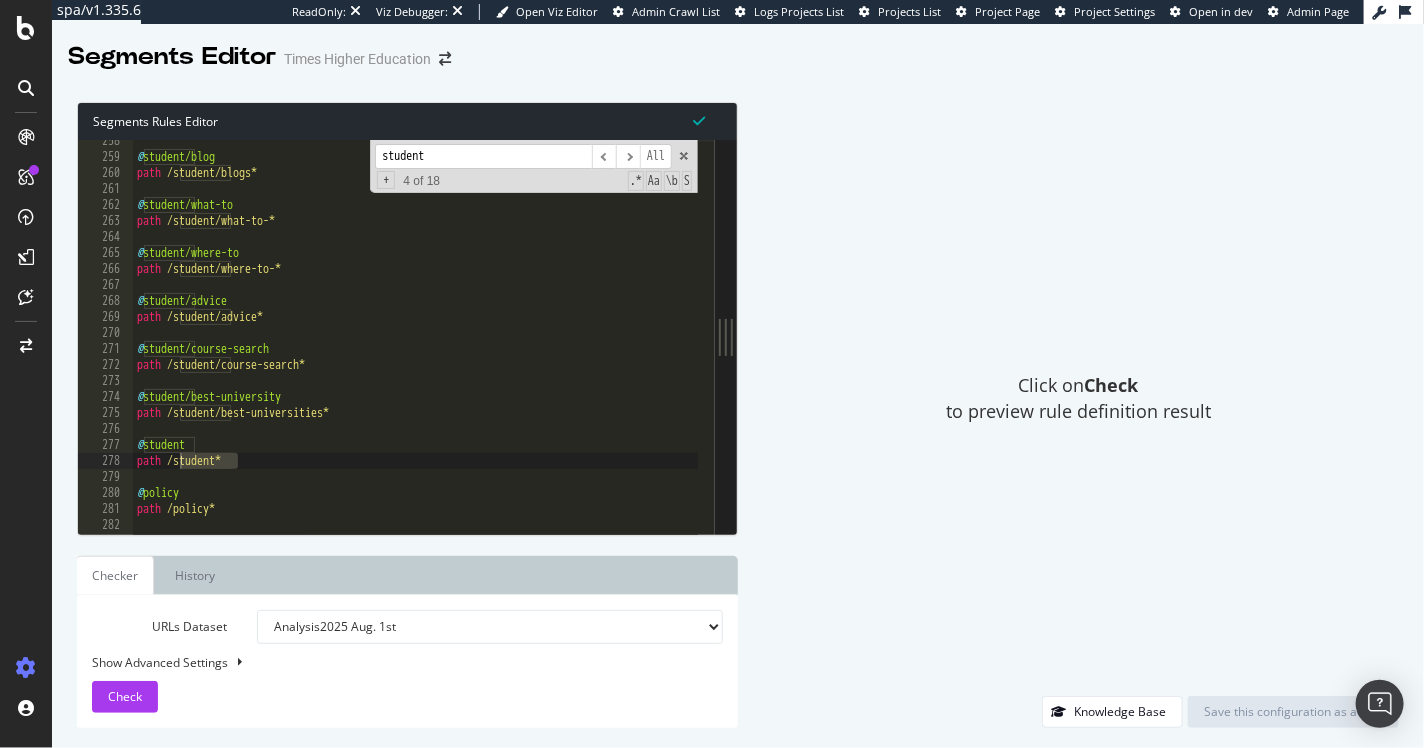 drag, startPoint x: 491, startPoint y: 160, endPoint x: 223, endPoint y: 152, distance: 268.1194 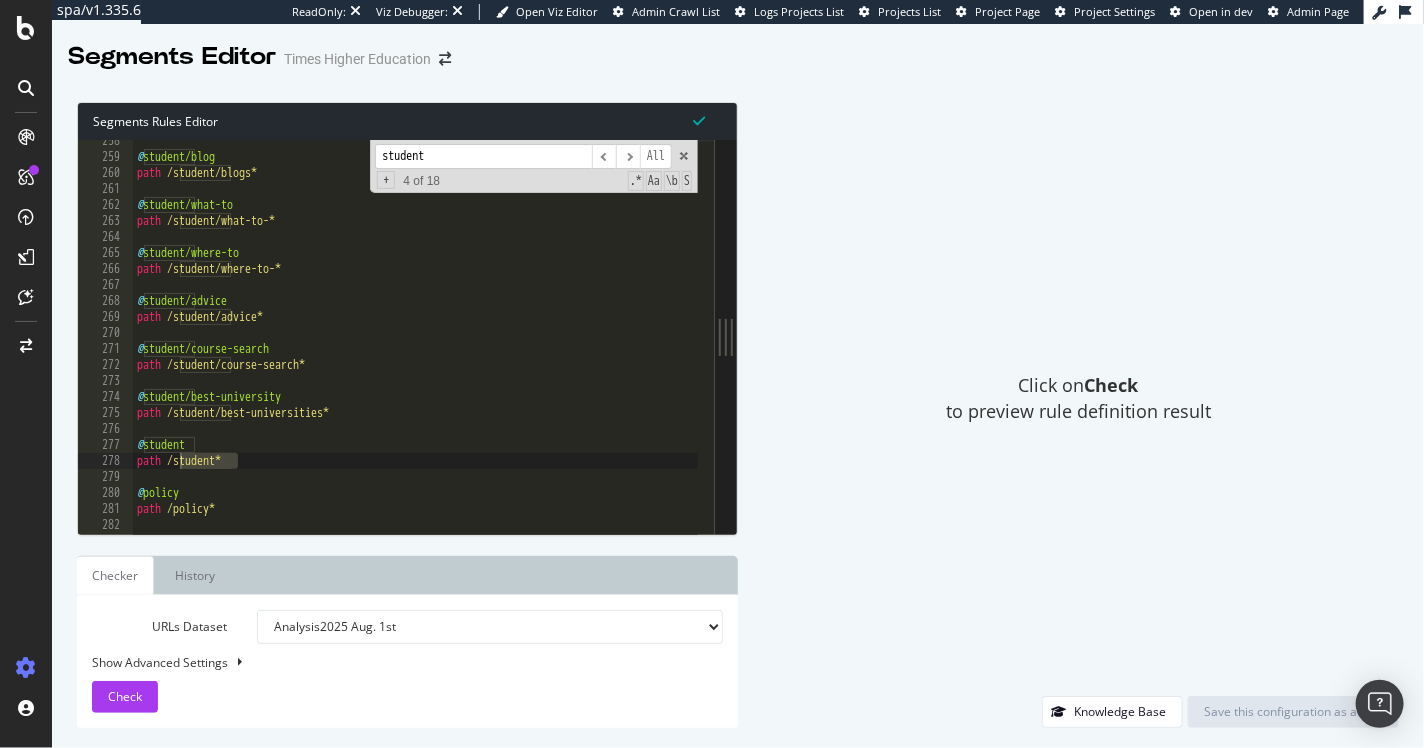 click on "@ student/blog path   /student/blogs* @ student/what-to path   /student/what-to-* @ student/where-to path   /student/where-to-* @ student/advice path   /student/advice* @ student/course-search path   /student/course-search* @ student/best-university path   /student/best-universities* @ student path   /student* @ policy path   /policy* student ​ ​ All Replace All + 4 of 18 .* Aa \b S" at bounding box center [415, 337] 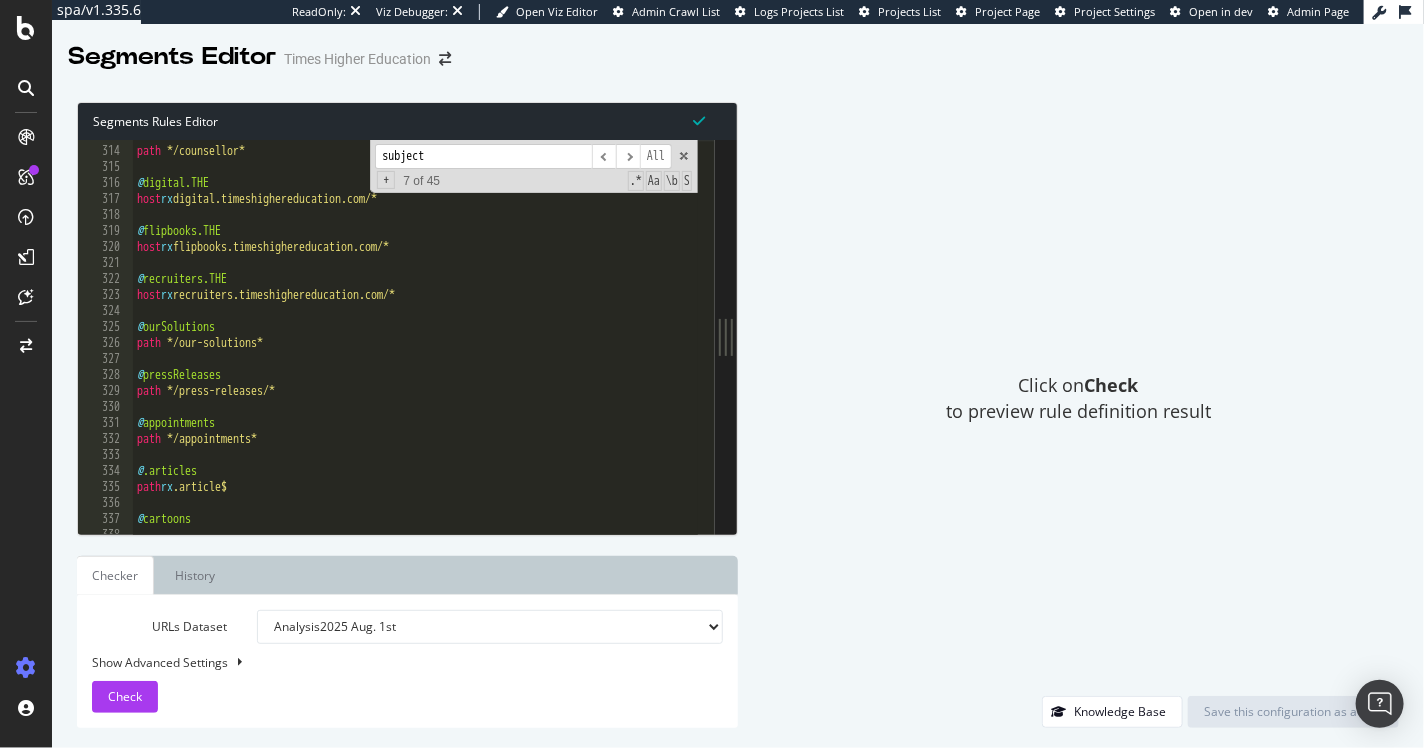 scroll, scrollTop: 860, scrollLeft: 0, axis: vertical 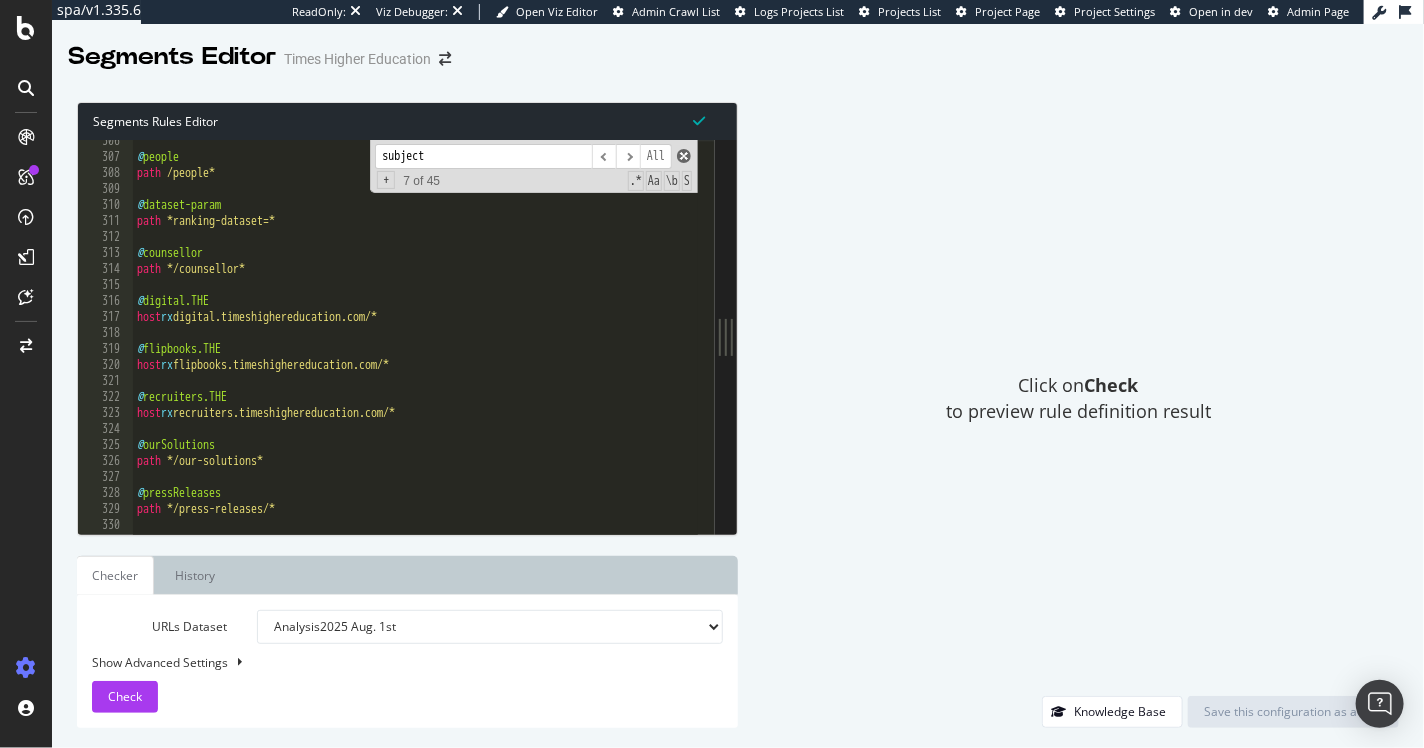 type on "subject" 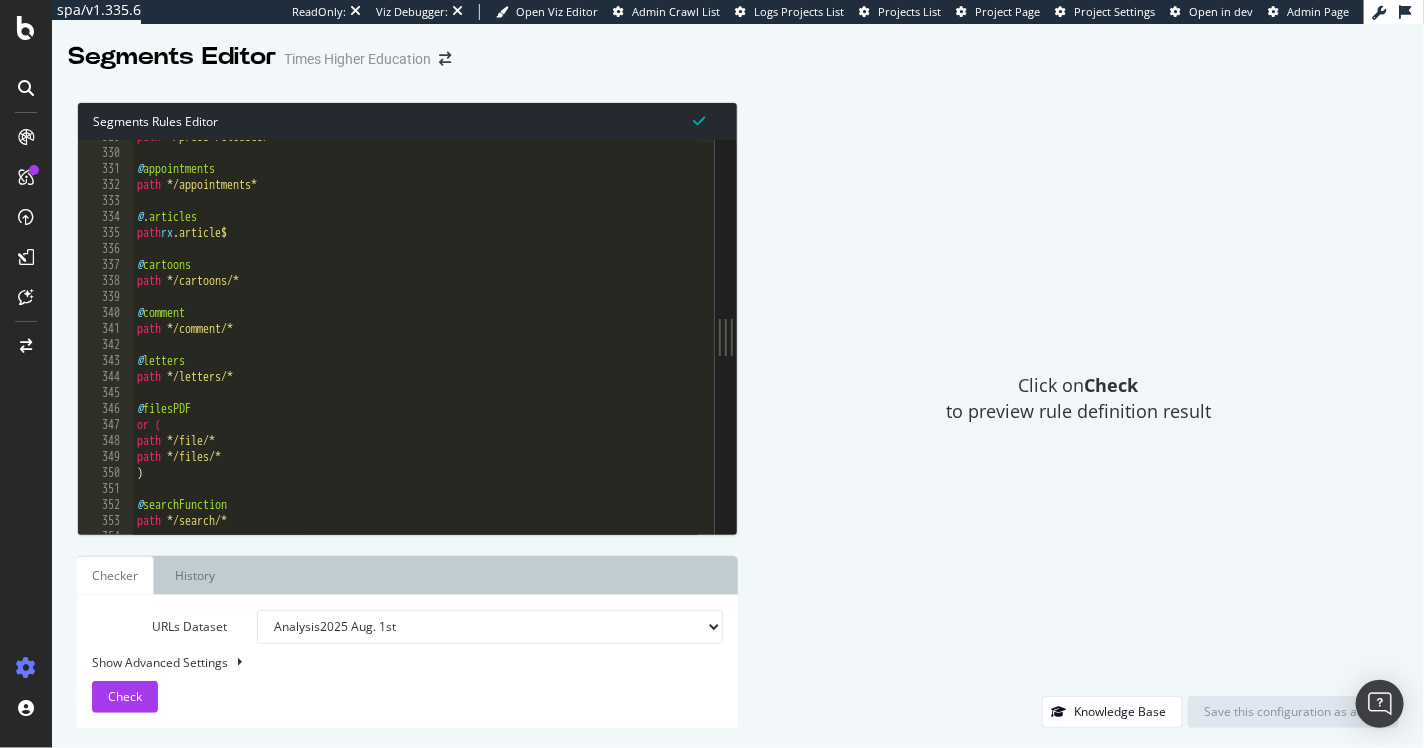 scroll, scrollTop: 966, scrollLeft: 0, axis: vertical 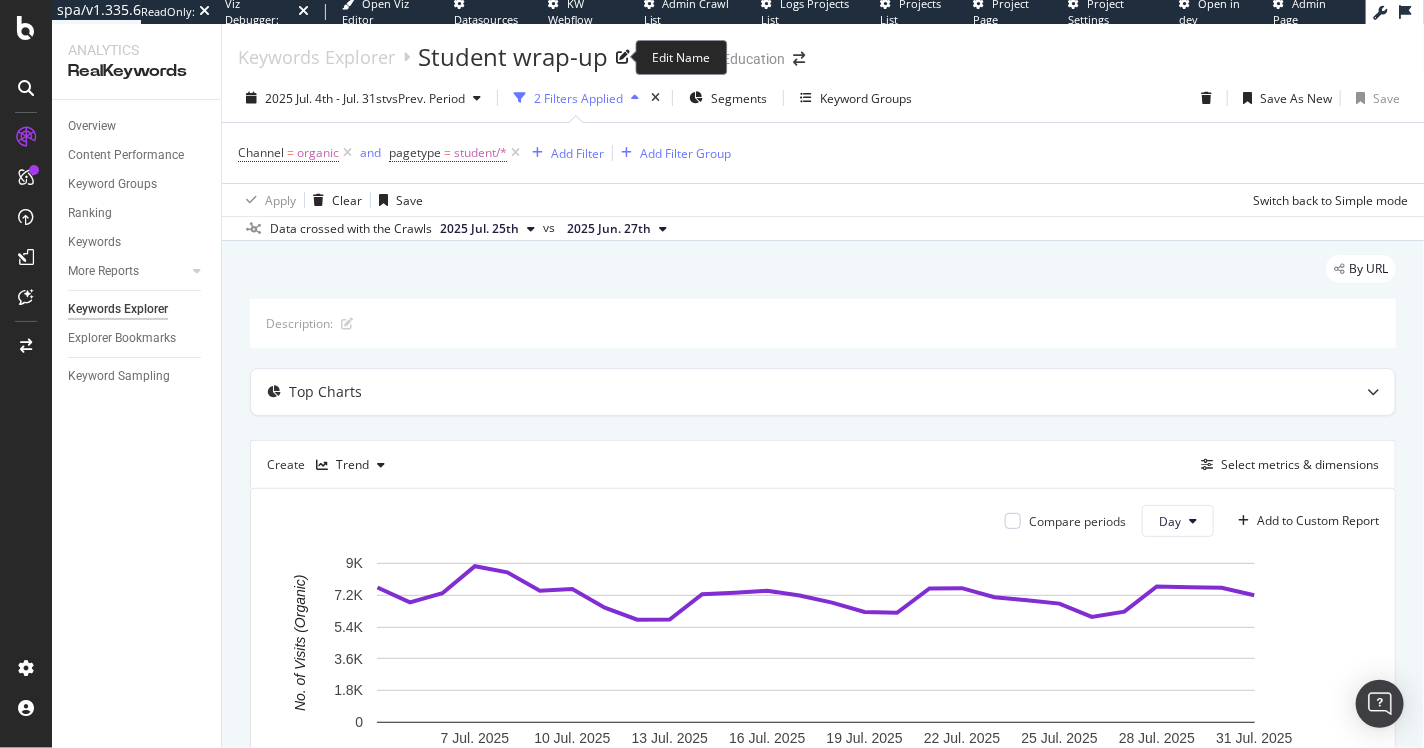 click at bounding box center [623, 57] 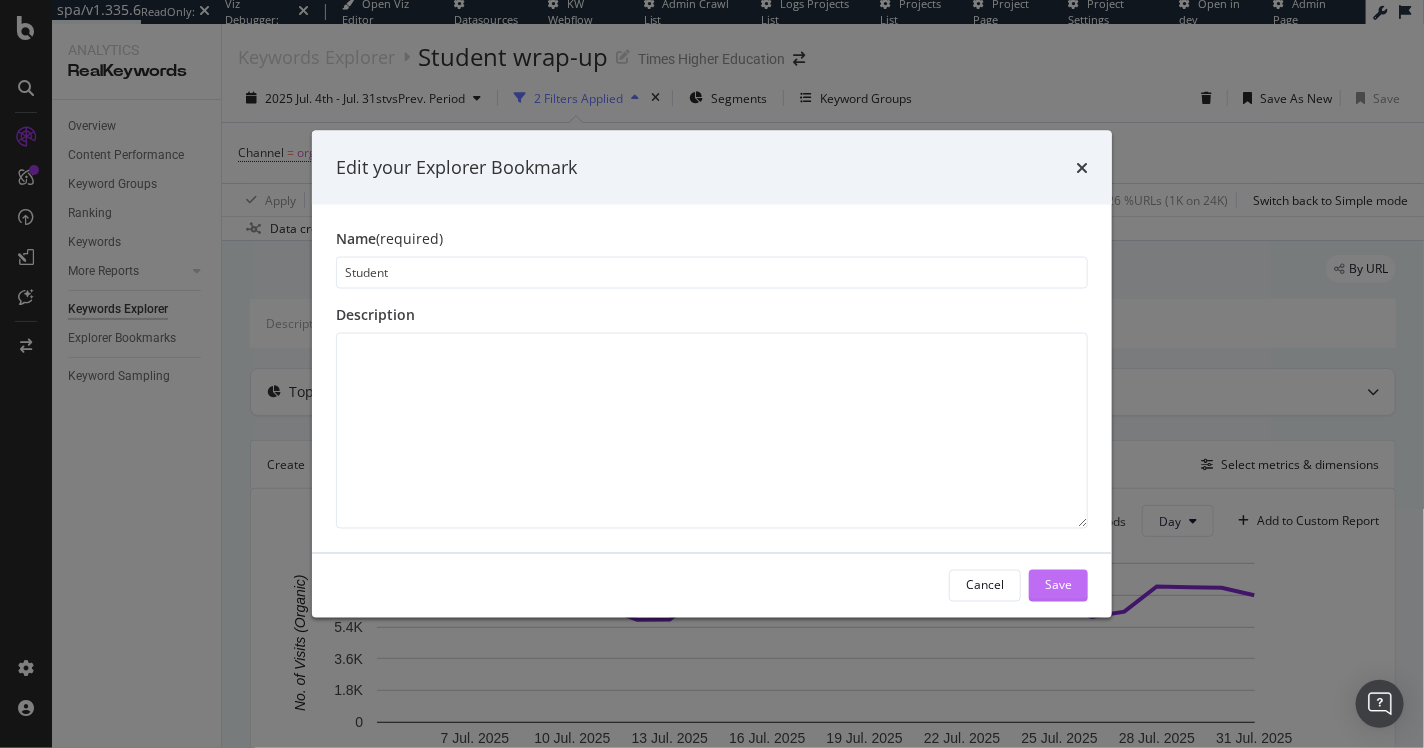 type on "Student" 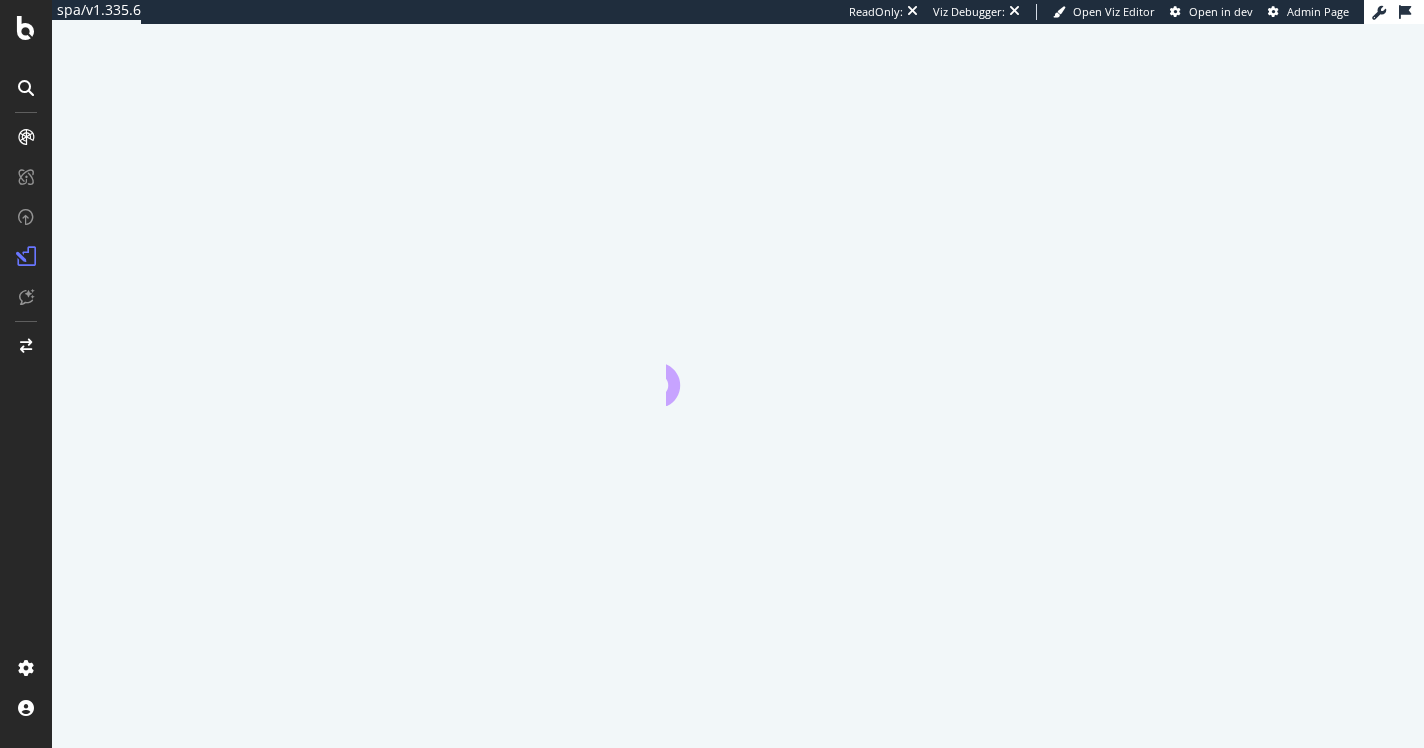 scroll, scrollTop: 0, scrollLeft: 0, axis: both 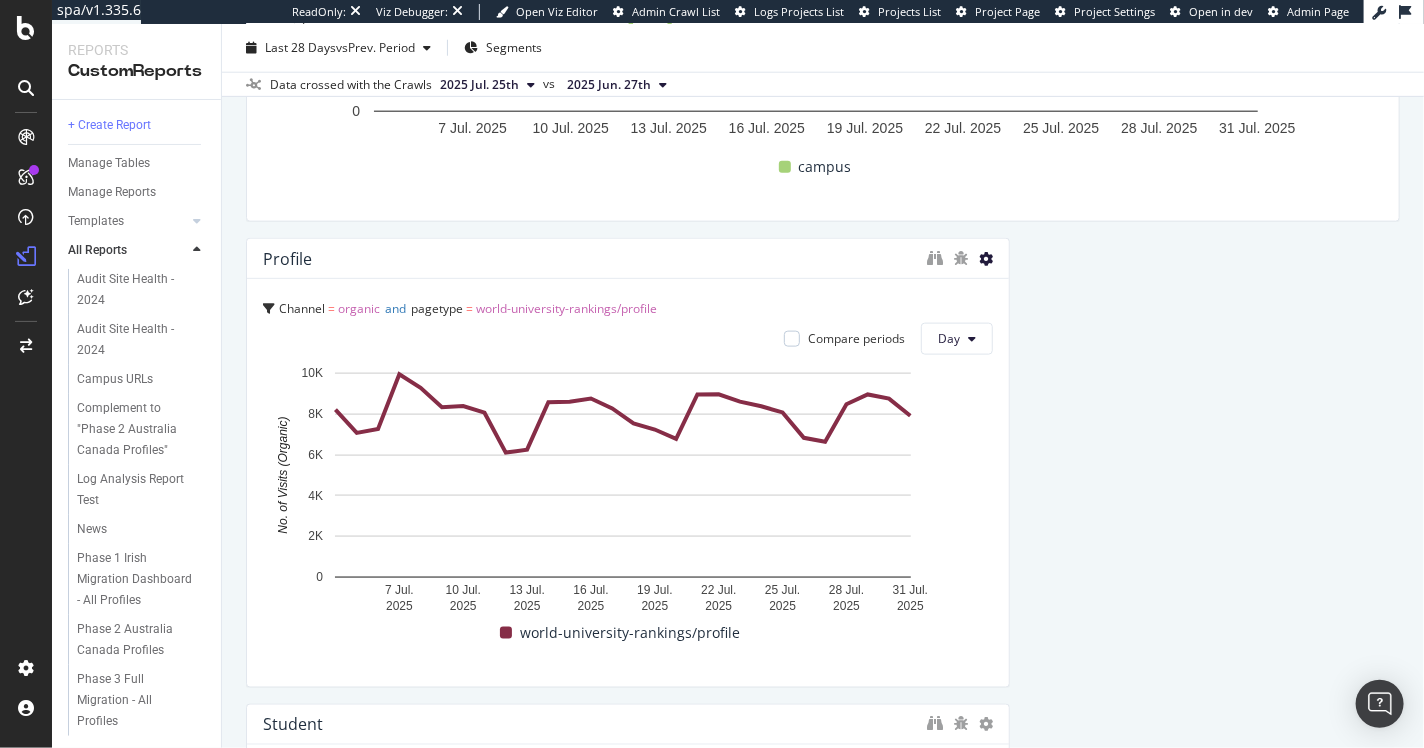 click at bounding box center [986, 259] 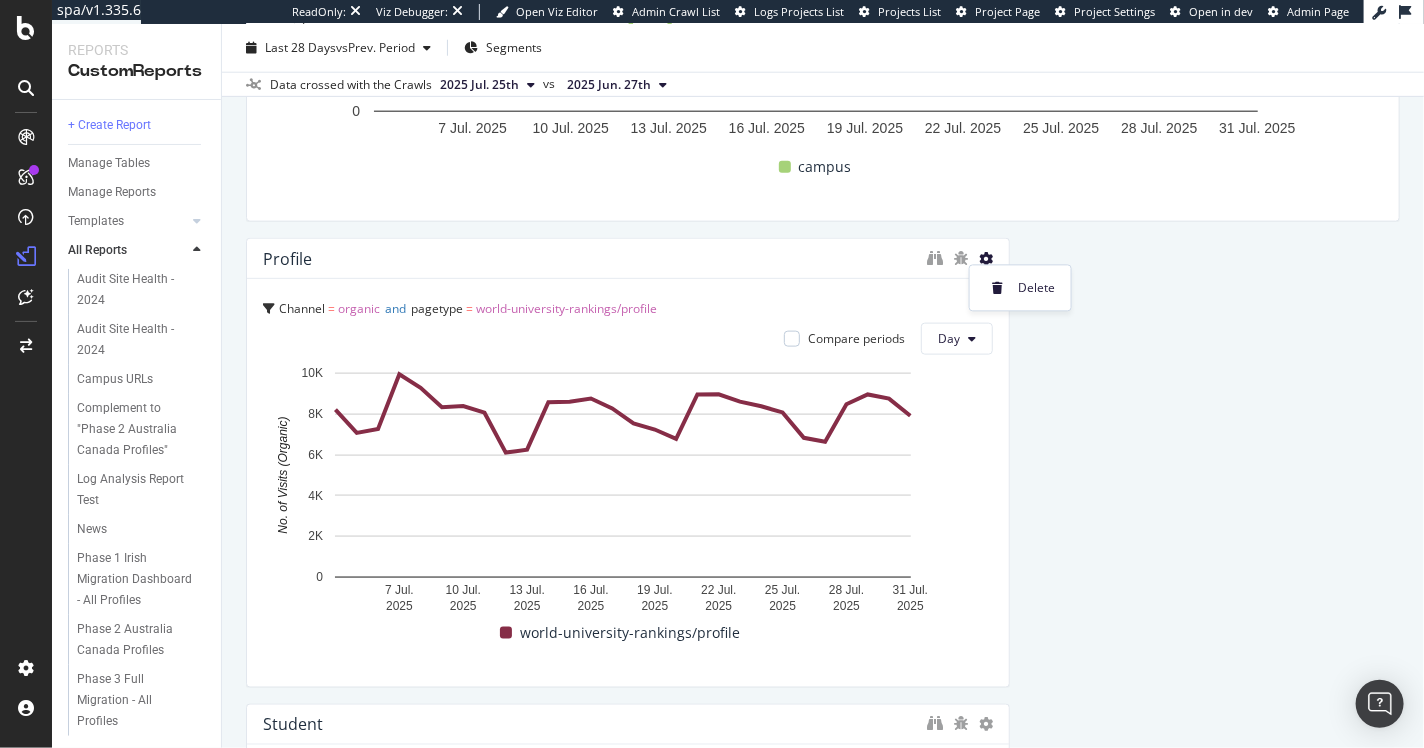 click at bounding box center (997, 288) 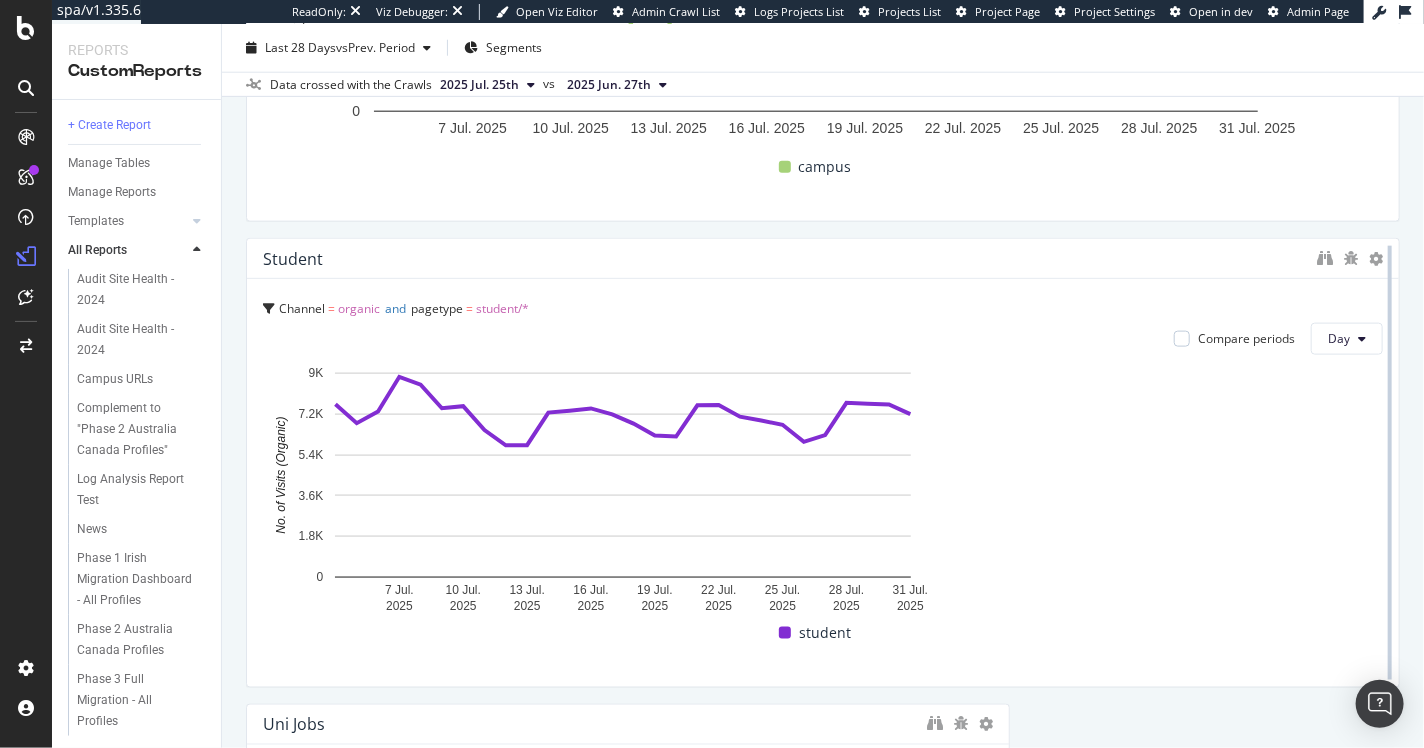 drag, startPoint x: 993, startPoint y: 297, endPoint x: 1377, endPoint y: 287, distance: 384.1302 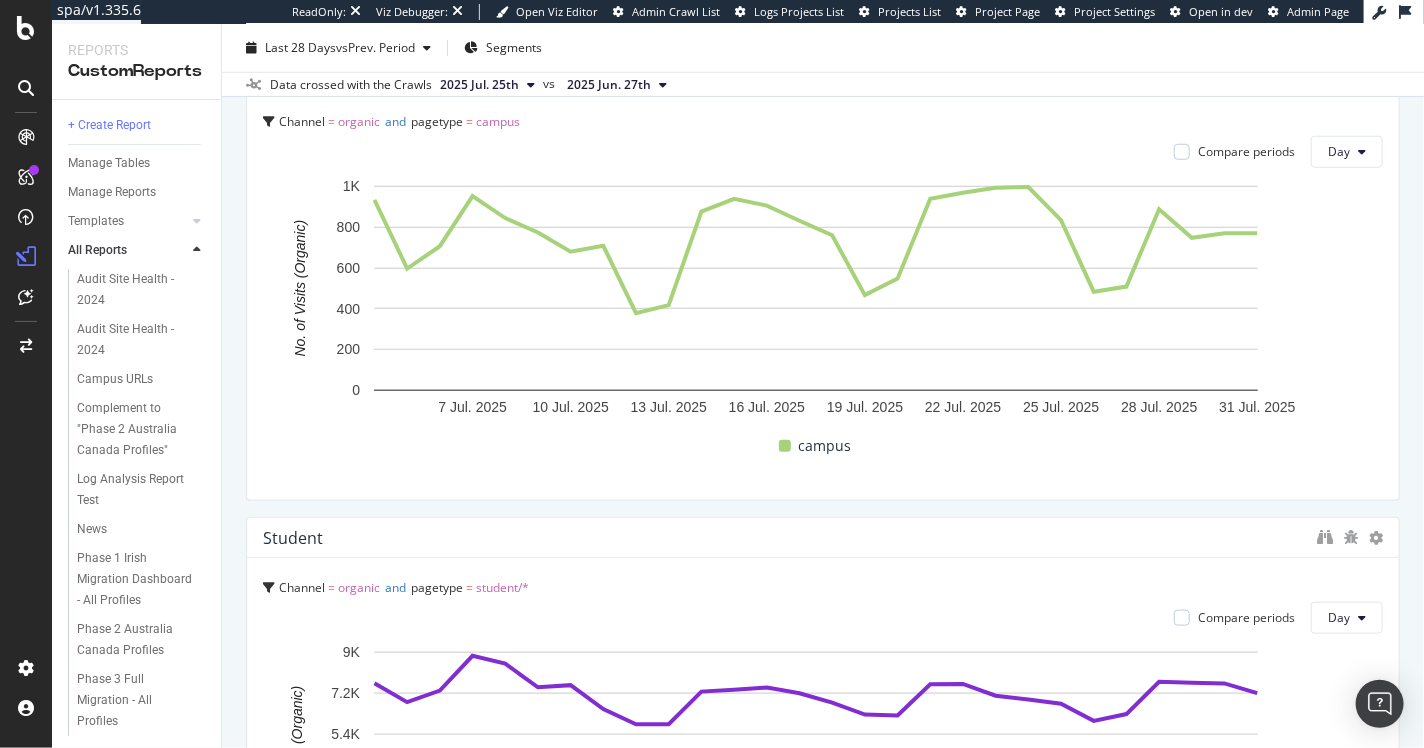 scroll, scrollTop: 647, scrollLeft: 0, axis: vertical 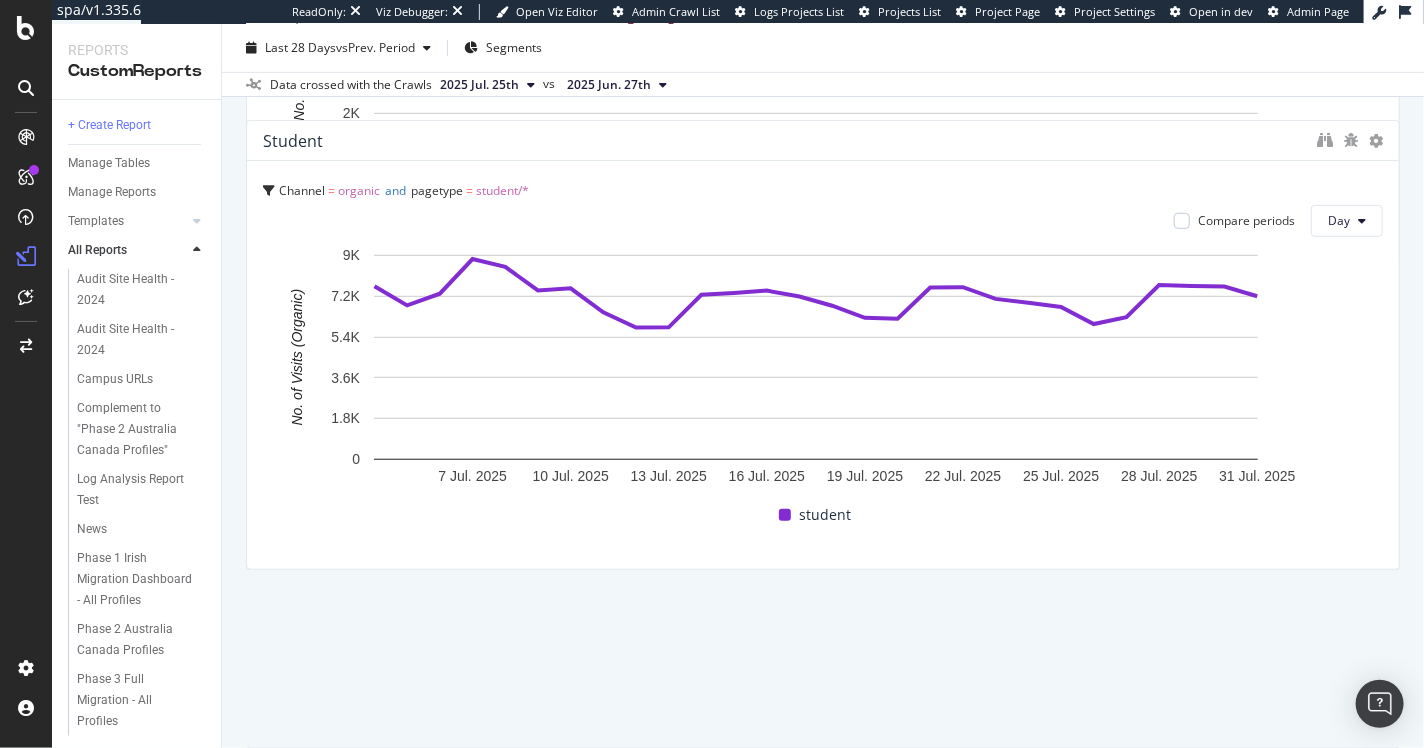 drag, startPoint x: 569, startPoint y: 524, endPoint x: 659, endPoint y: 94, distance: 439.31766 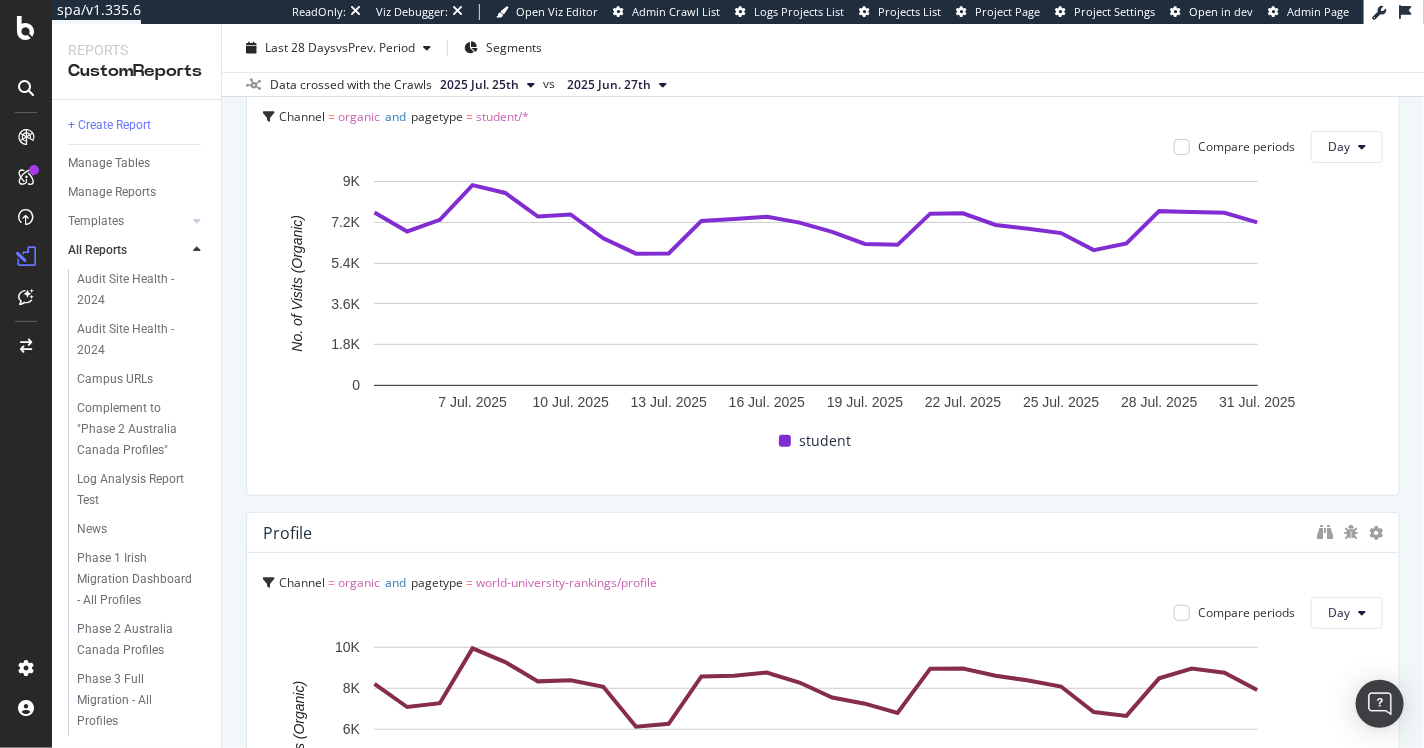 scroll, scrollTop: 77, scrollLeft: 0, axis: vertical 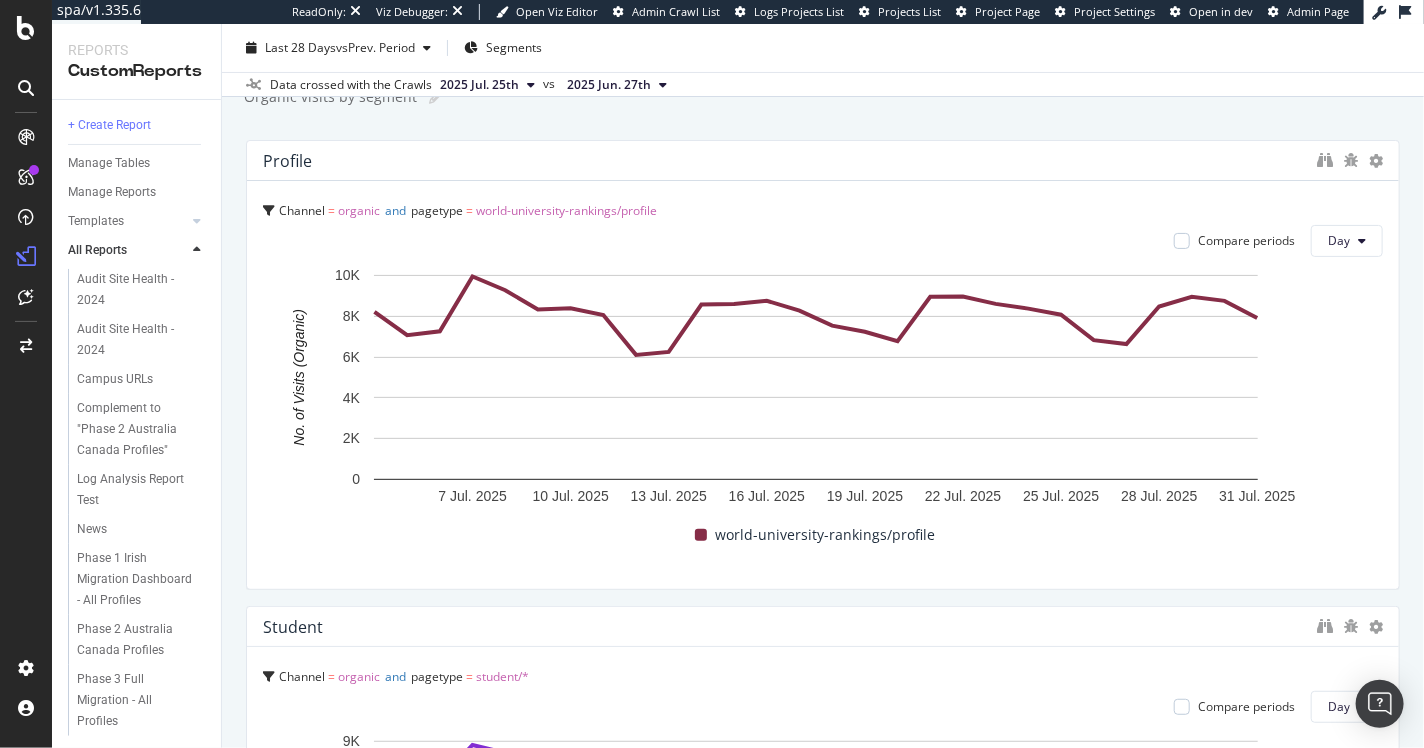 drag, startPoint x: 314, startPoint y: 549, endPoint x: 352, endPoint y: 135, distance: 415.7403 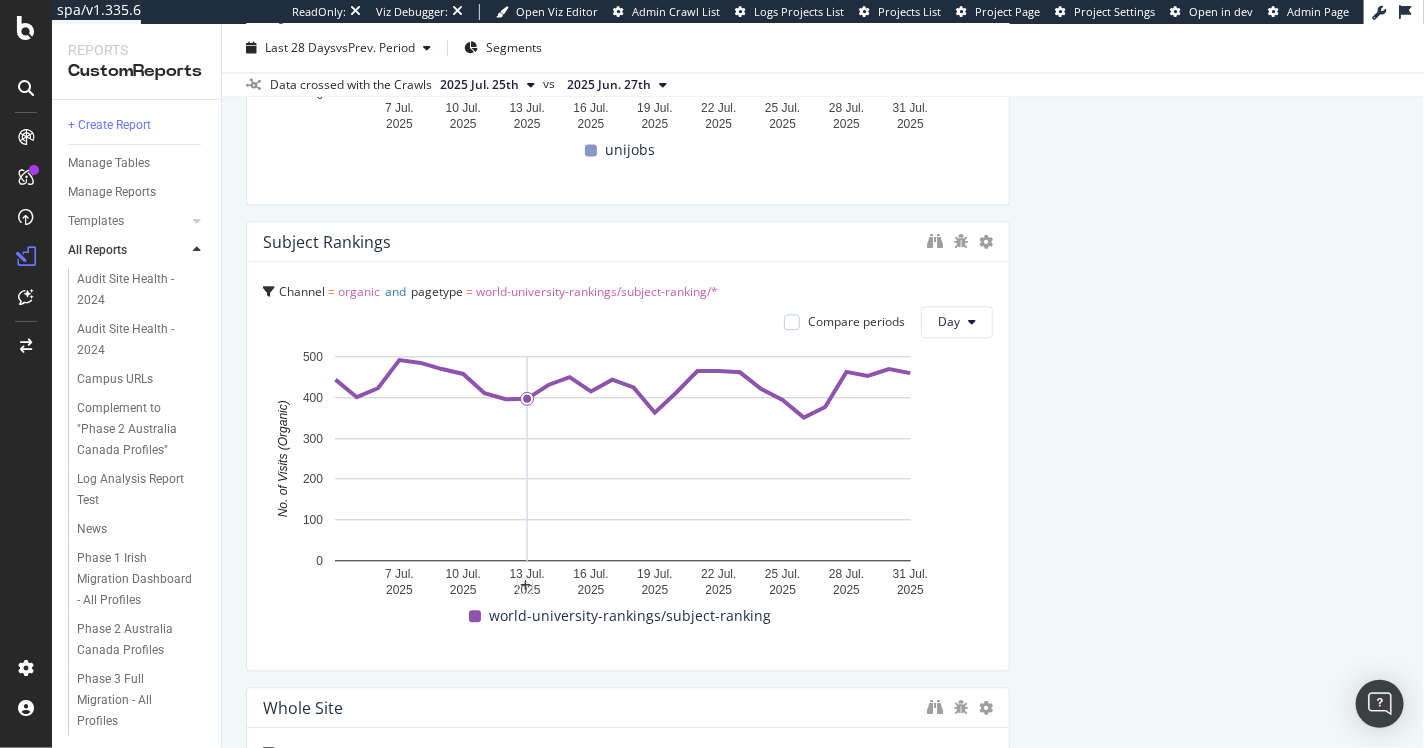 scroll, scrollTop: 1879, scrollLeft: 0, axis: vertical 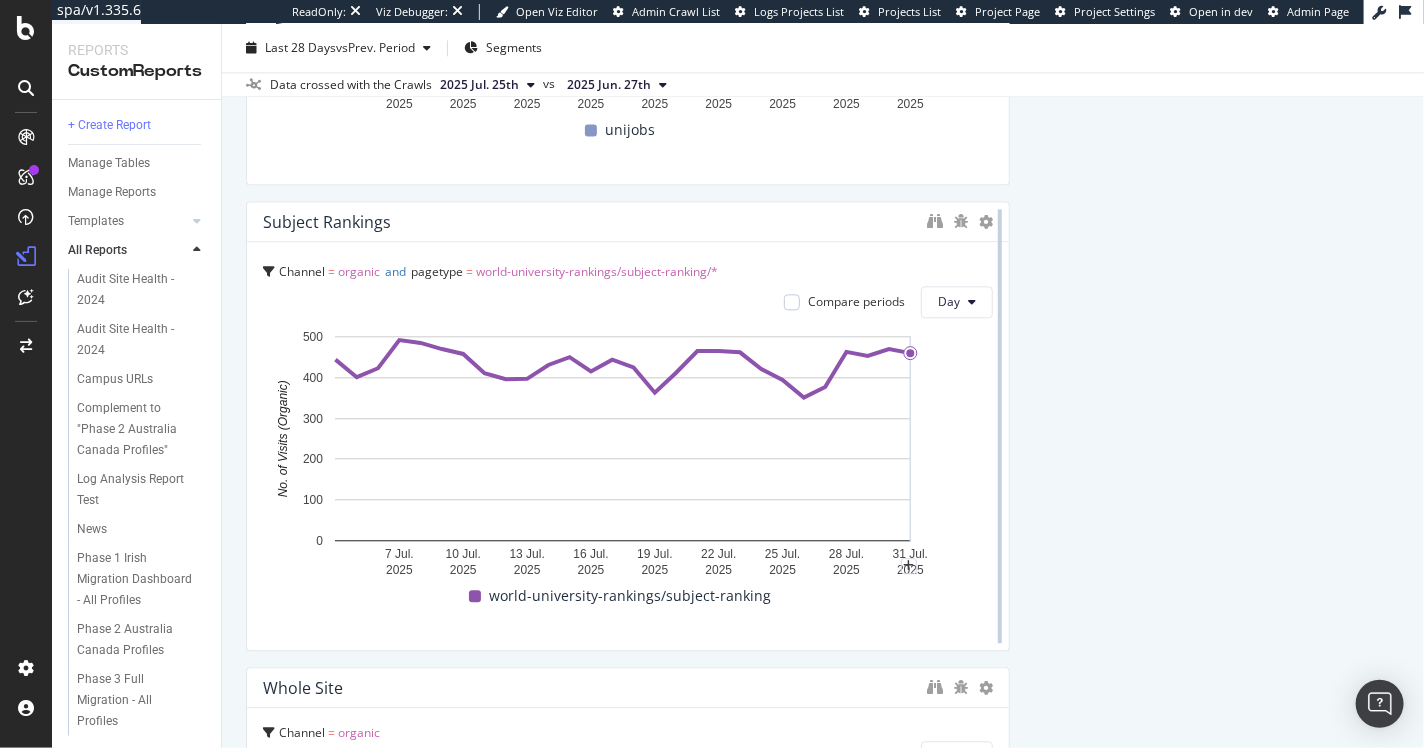 drag, startPoint x: 982, startPoint y: 412, endPoint x: 980, endPoint y: 389, distance: 23.086792 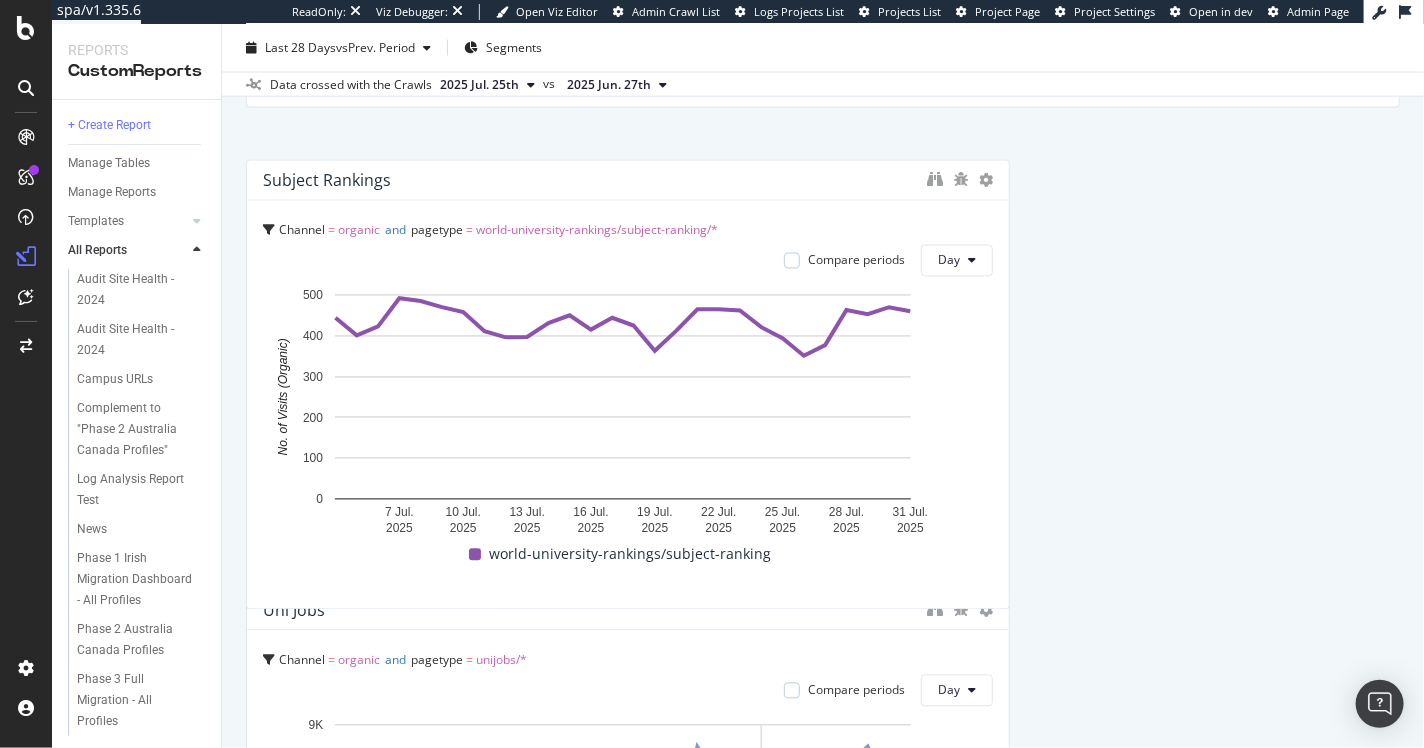 drag, startPoint x: 760, startPoint y: 213, endPoint x: 740, endPoint y: 171, distance: 46.518814 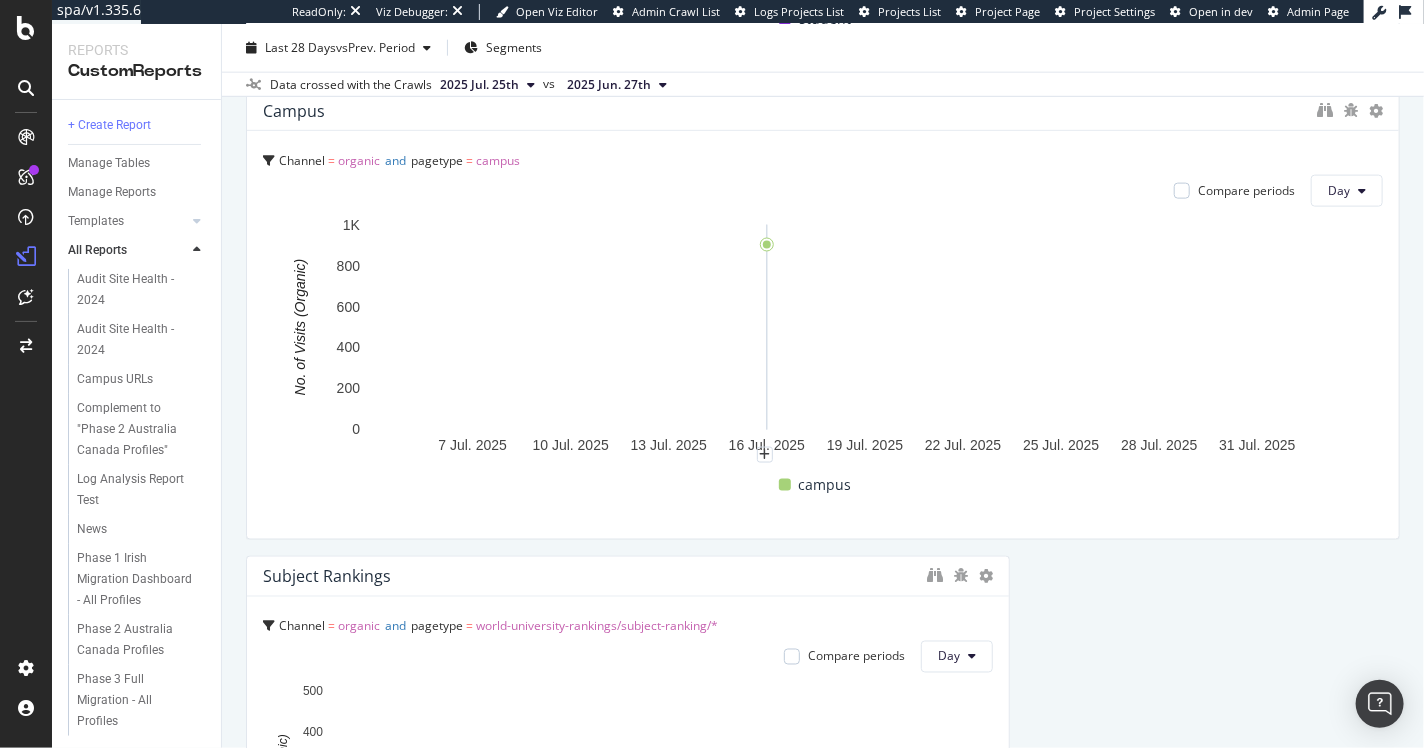 scroll, scrollTop: 989, scrollLeft: 0, axis: vertical 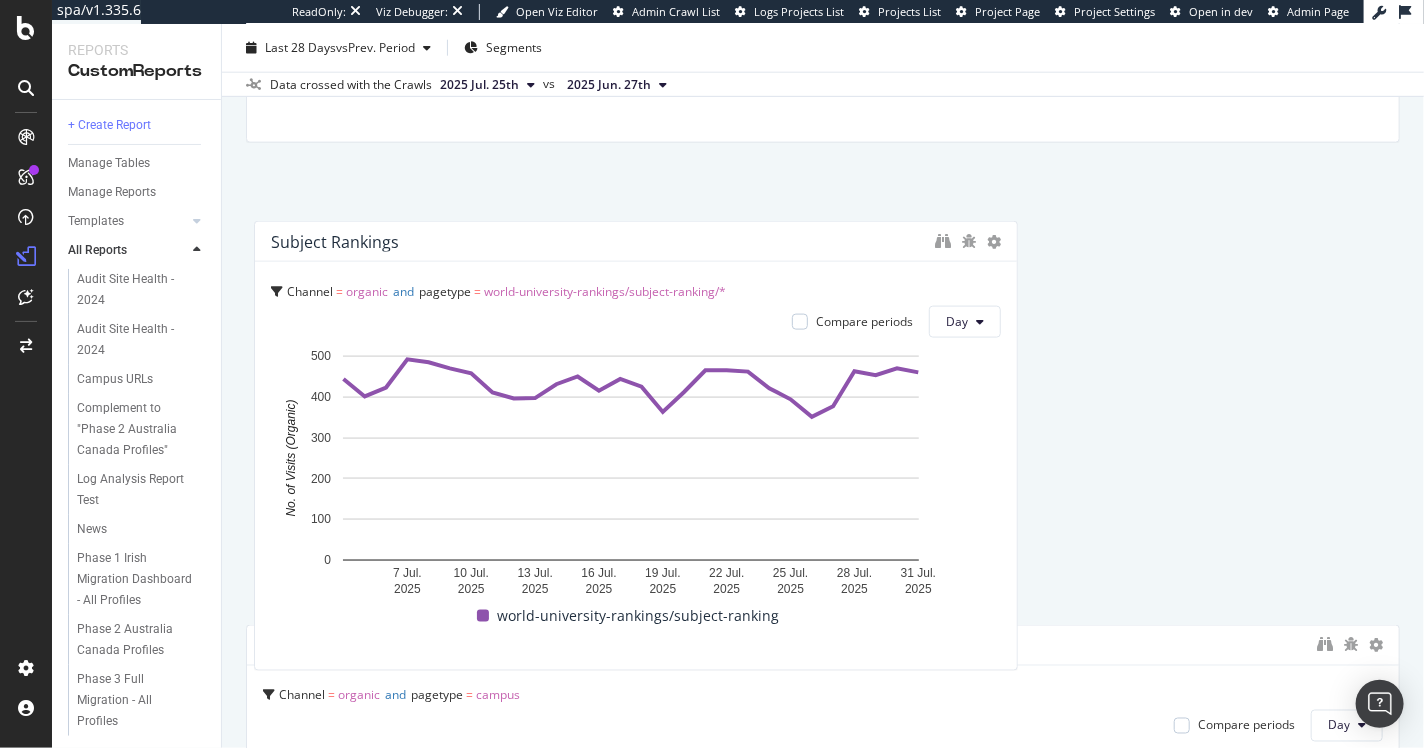 drag, startPoint x: 772, startPoint y: 642, endPoint x: 744, endPoint y: 179, distance: 463.8459 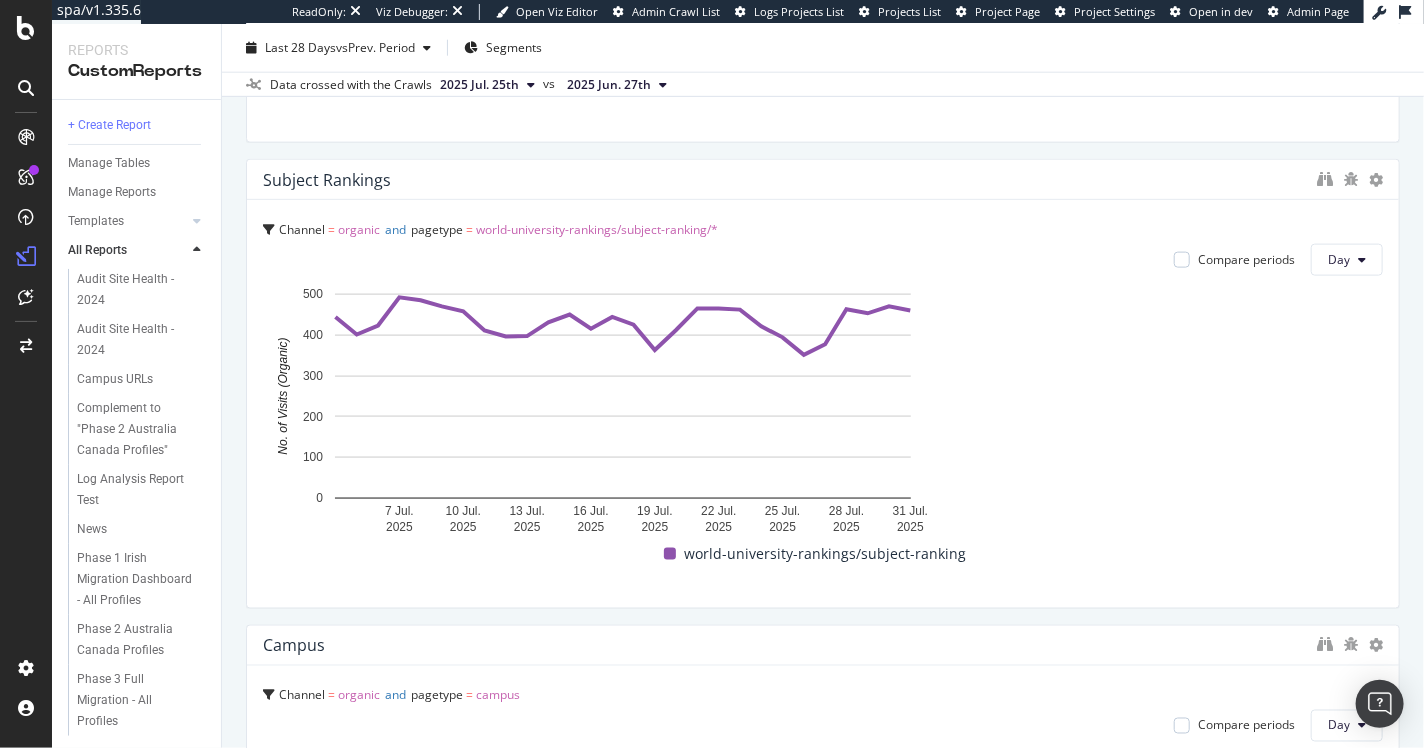drag, startPoint x: 989, startPoint y: 238, endPoint x: 1340, endPoint y: 232, distance: 351.05127 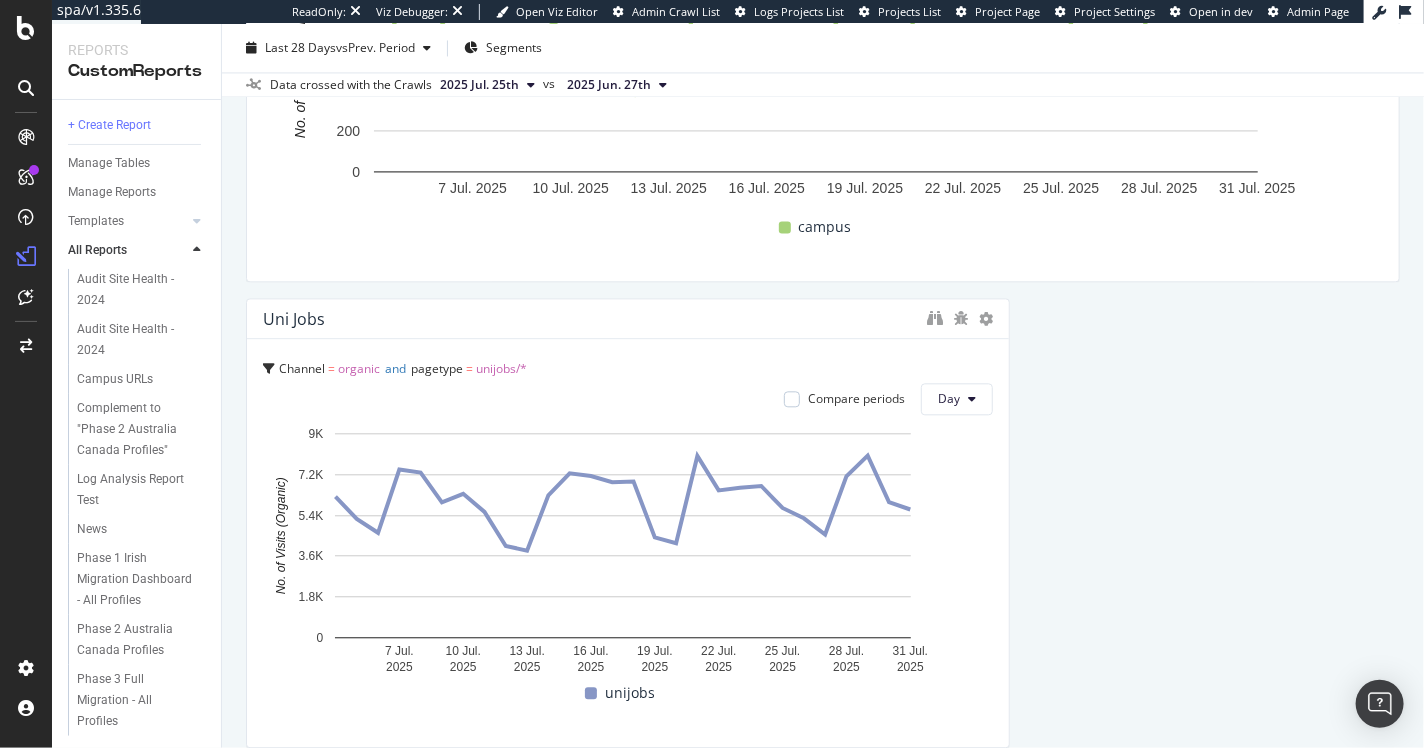 scroll, scrollTop: 1906, scrollLeft: 0, axis: vertical 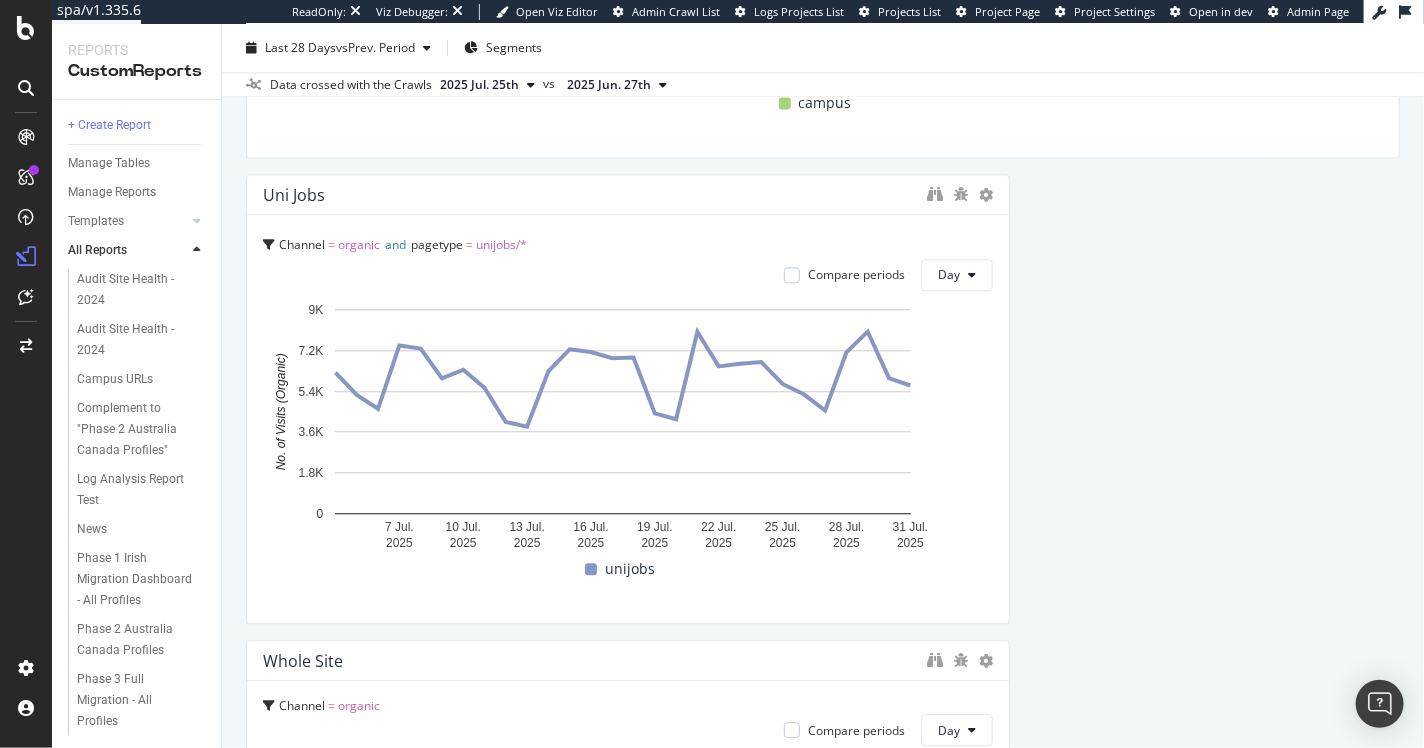 click on "Uni jobs" at bounding box center [294, 195] 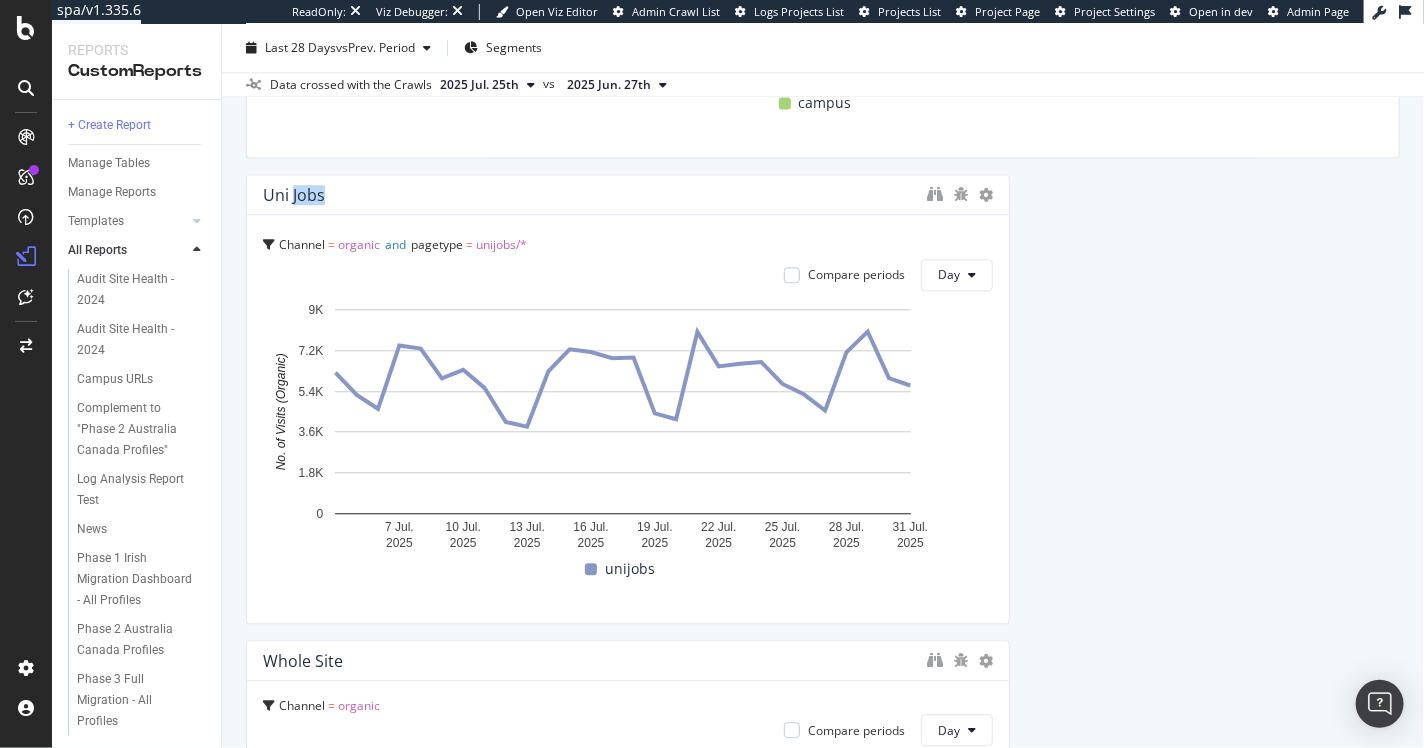 click on "Uni jobs" at bounding box center [294, 195] 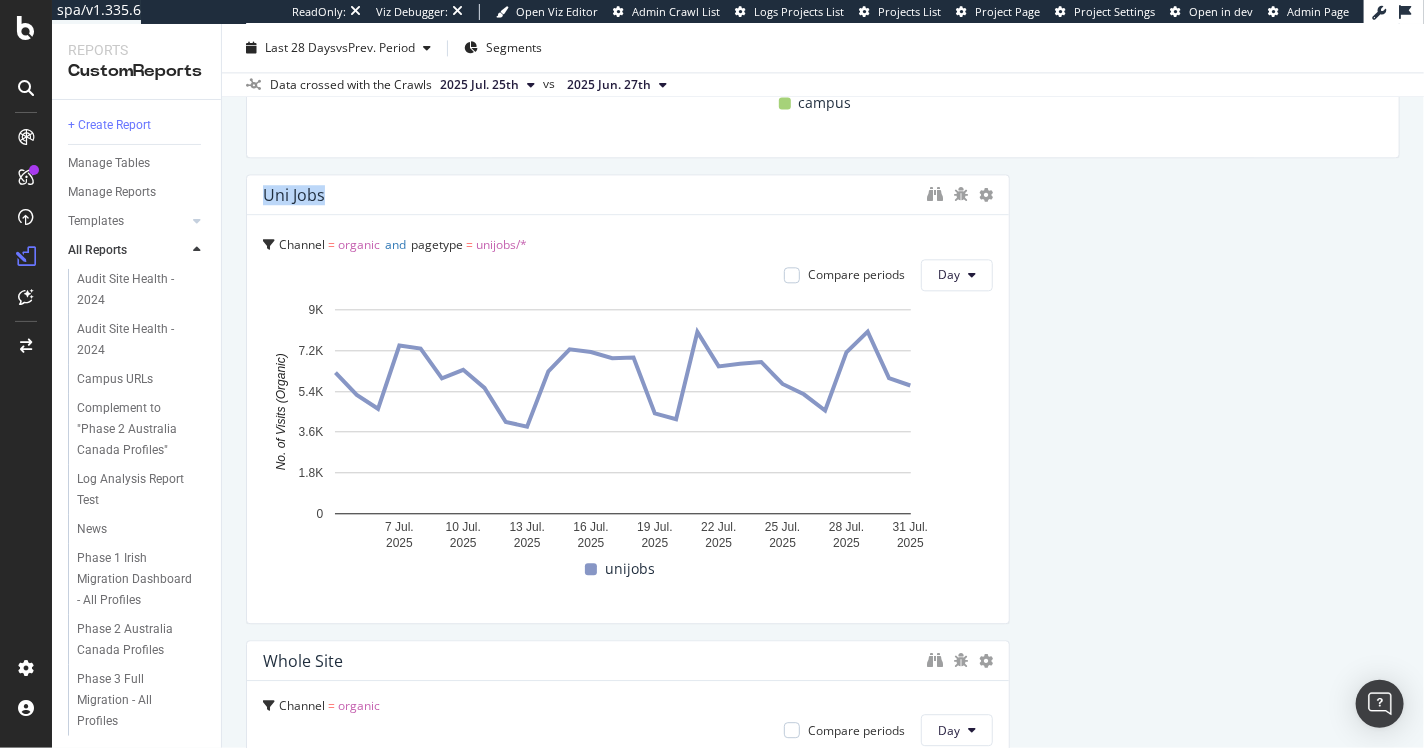 click on "Uni jobs" at bounding box center [294, 195] 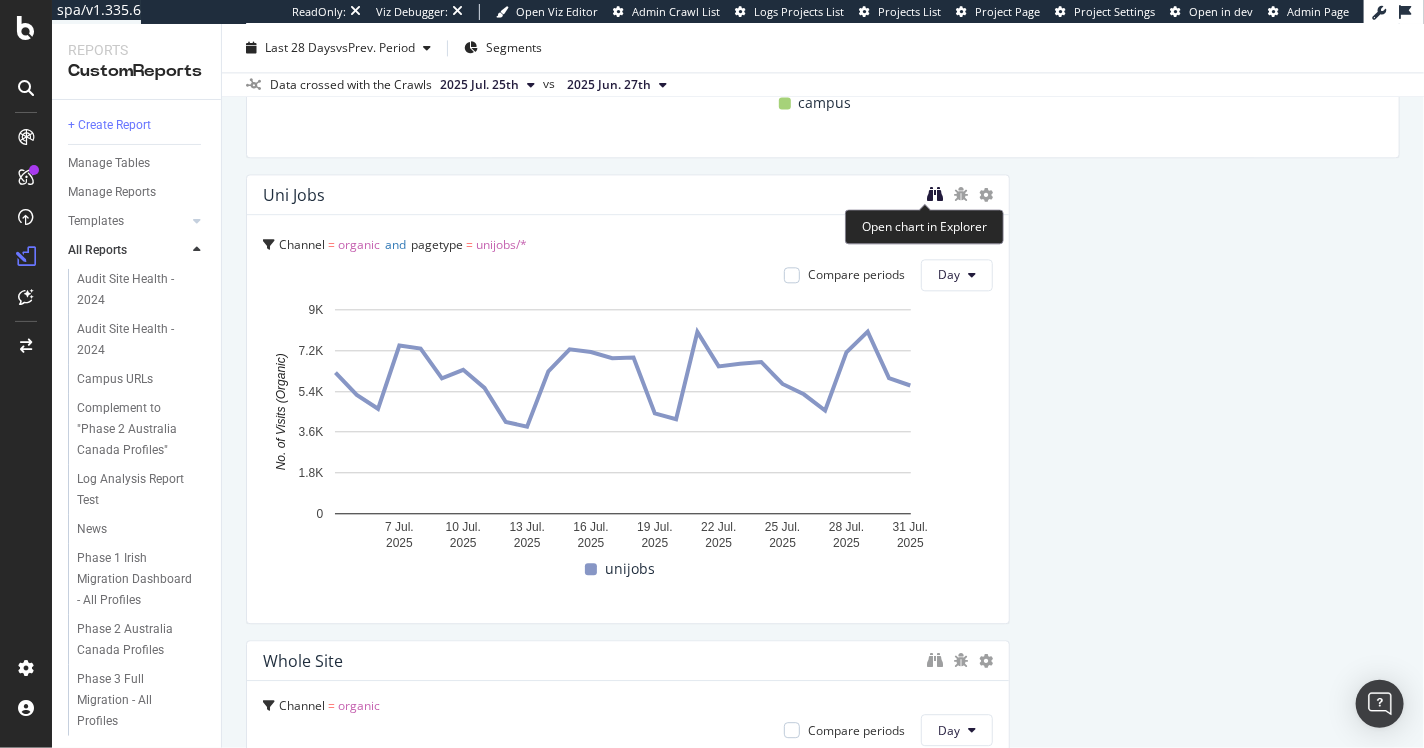 click at bounding box center [935, 194] 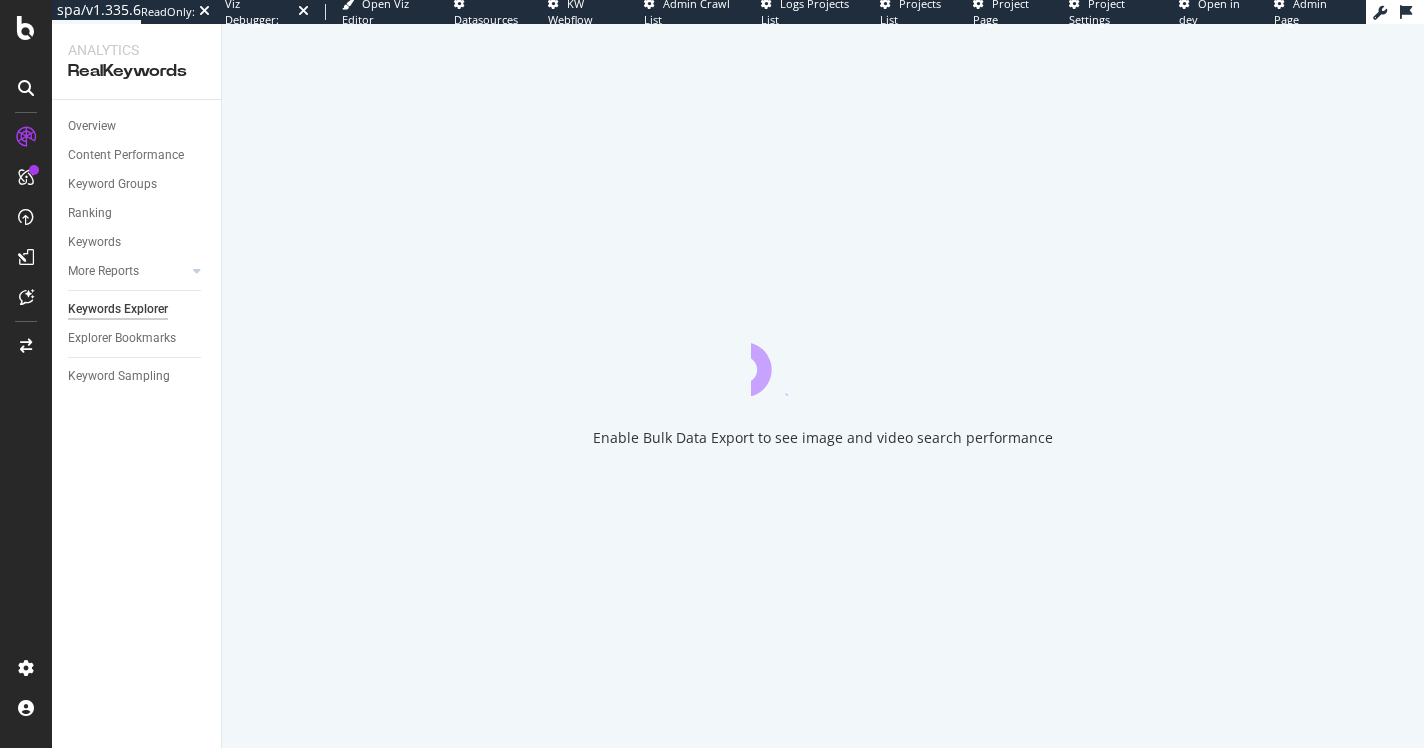 scroll, scrollTop: 0, scrollLeft: 0, axis: both 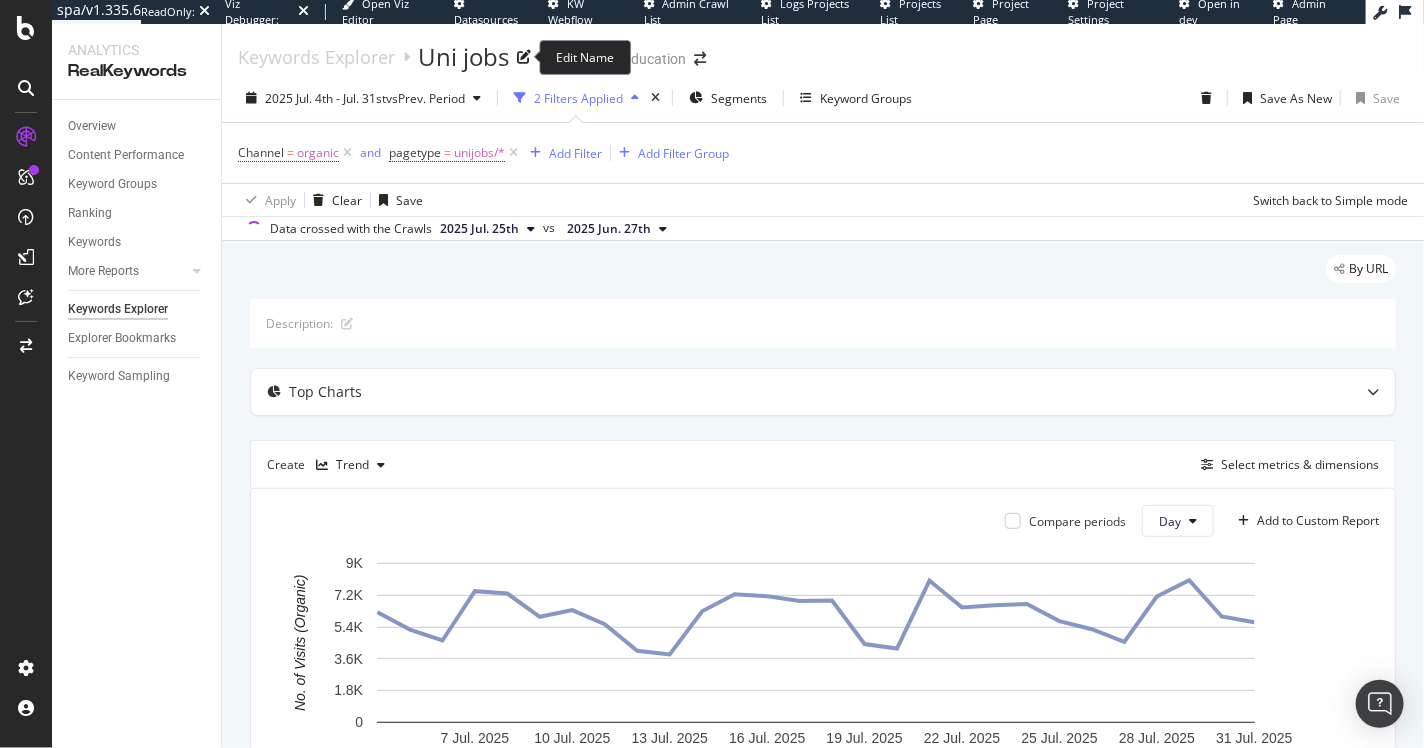 click on "Uni jobs" at bounding box center [463, 57] 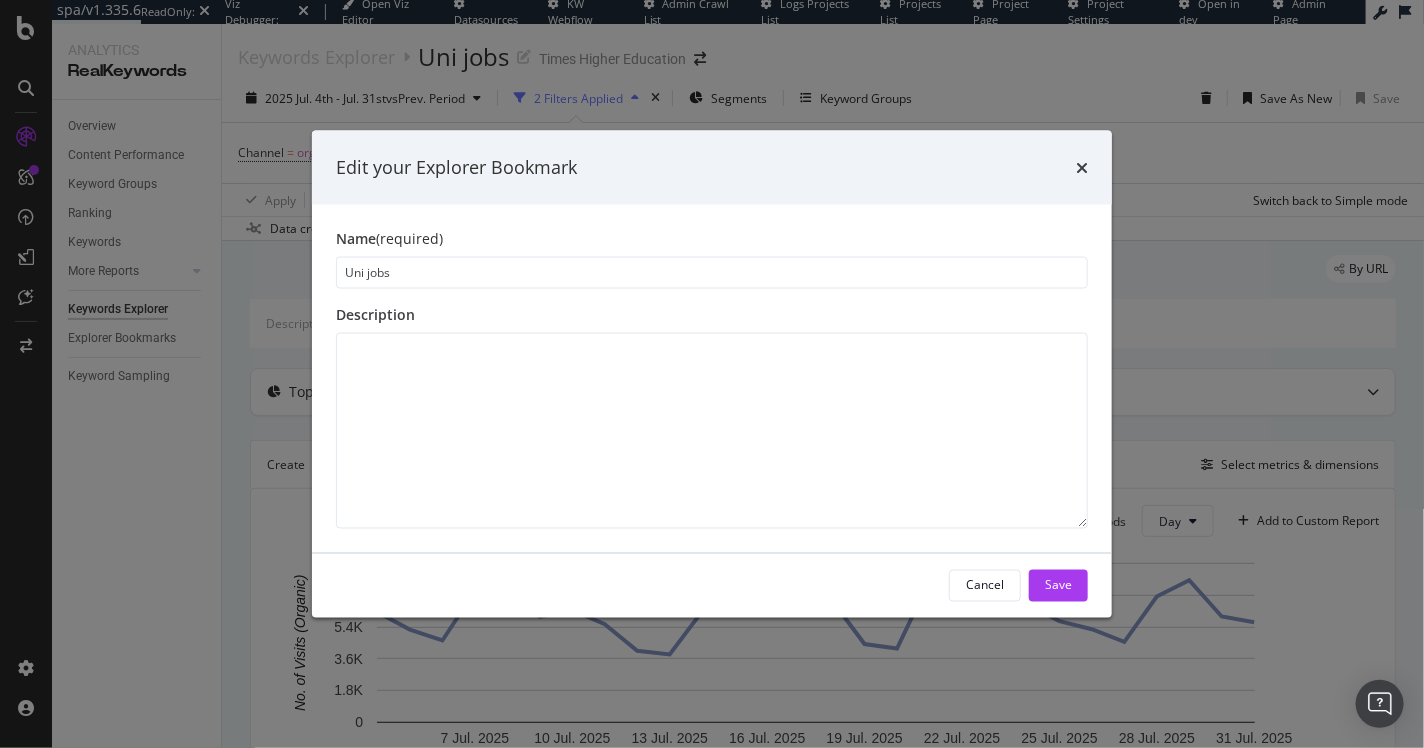 click on "Uni jobs" at bounding box center [712, 272] 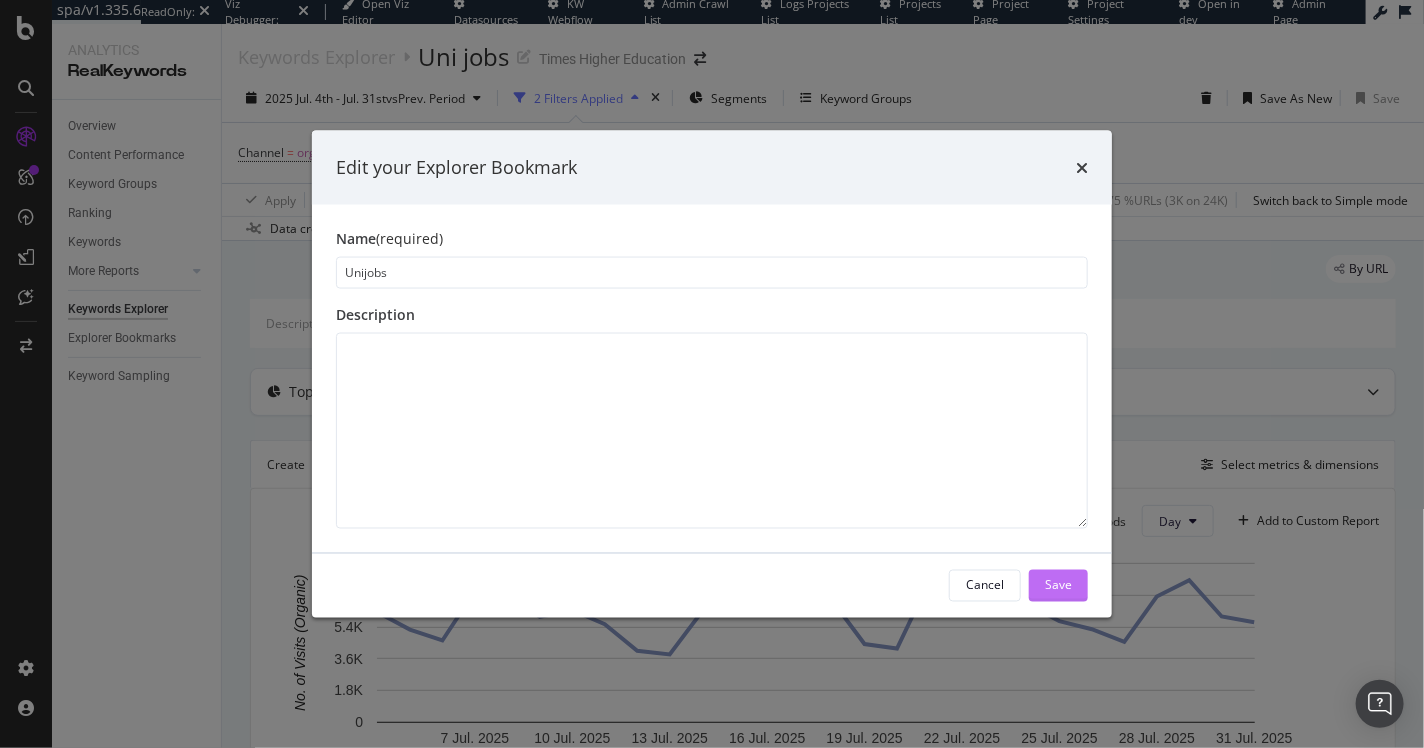 type on "Unijobs" 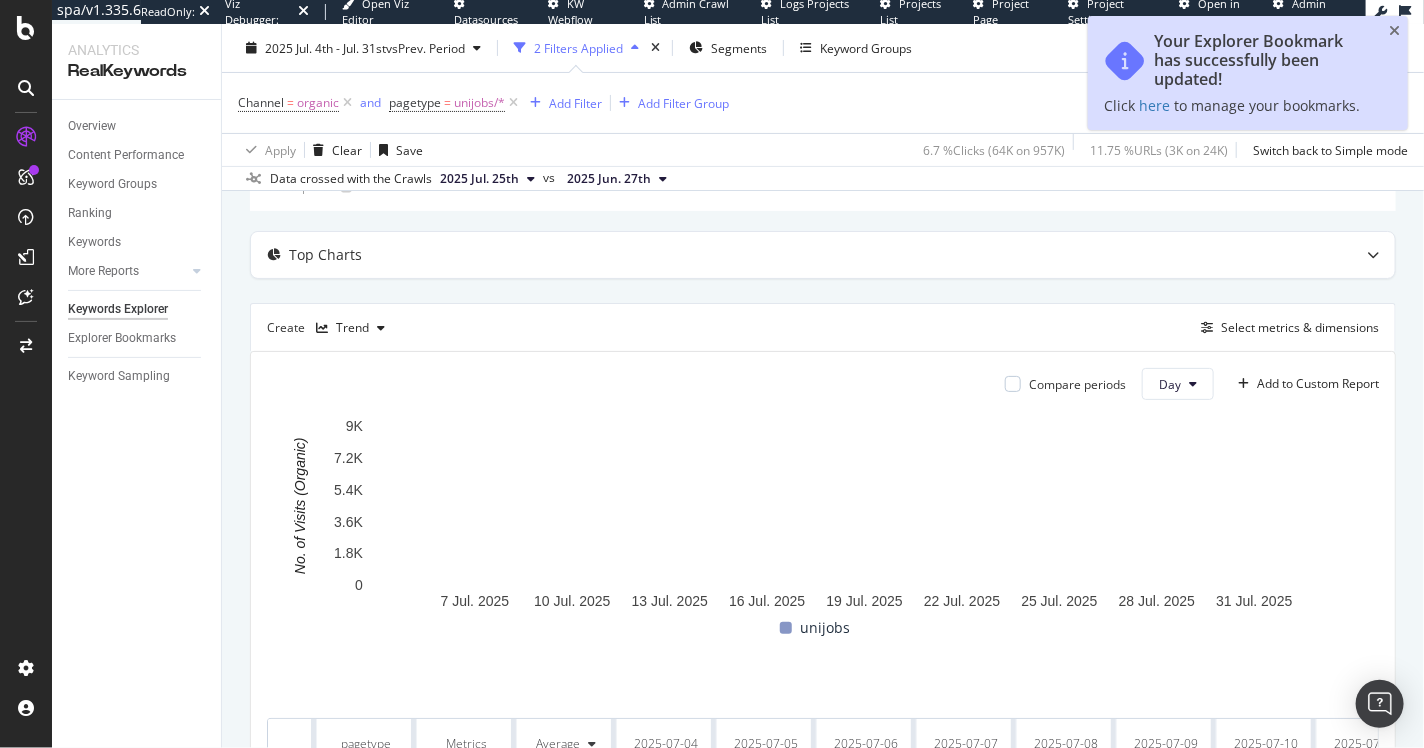 scroll, scrollTop: 313, scrollLeft: 0, axis: vertical 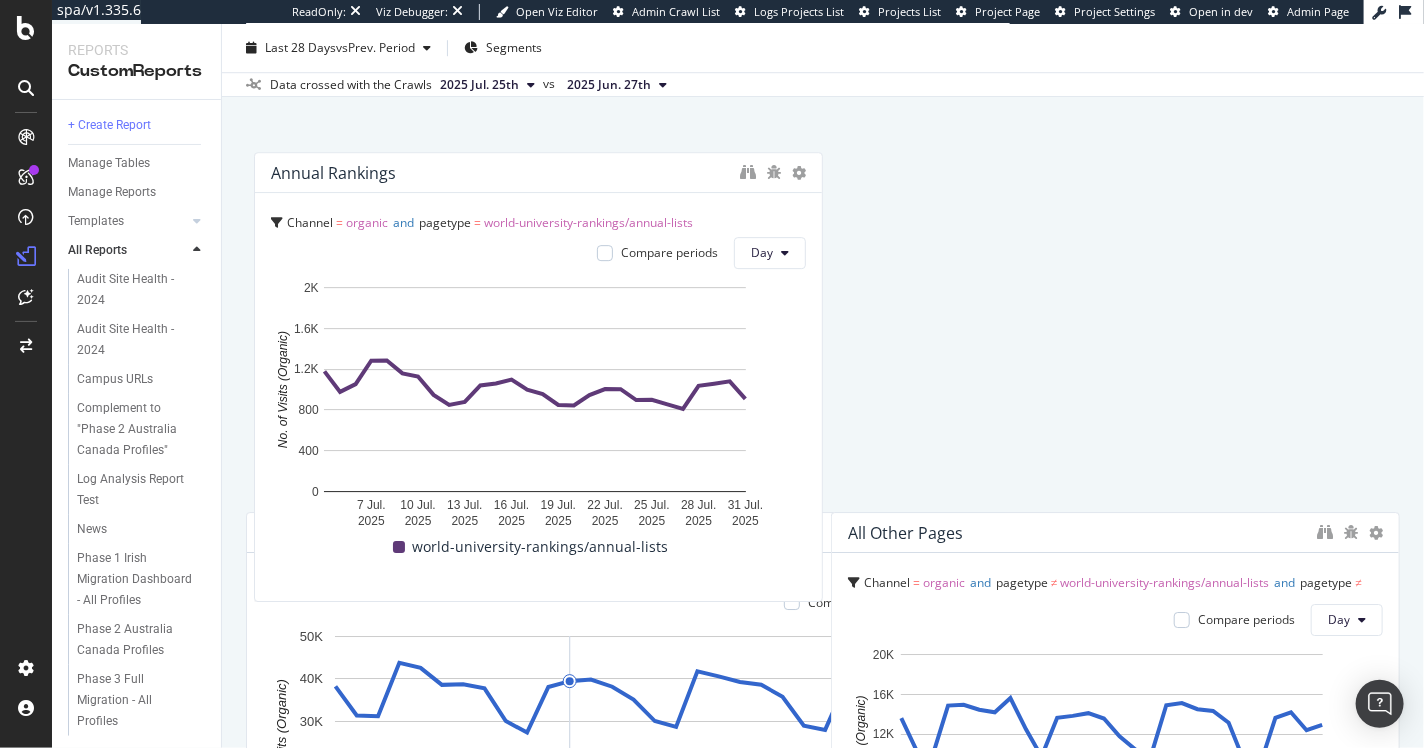 drag, startPoint x: 528, startPoint y: 410, endPoint x: 530, endPoint y: 124, distance: 286.007 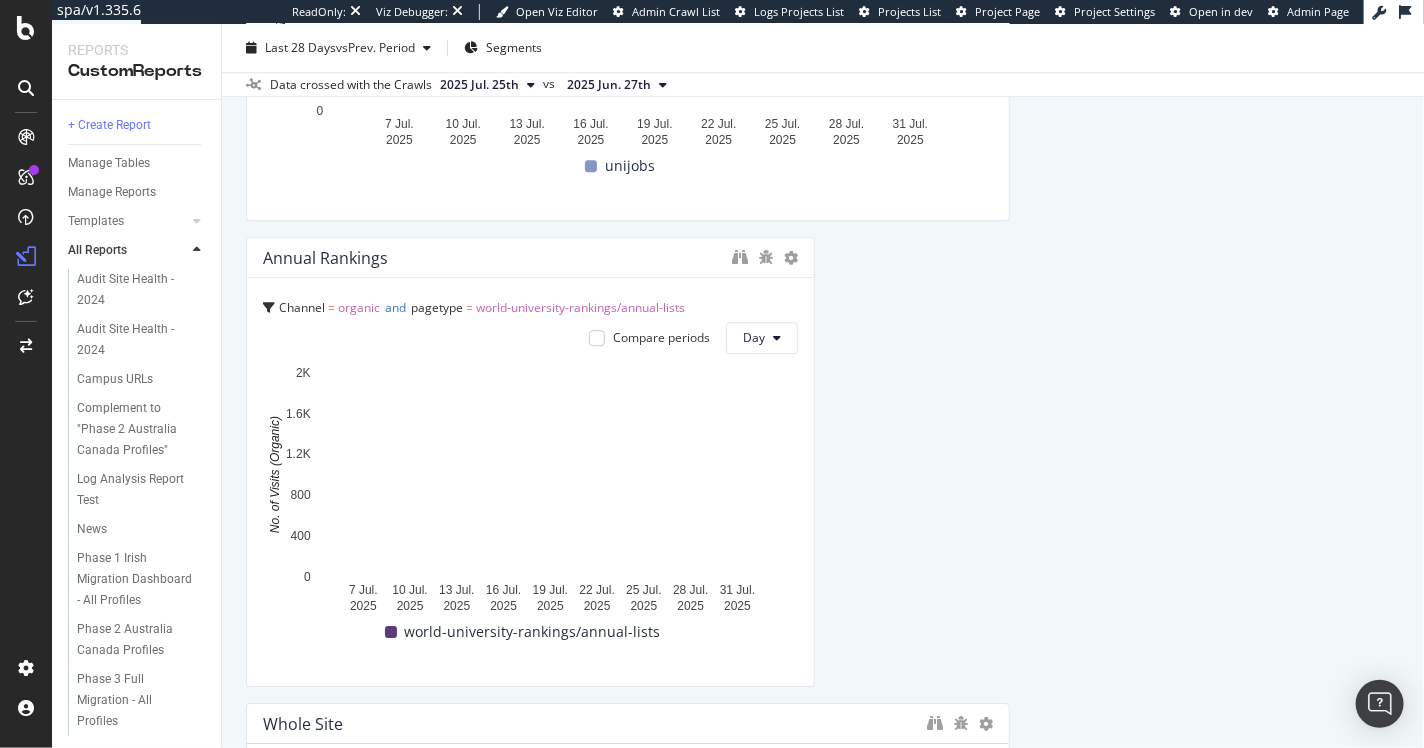 scroll, scrollTop: 2128, scrollLeft: 0, axis: vertical 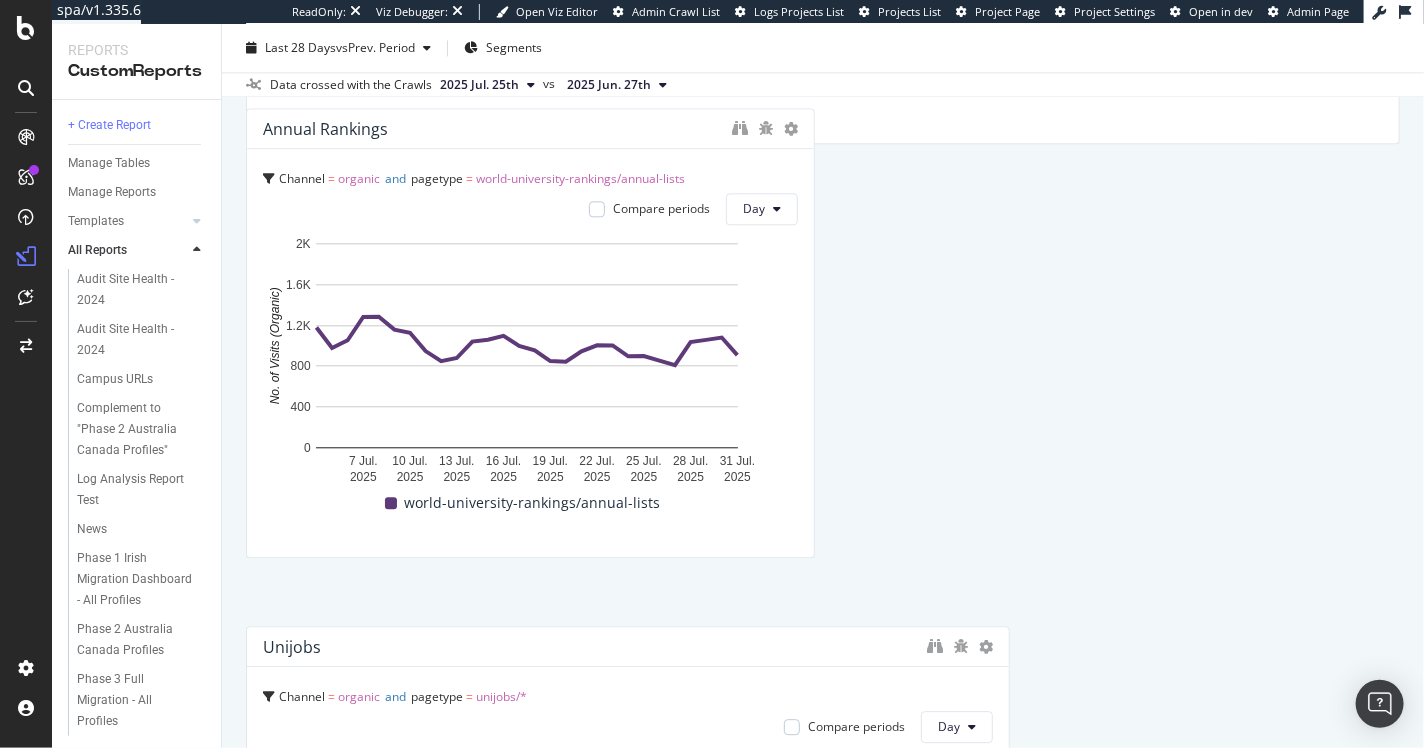 drag, startPoint x: 492, startPoint y: 433, endPoint x: 485, endPoint y: 123, distance: 310.079 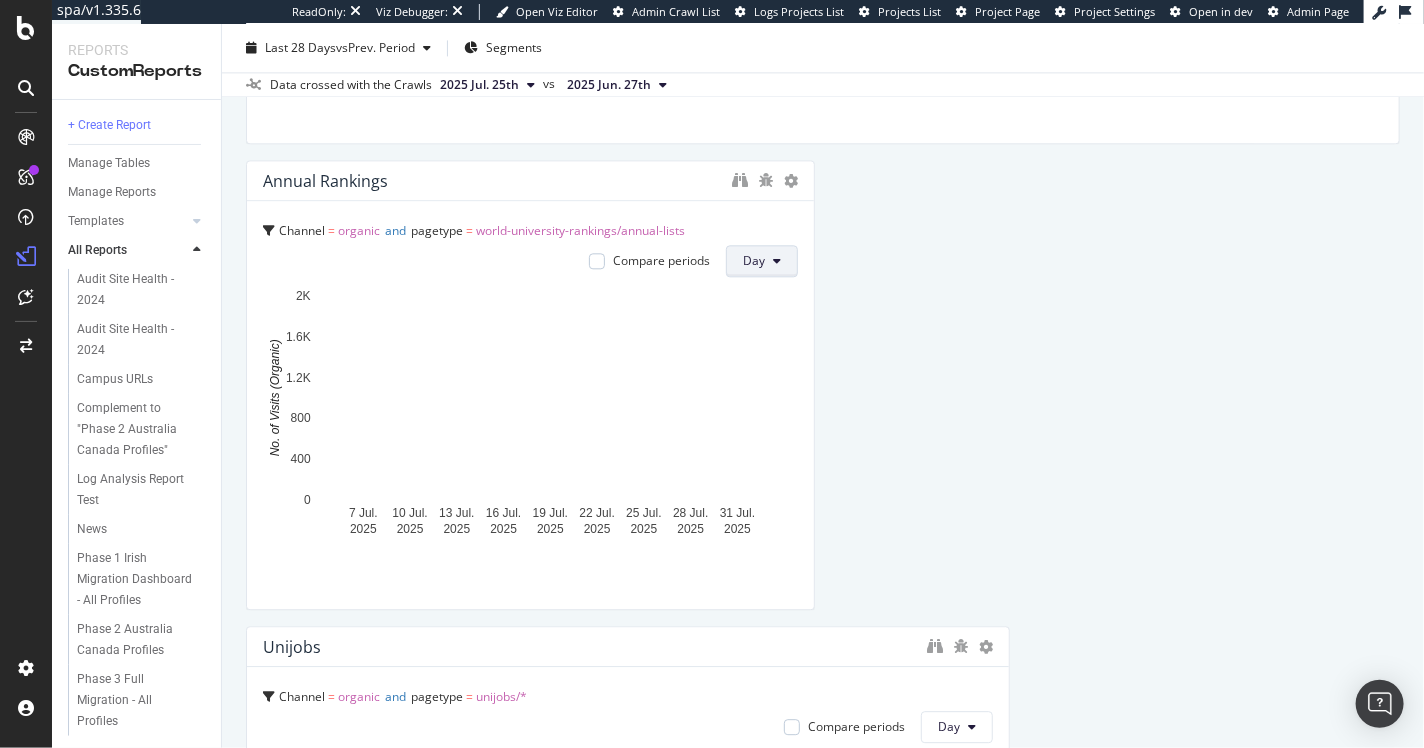 scroll, scrollTop: 1910, scrollLeft: 0, axis: vertical 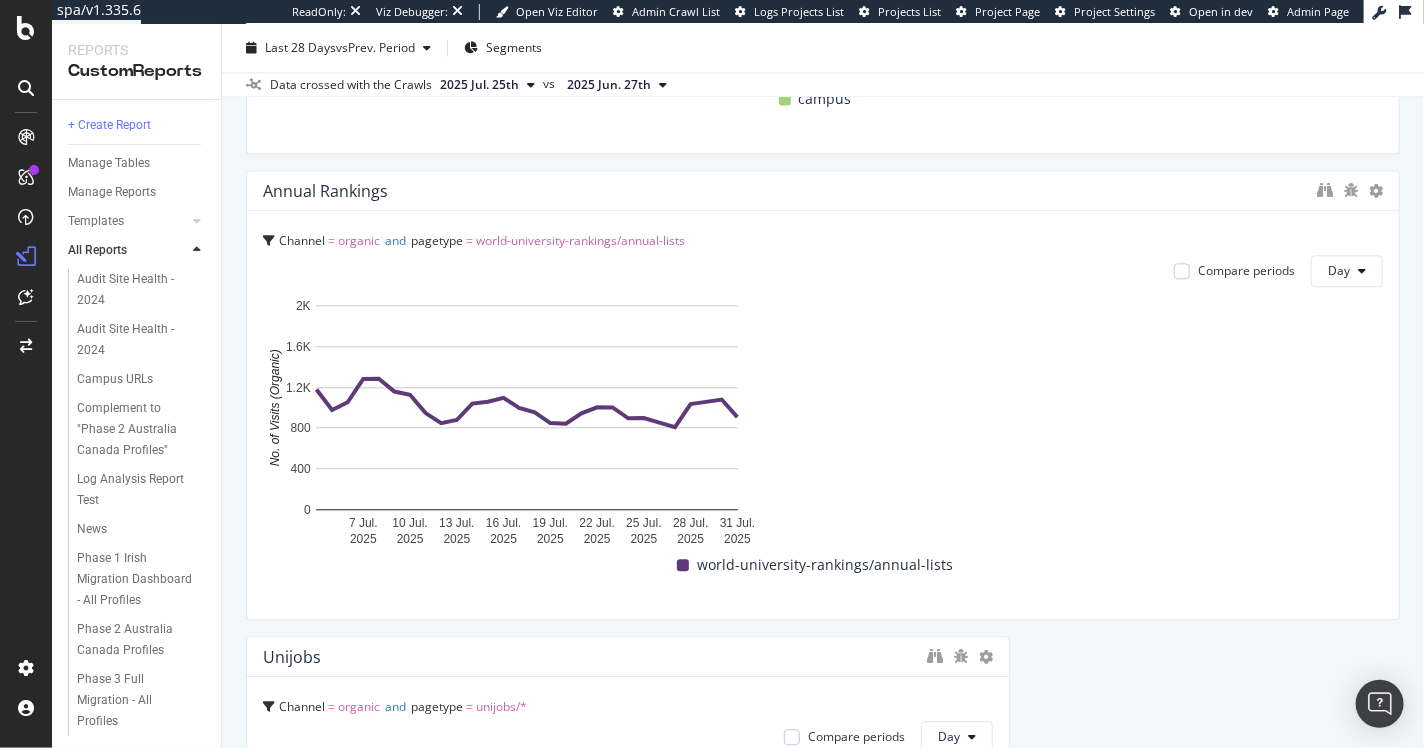 drag, startPoint x: 805, startPoint y: 289, endPoint x: 1387, endPoint y: 307, distance: 582.27826 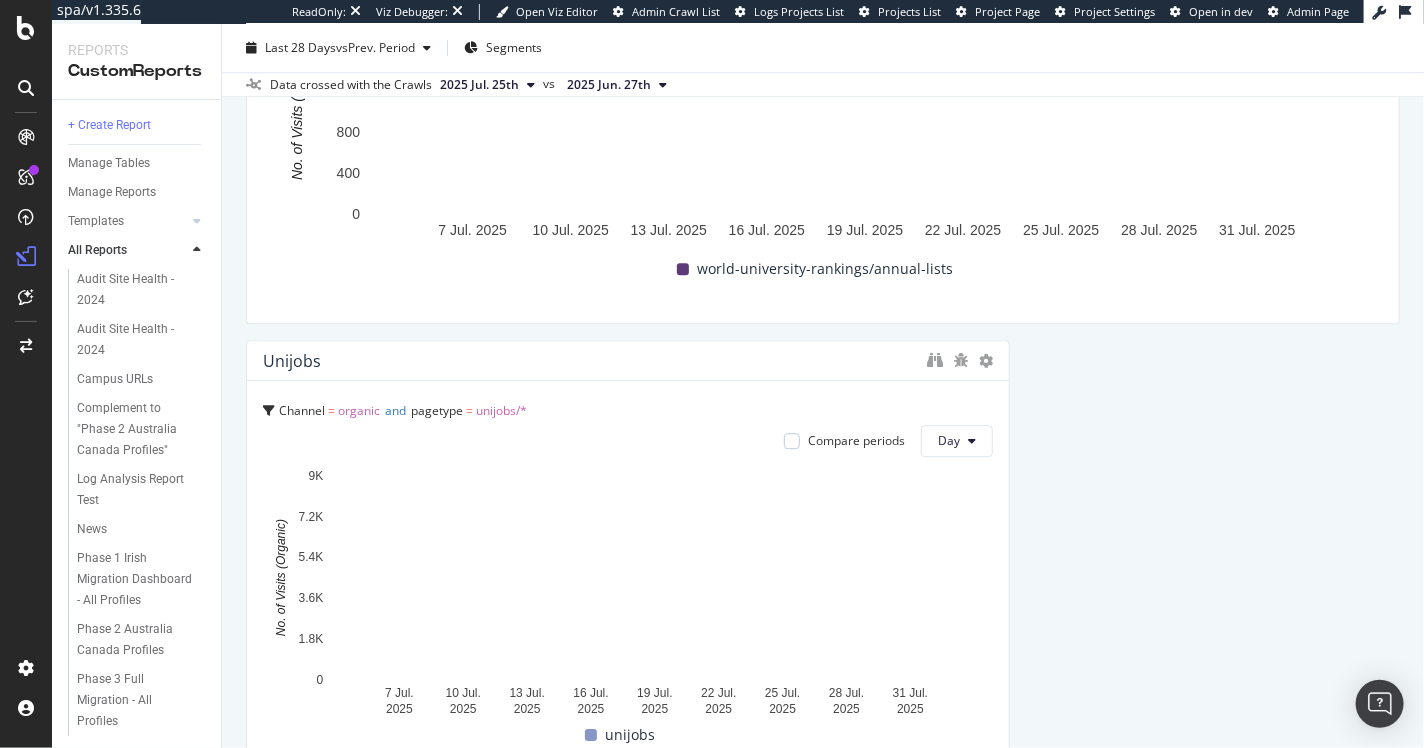 scroll, scrollTop: 2302, scrollLeft: 0, axis: vertical 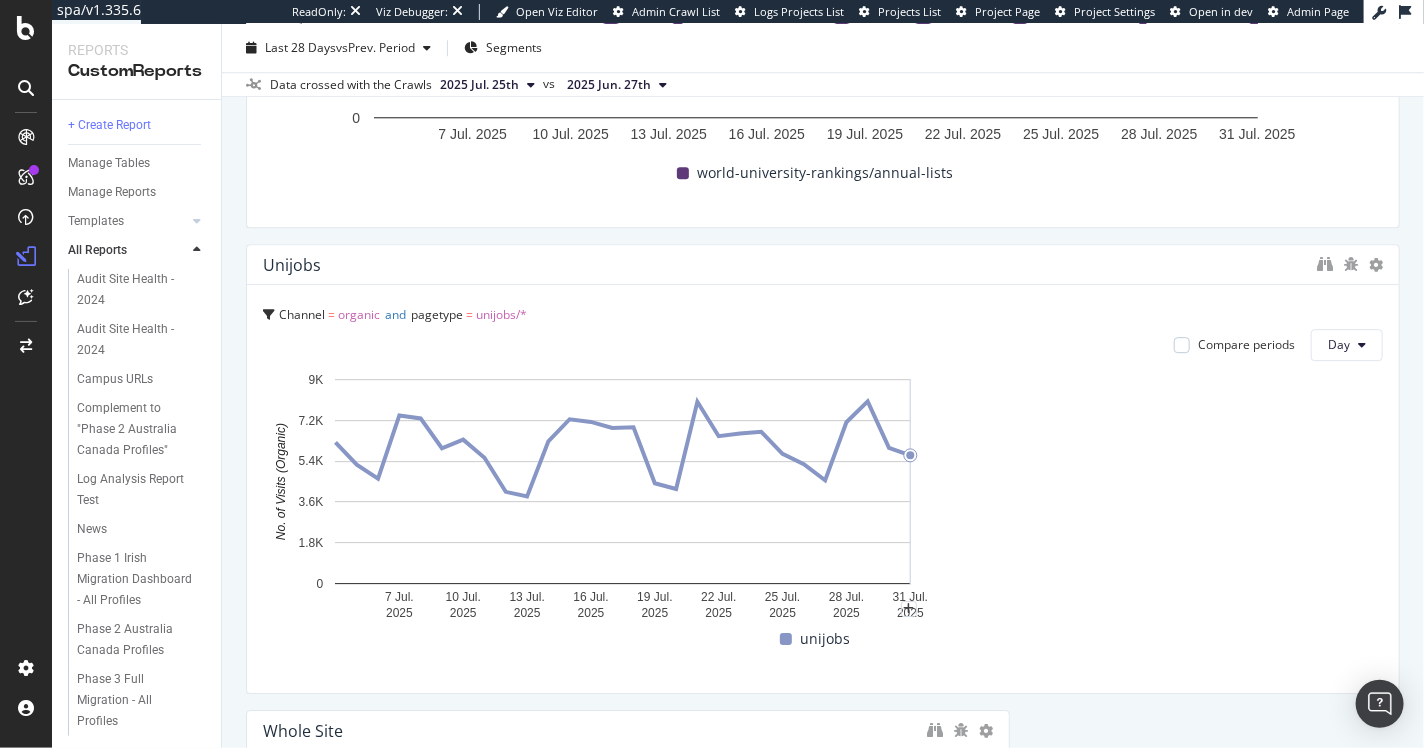 drag, startPoint x: 991, startPoint y: 395, endPoint x: 1384, endPoint y: 386, distance: 393.10303 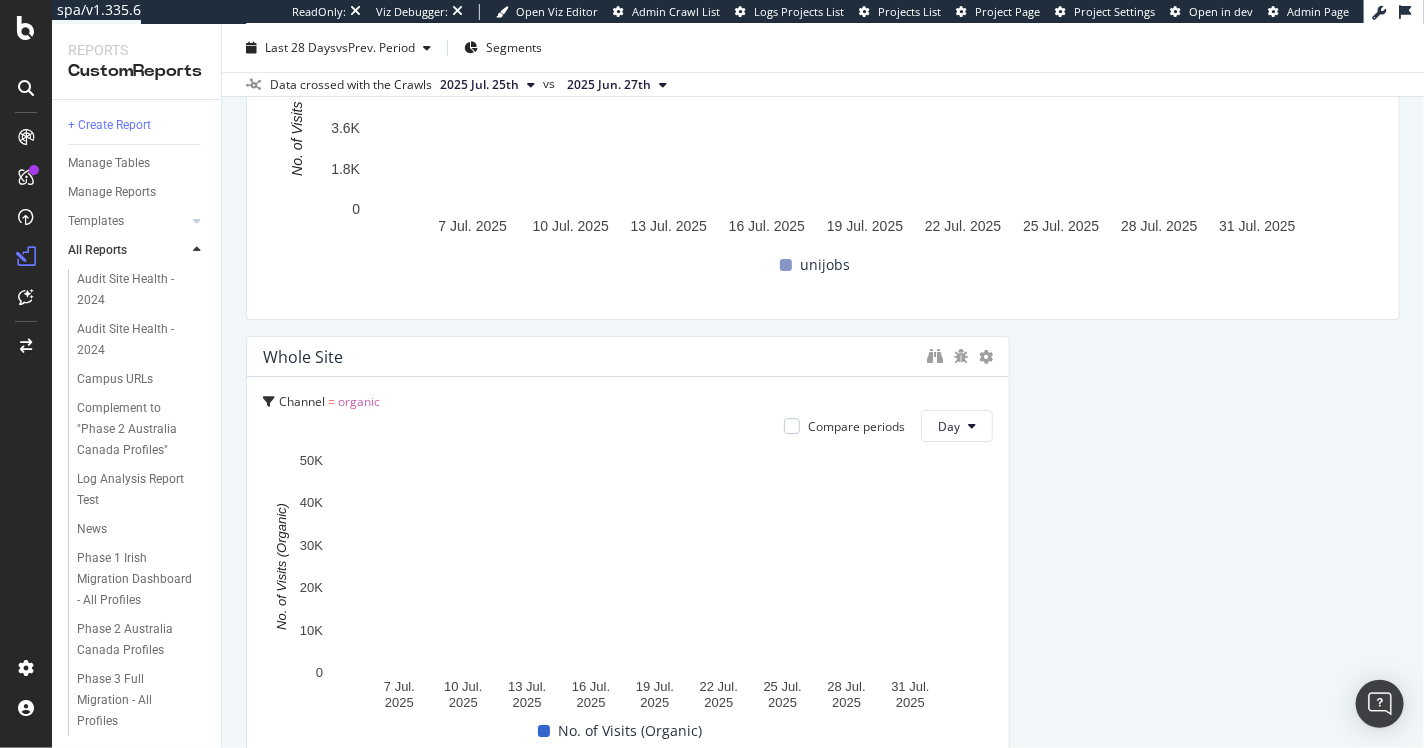 scroll, scrollTop: 2690, scrollLeft: 0, axis: vertical 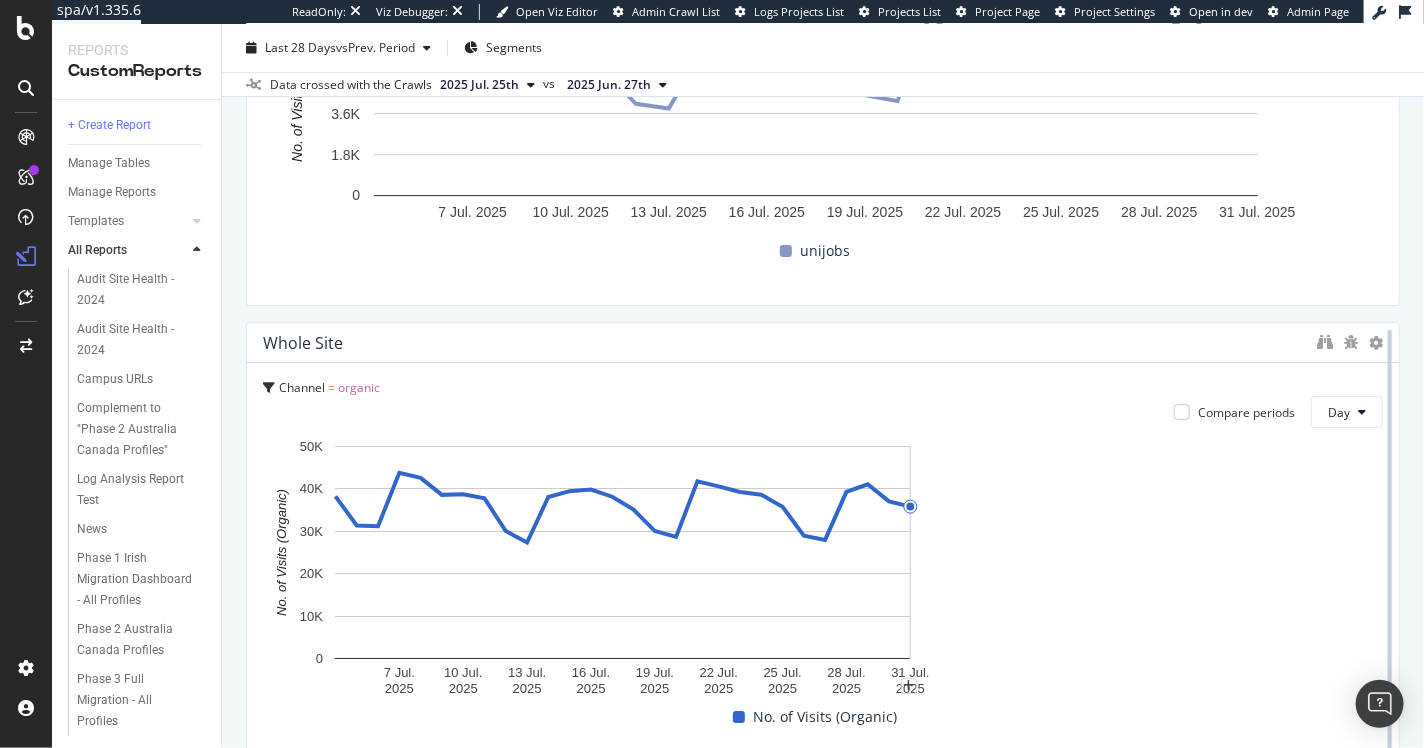 drag, startPoint x: 997, startPoint y: 450, endPoint x: 1366, endPoint y: 457, distance: 369.06638 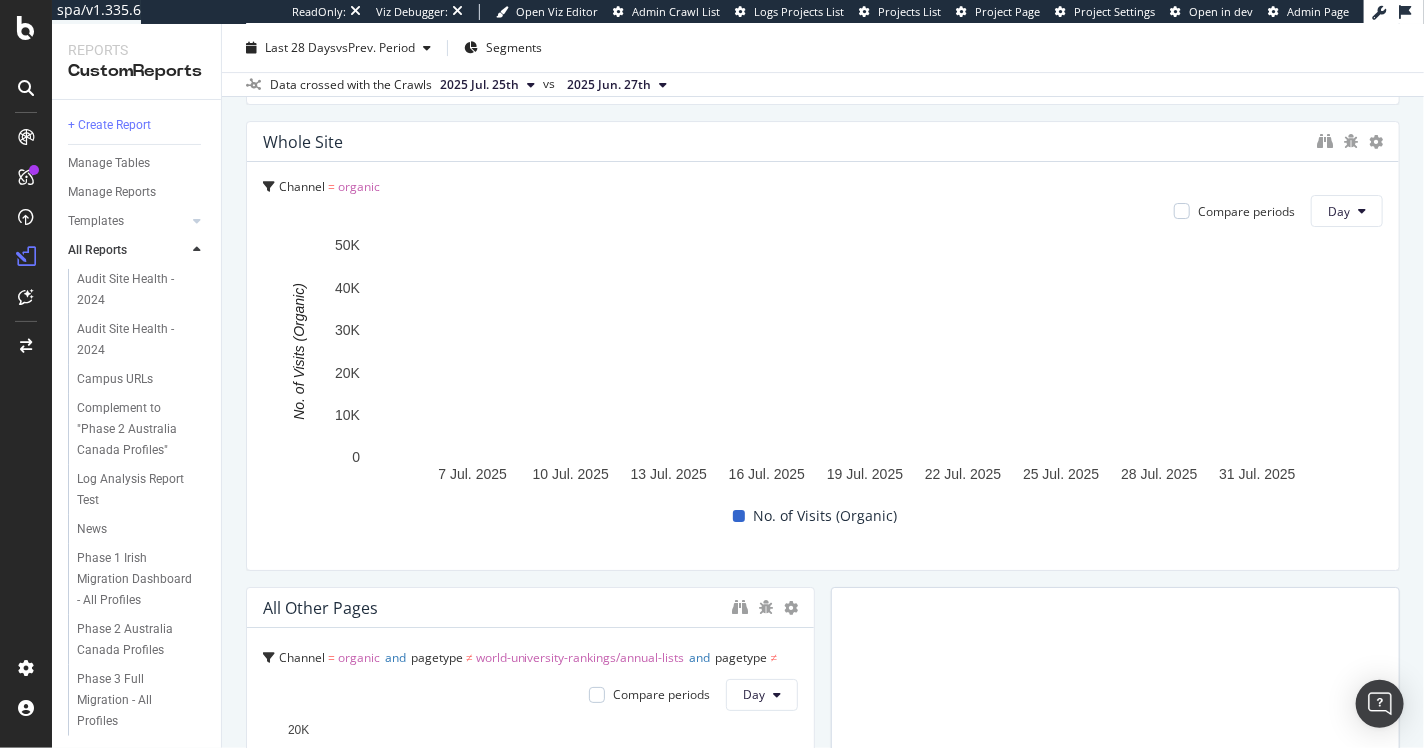 scroll, scrollTop: 3099, scrollLeft: 0, axis: vertical 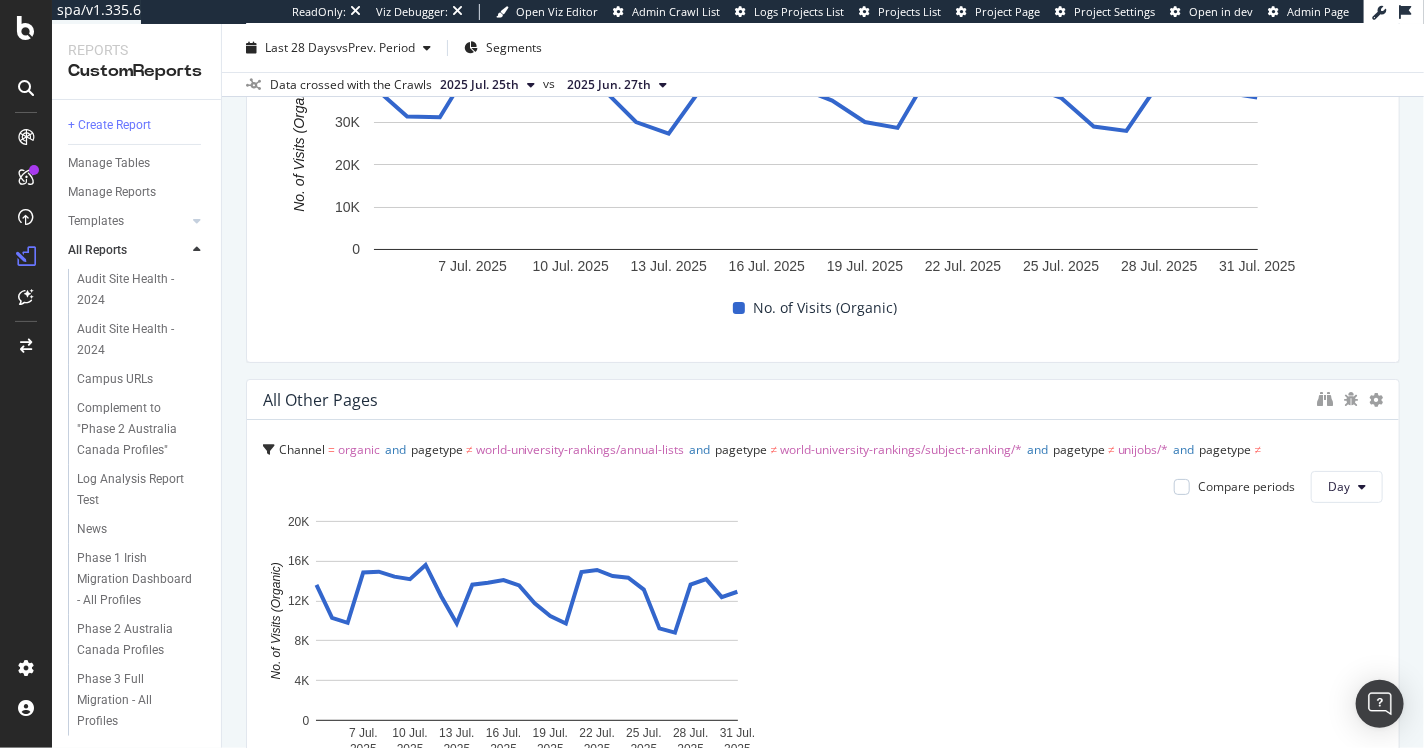 drag, startPoint x: 803, startPoint y: 444, endPoint x: 1356, endPoint y: 448, distance: 553.01447 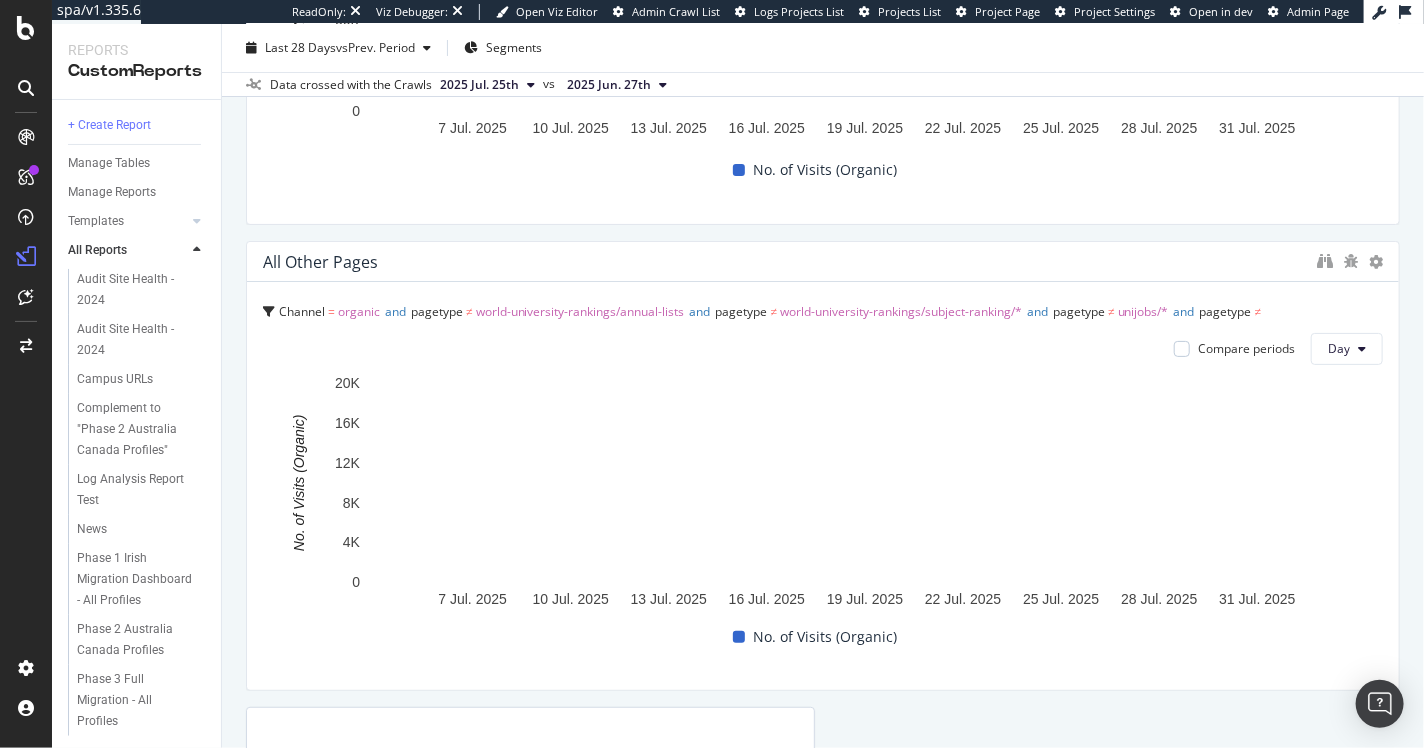 scroll, scrollTop: 3305, scrollLeft: 0, axis: vertical 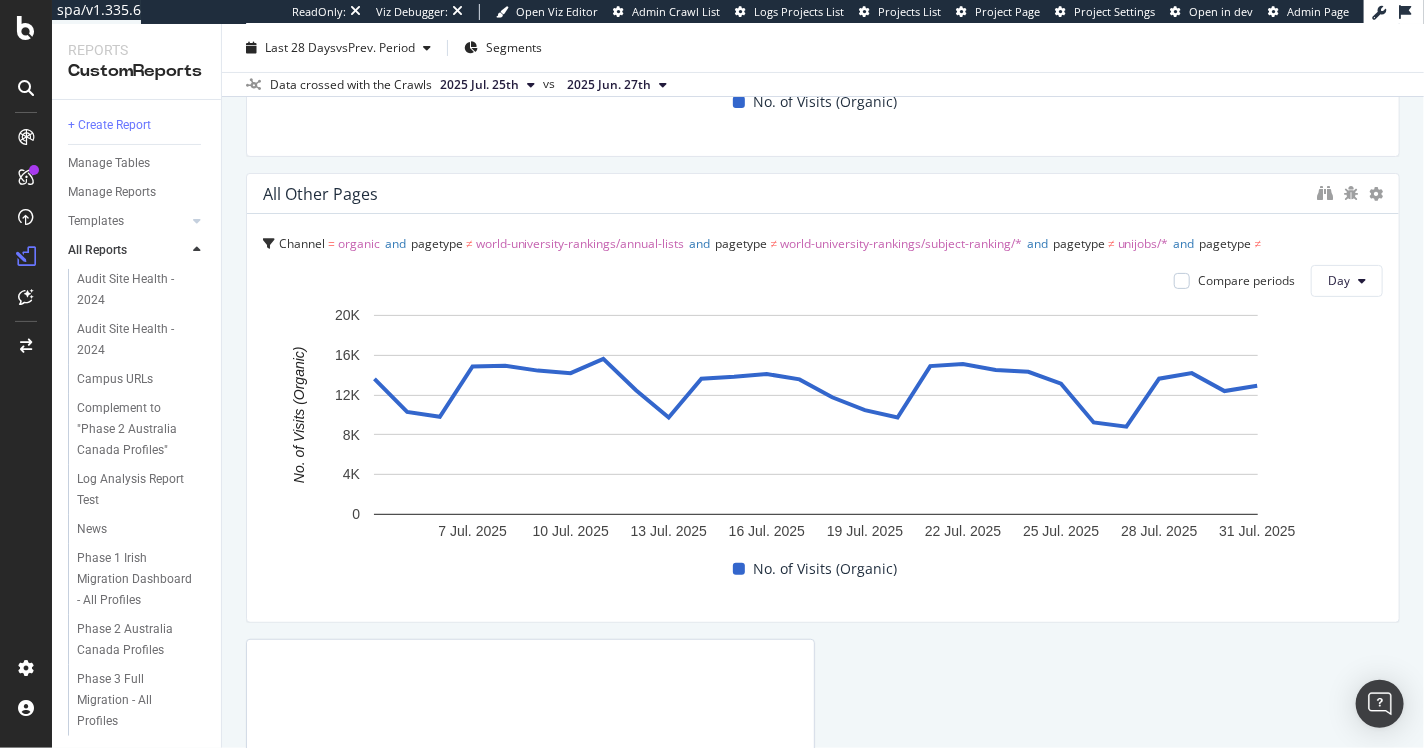 click on "and" at bounding box center (395, 243) 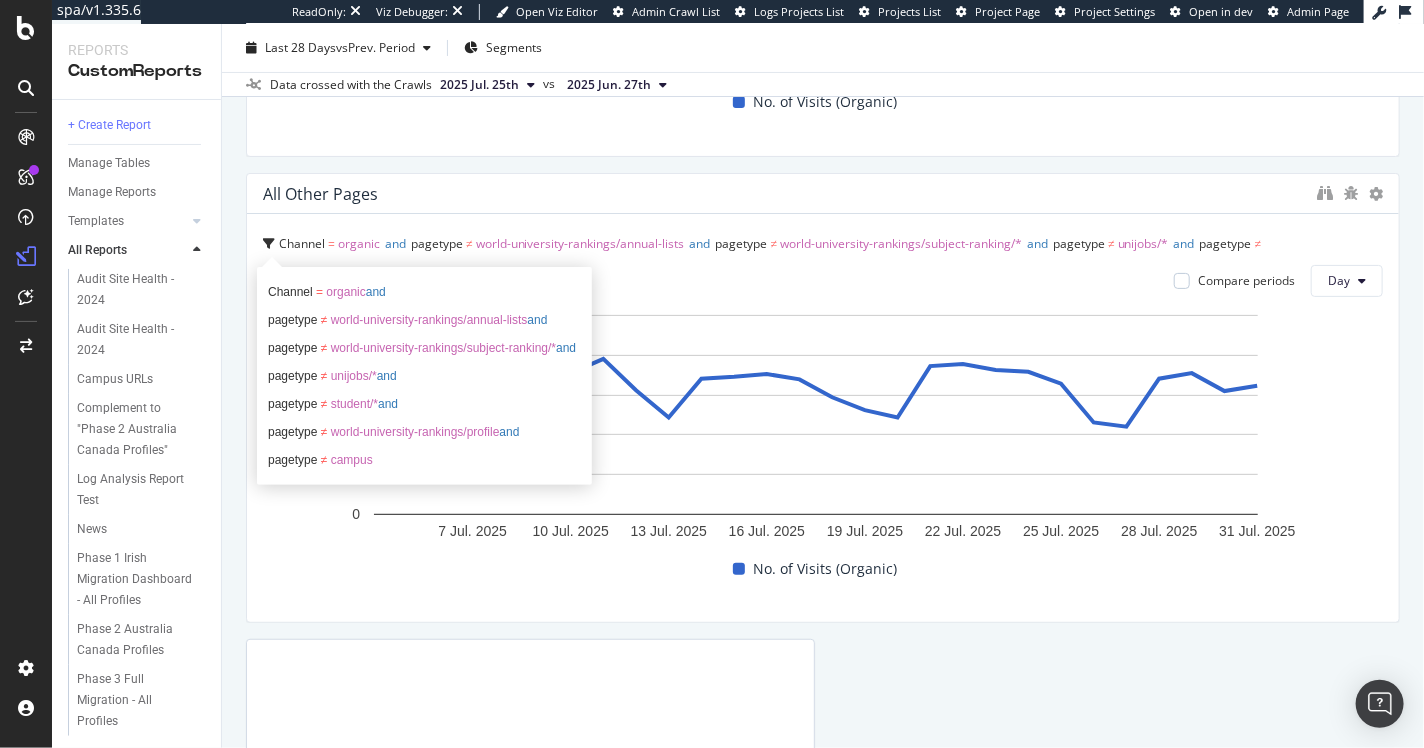click on "No. of Visits (Organic)" at bounding box center (815, 569) 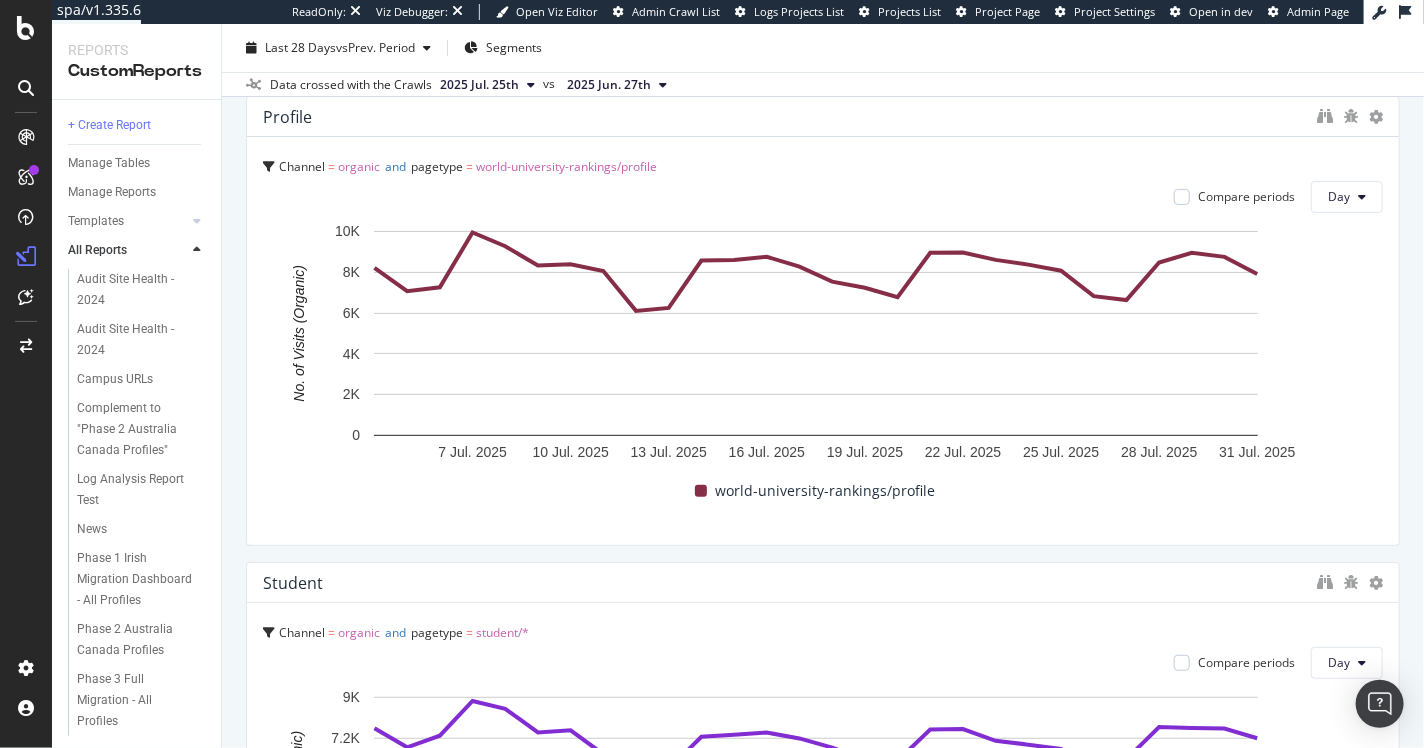 scroll, scrollTop: 95, scrollLeft: 0, axis: vertical 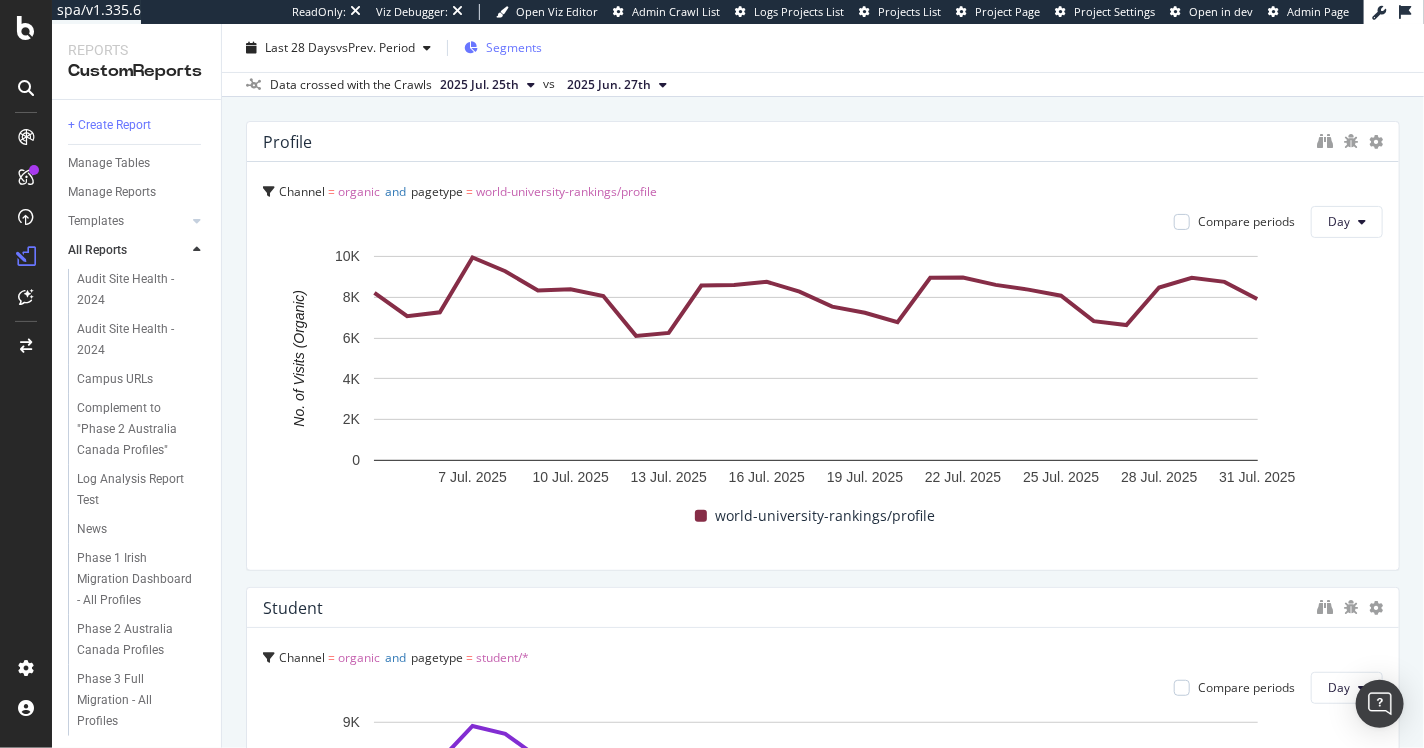 click on "Segments" at bounding box center [503, 48] 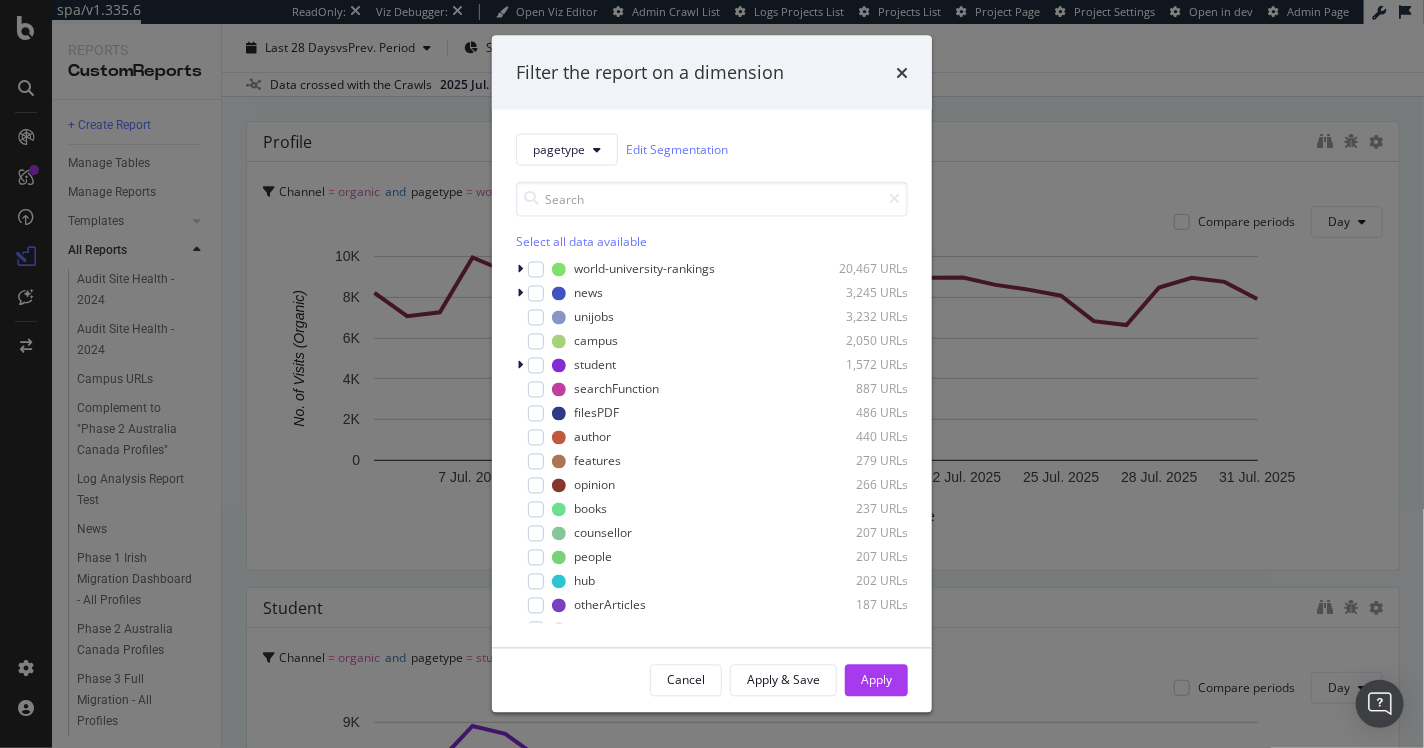 click on "Filter the report on a dimension pagetype Edit Segmentation Select all data available world-university-rankings 20,467   URLs news 3,245   URLs unijobs 3,232   URLs campus 2,050   URLs student 1,572   URLs searchFunction 887   URLs filesPDF 486   URLs author 440   URLs features 279   URLs opinion 266   URLs books 237   URLs counsellor 207   URLs people 207   URLs hub 202   URLs otherArticles 187   URLs cn 144   URLs content 83   URLs .articles 63   URLs pressReleases 62   URLs pre-2024-impact-rankings 29   URLs current-impact-rankings 26   URLs ourSolutions 26   URLs parameters-pagination 24   URLs talking-leadership 24   URLs Impact-Methodologies-plus-adhoc 17   URLs parameters 15   URLs digital-editions 10   URLs events 10   URLs blocked-uni-jobs 8   URLs comment 8   URLs ratings 8   URLs career 7   URLs home 7   URLs flipbooks.THE 6   URLs carousels 5   URLs dataBites 4   URLs letters 3   URLs cartoons 2   URLs otherPages 2   URLs academic 1   URL appointments 1   URL recruiters.THE 1   URL subjectRanking" at bounding box center [712, 374] 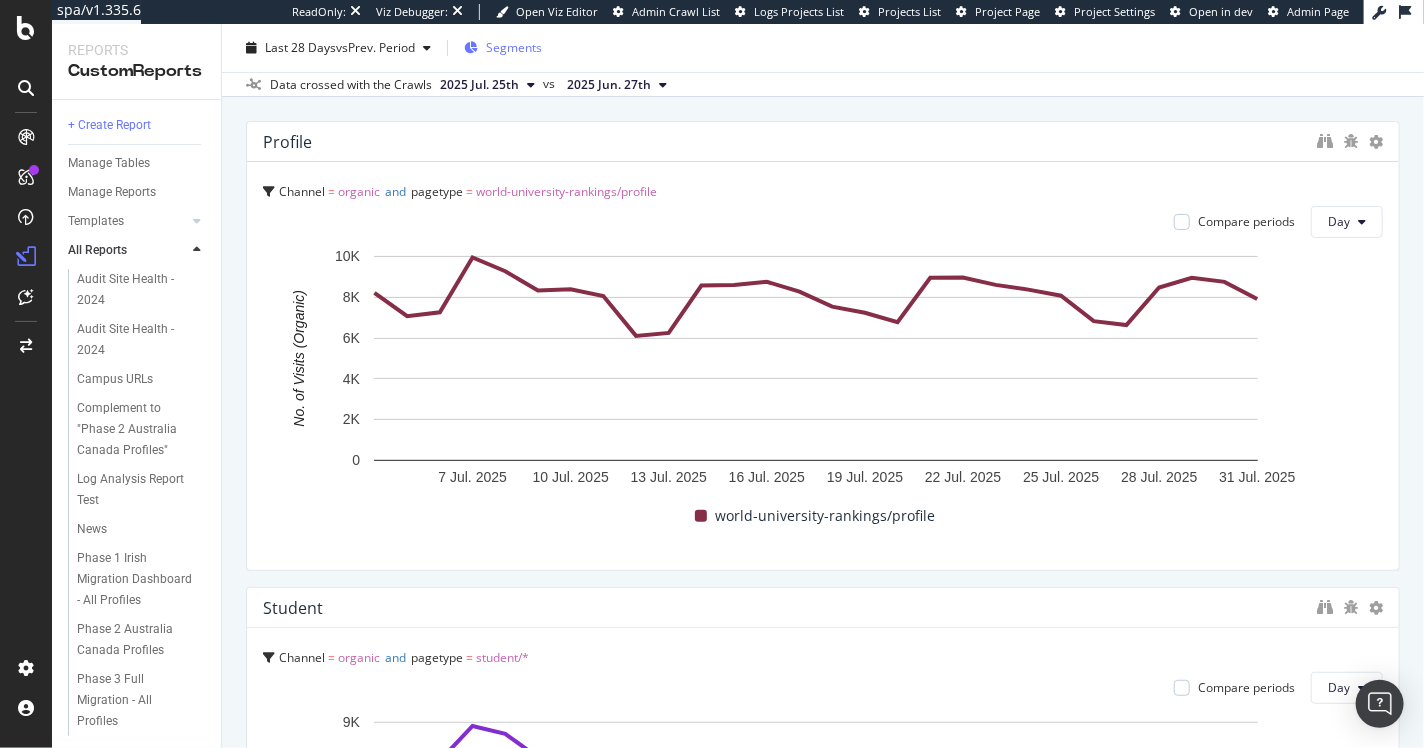 click on "Segments" at bounding box center (514, 47) 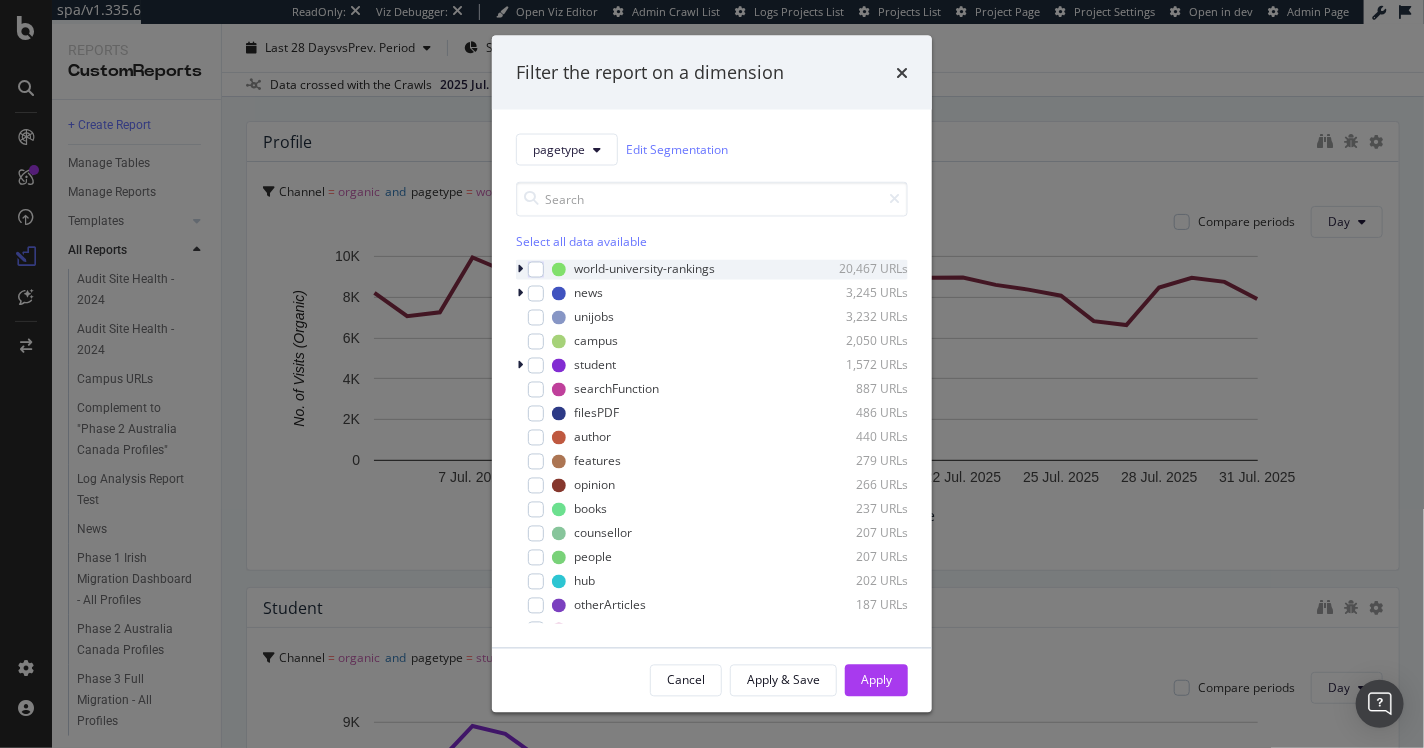 click at bounding box center [520, 269] 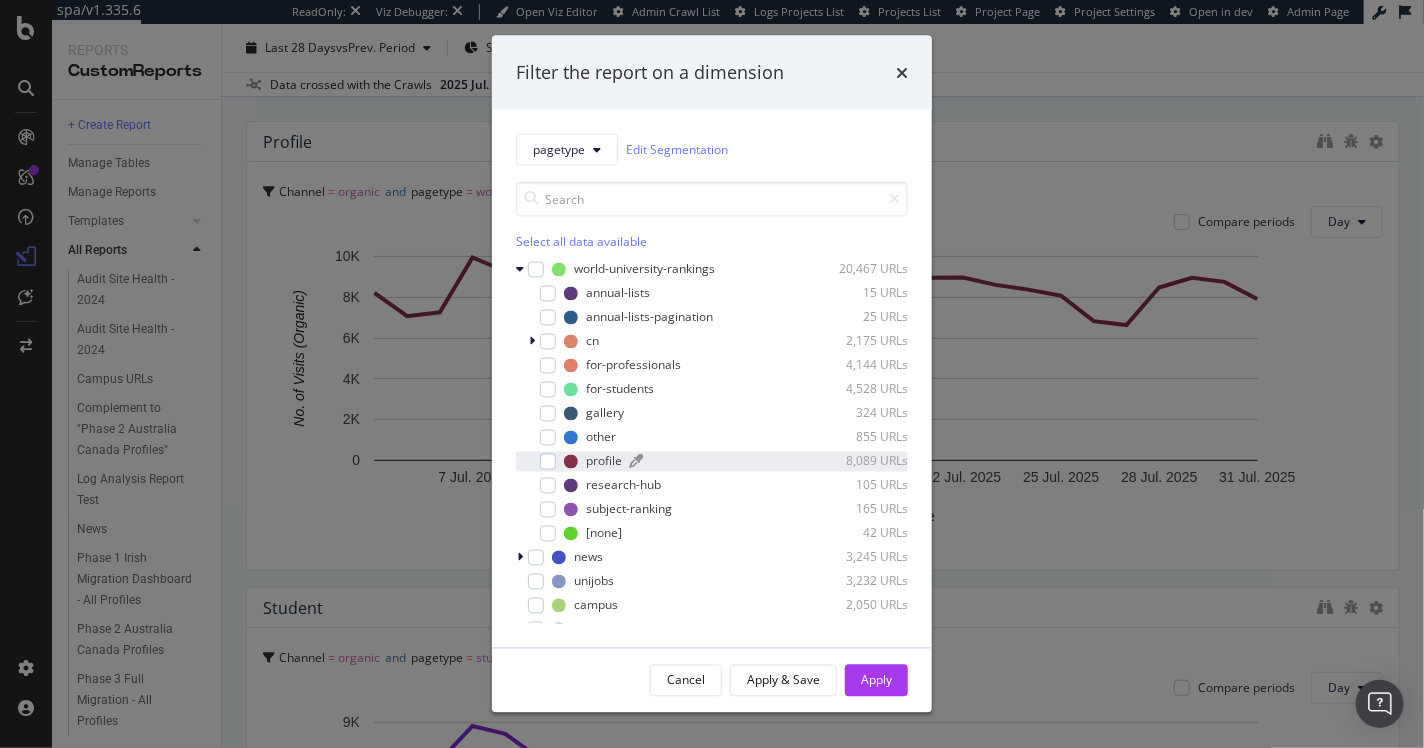click at bounding box center [571, 461] 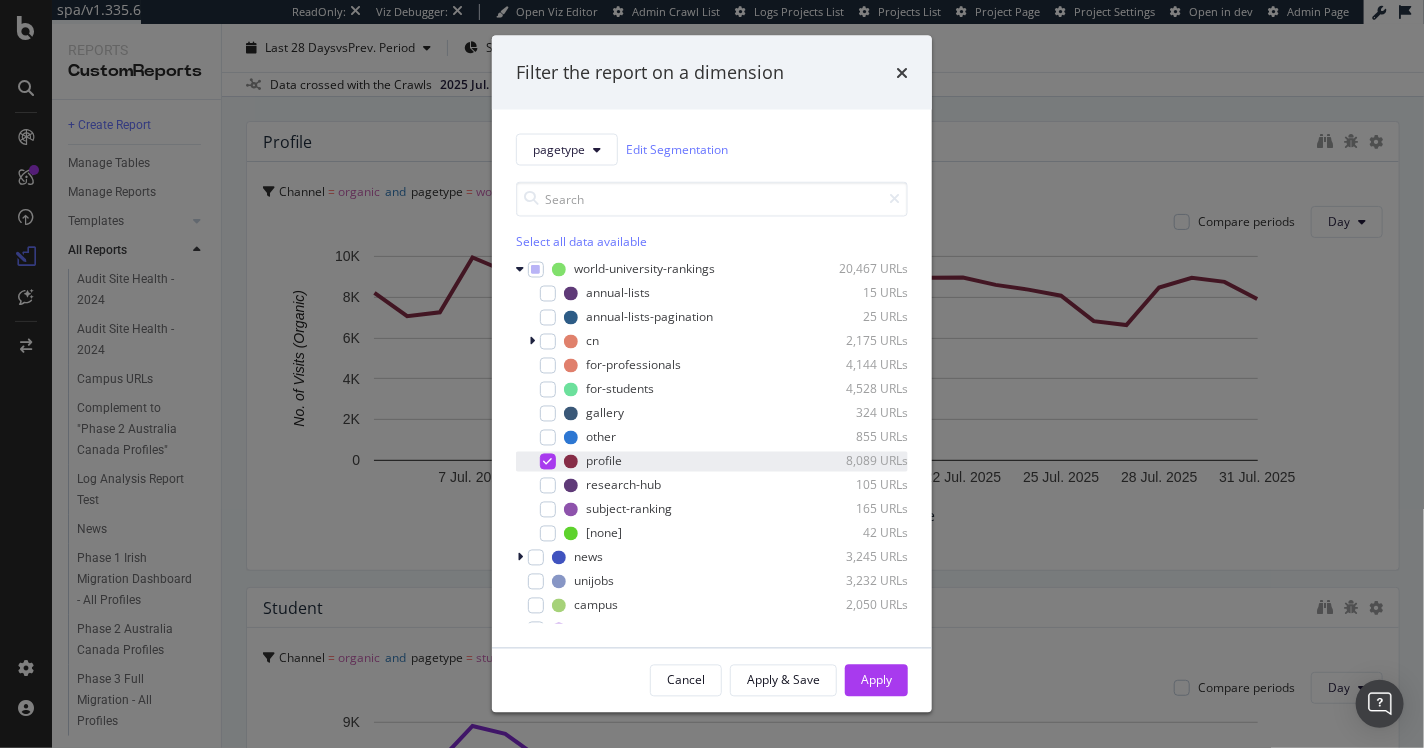 click at bounding box center (548, 461) 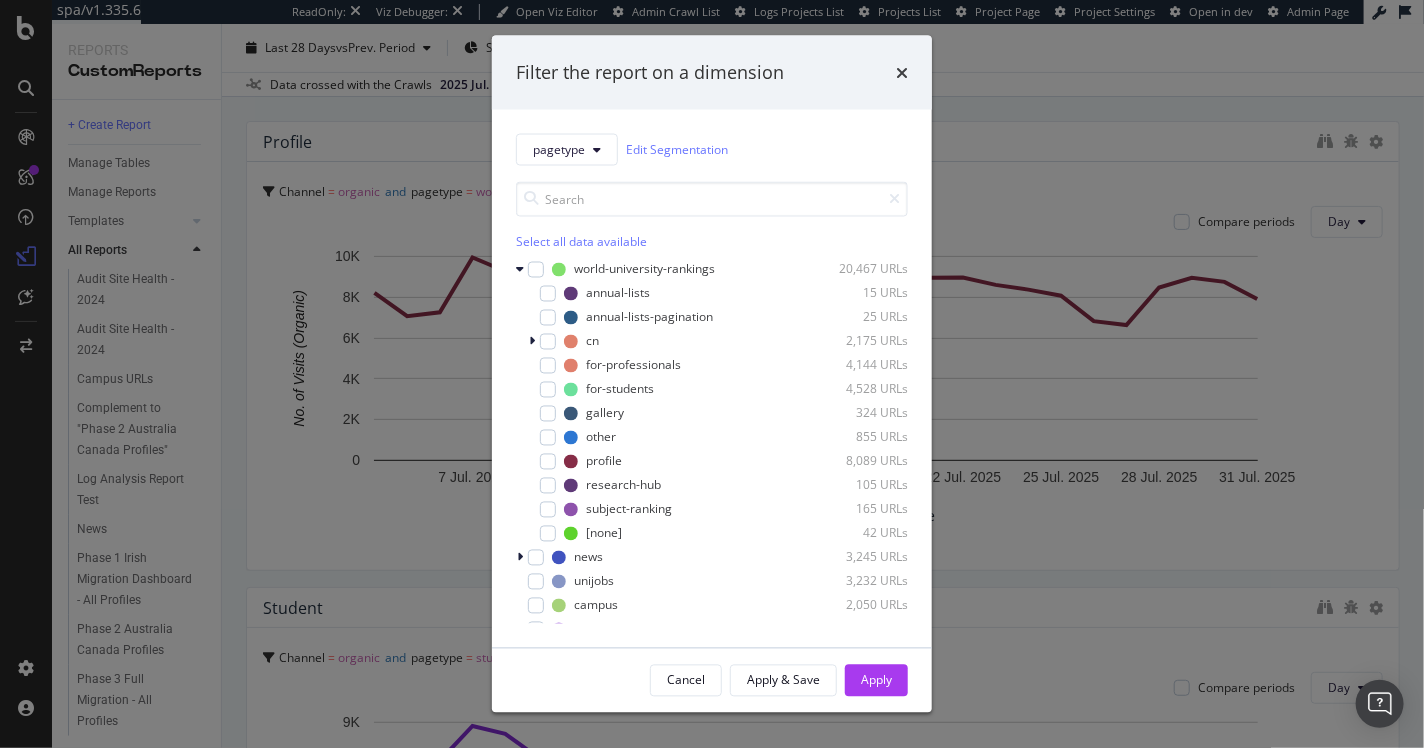 click on "Filter the report on a dimension" at bounding box center [712, 73] 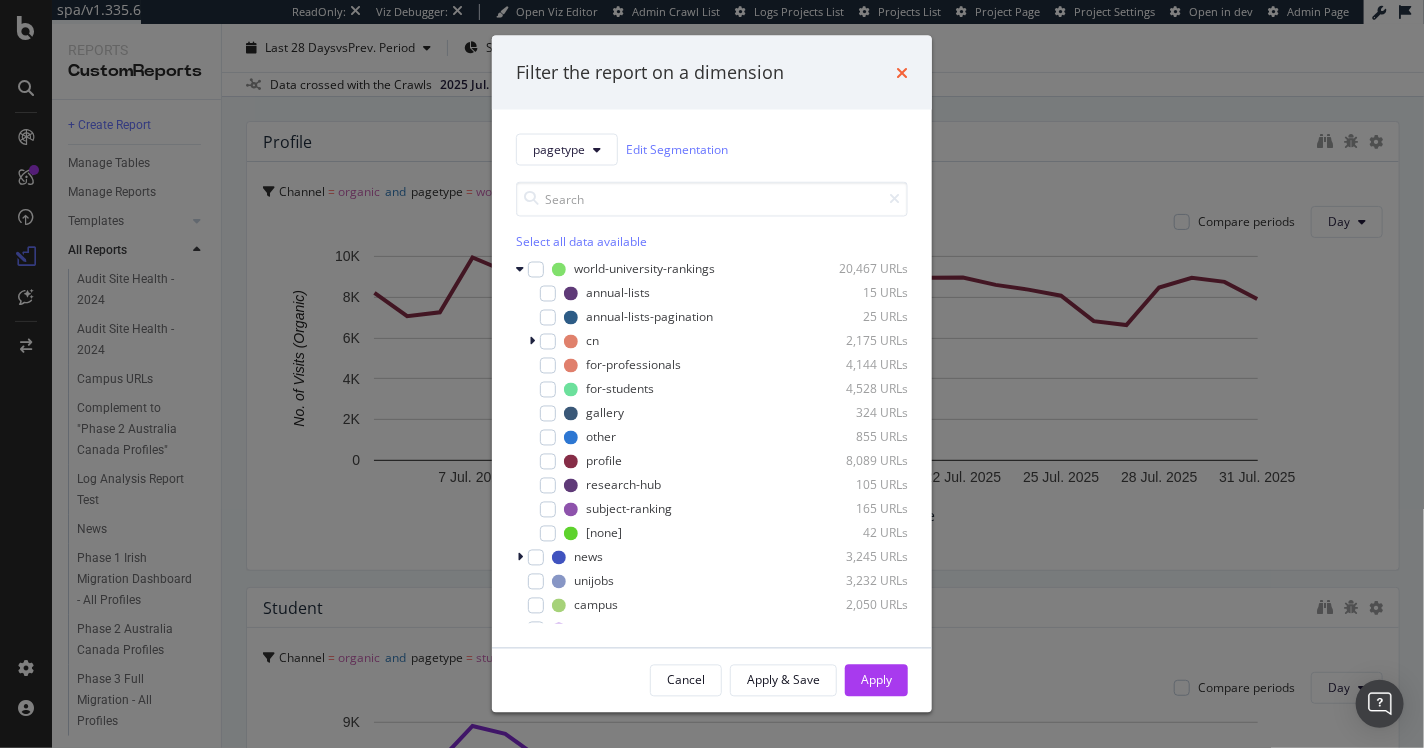 click at bounding box center (902, 72) 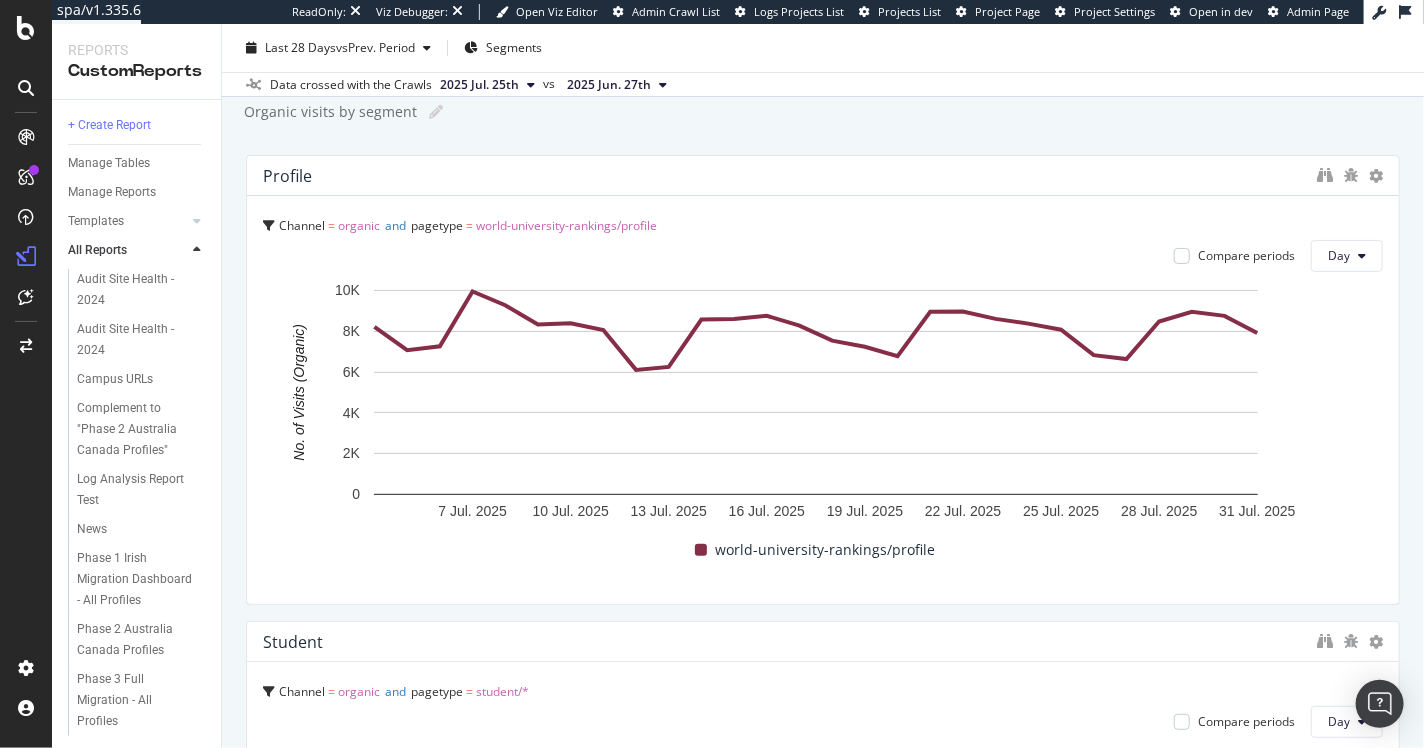 scroll, scrollTop: 0, scrollLeft: 0, axis: both 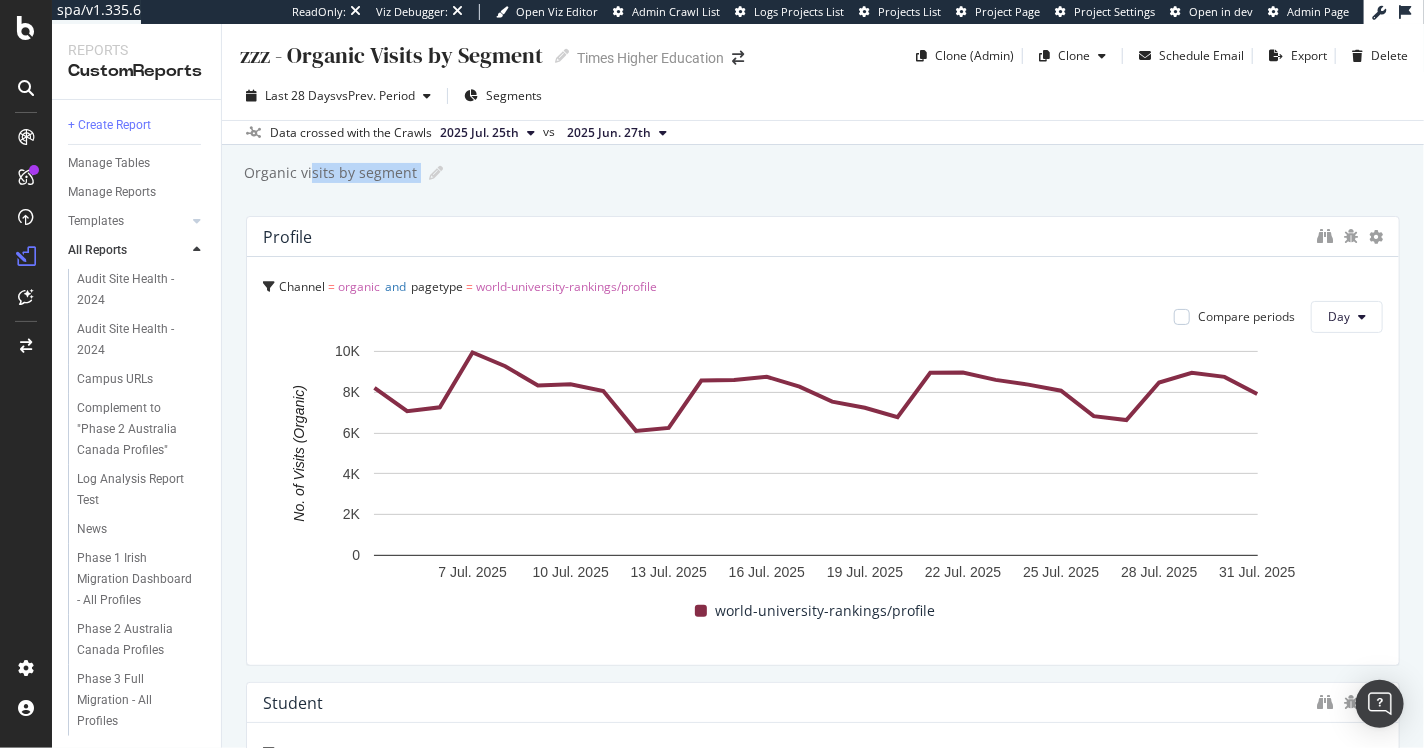 drag, startPoint x: 637, startPoint y: 205, endPoint x: 291, endPoint y: 175, distance: 347.29816 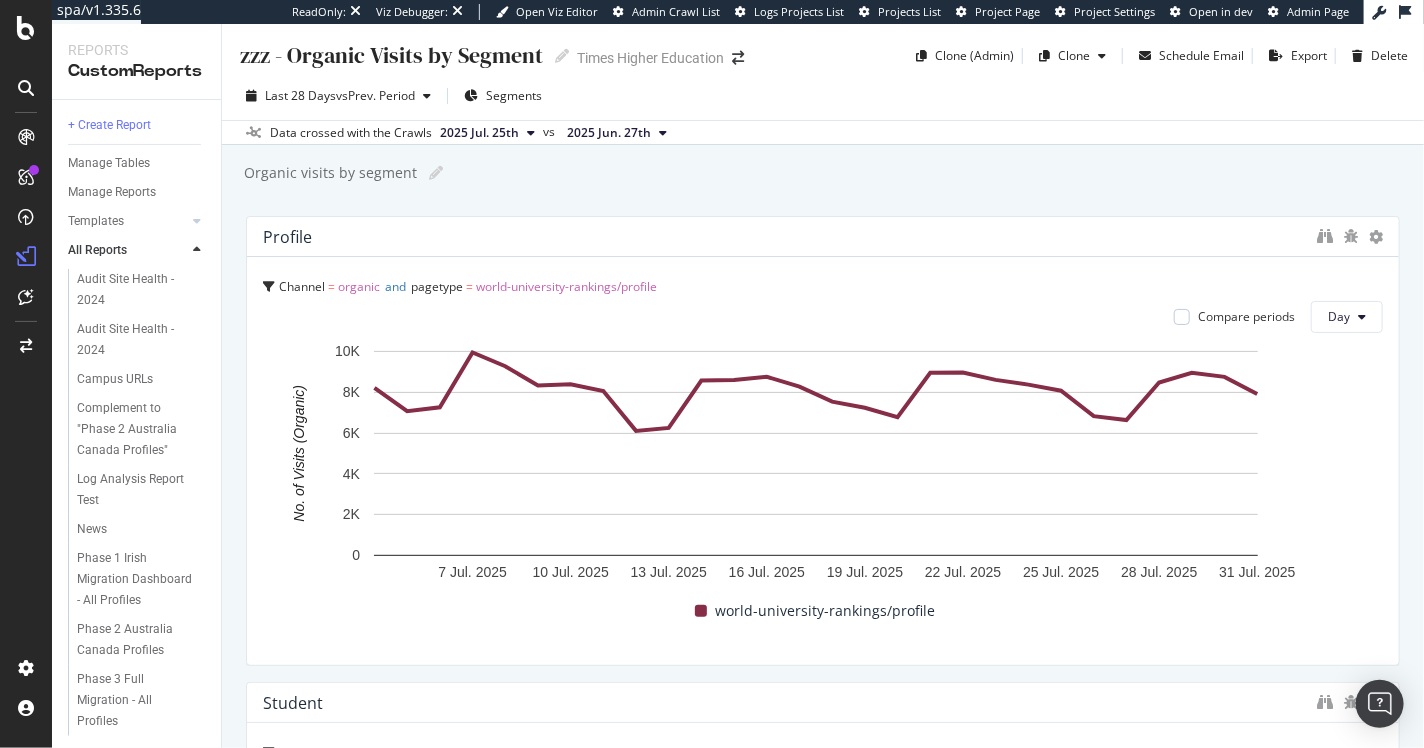click on "Organic visits by segment" at bounding box center [329, 173] 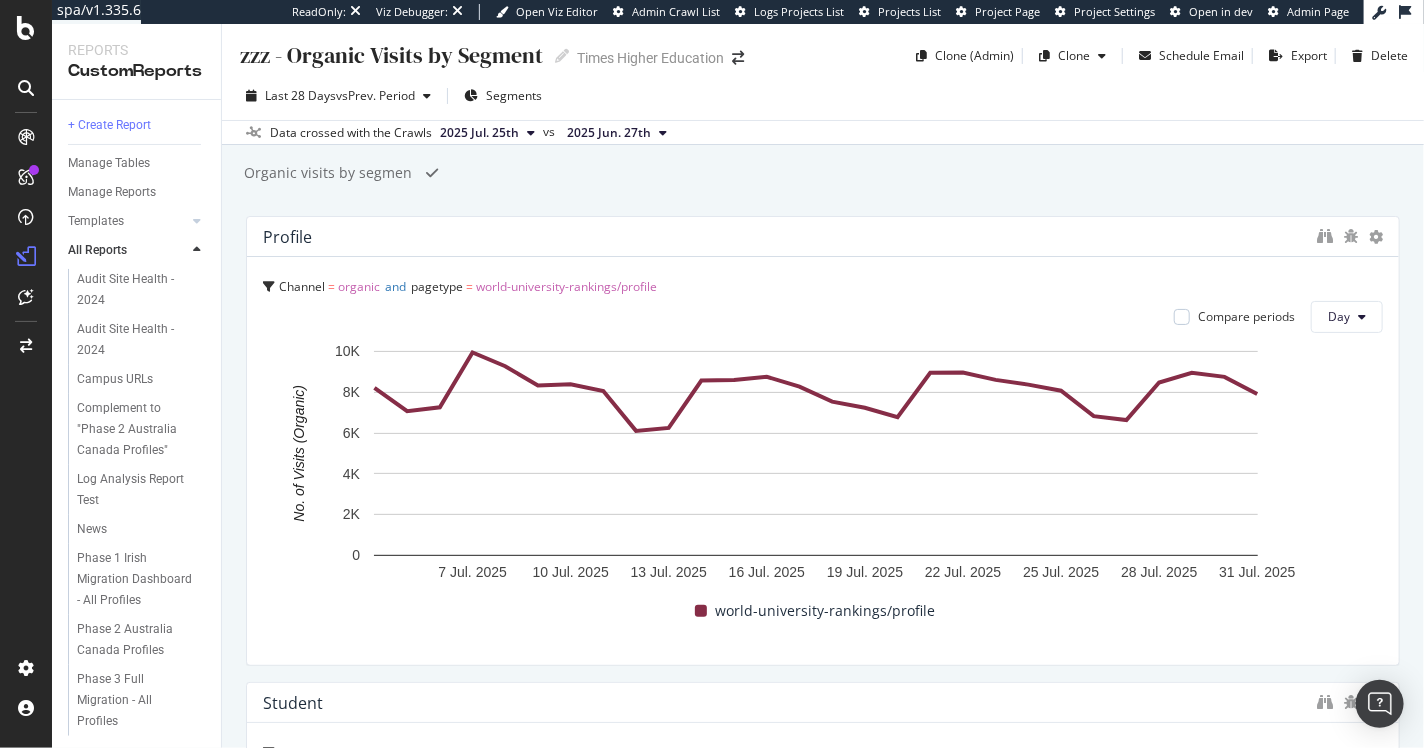 click on "Organic visits by segment" at bounding box center [328, 173] 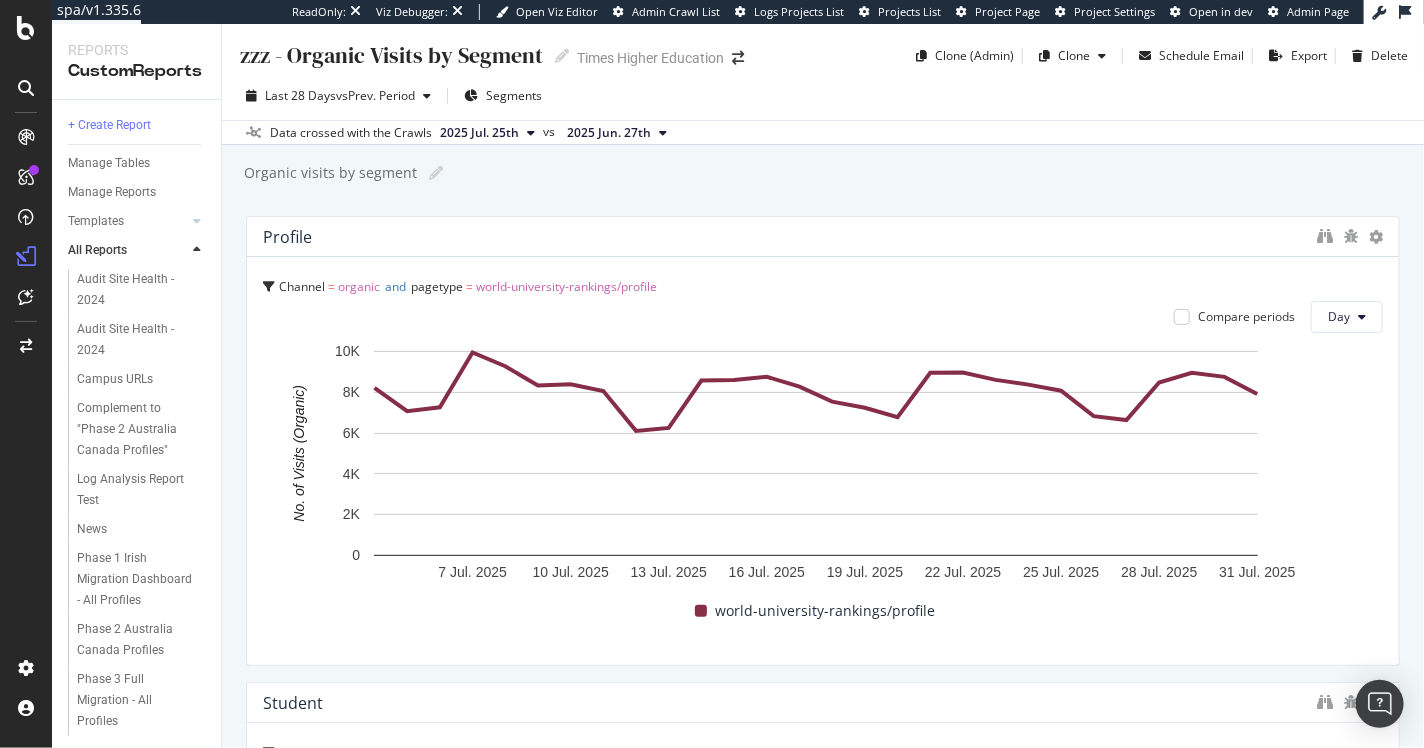 click on "Organic visits by segment Organic visits by segment" at bounding box center (833, 173) 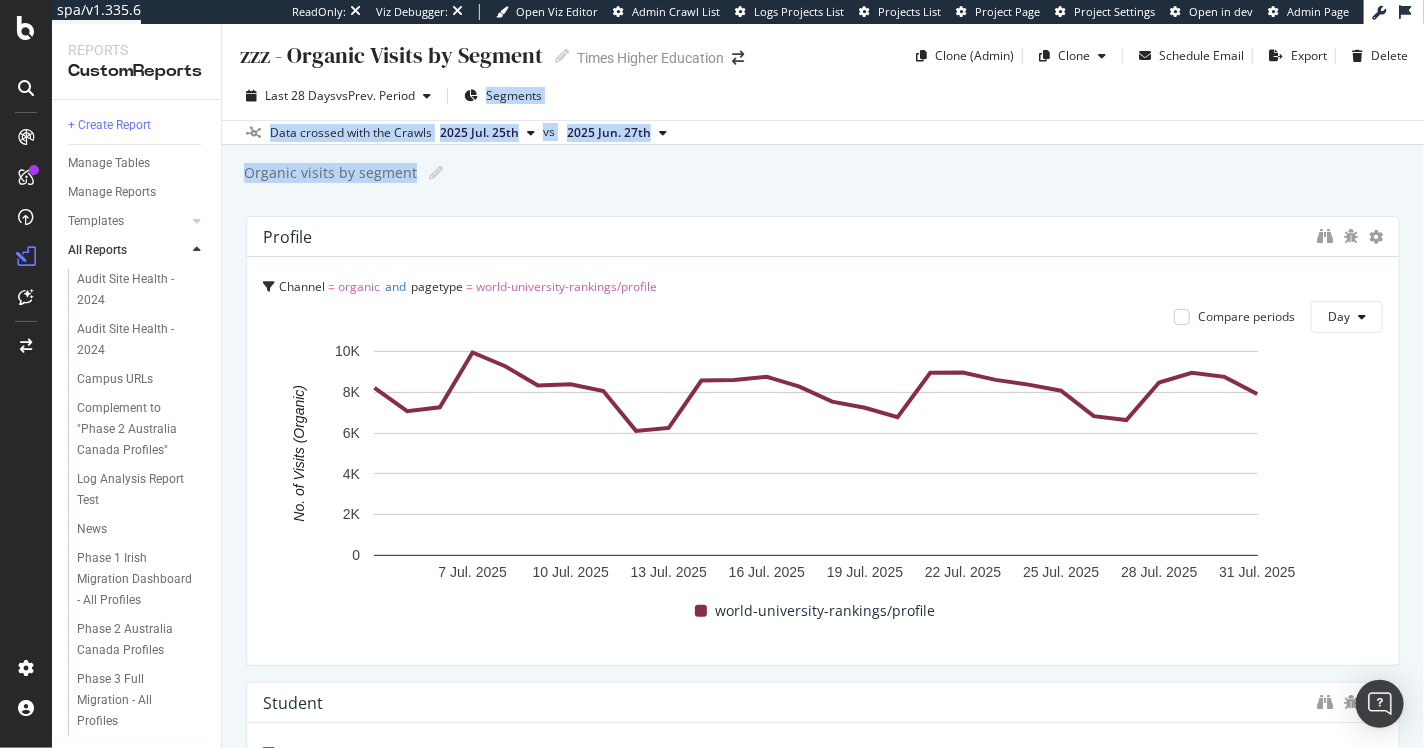 drag, startPoint x: 842, startPoint y: 158, endPoint x: 824, endPoint y: 44, distance: 115.41231 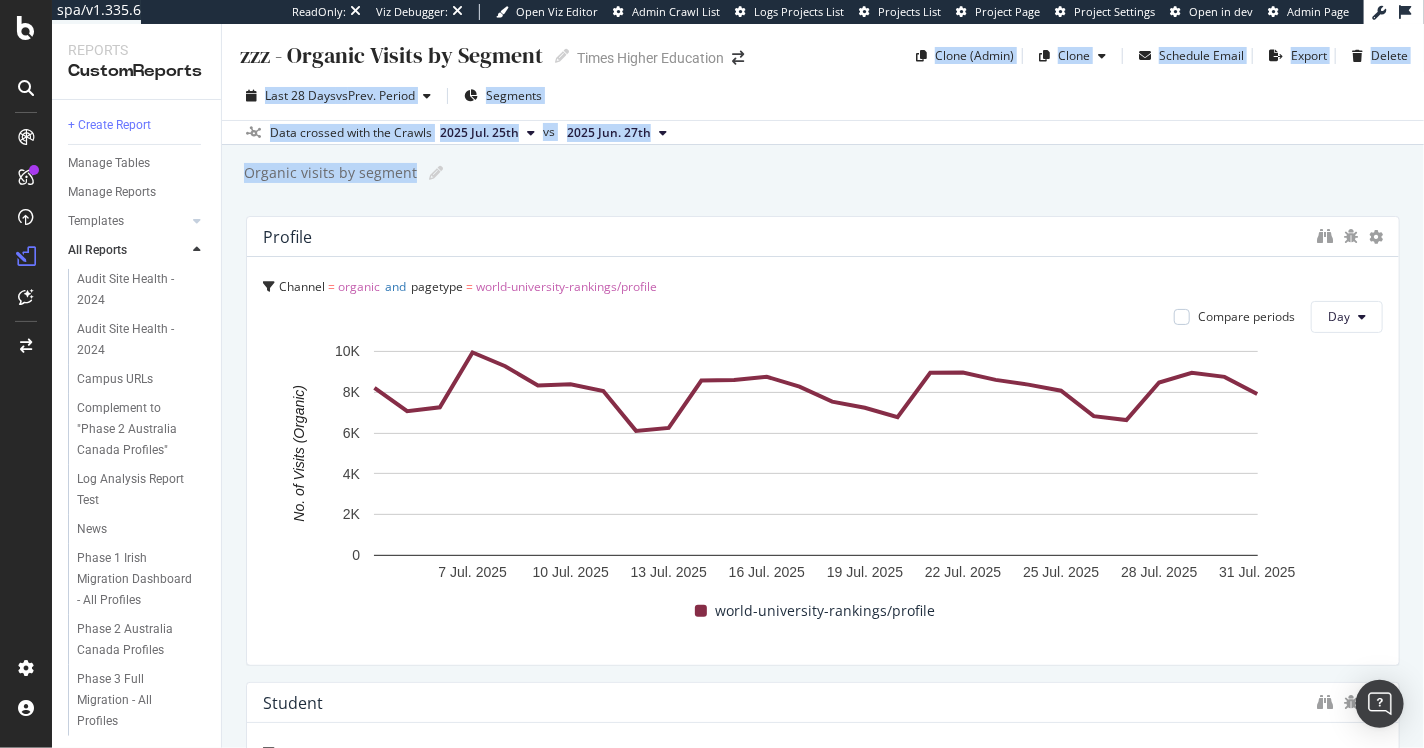 click on "Last 28 Days  vs  Prev. Period Segments Data crossed with the Crawls  2025 Jul. 25th vs 2025 Jun. 27th" at bounding box center [823, 108] 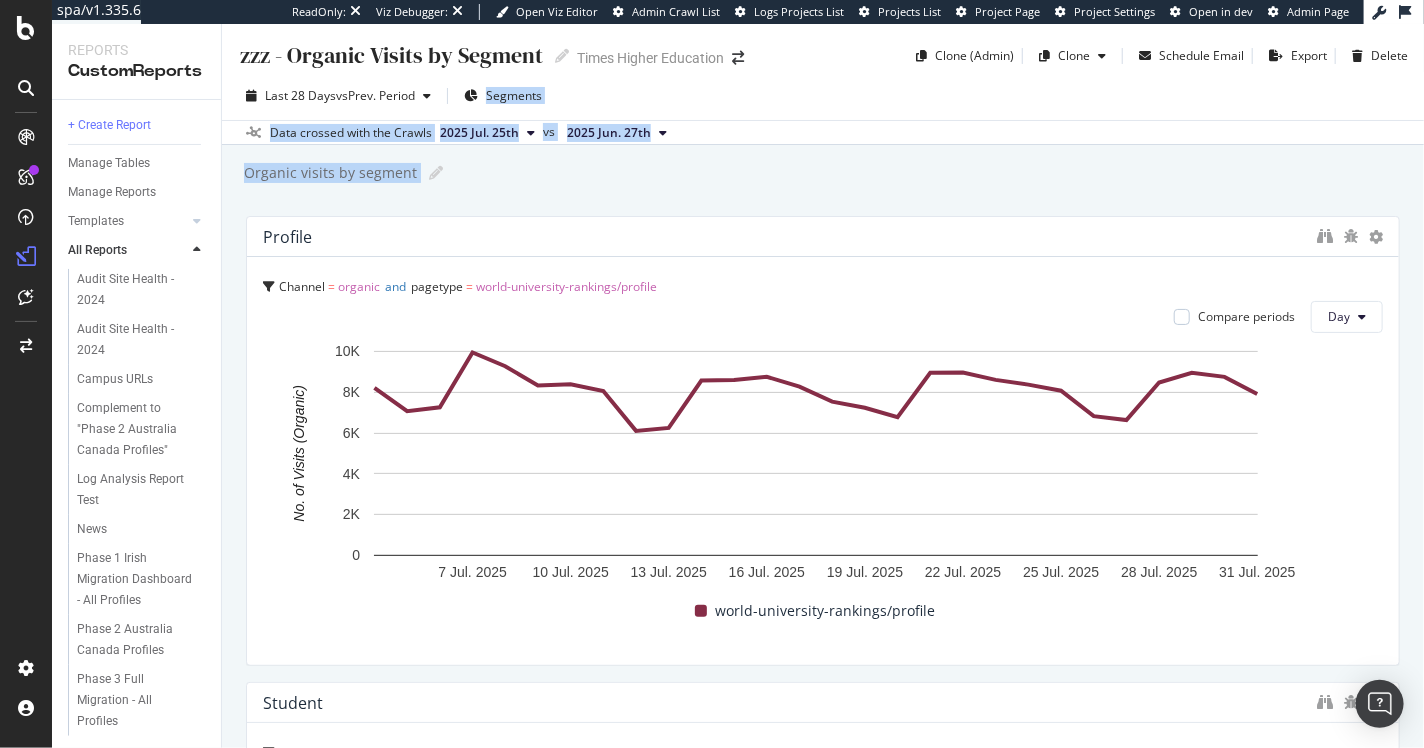 drag, startPoint x: 808, startPoint y: 74, endPoint x: 860, endPoint y: 186, distance: 123.482796 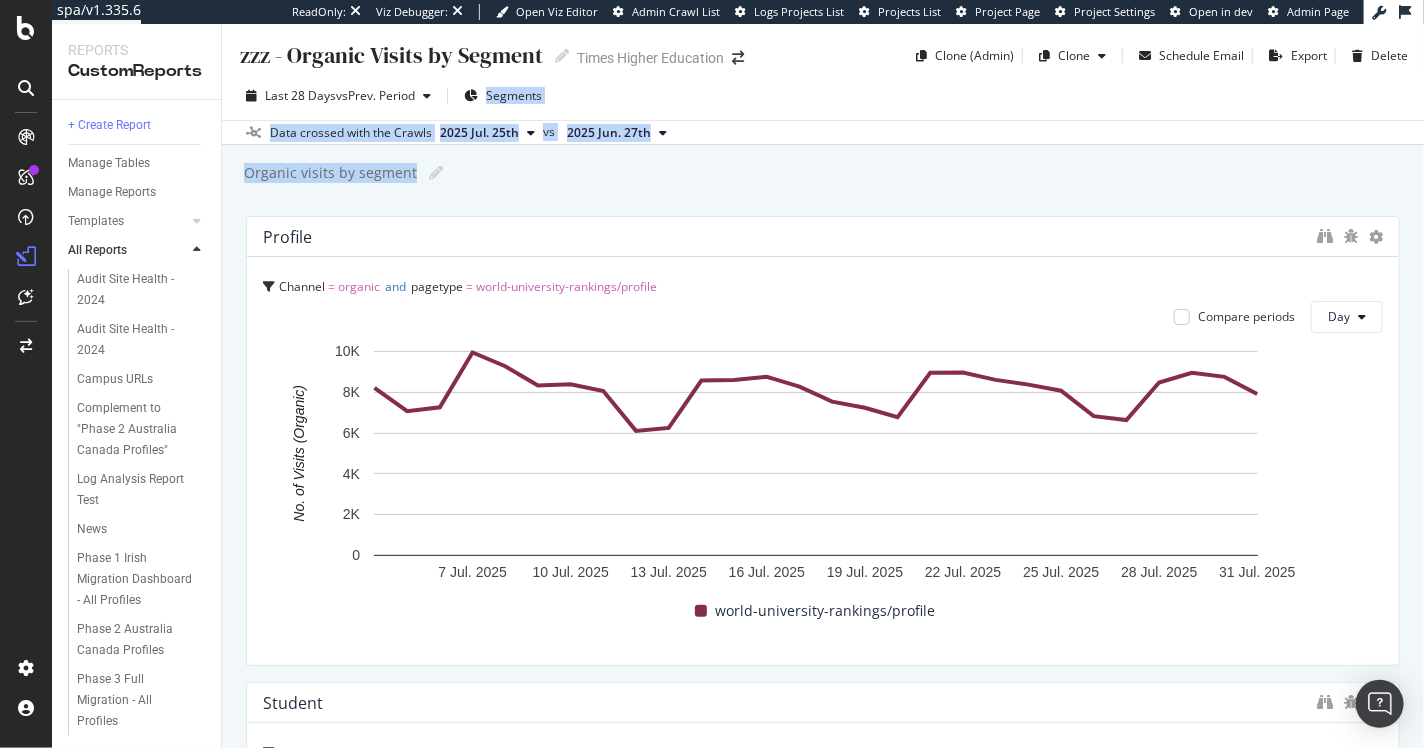 drag, startPoint x: 860, startPoint y: 189, endPoint x: 810, endPoint y: 80, distance: 119.92081 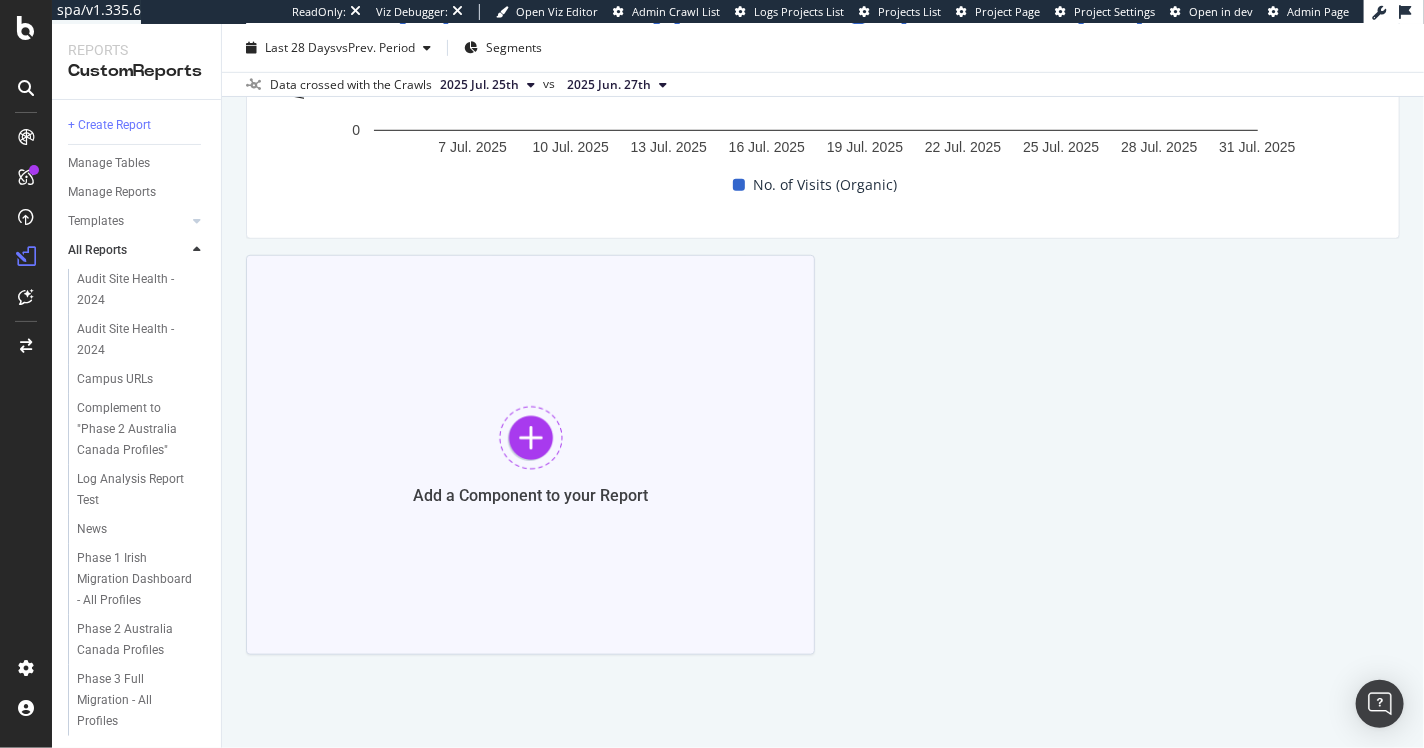 scroll, scrollTop: 2915, scrollLeft: 0, axis: vertical 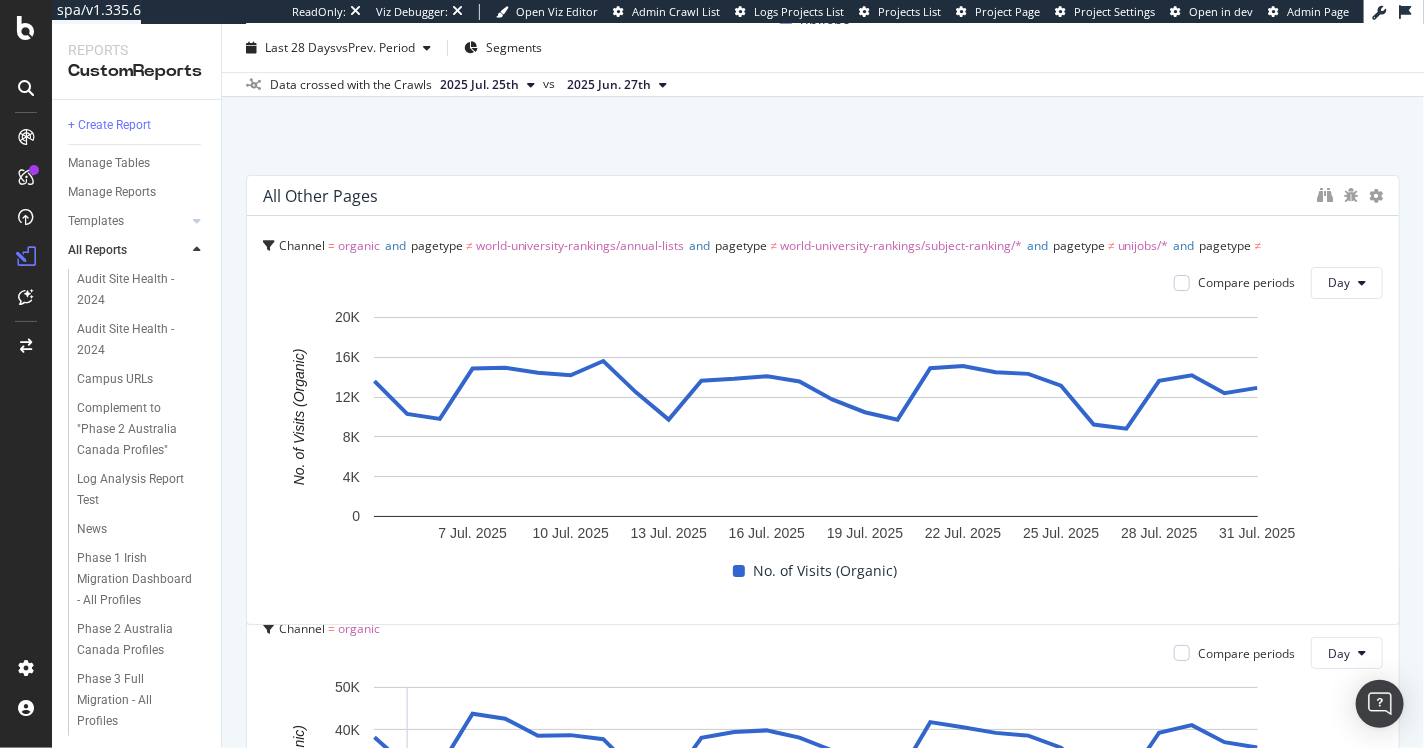 drag, startPoint x: 397, startPoint y: 594, endPoint x: 433, endPoint y: 206, distance: 389.66653 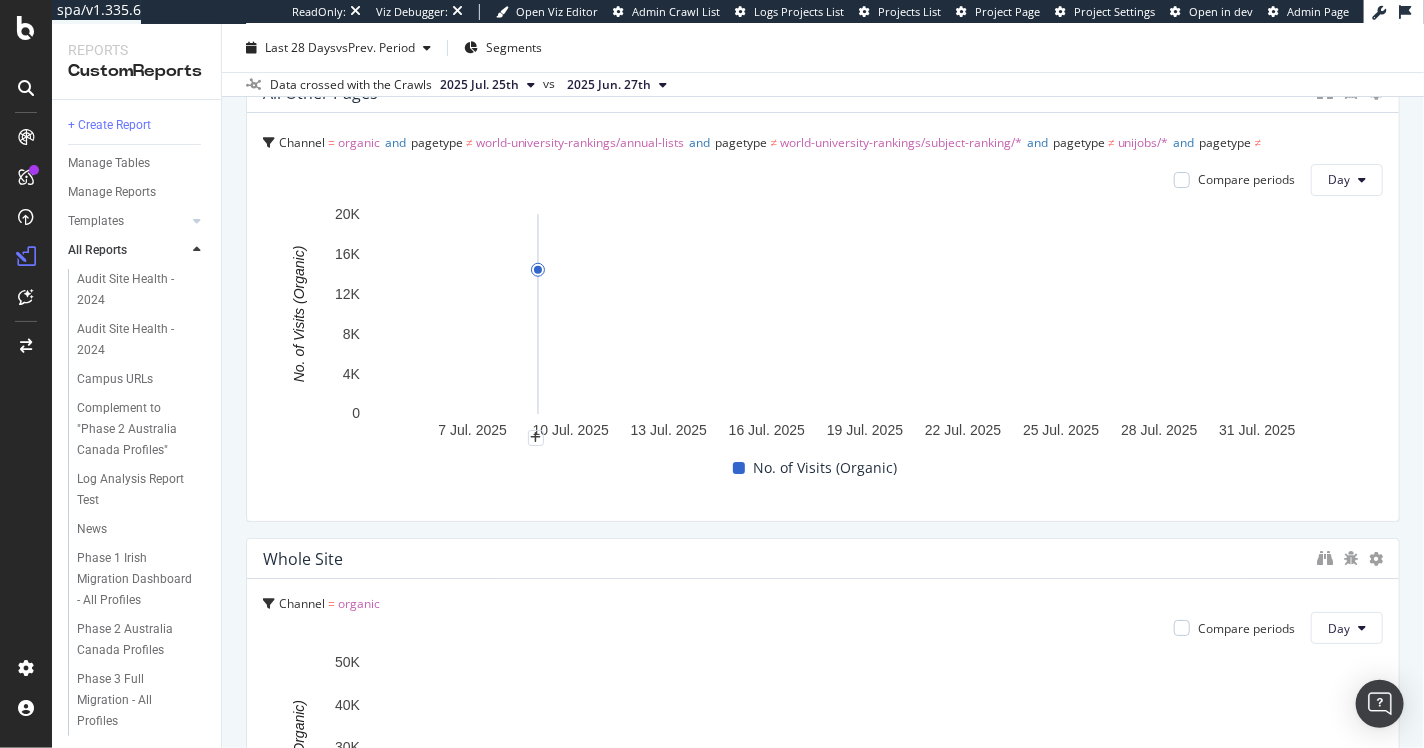 scroll, scrollTop: 2961, scrollLeft: 0, axis: vertical 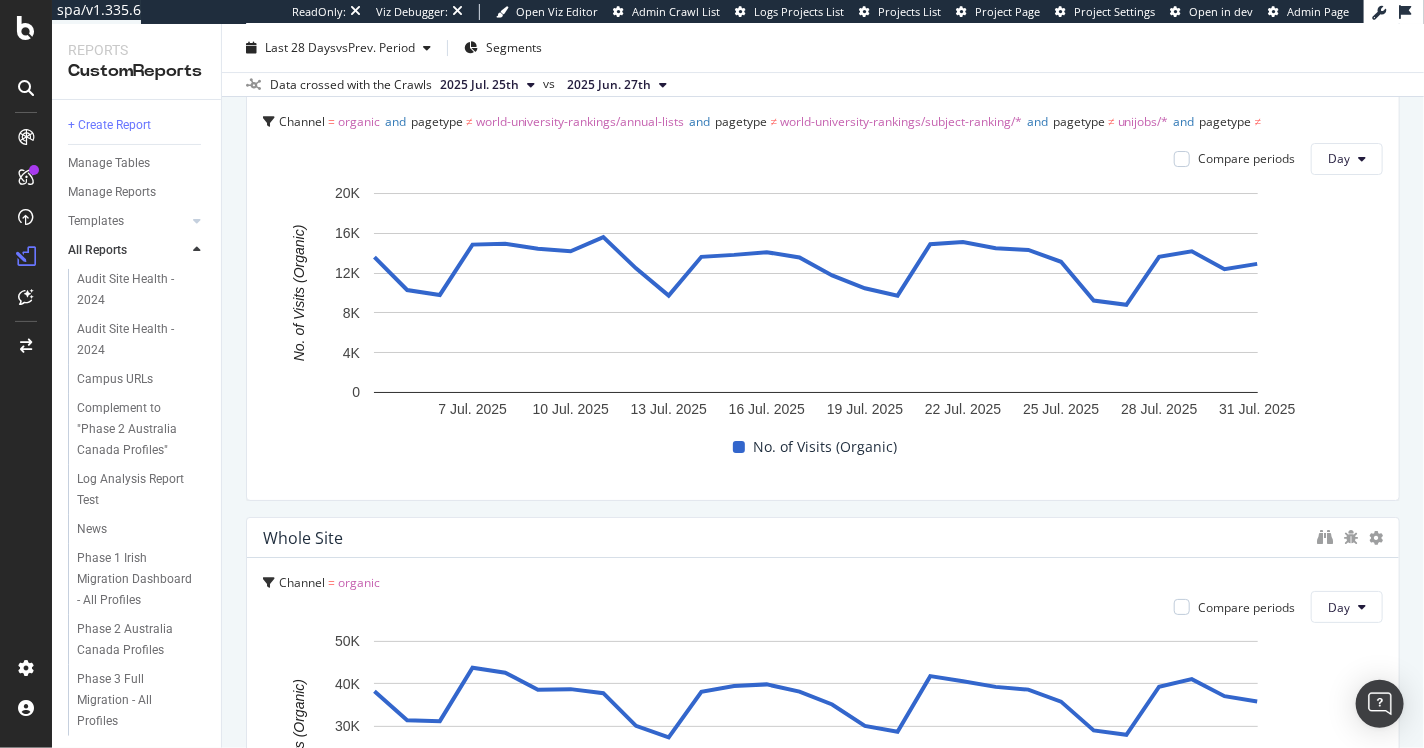 click on "pagetype" at bounding box center [742, 121] 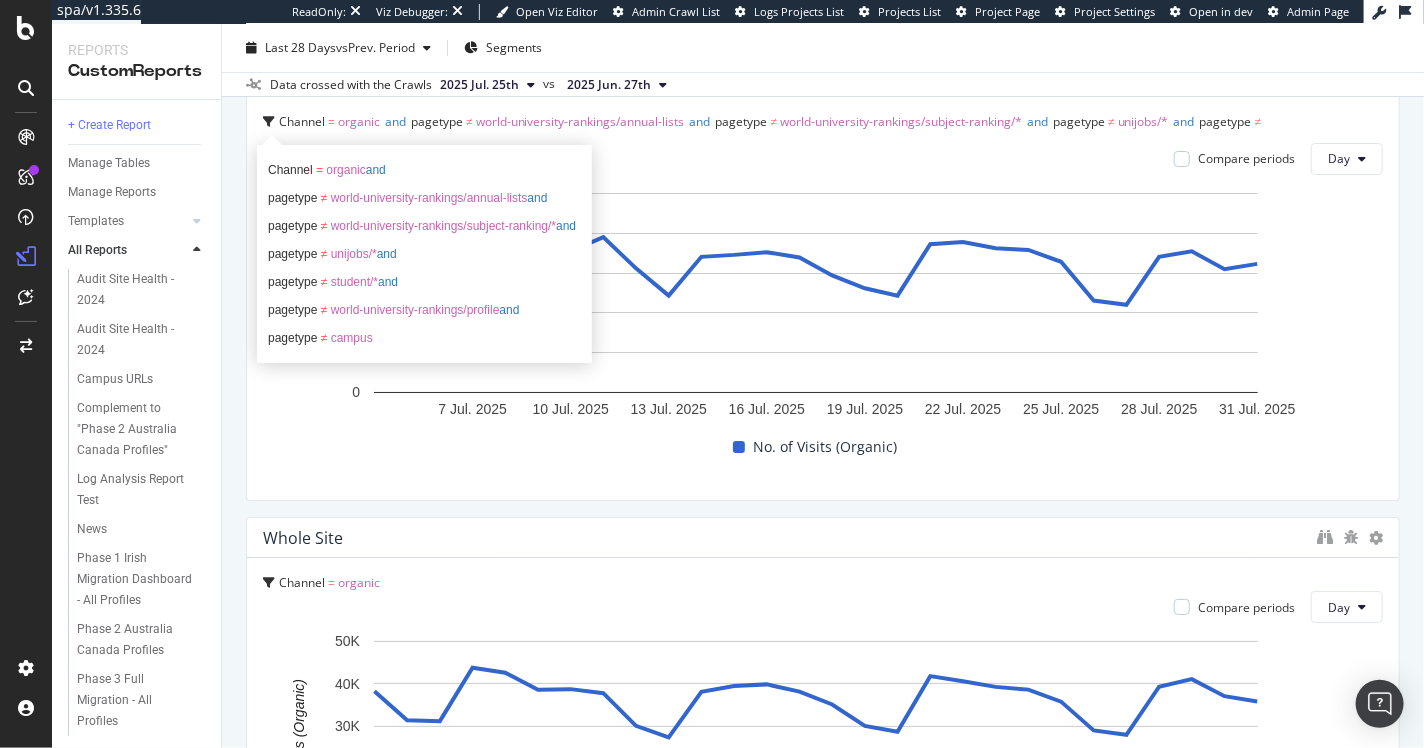 click on "zzz - Organic Visits by Segment zzz - Organic Visits by Segment Times Higher Education Clone (Admin) Clone Schedule Email Export Delete Last 28 Days  vs  Prev. Period Segments Data crossed with the Crawls  [DATE] vs [DATE] Organic visits by segment Organic visits by segment Profile Channel   =     organic  and  pagetype   =     world-university-rankings/profile Compare periods Day [DATE] [DATE] [DATE] [DATE] [DATE] [DATE] [DATE] [DATE] [DATE] 0 2K 4K 6K 8K 10K No. of Visits (Organic) Date world-university-ranking/profile [DATE] 8,208 [DATE] 7,068 [DATE] 7,257 [DATE] 9,946 [DATE] 9,275 [DATE] 8,327 [DATE] 8,386 [DATE] 8,058 [DATE] 6,103 [DATE] 6,246 [DATE] 8,570 [DATE] 8,600 [DATE] 8,757 [DATE] 8,269 [DATE] 7,537 [DATE] 7,234 [DATE] 6,774 [DATE] 8,951 [DATE] 8,961 [DATE] 8,603 [DATE] 8,372 [DATE] 8,074 [DATE] 6,826 [DATE] 6,634 ..." at bounding box center (823, 386) 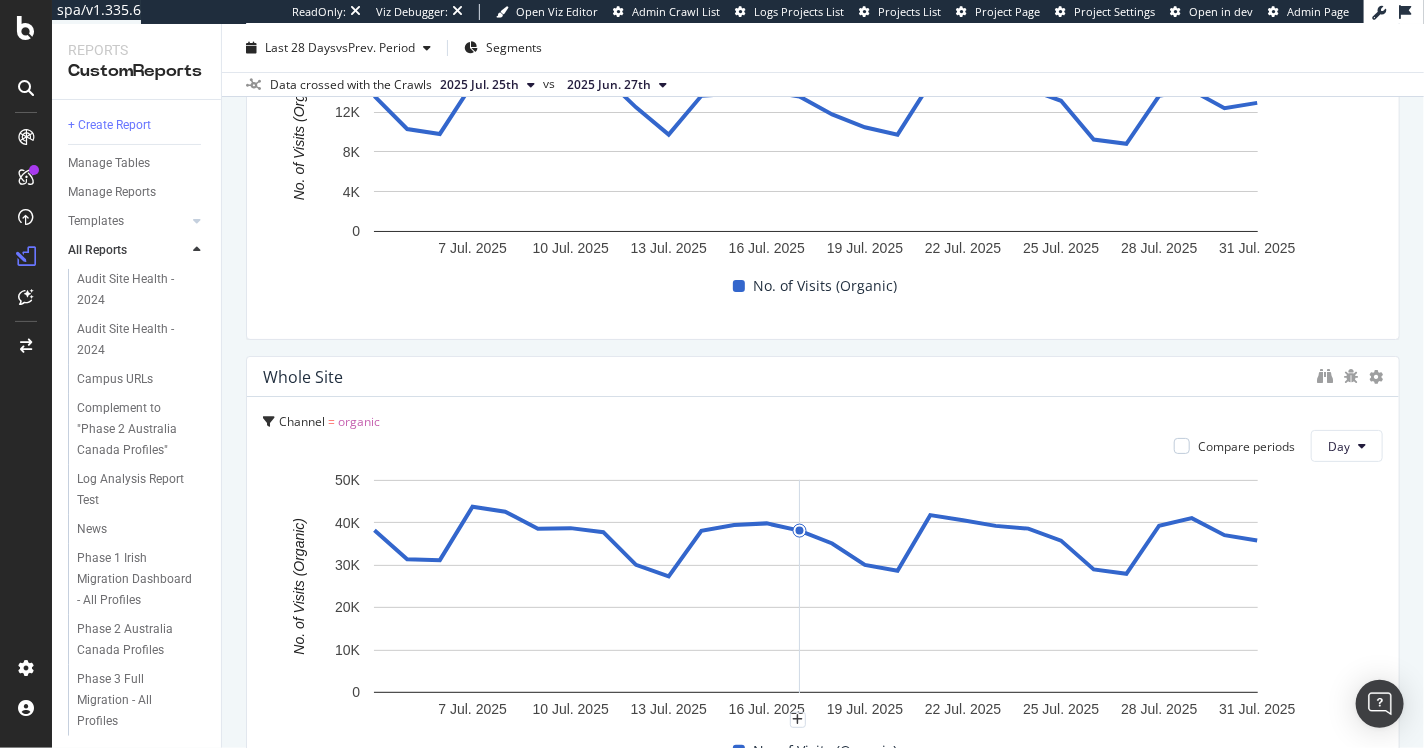 scroll, scrollTop: 2820, scrollLeft: 0, axis: vertical 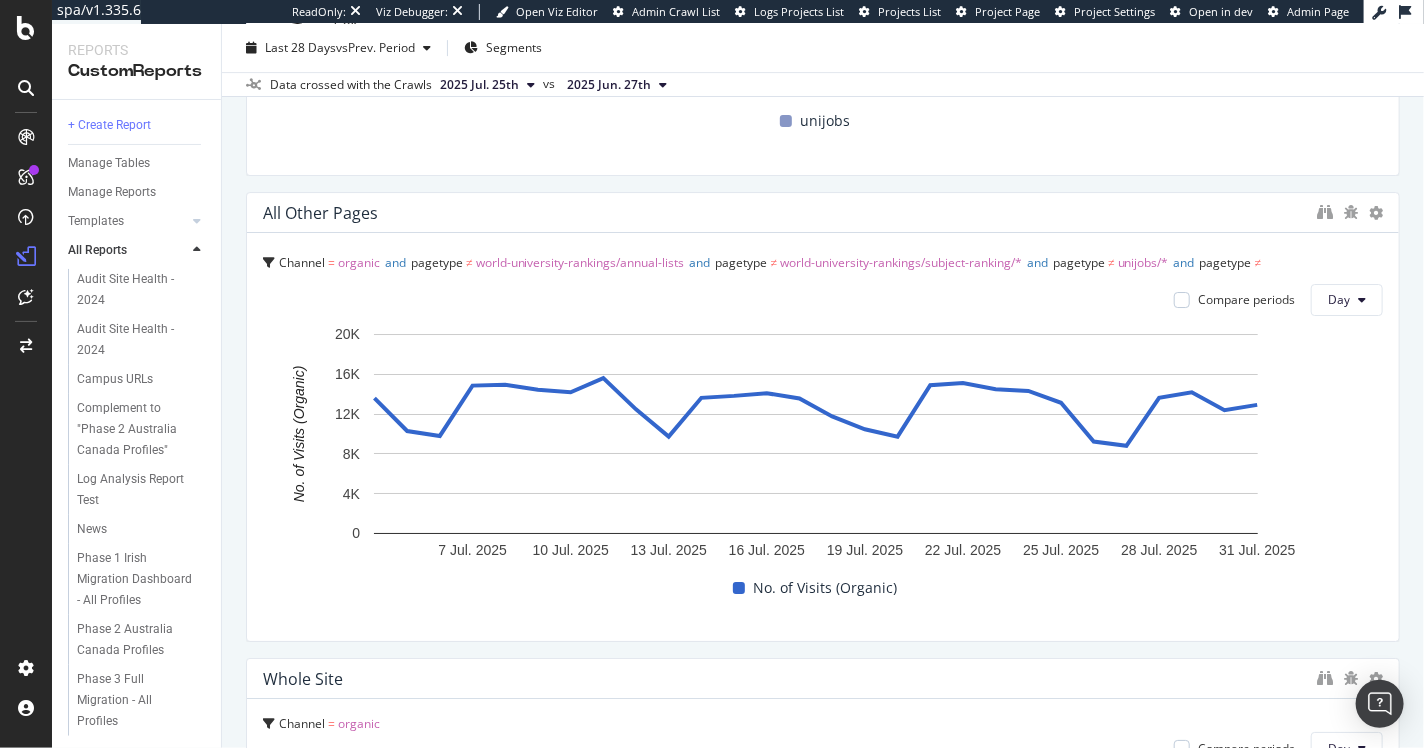 click on "All other pages" at bounding box center (320, 213) 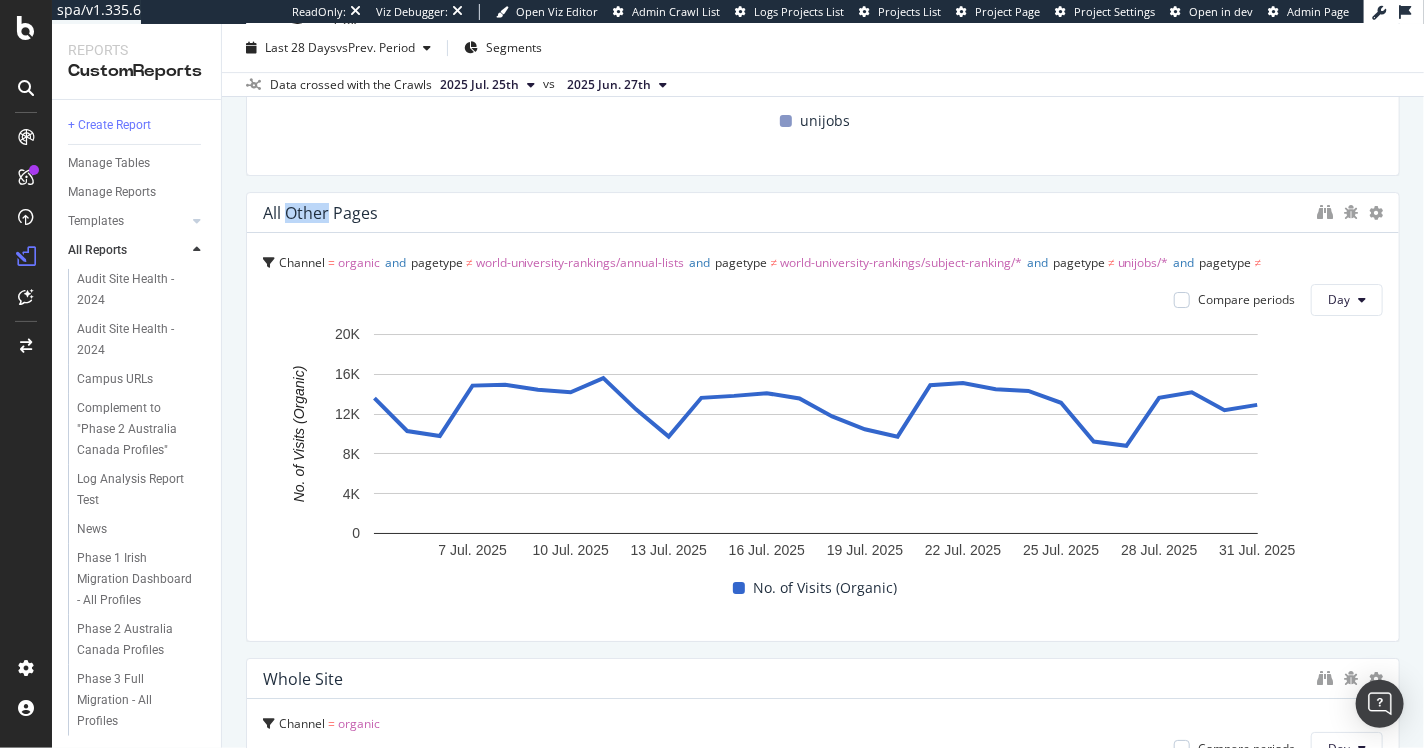 click on "All other pages" at bounding box center [320, 213] 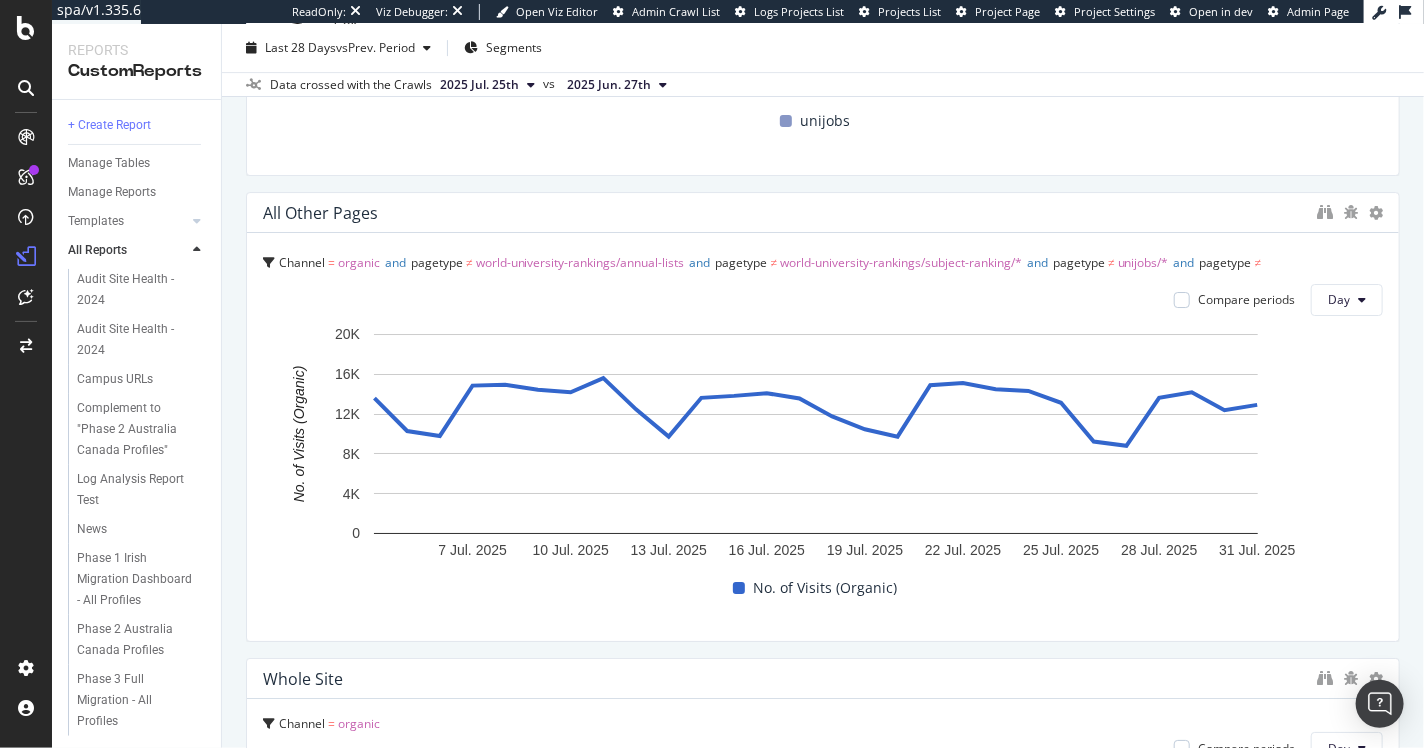 click on "All other pages" at bounding box center (785, 213) 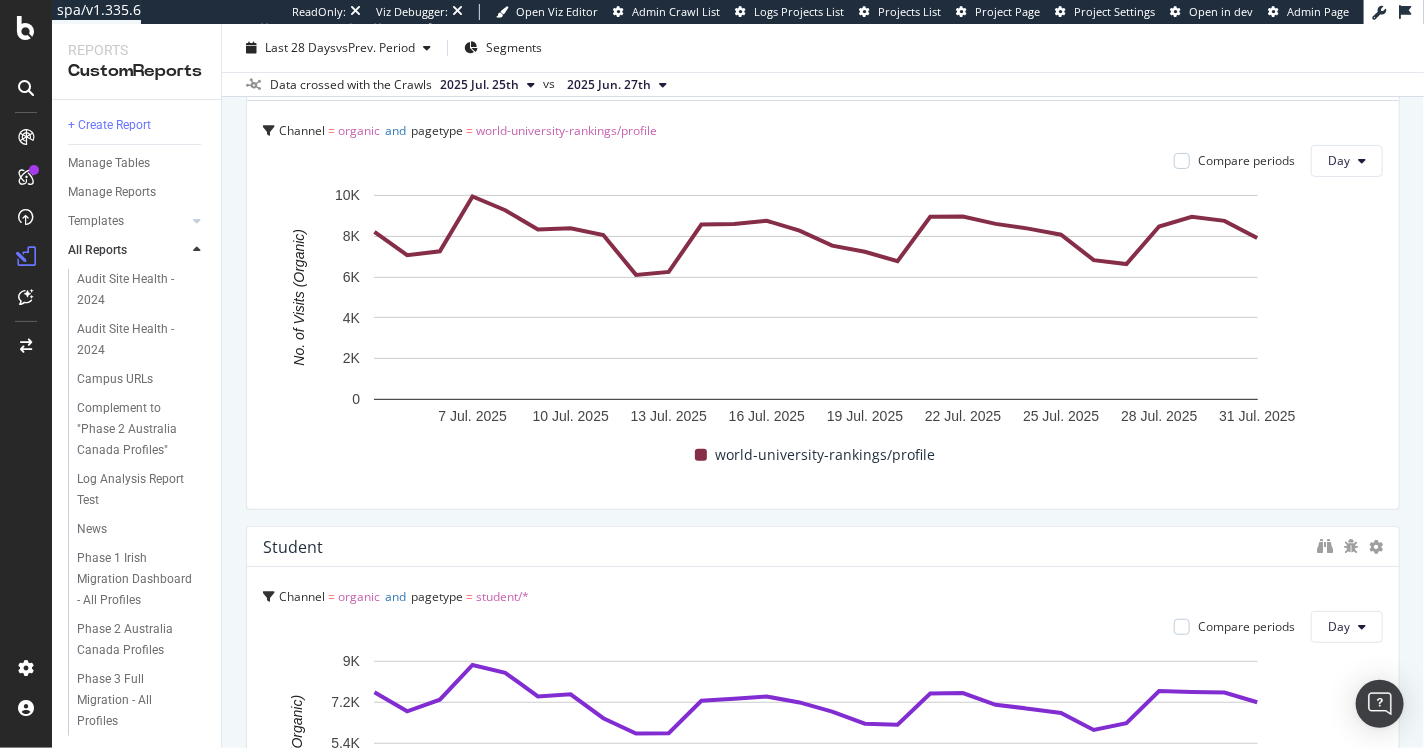 scroll, scrollTop: 0, scrollLeft: 0, axis: both 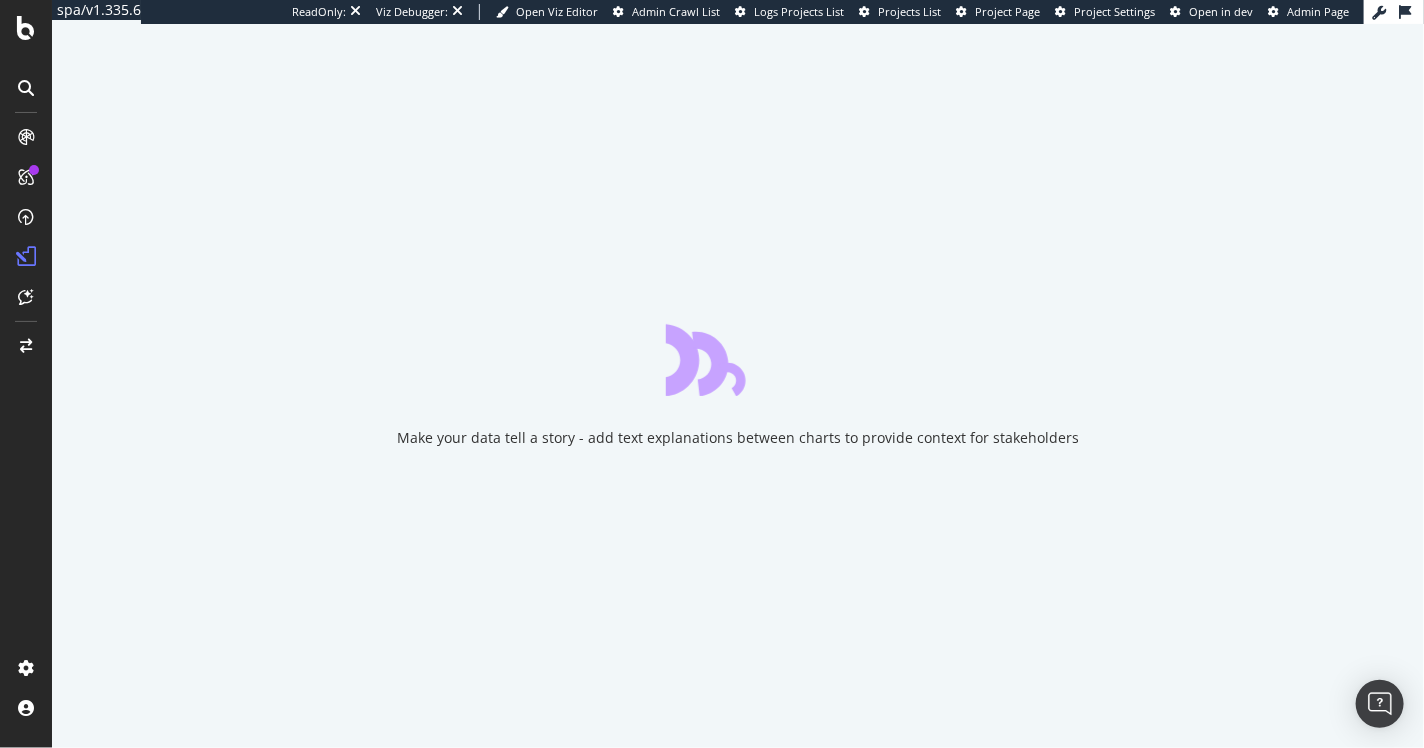 click at bounding box center [1379, 13] 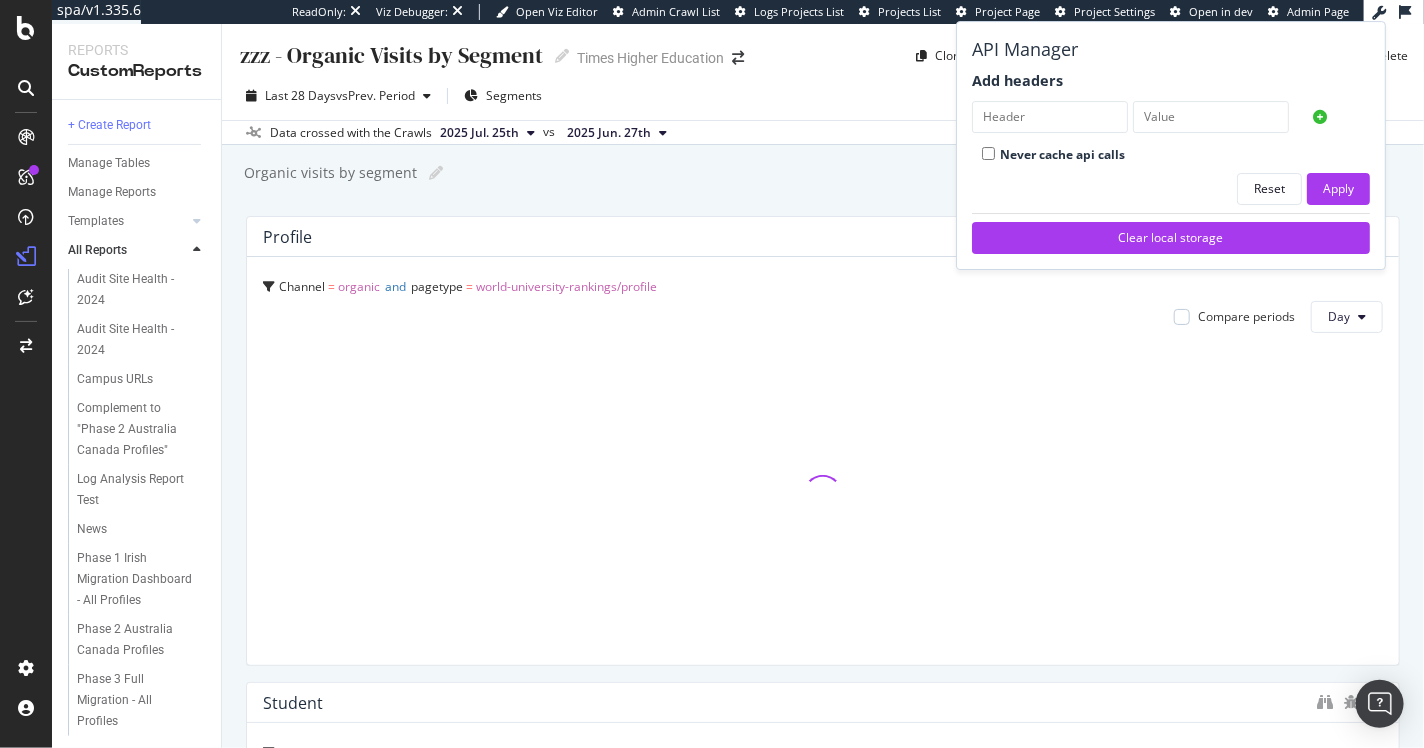 click on "Organic visits by segment Organic visits by segment" at bounding box center [833, 173] 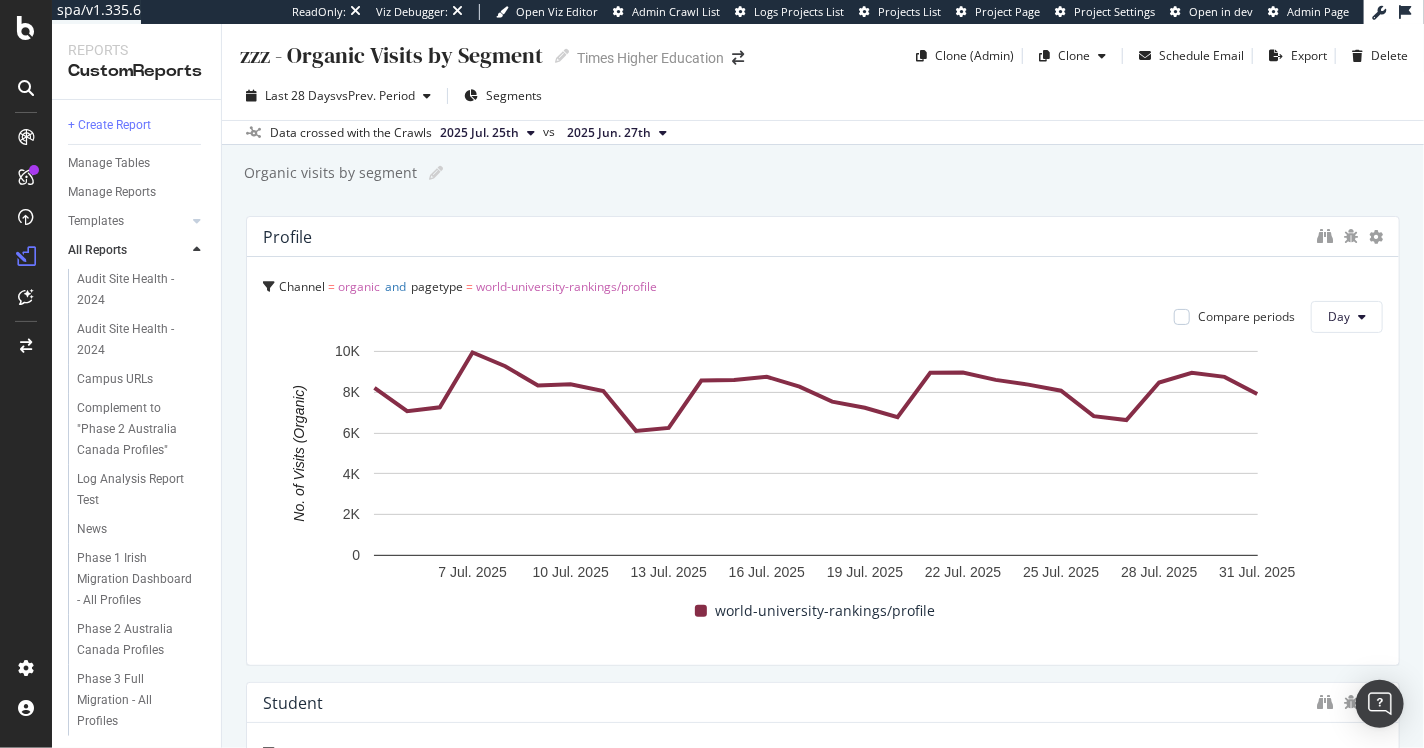 click on "Organic visits by segment" at bounding box center (329, 173) 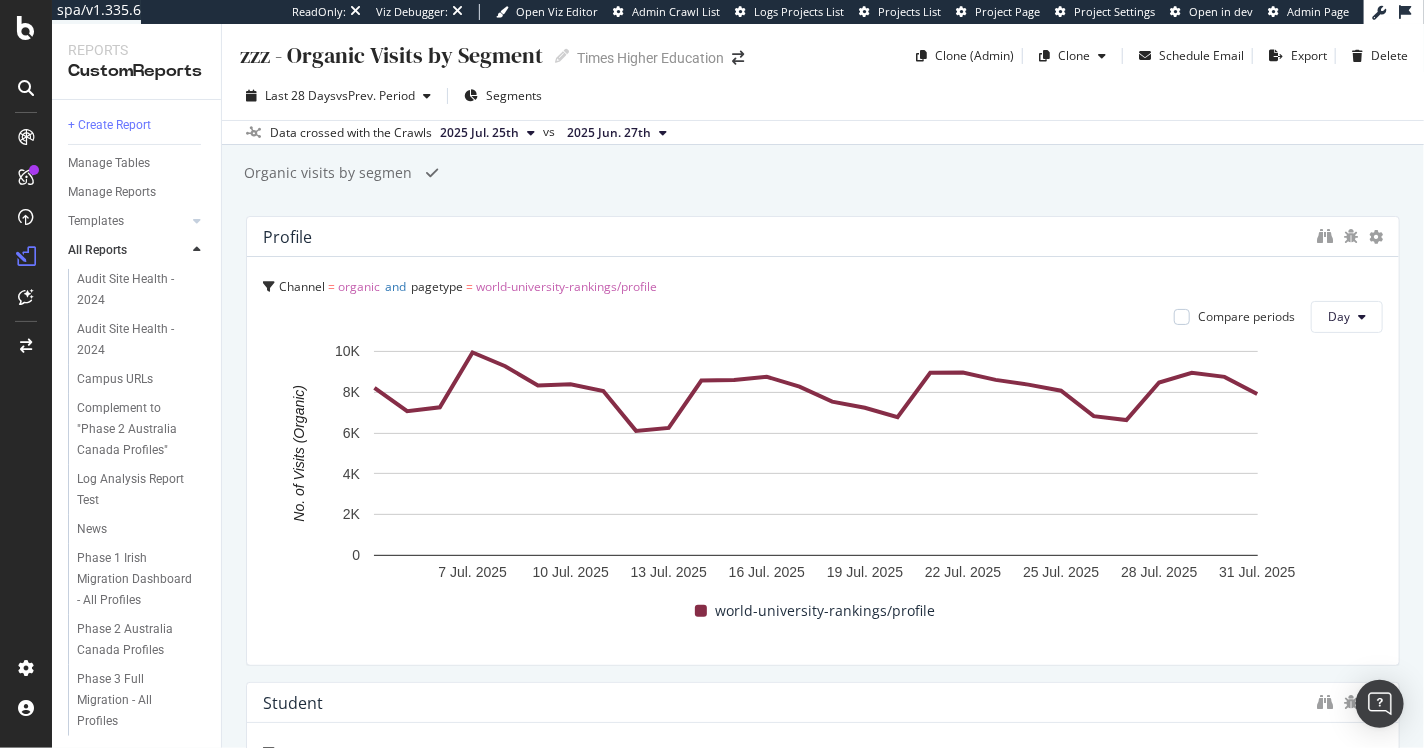 click on "Organic visits by segment" at bounding box center [328, 173] 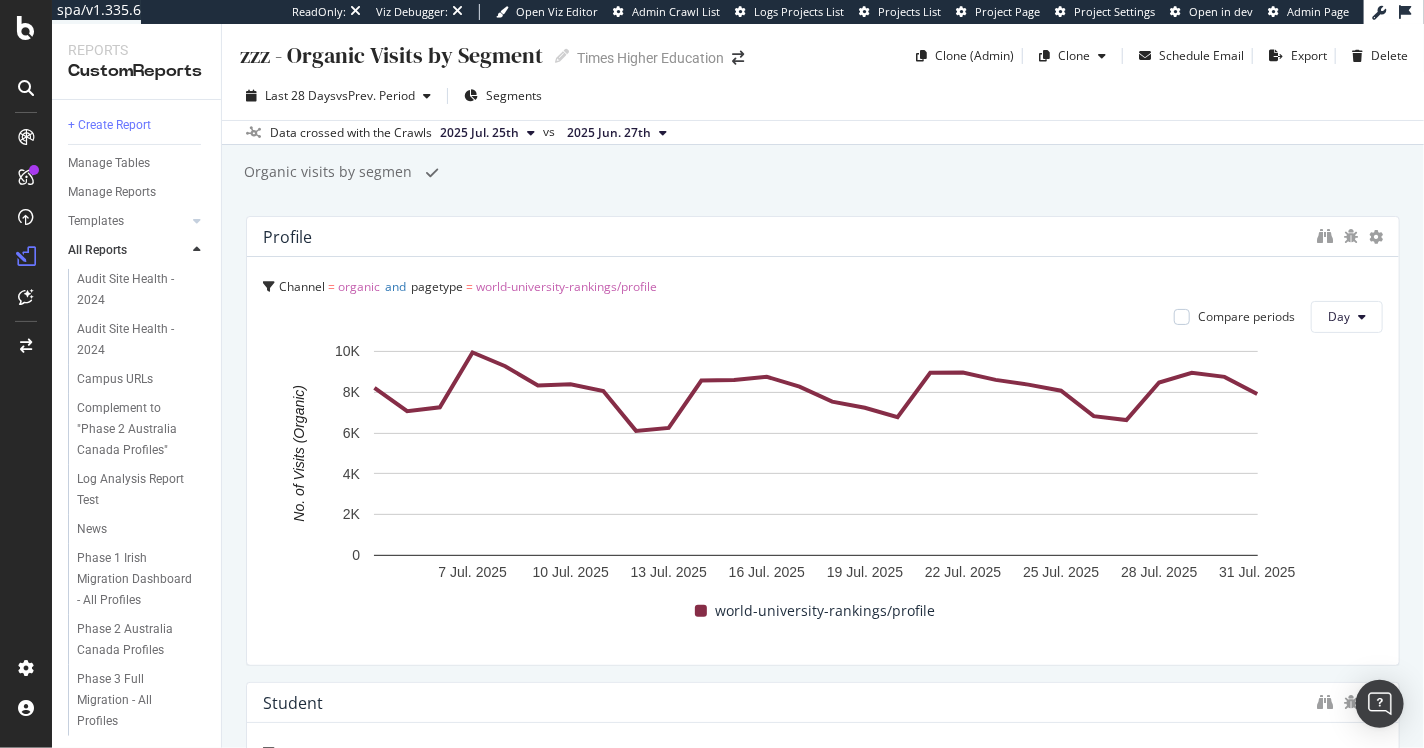 click on "Organic visits by segment" at bounding box center (328, 173) 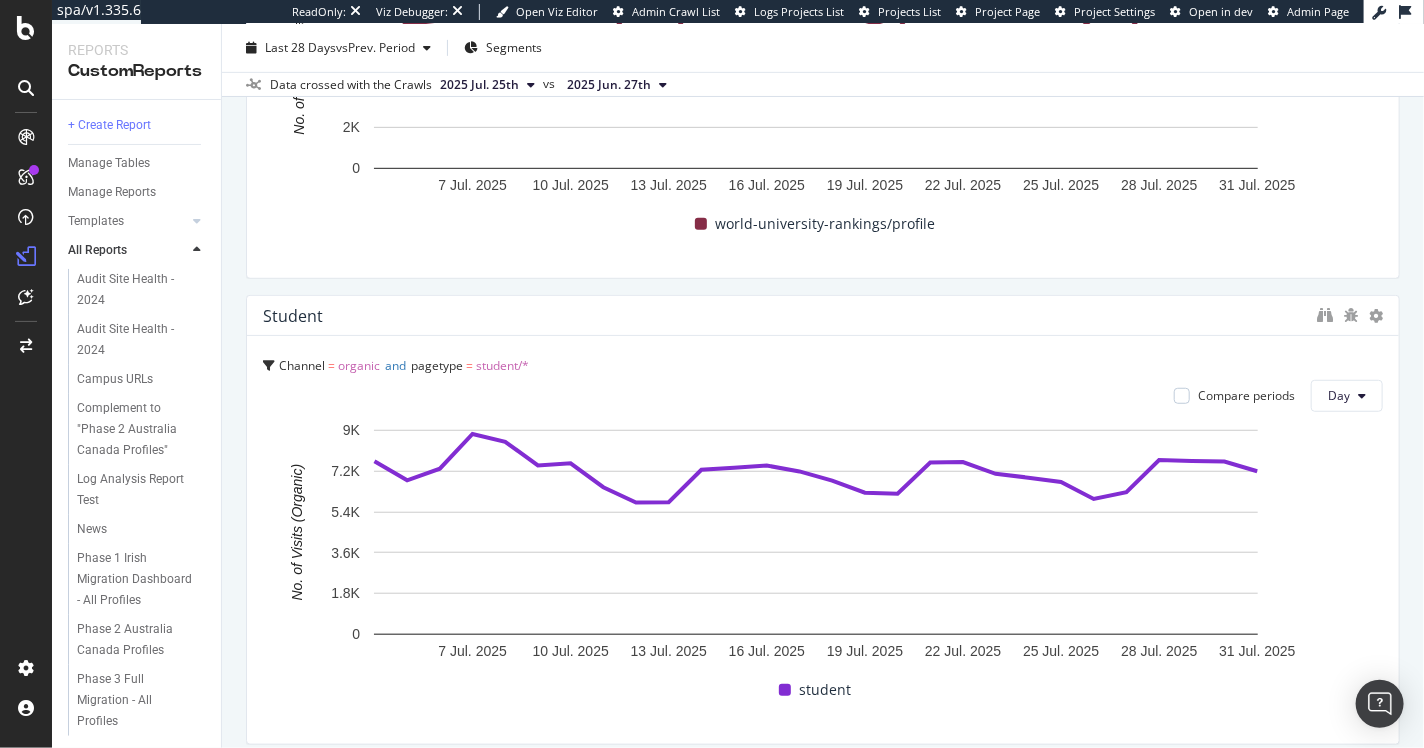 scroll, scrollTop: 0, scrollLeft: 0, axis: both 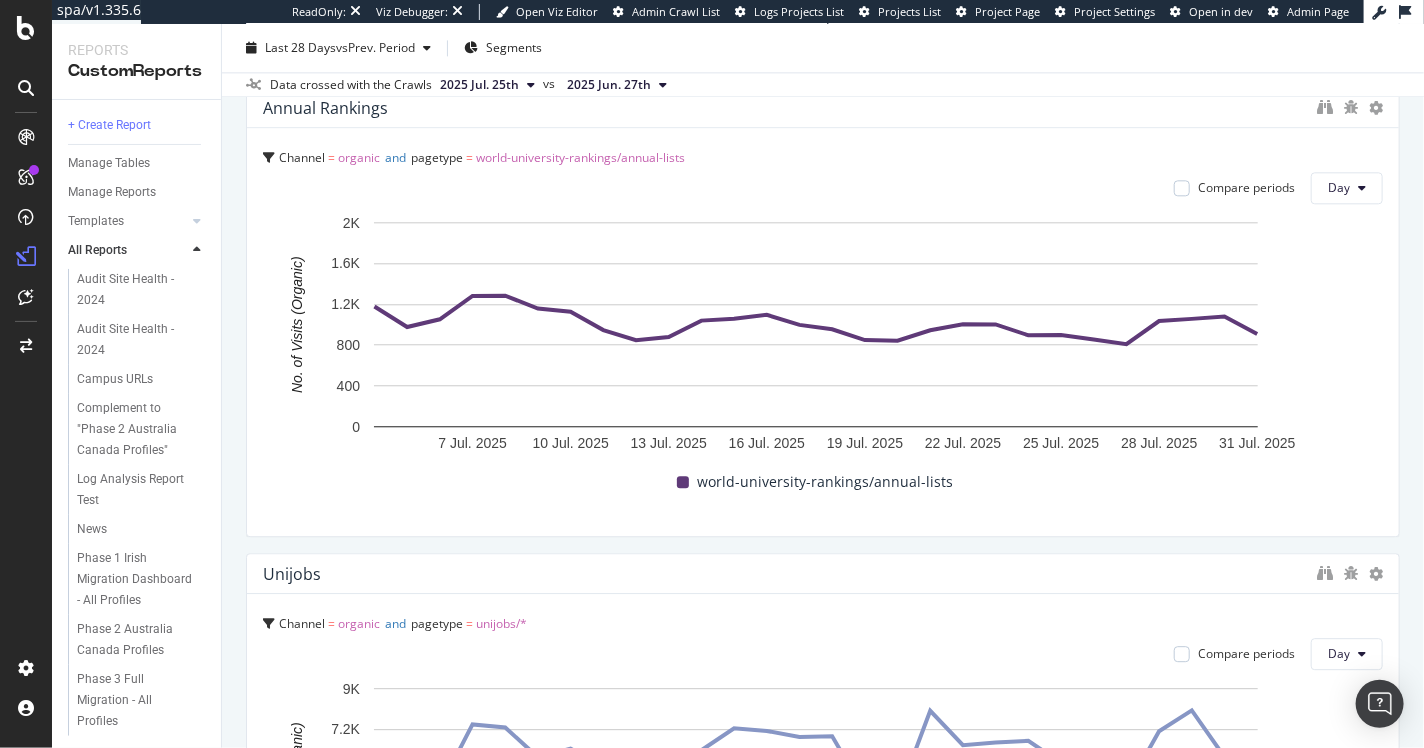 click on "world-university-rankings/annual-lists" at bounding box center [580, 157] 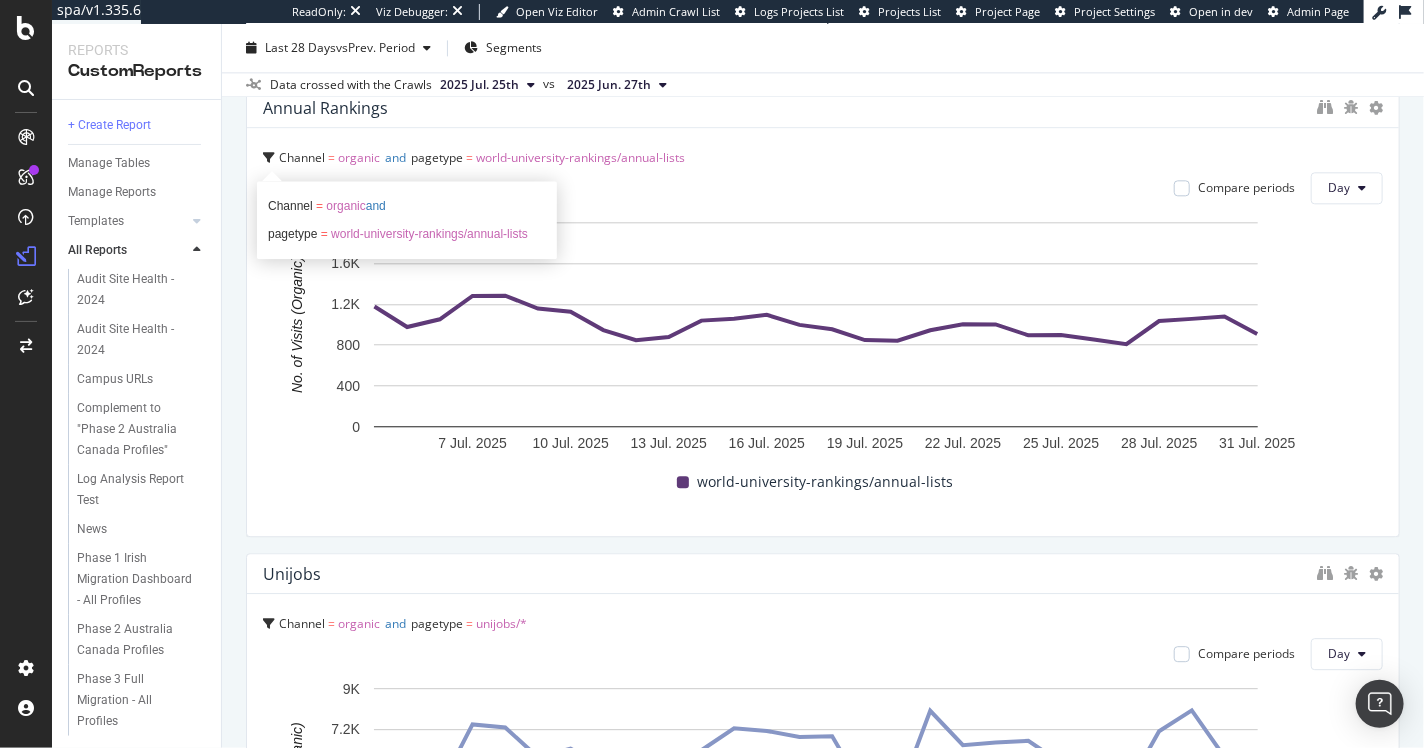 click on "Channel   =     organic  and  pagetype   =     world-university-rankings/annual-lists Channel   =     organic  and  pagetype   =     world-university-rankings/annual-lists" at bounding box center [823, 158] 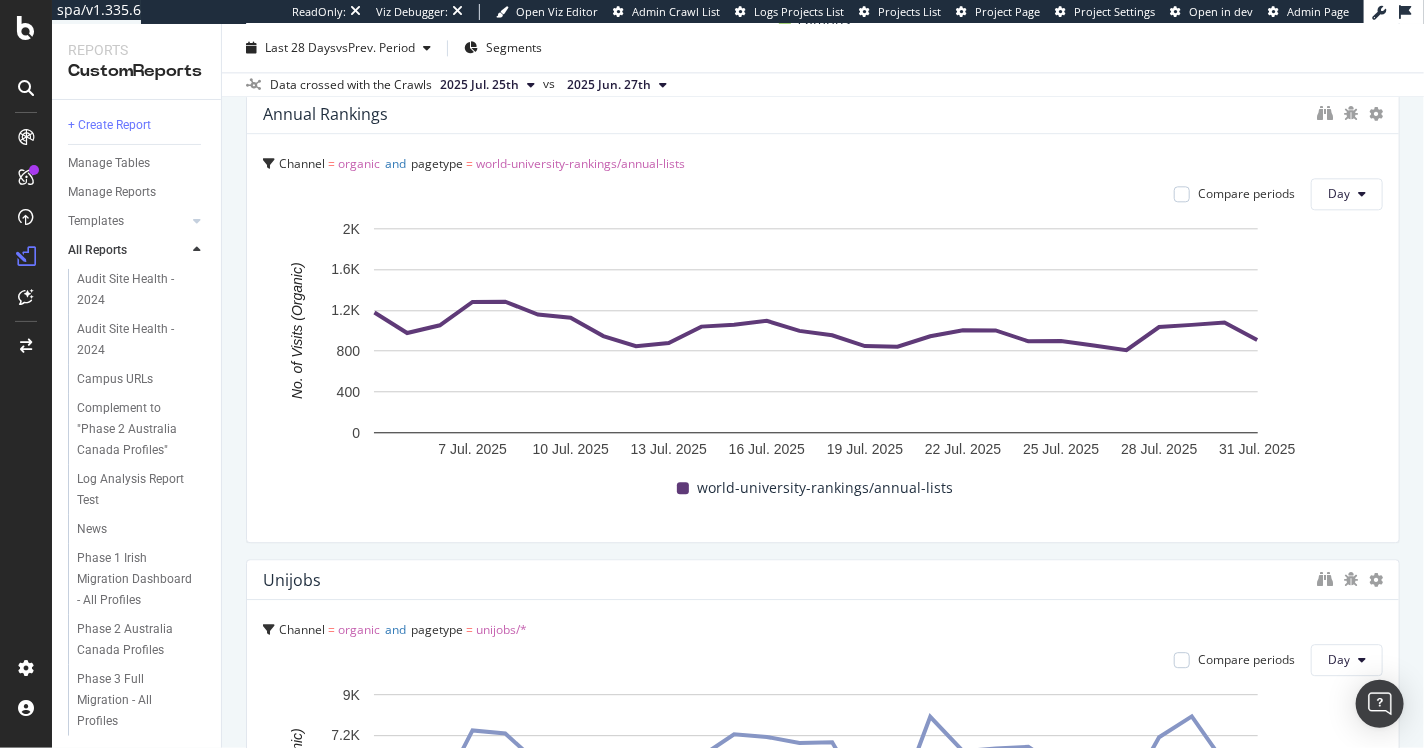 scroll, scrollTop: 2297, scrollLeft: 0, axis: vertical 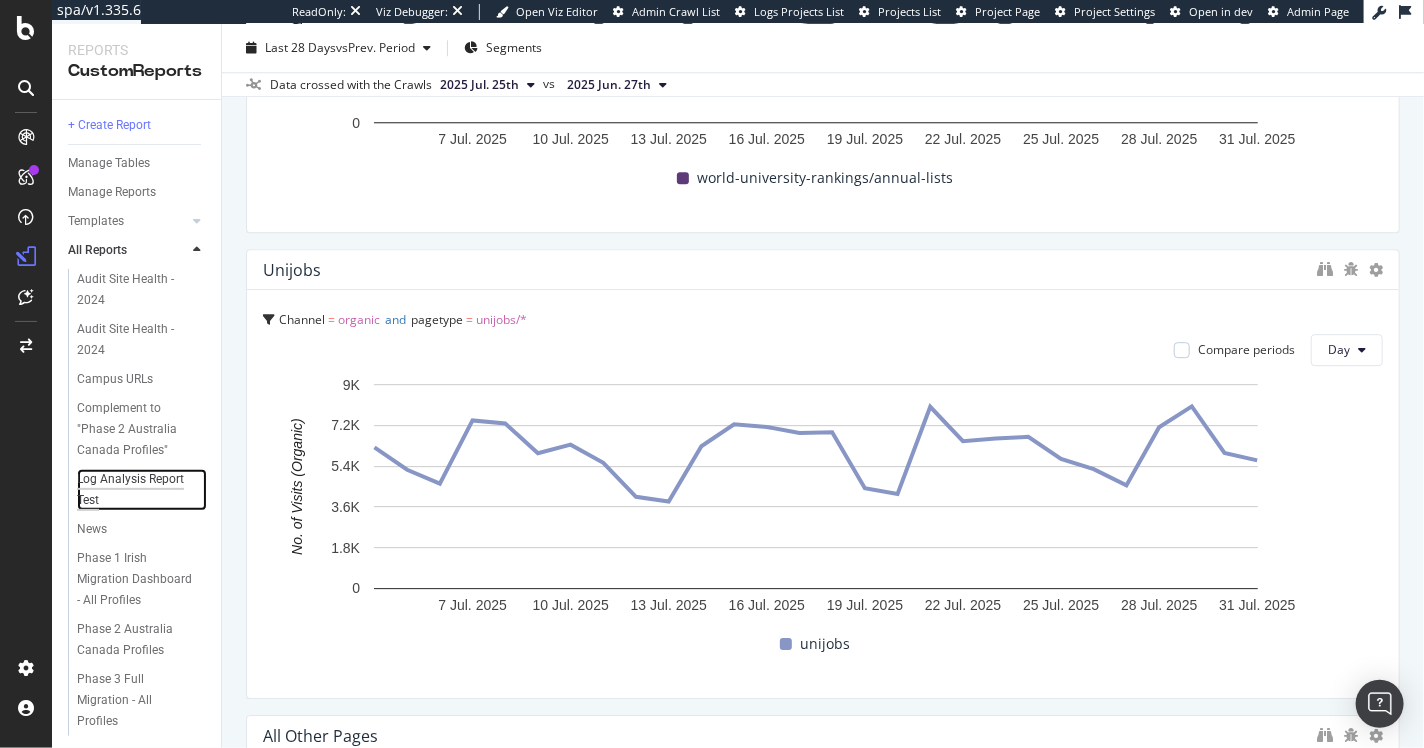 click on "Log Analysis Report Test" at bounding box center [133, 490] 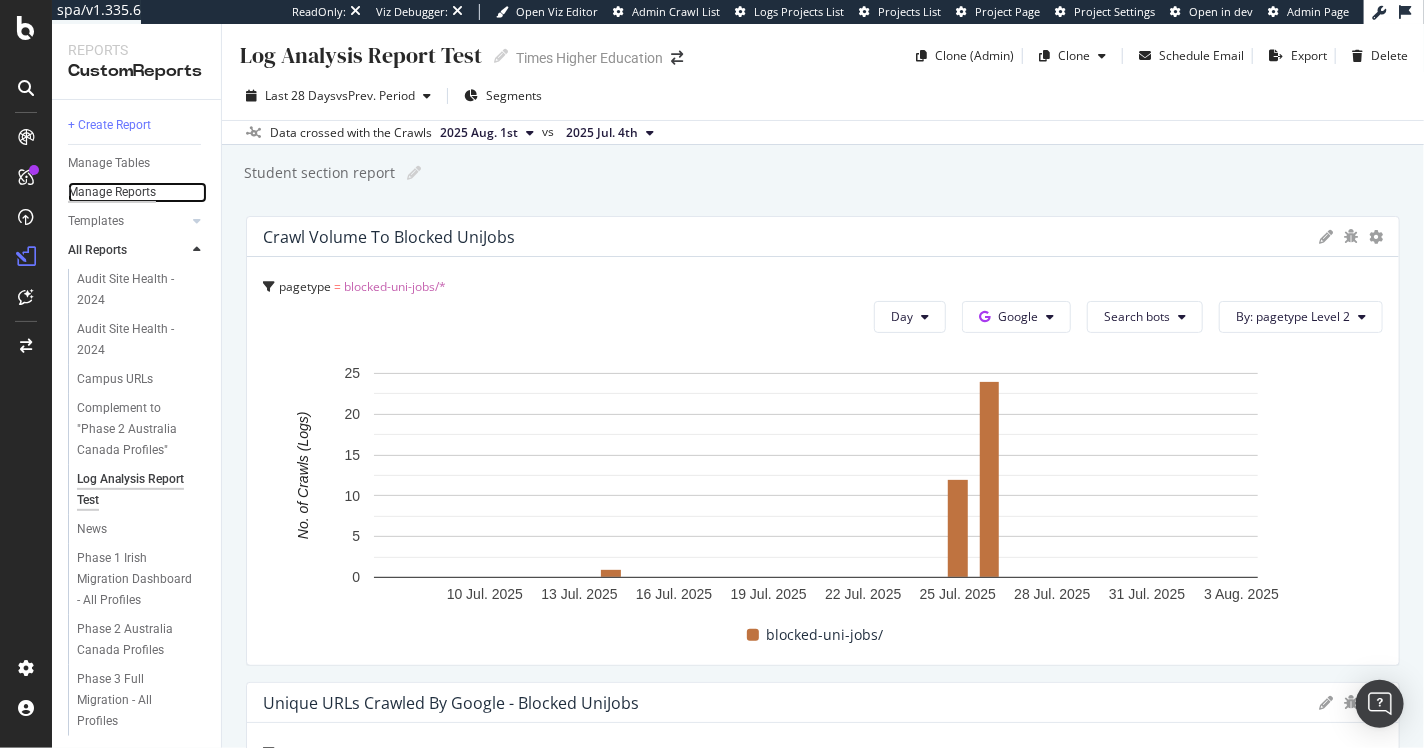 click on "Manage Reports" at bounding box center (112, 192) 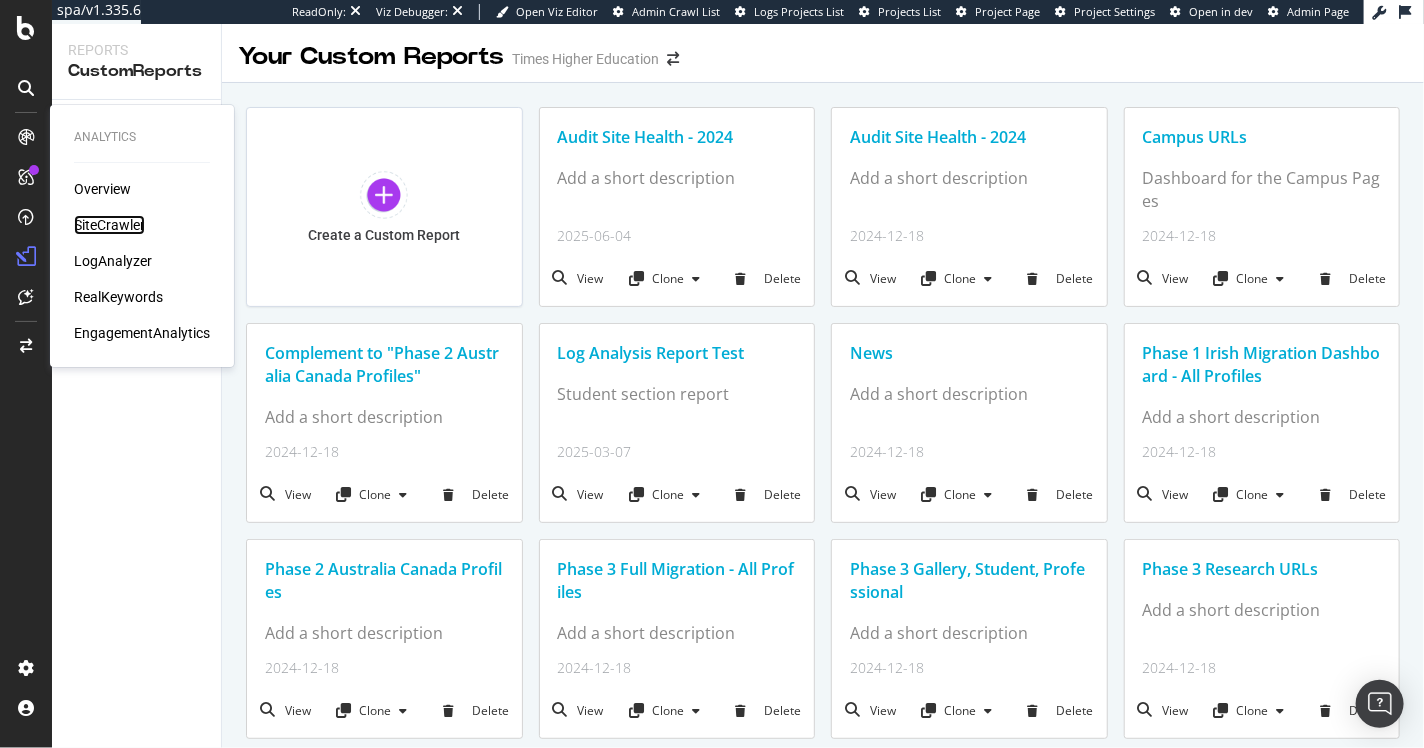 click on "SiteCrawler" at bounding box center [109, 225] 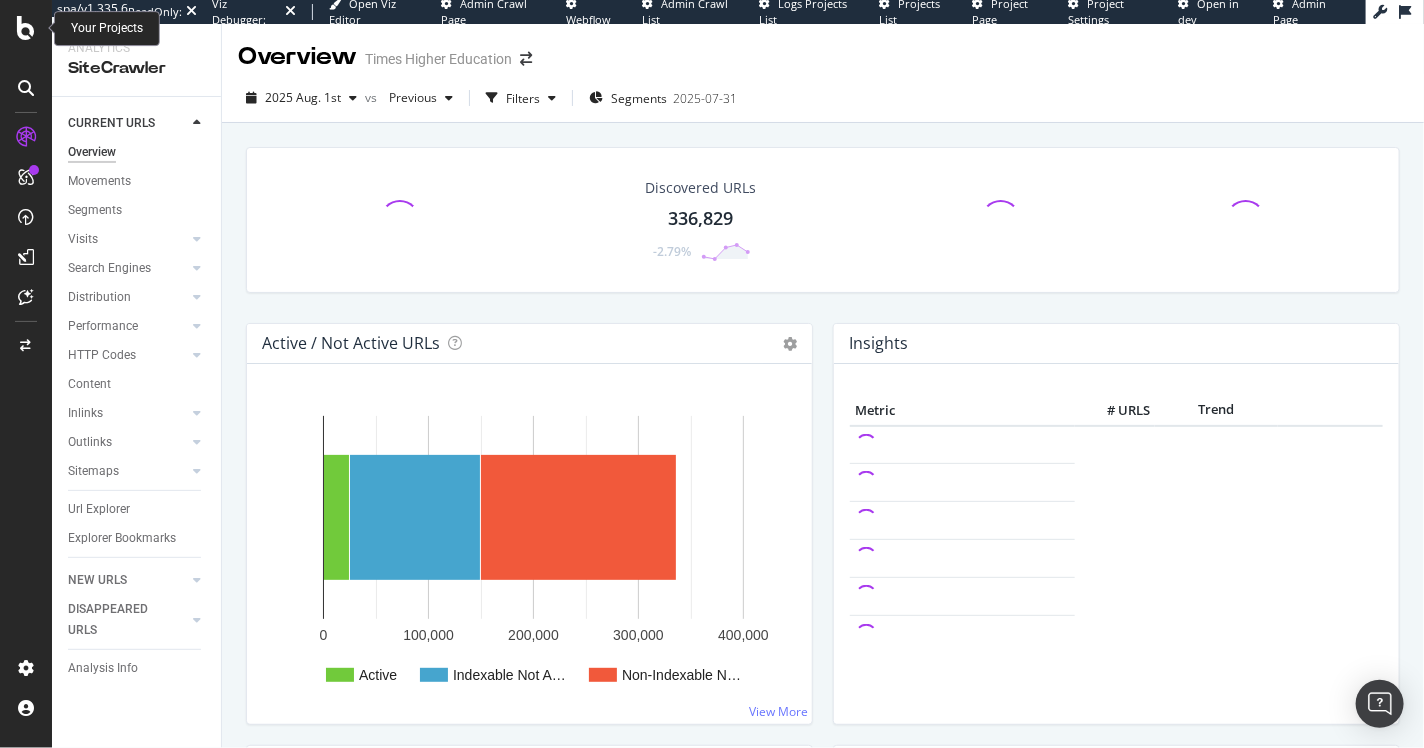 click at bounding box center [26, 28] 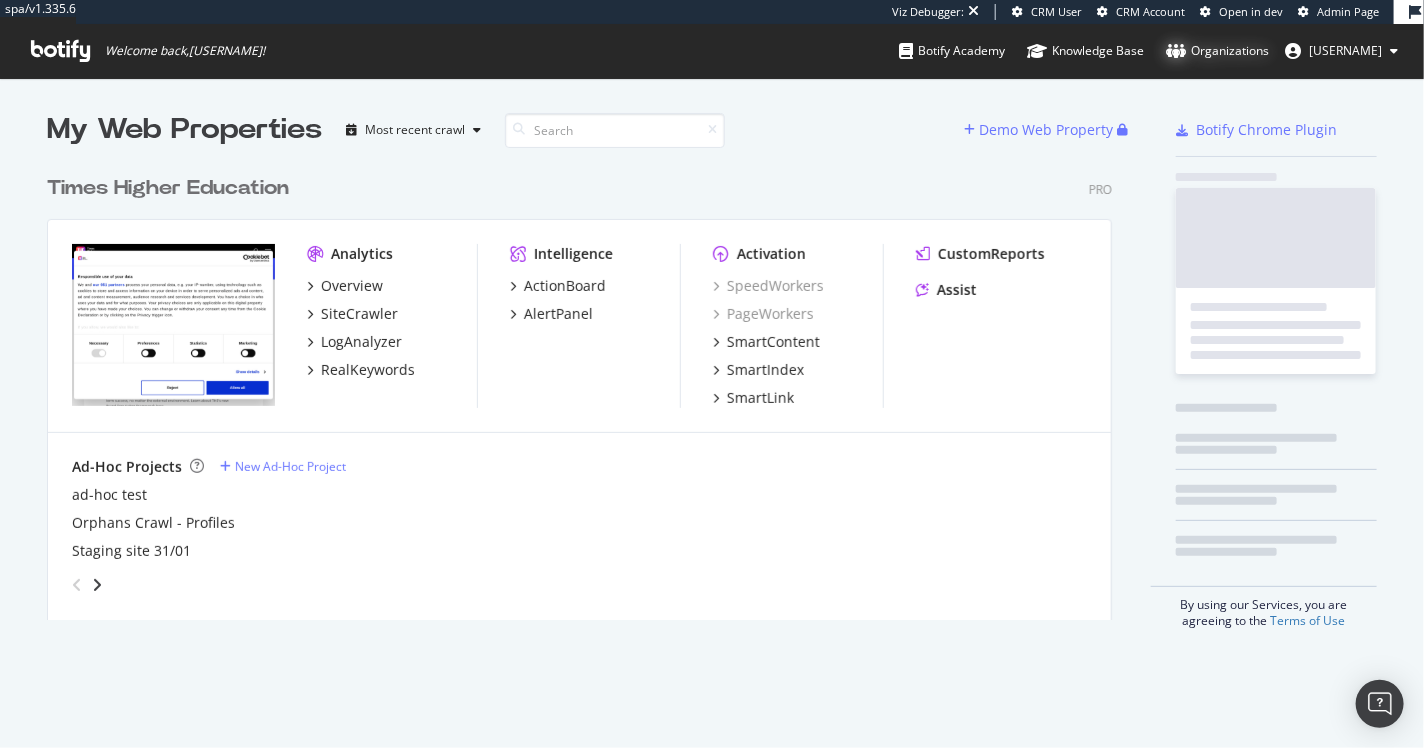 scroll, scrollTop: 17, scrollLeft: 17, axis: both 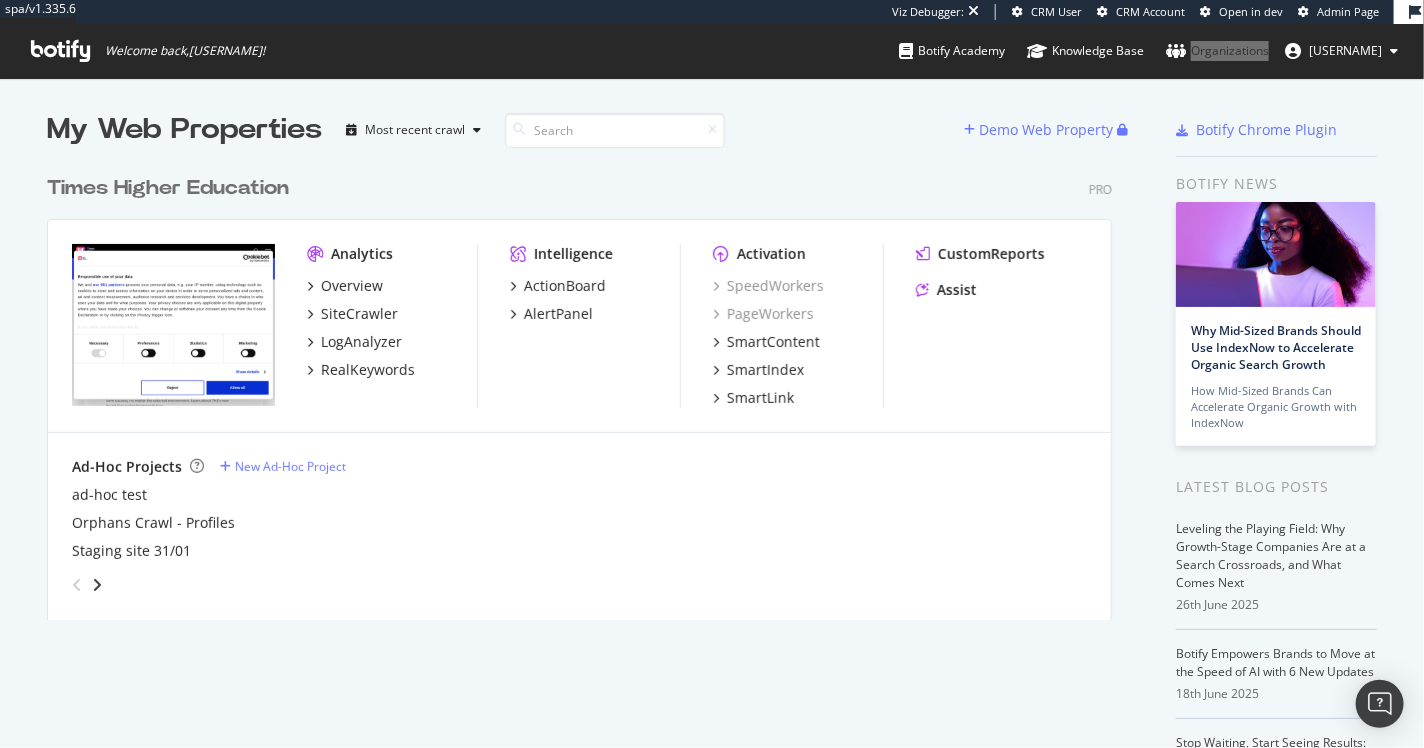 click on "Times Higher Education" at bounding box center (168, 188) 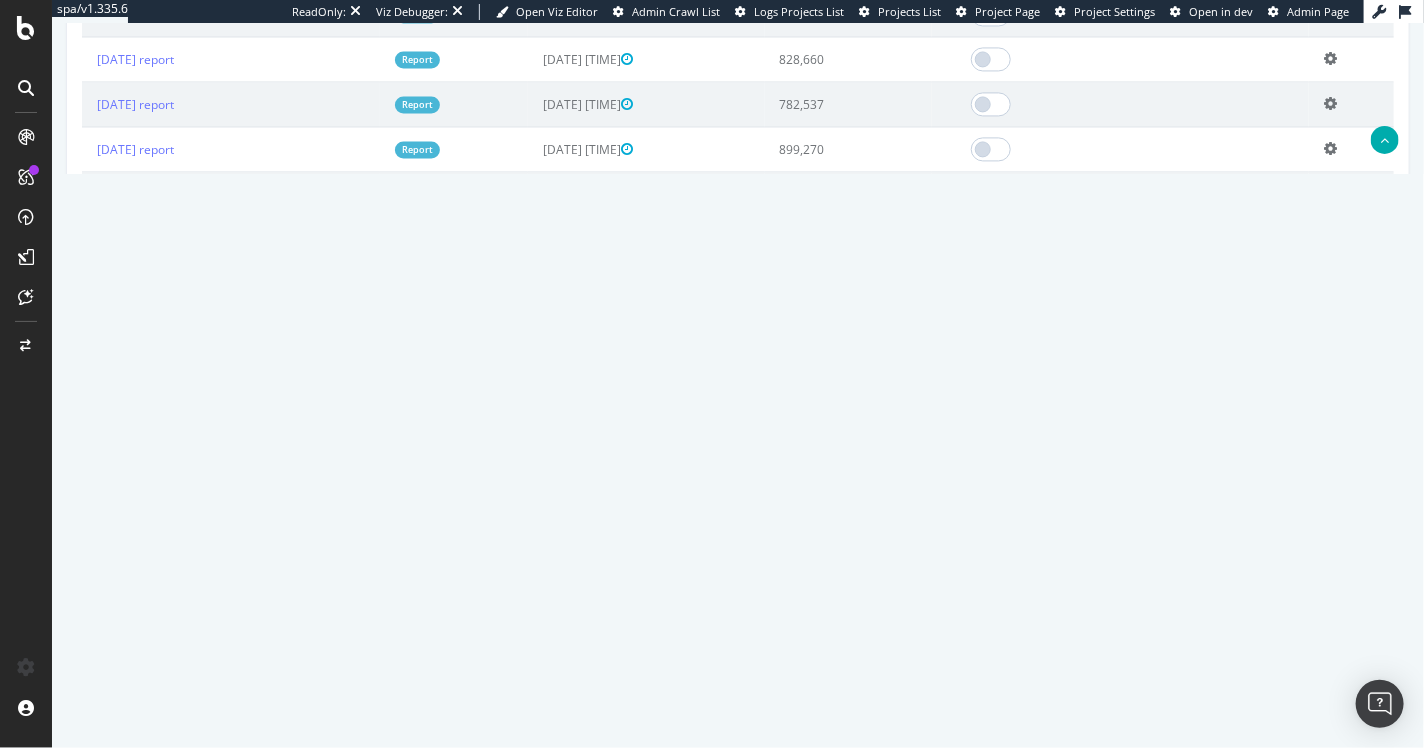 scroll, scrollTop: 1105, scrollLeft: 0, axis: vertical 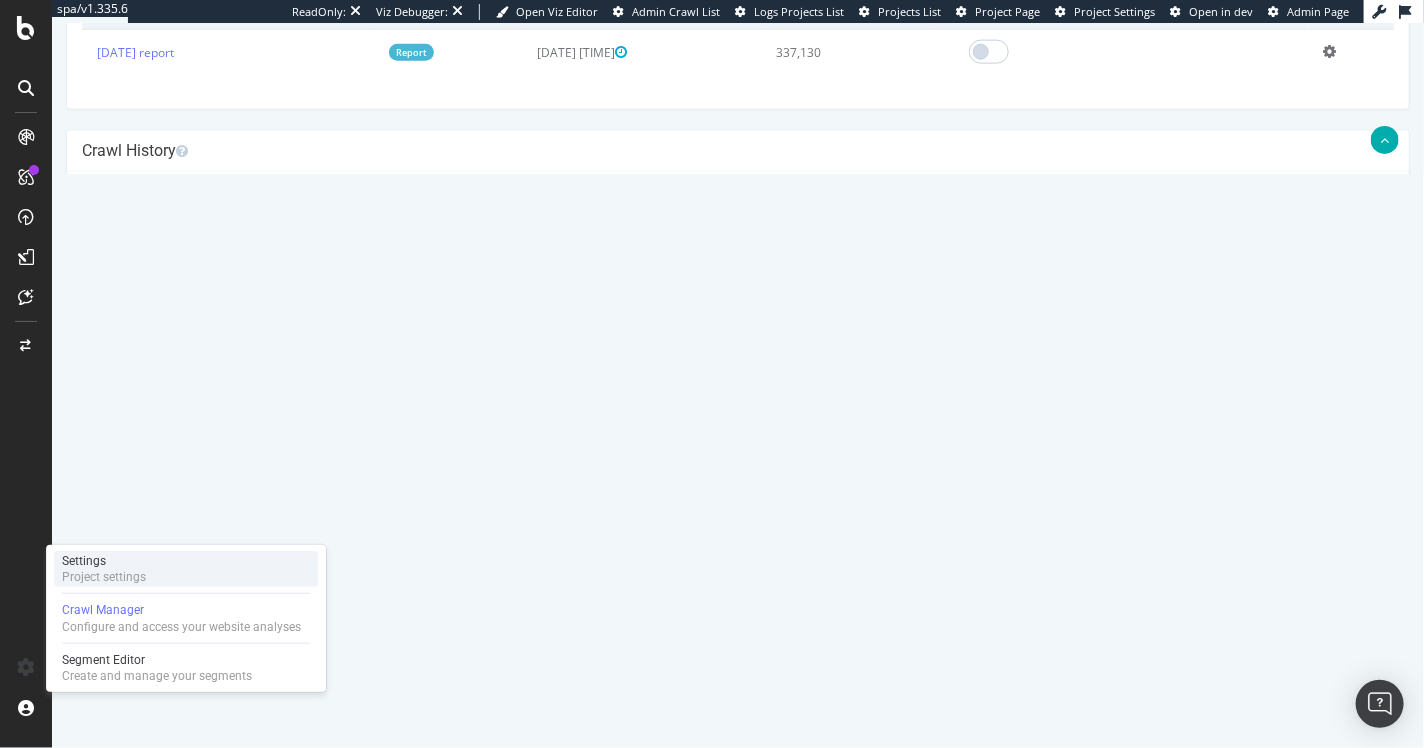 click on "Project settings" at bounding box center (104, 577) 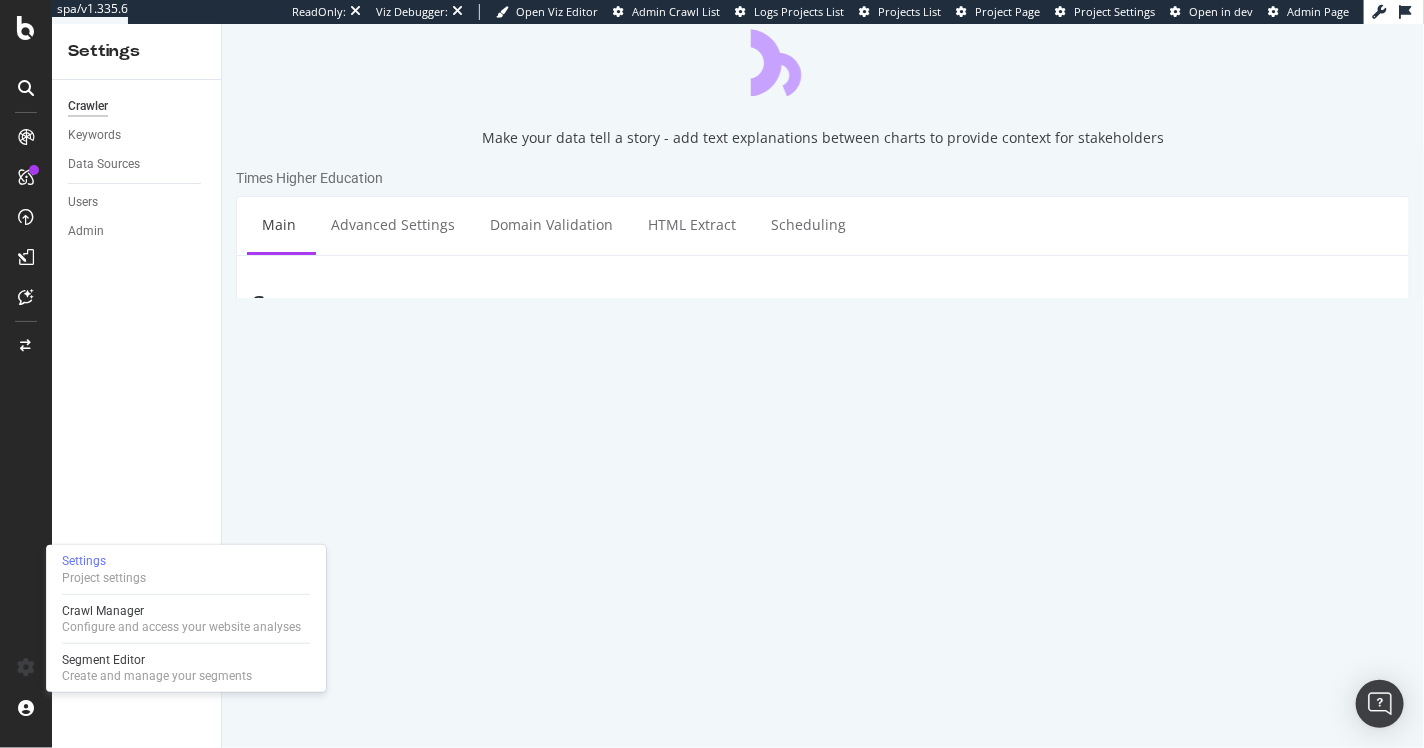 scroll, scrollTop: 0, scrollLeft: 0, axis: both 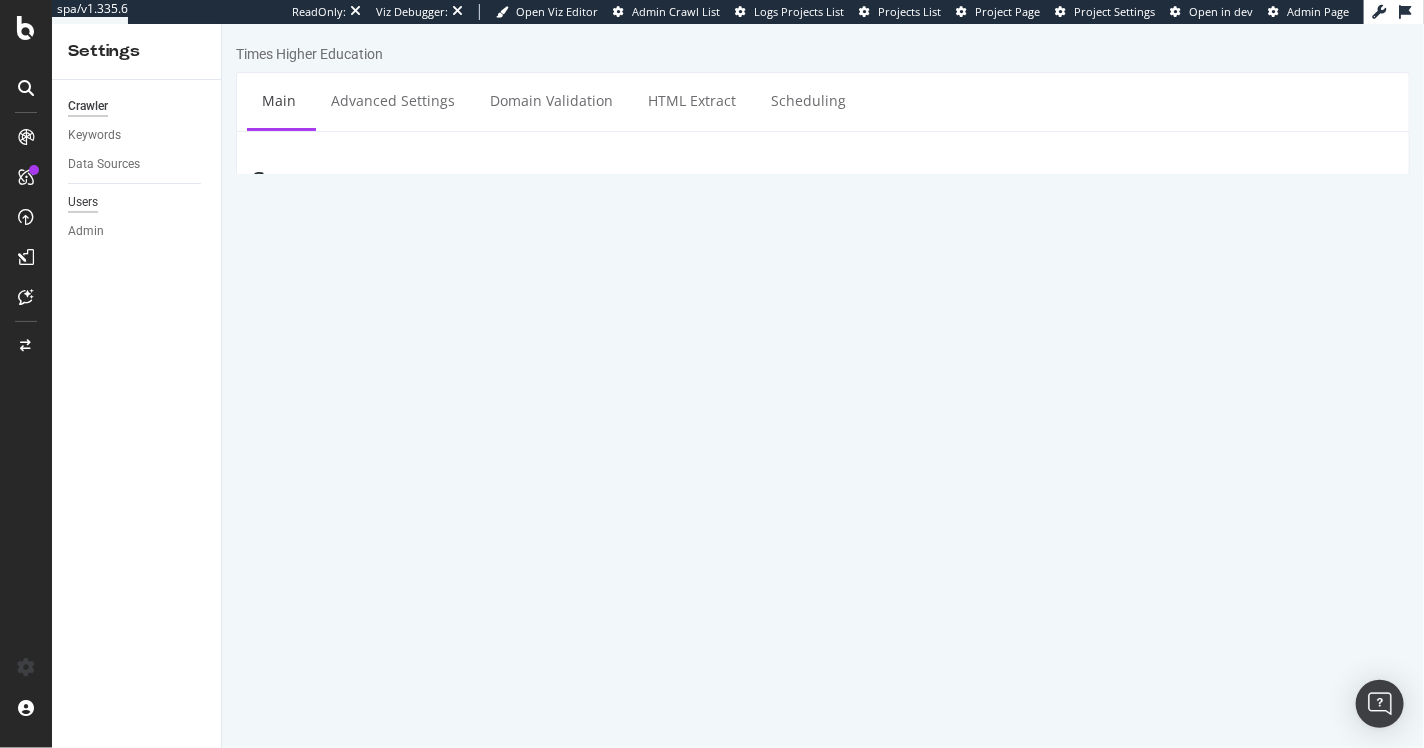 click on "Users" at bounding box center [83, 202] 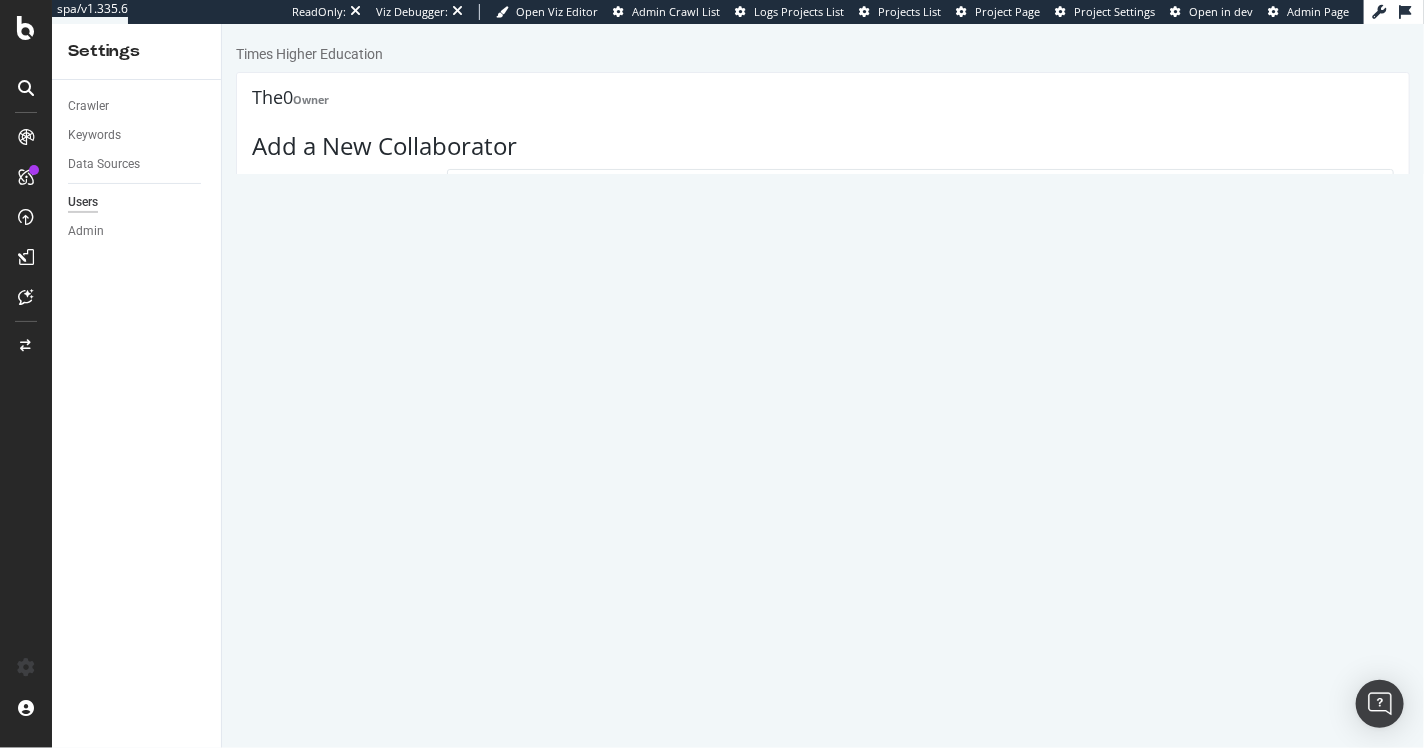 scroll, scrollTop: 0, scrollLeft: 0, axis: both 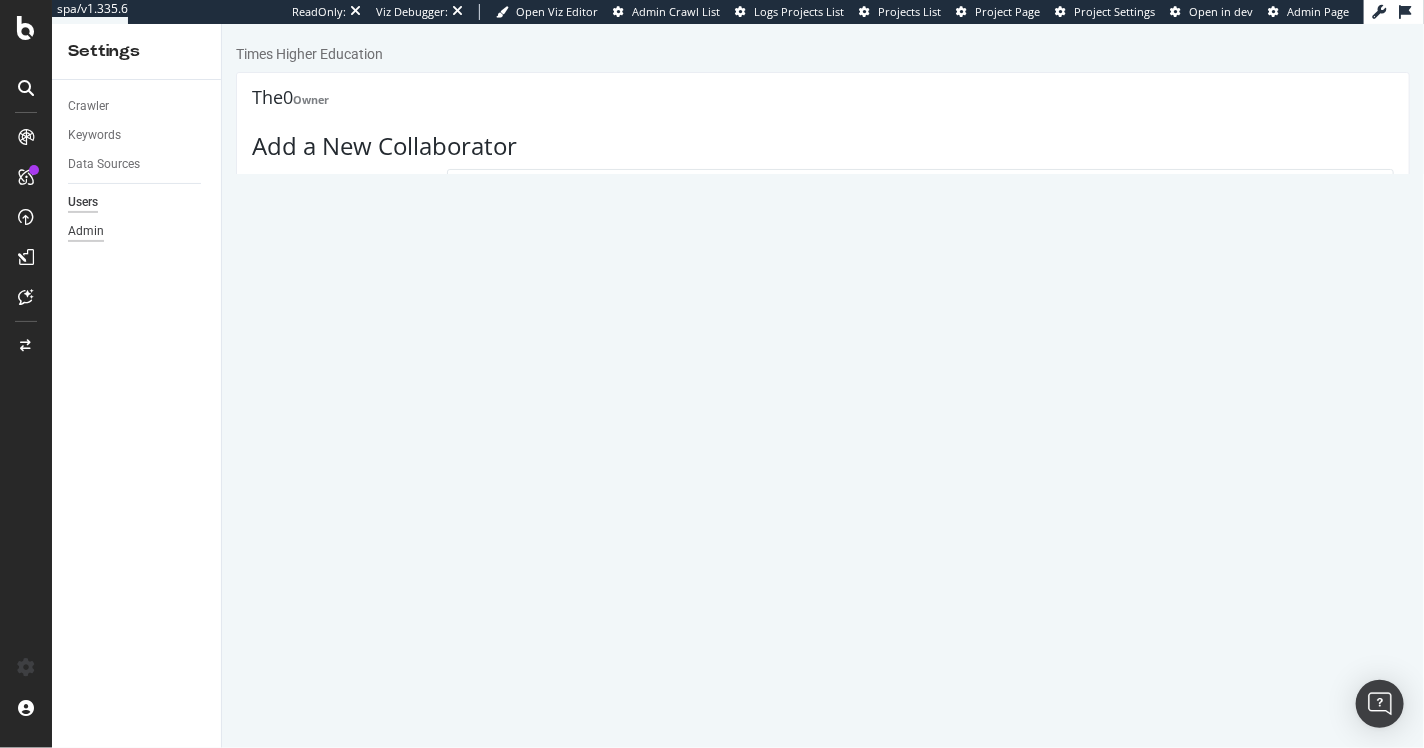 click on "Admin" at bounding box center [86, 231] 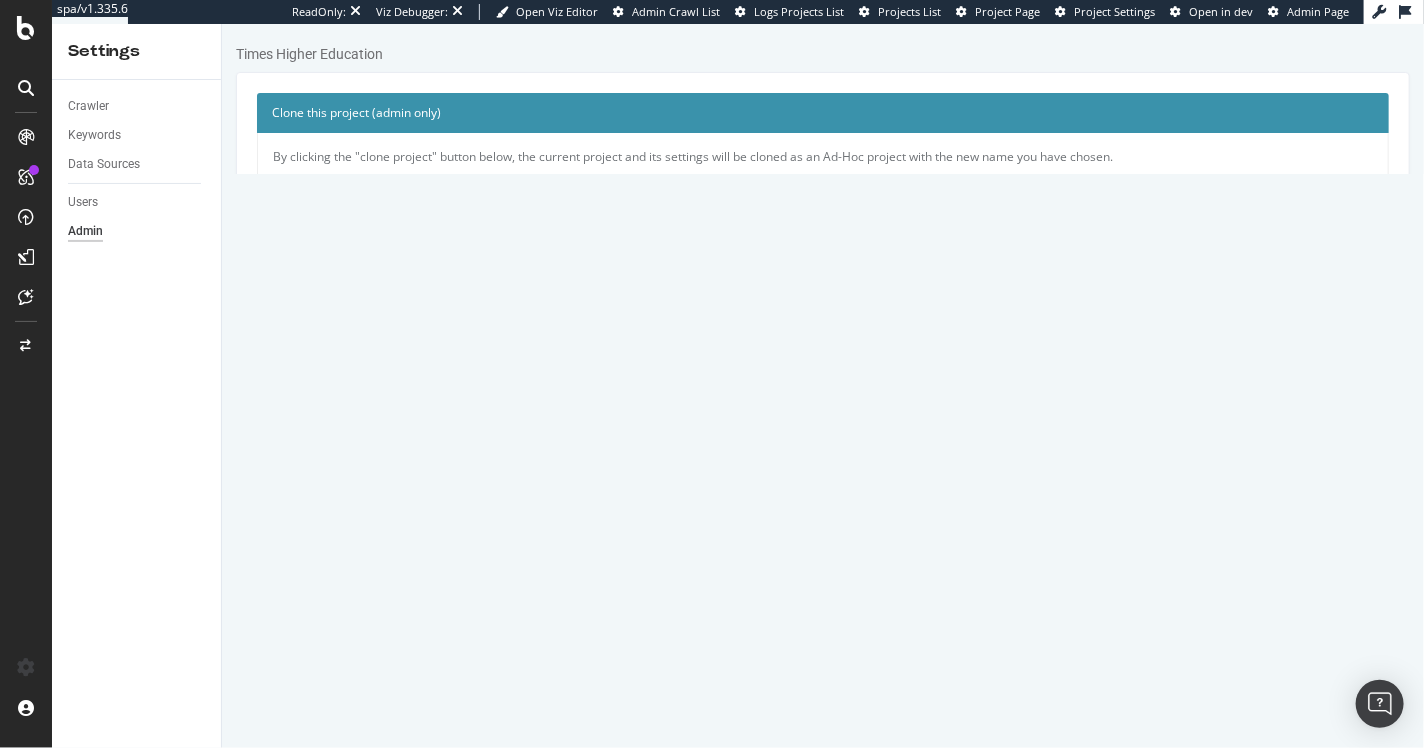 scroll, scrollTop: 30, scrollLeft: 0, axis: vertical 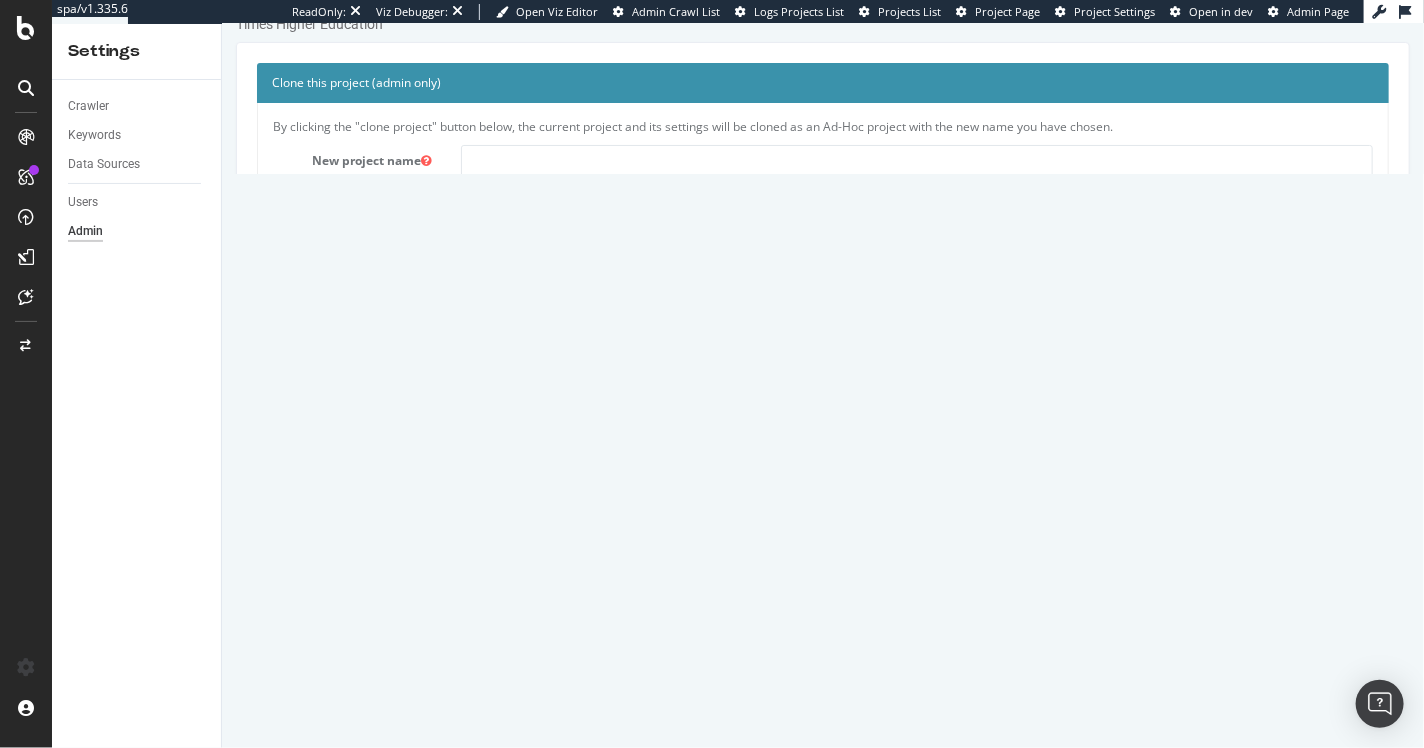 click on "Deleting the project will remove all analyses and reports in it.
The following Ad-Hoc projects will also be deleted:" at bounding box center [822, 385] 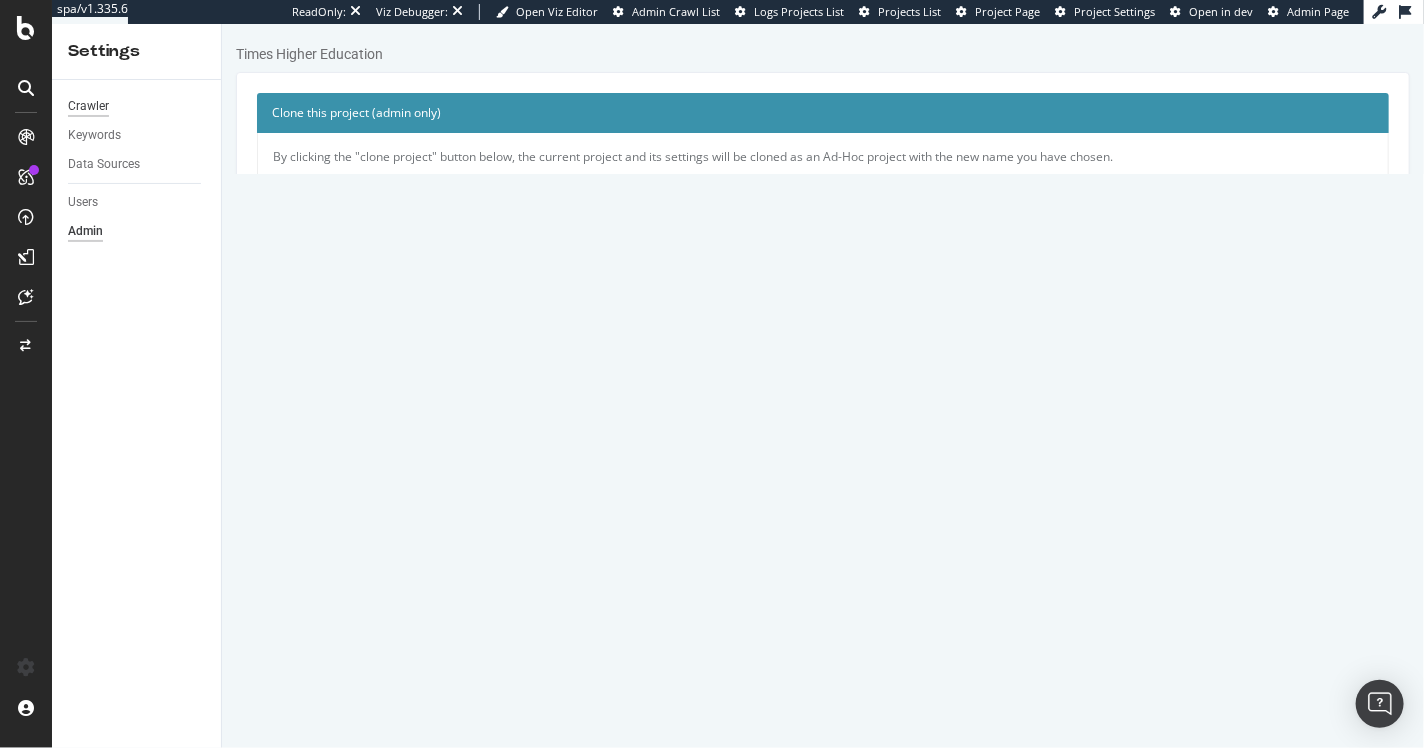 click on "Crawler" at bounding box center (88, 106) 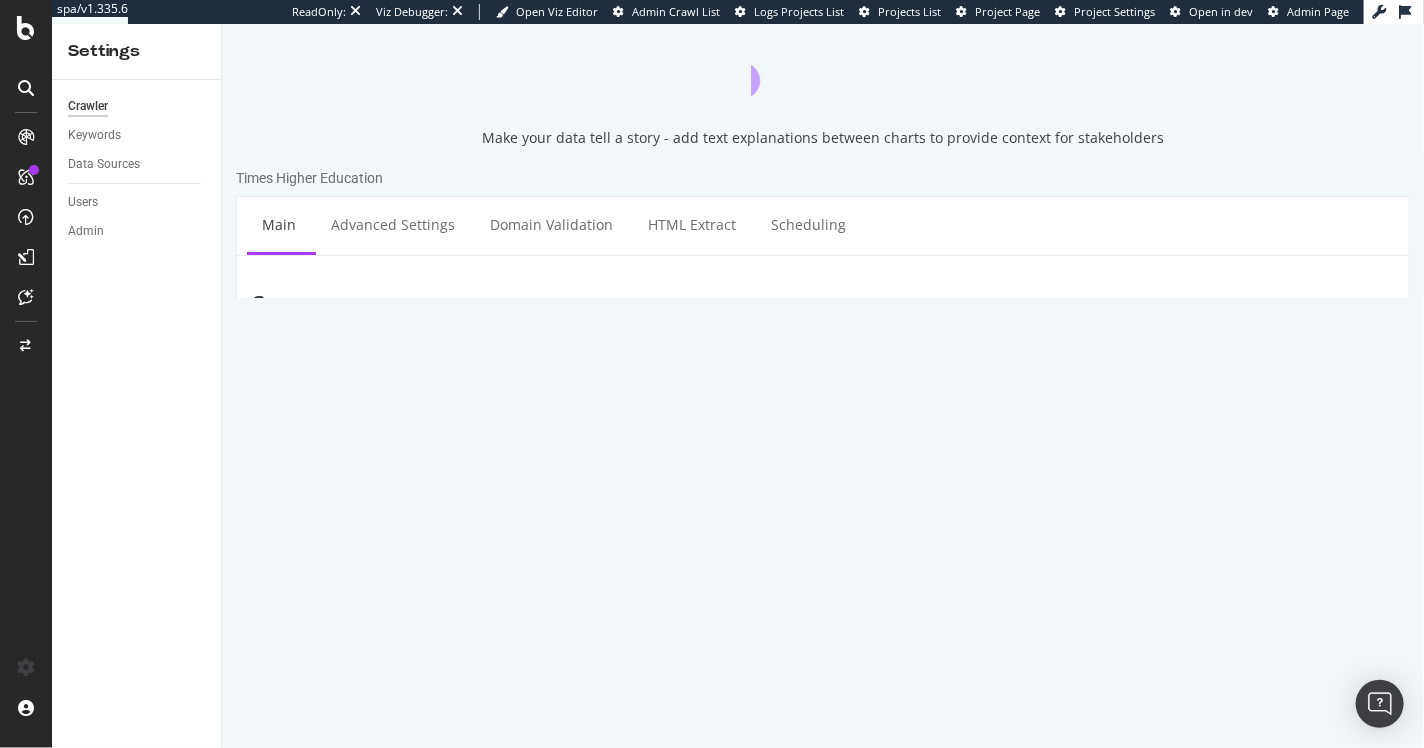 scroll, scrollTop: 0, scrollLeft: 0, axis: both 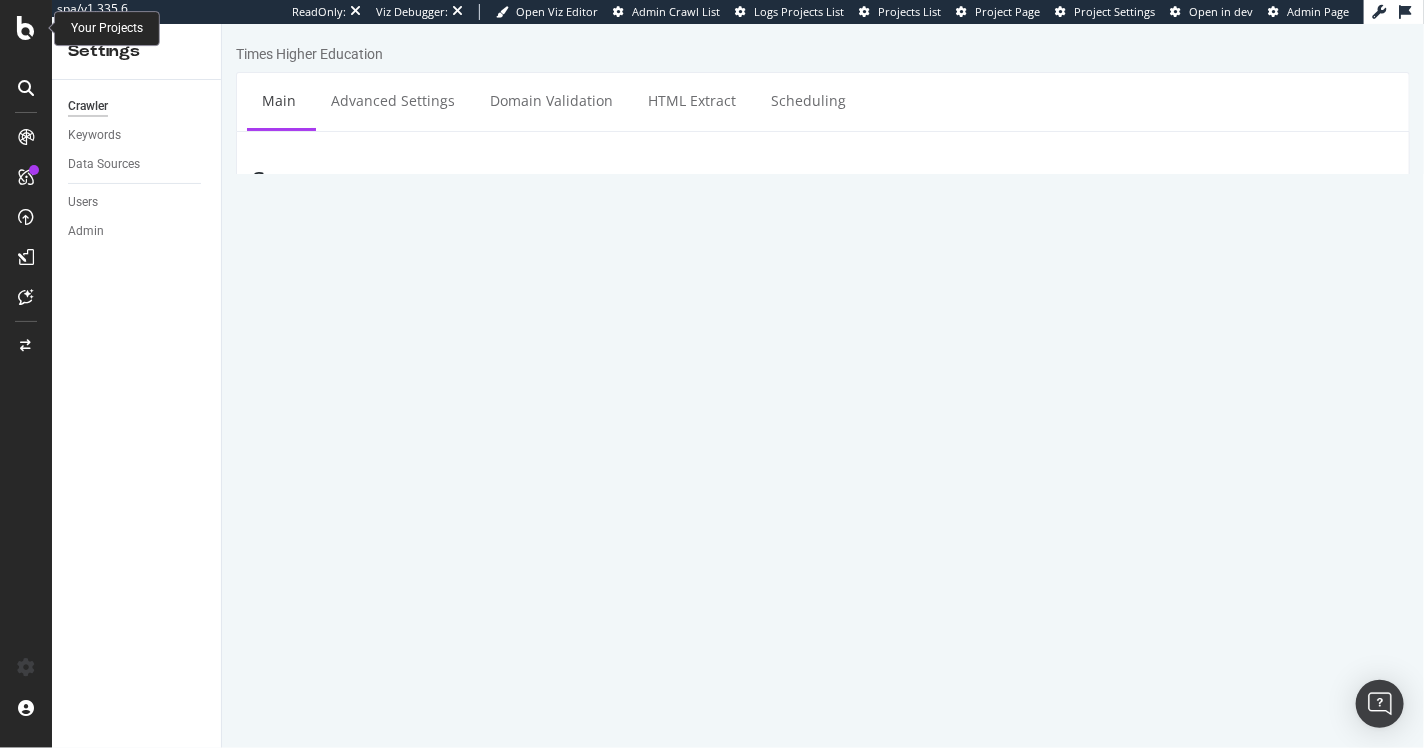 click at bounding box center [26, 28] 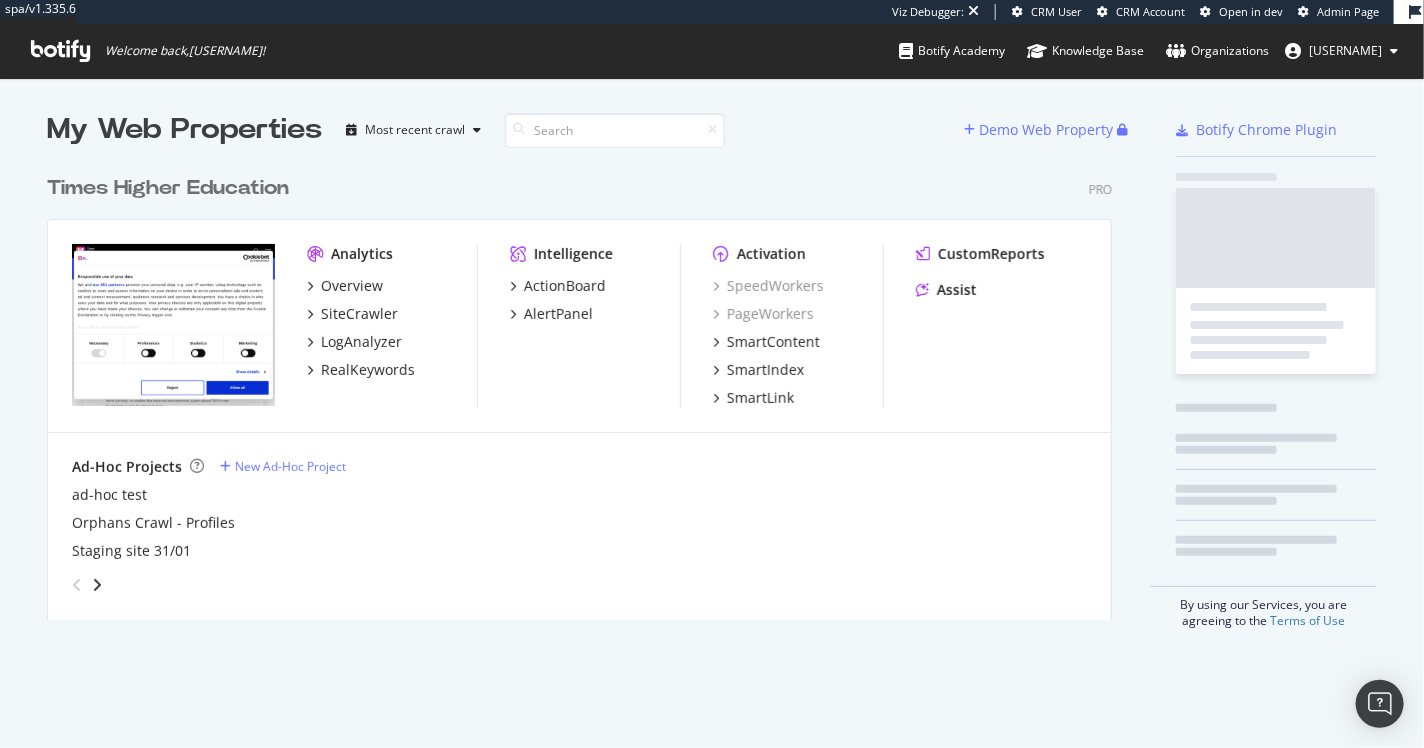 scroll, scrollTop: 17, scrollLeft: 17, axis: both 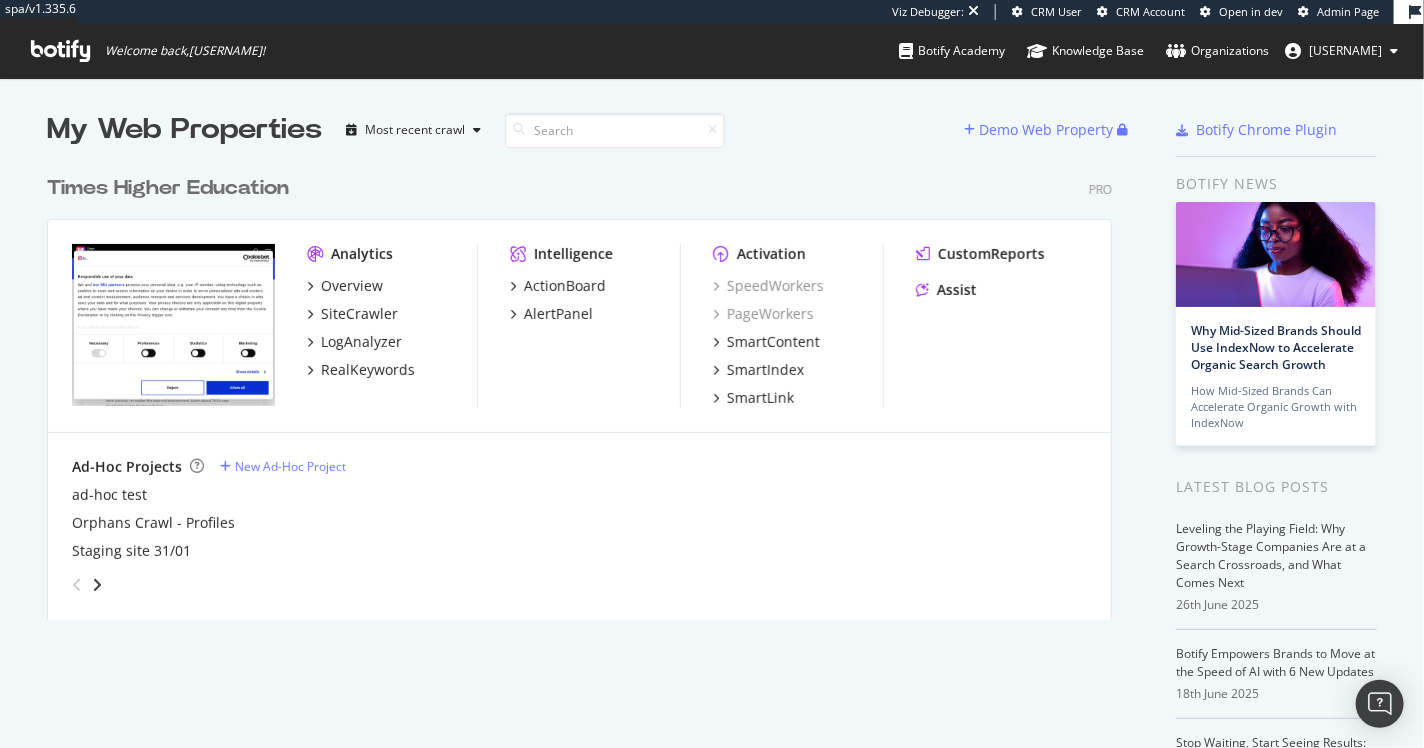 click on "[FIRST] [LAST]" at bounding box center (1345, 50) 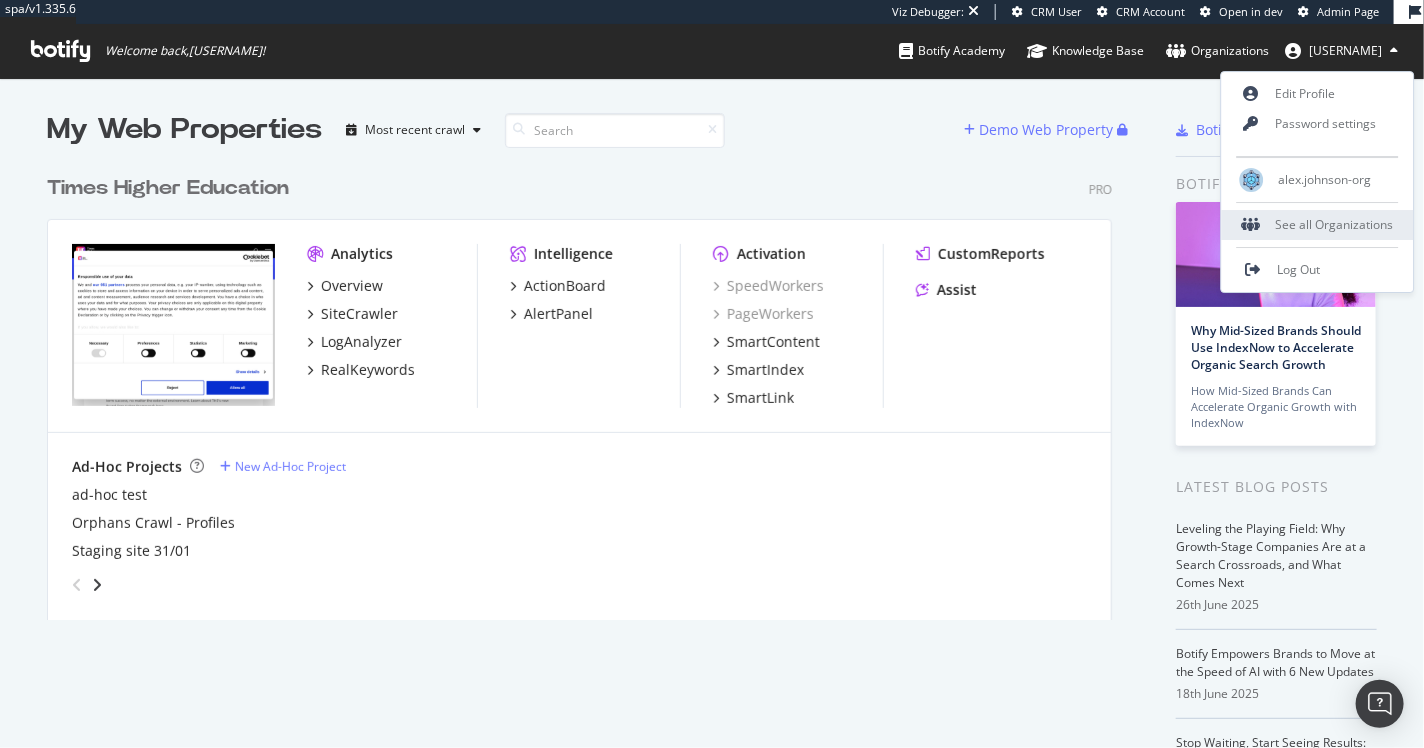 click on "See all Organizations" at bounding box center [1318, 225] 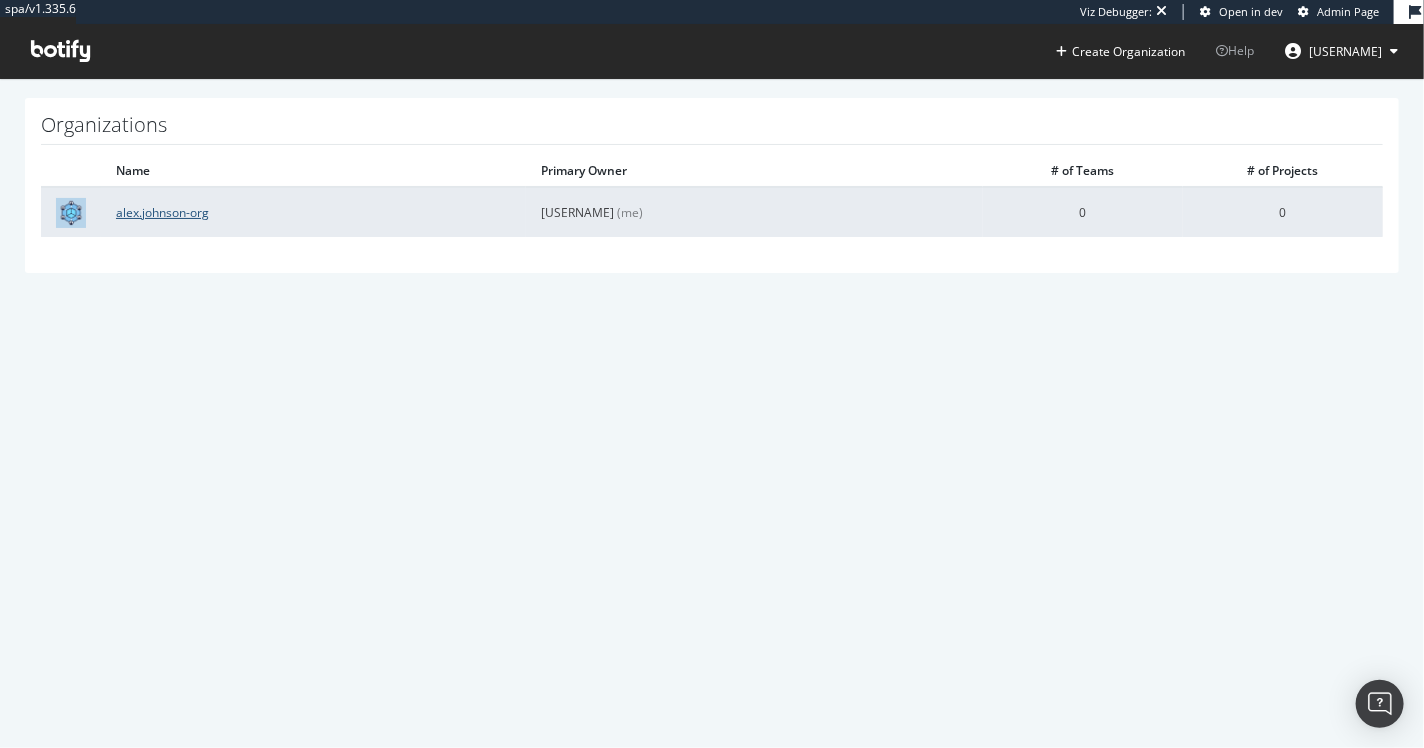 click on "alex.johnson-org" at bounding box center (162, 212) 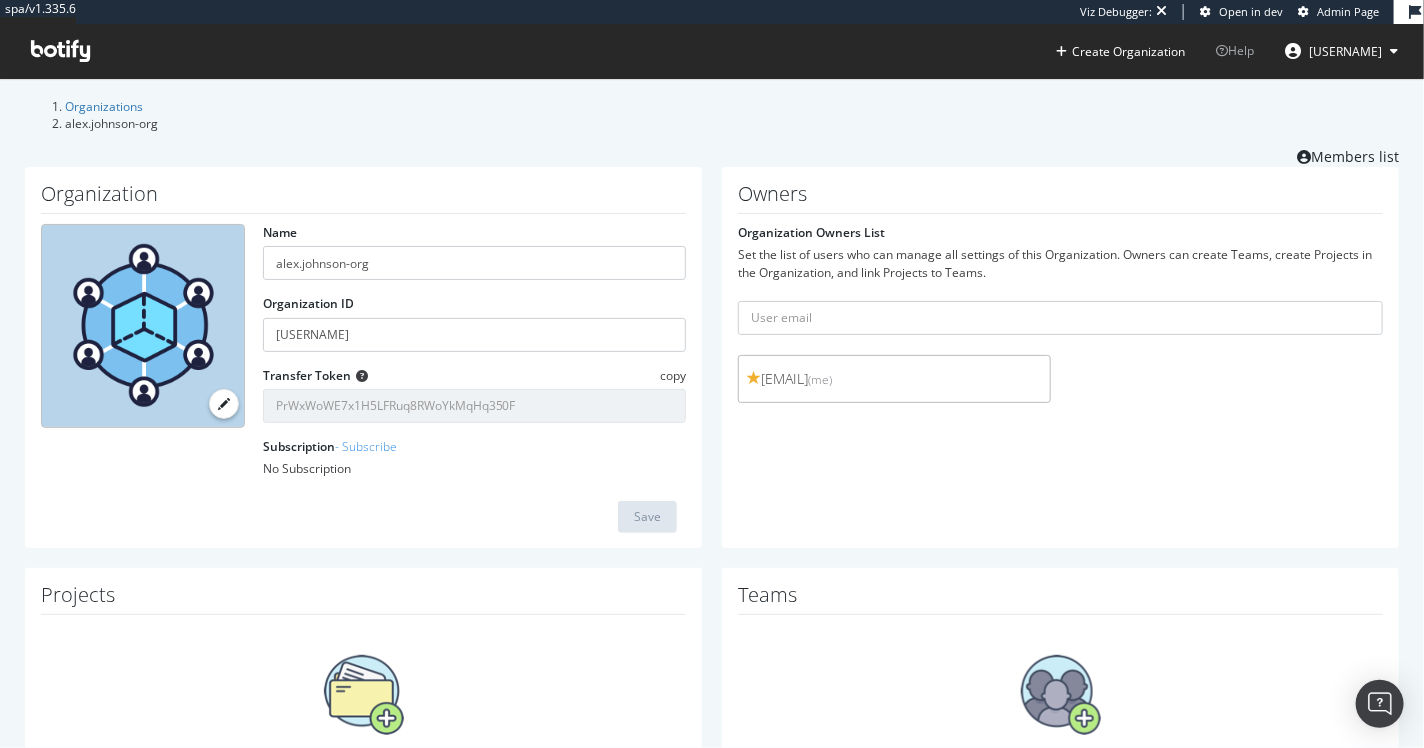 click on "No Subscription" at bounding box center [474, 468] 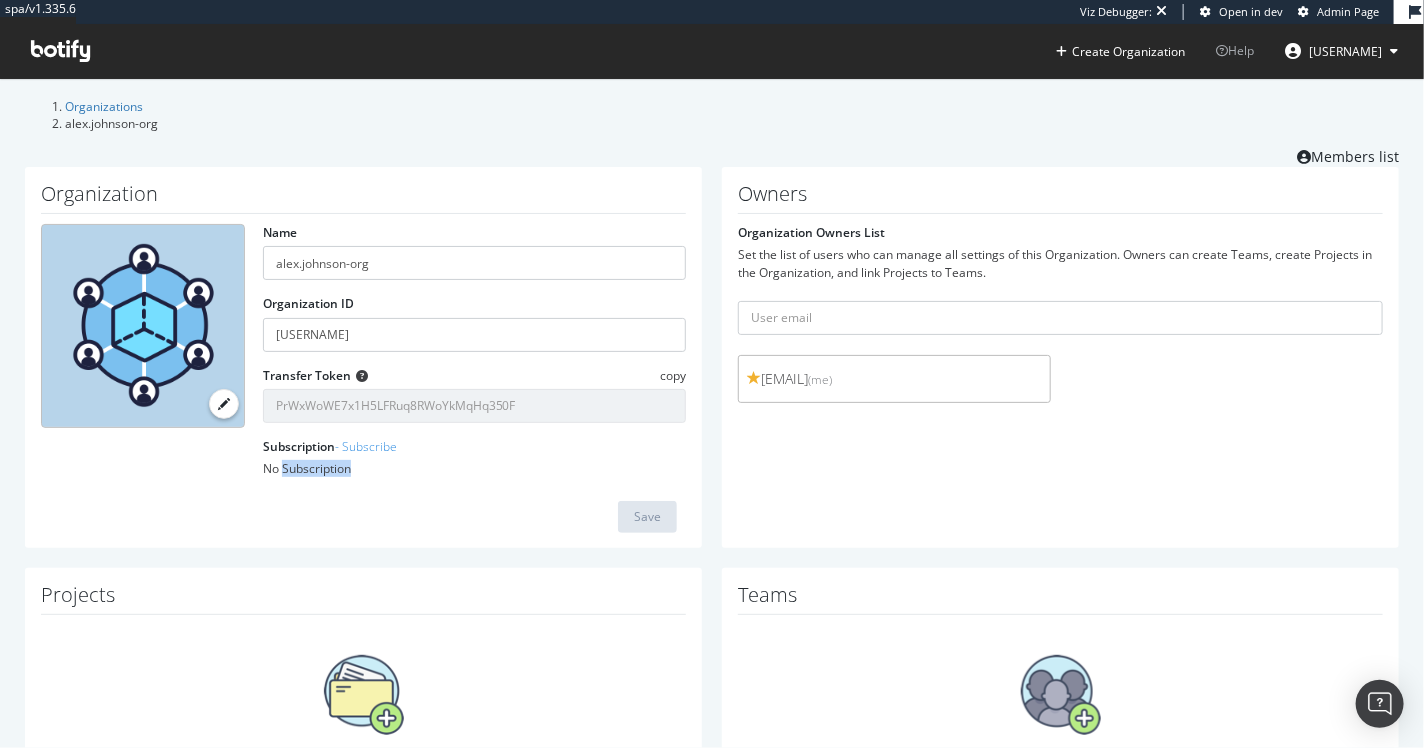 click on "No Subscription" at bounding box center (474, 468) 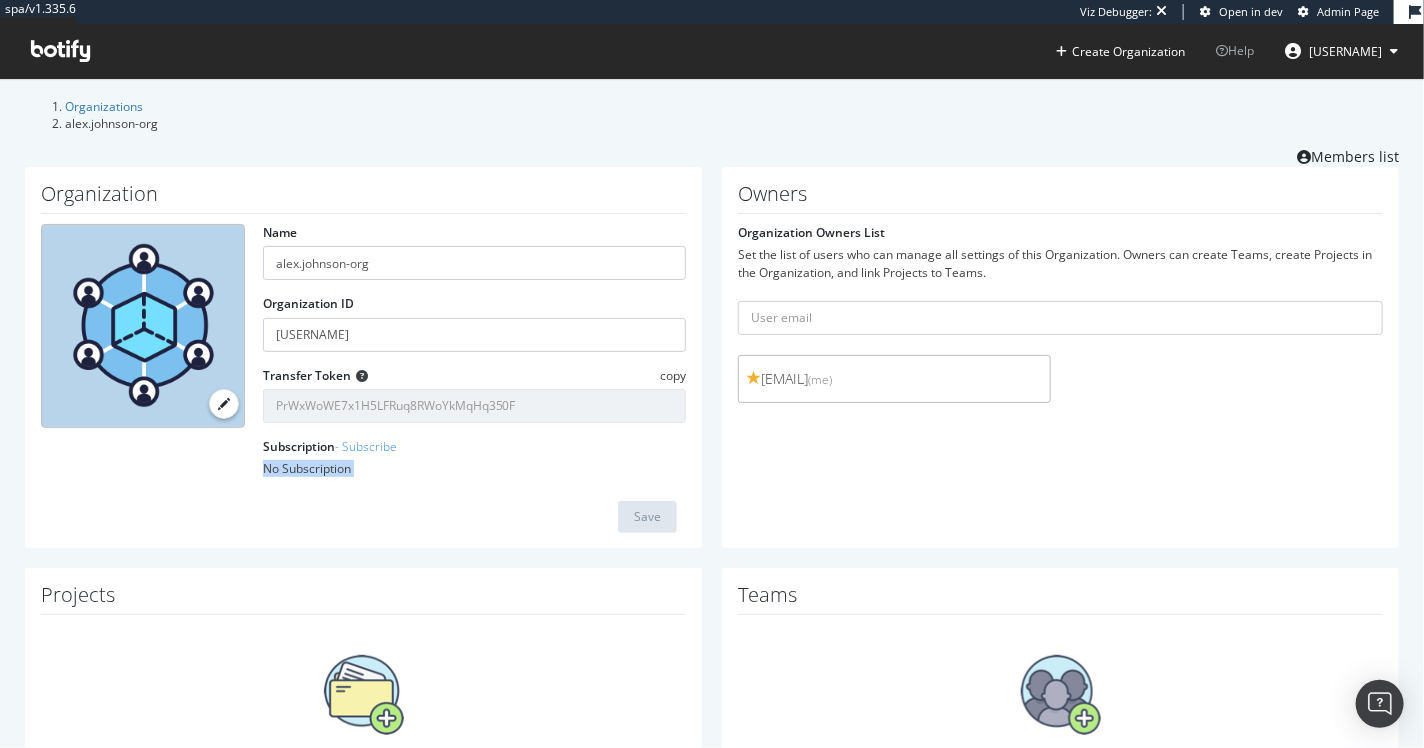 click on "No Subscription" at bounding box center [474, 468] 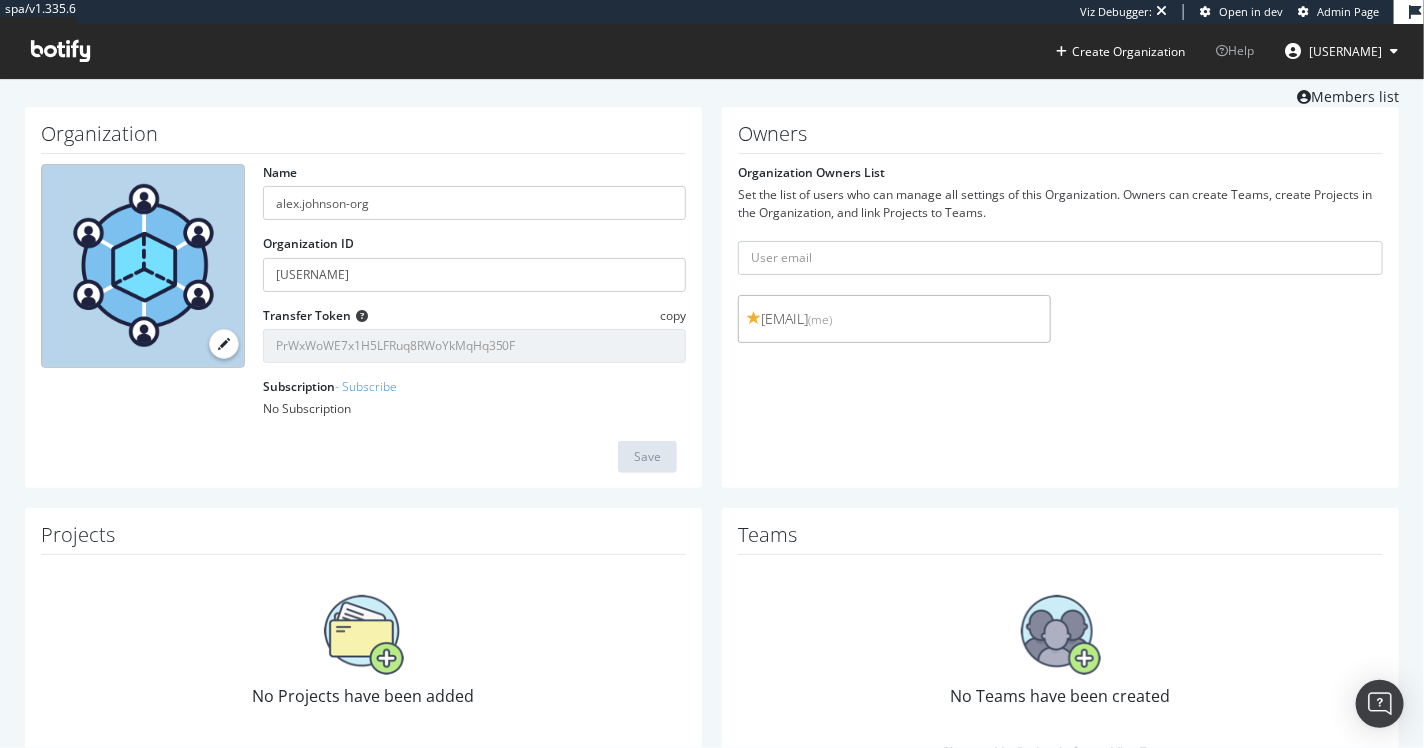 scroll, scrollTop: 149, scrollLeft: 0, axis: vertical 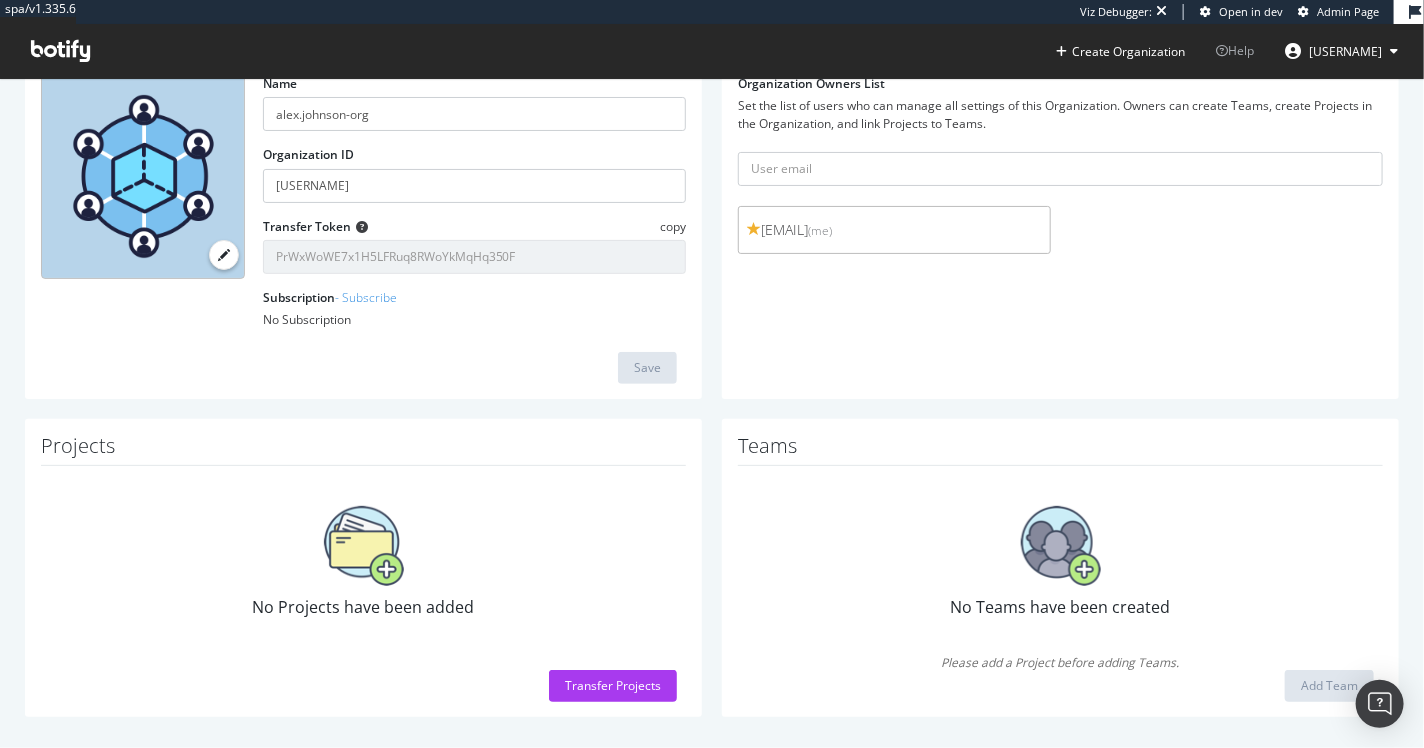 drag, startPoint x: 877, startPoint y: 611, endPoint x: 1157, endPoint y: 621, distance: 280.17853 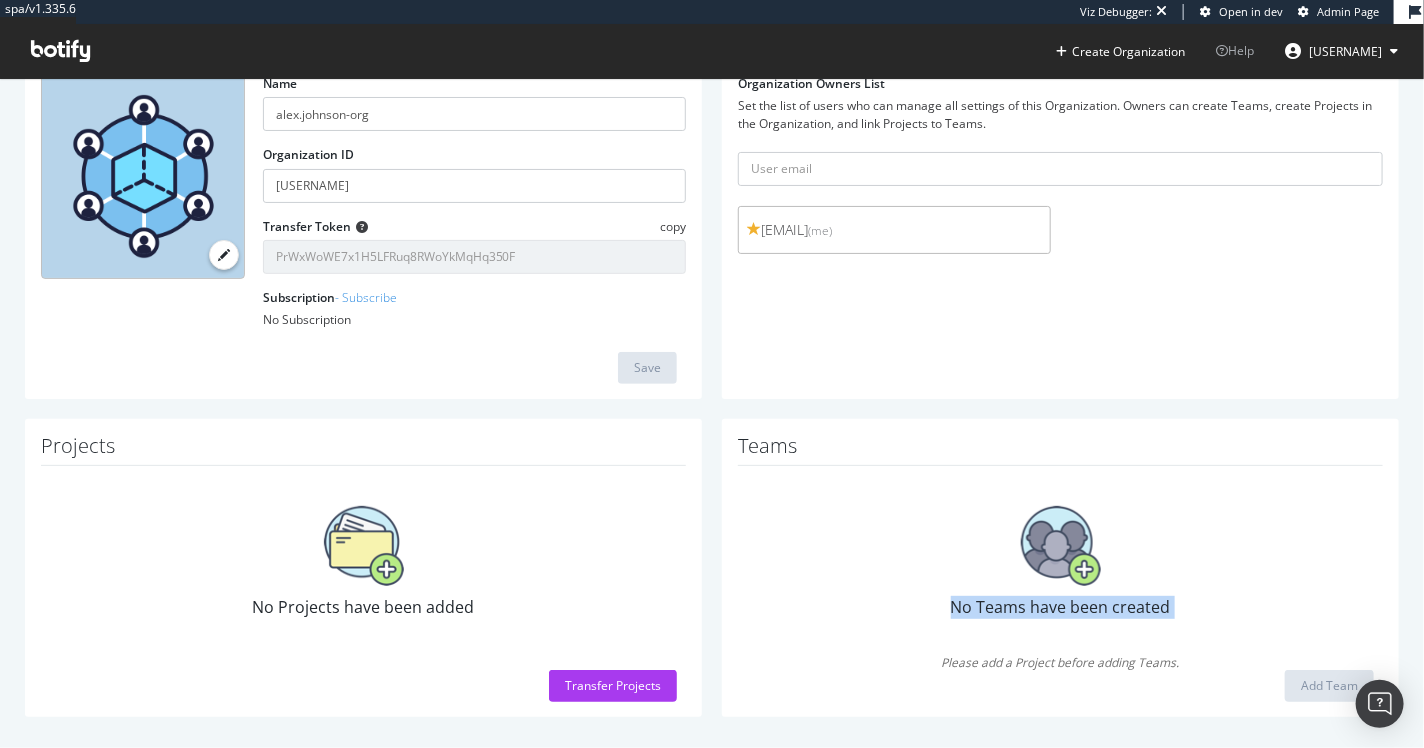 click on "No Teams have been created" at bounding box center (1060, 562) 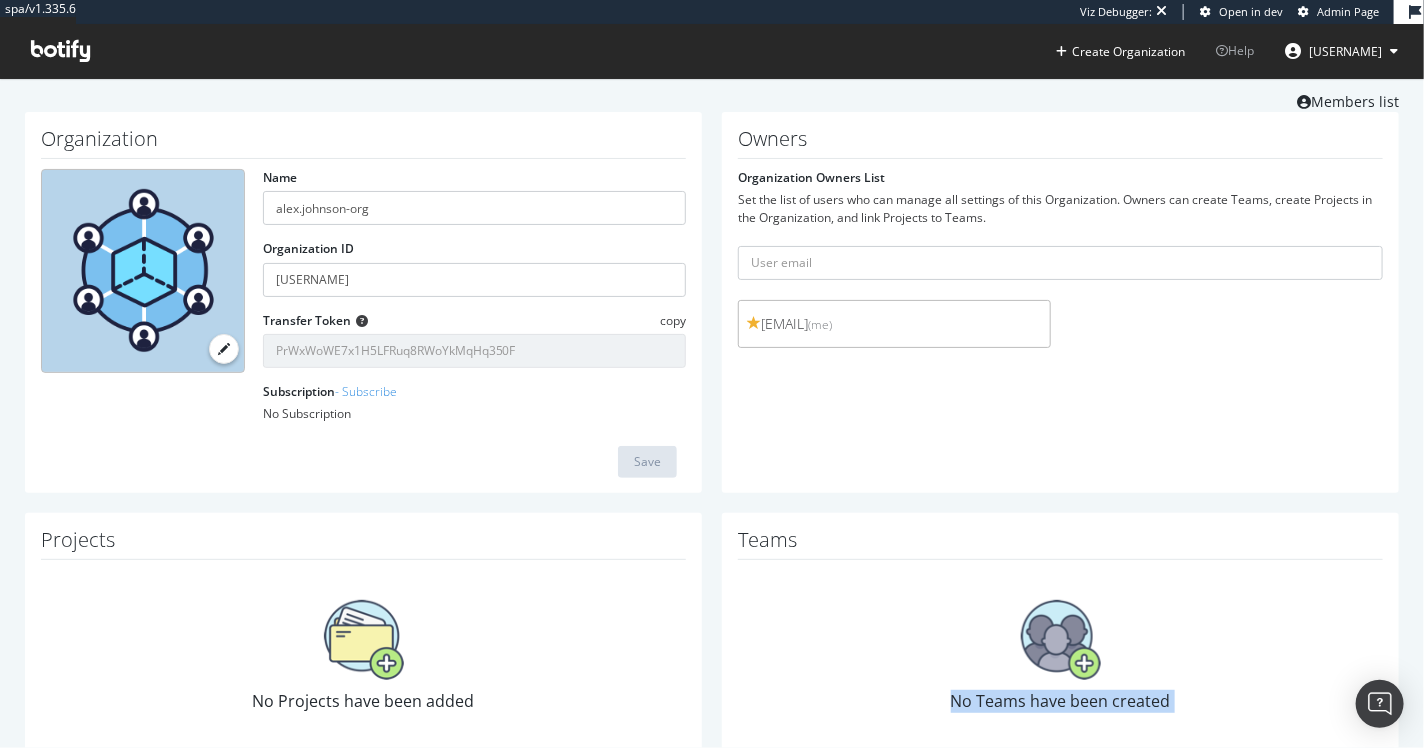 scroll, scrollTop: 0, scrollLeft: 0, axis: both 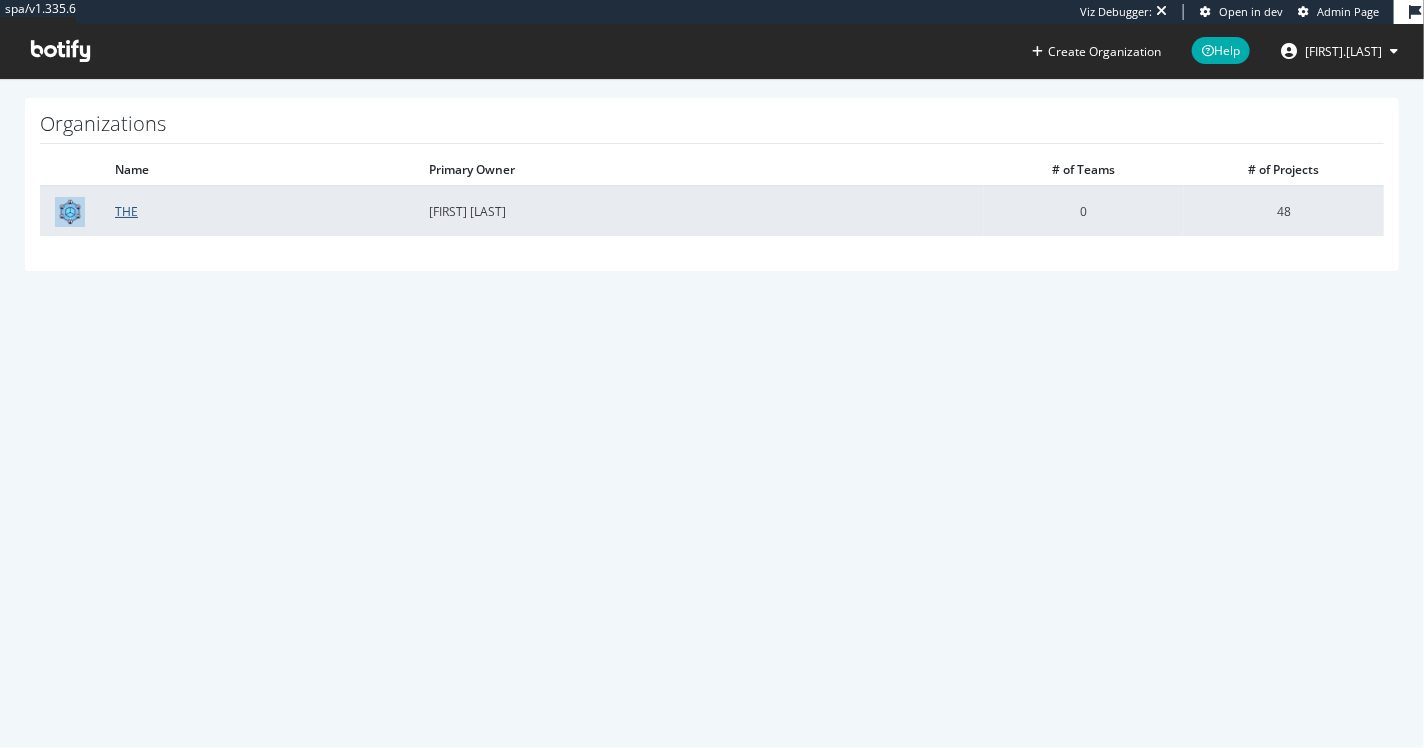 click on "THE" at bounding box center [126, 211] 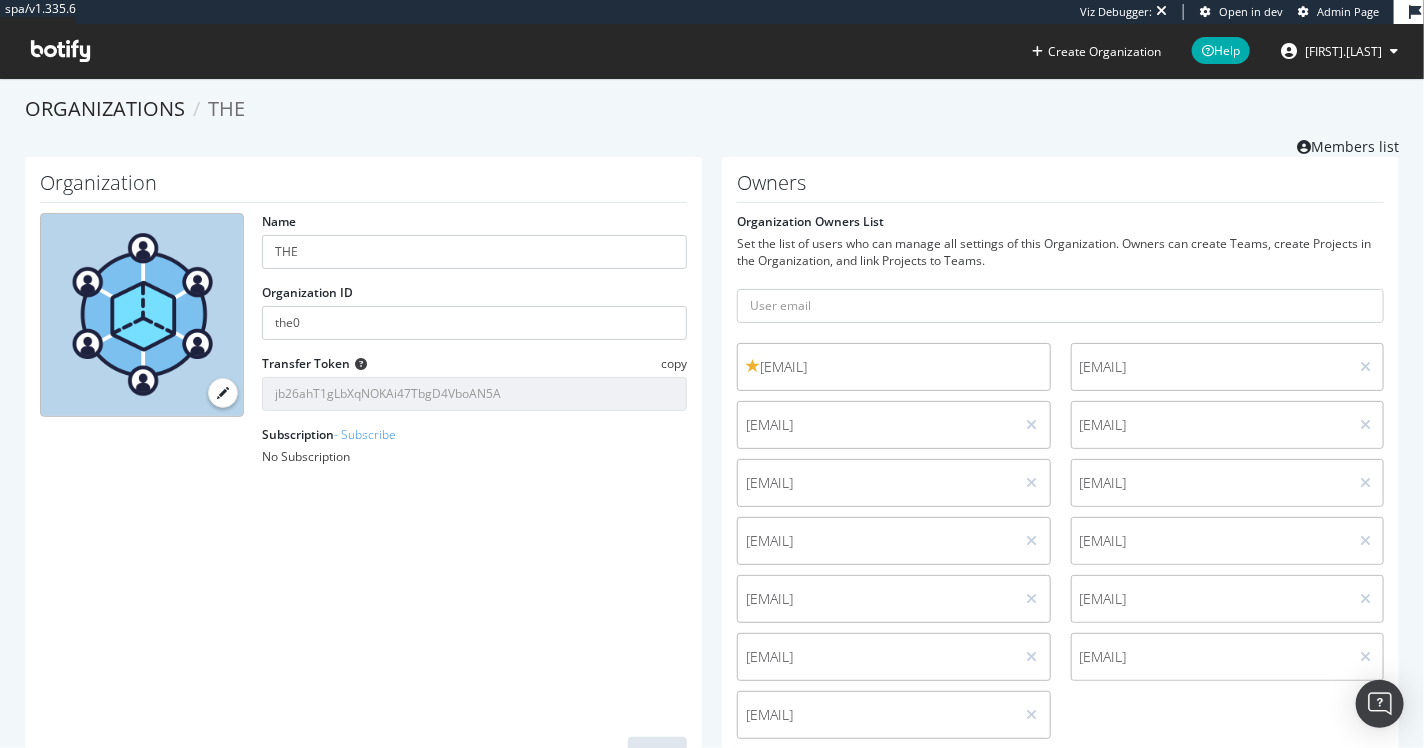 scroll, scrollTop: 0, scrollLeft: 0, axis: both 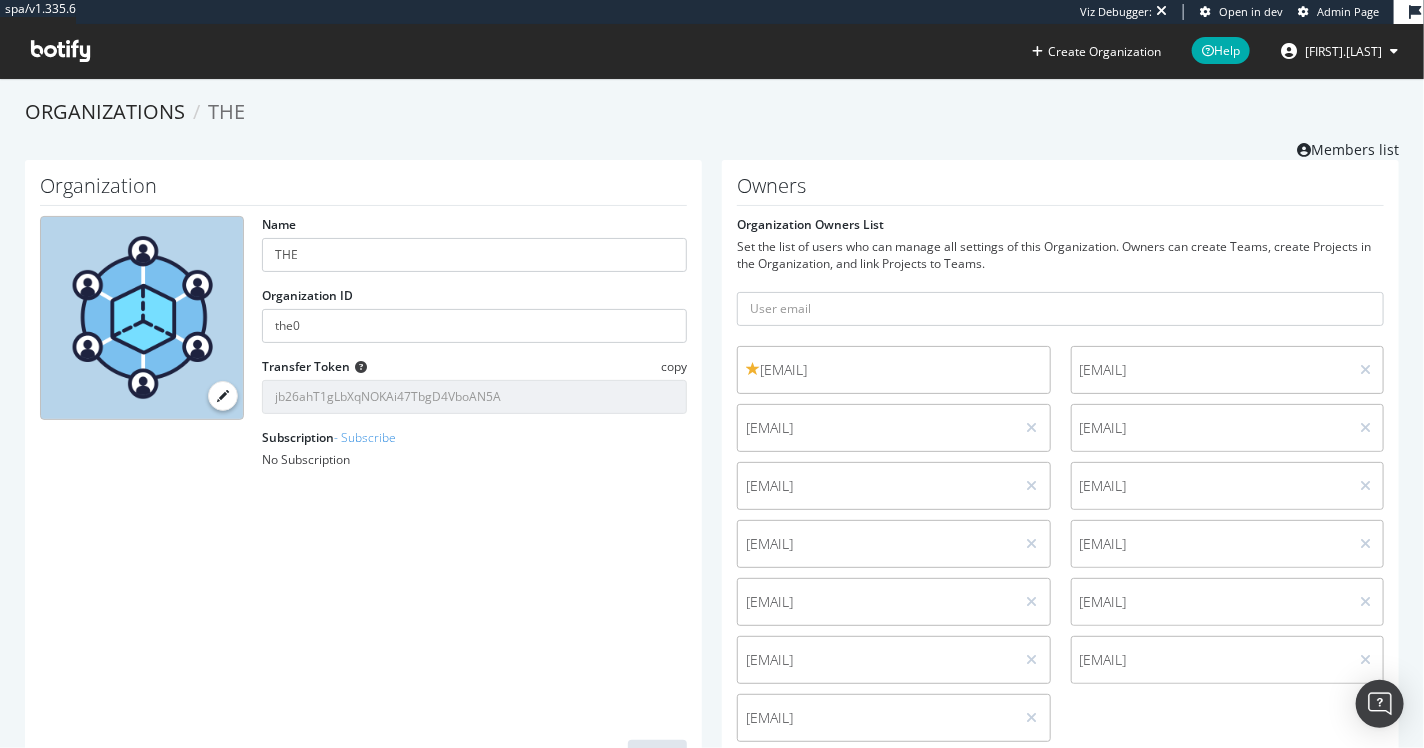 click on "claire.baumforth@timeshighereducation.com" at bounding box center (894, 370) 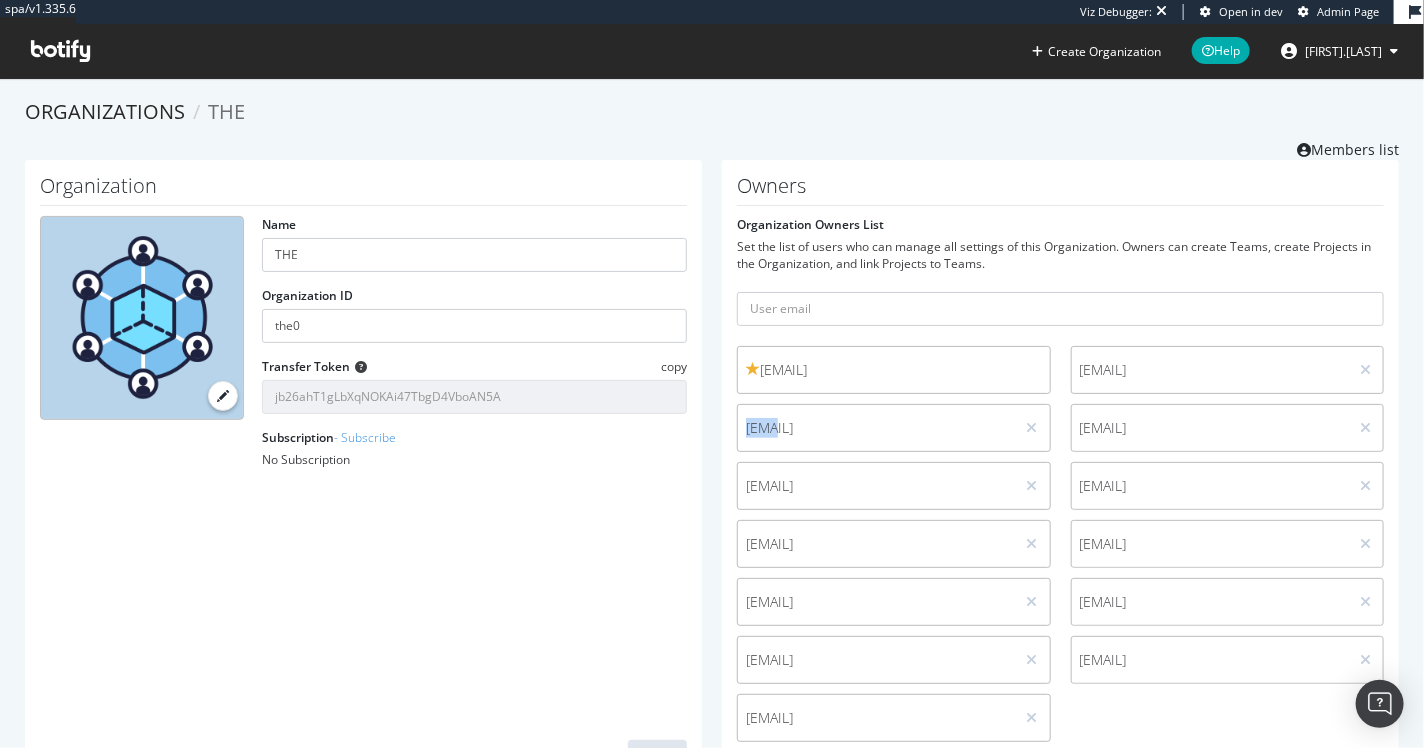 click on "[EMAIL]" at bounding box center (894, 428) 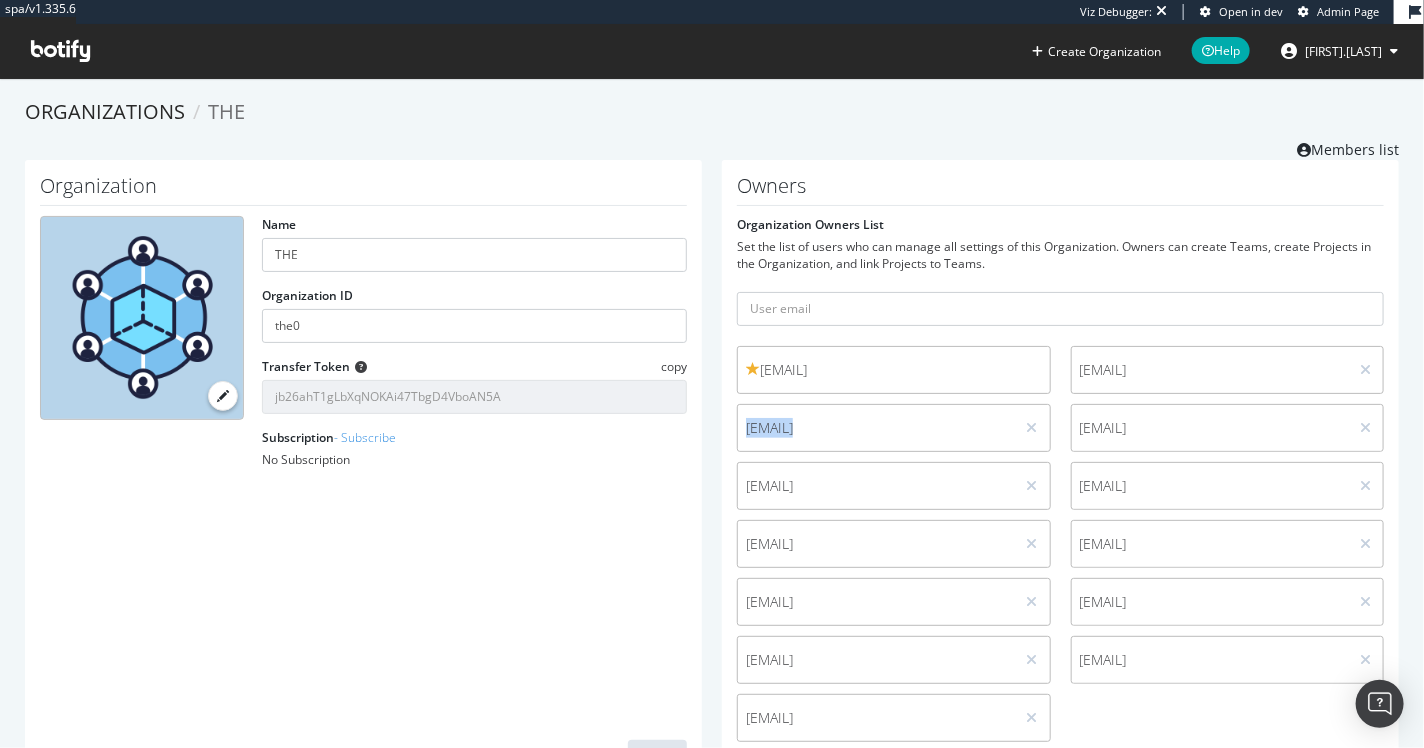 click on "[EMAIL]" at bounding box center [894, 428] 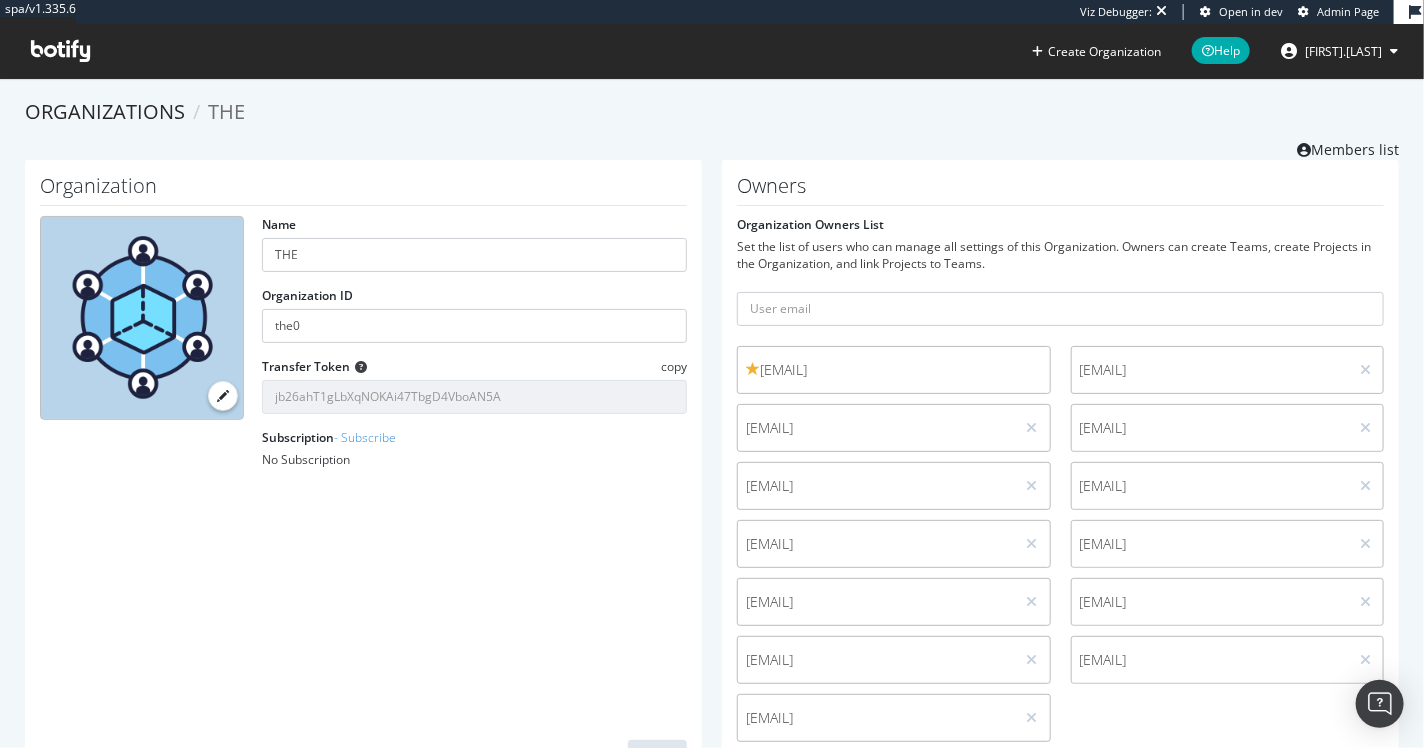 click on "No Subscription" at bounding box center (474, 459) 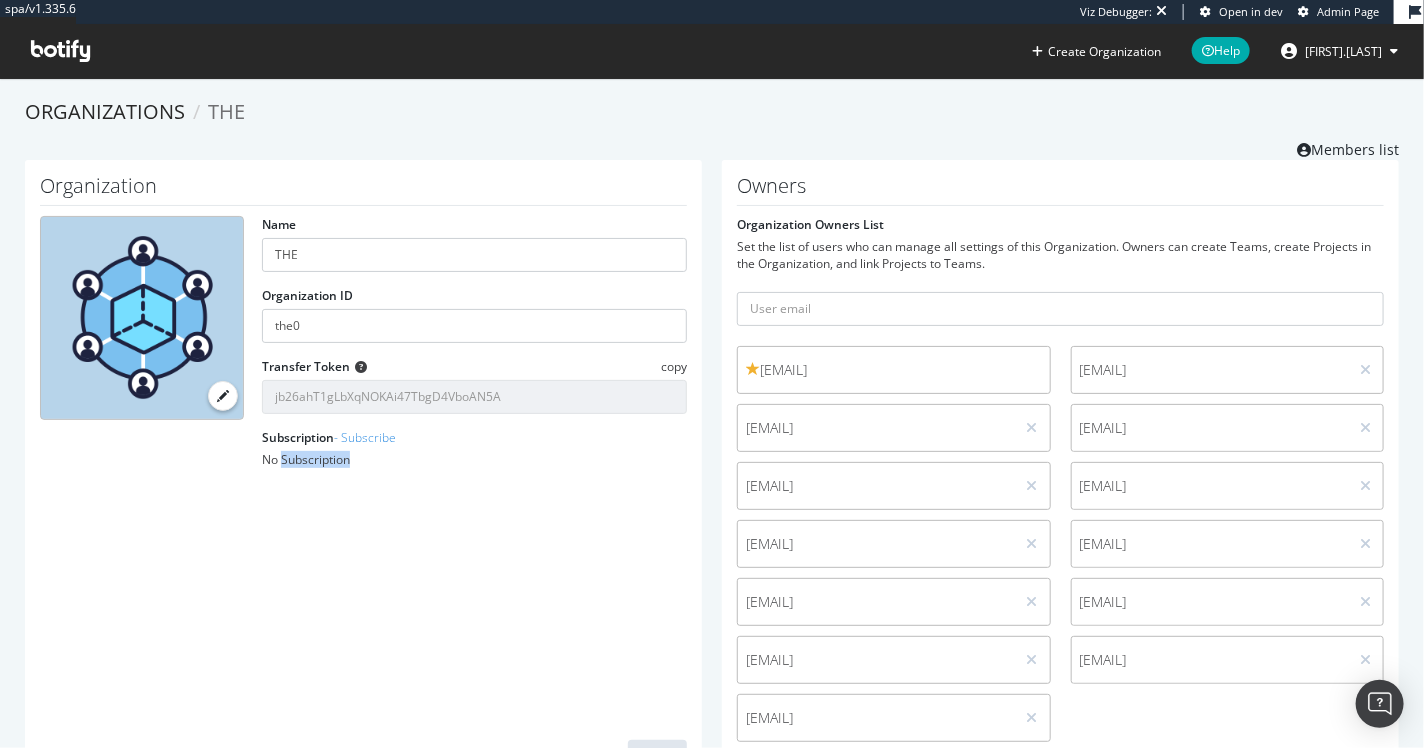 click on "No Subscription" at bounding box center (474, 459) 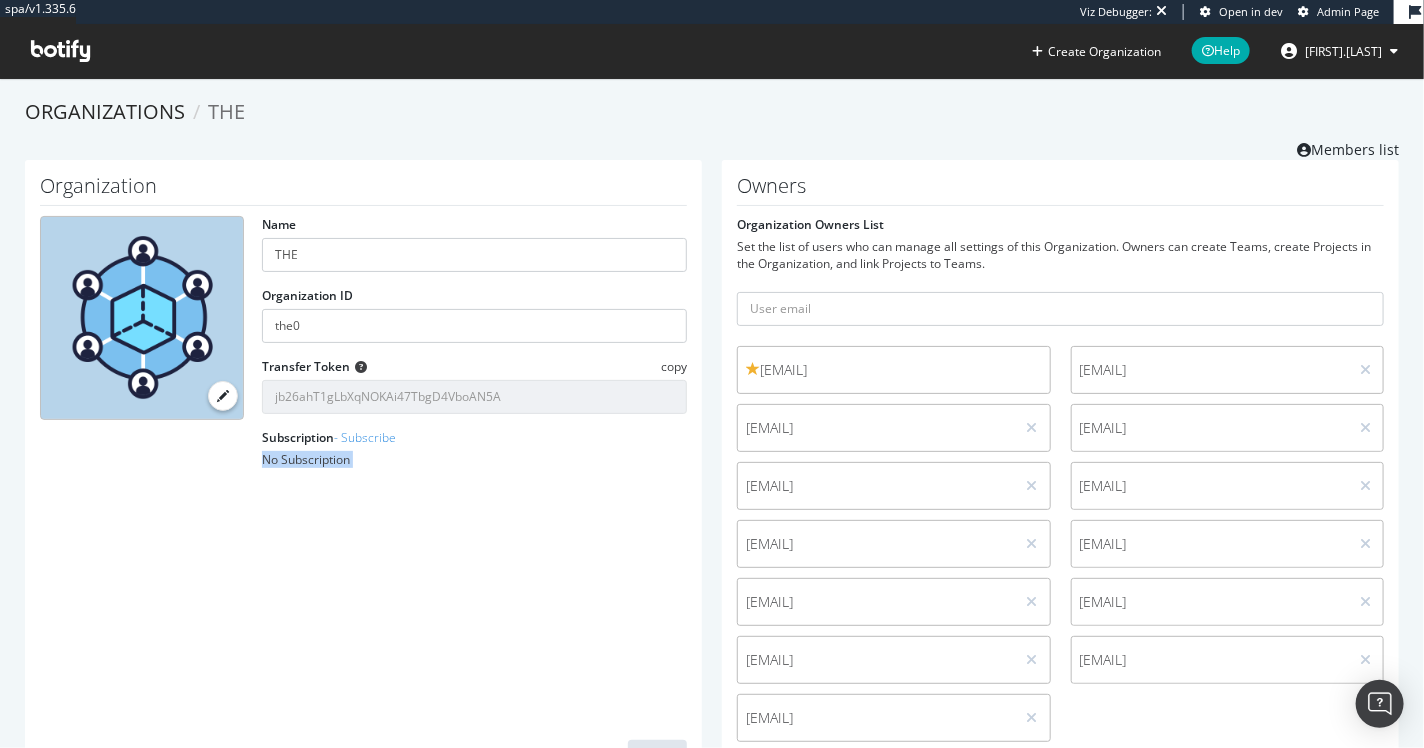 click on "No Subscription" at bounding box center [474, 459] 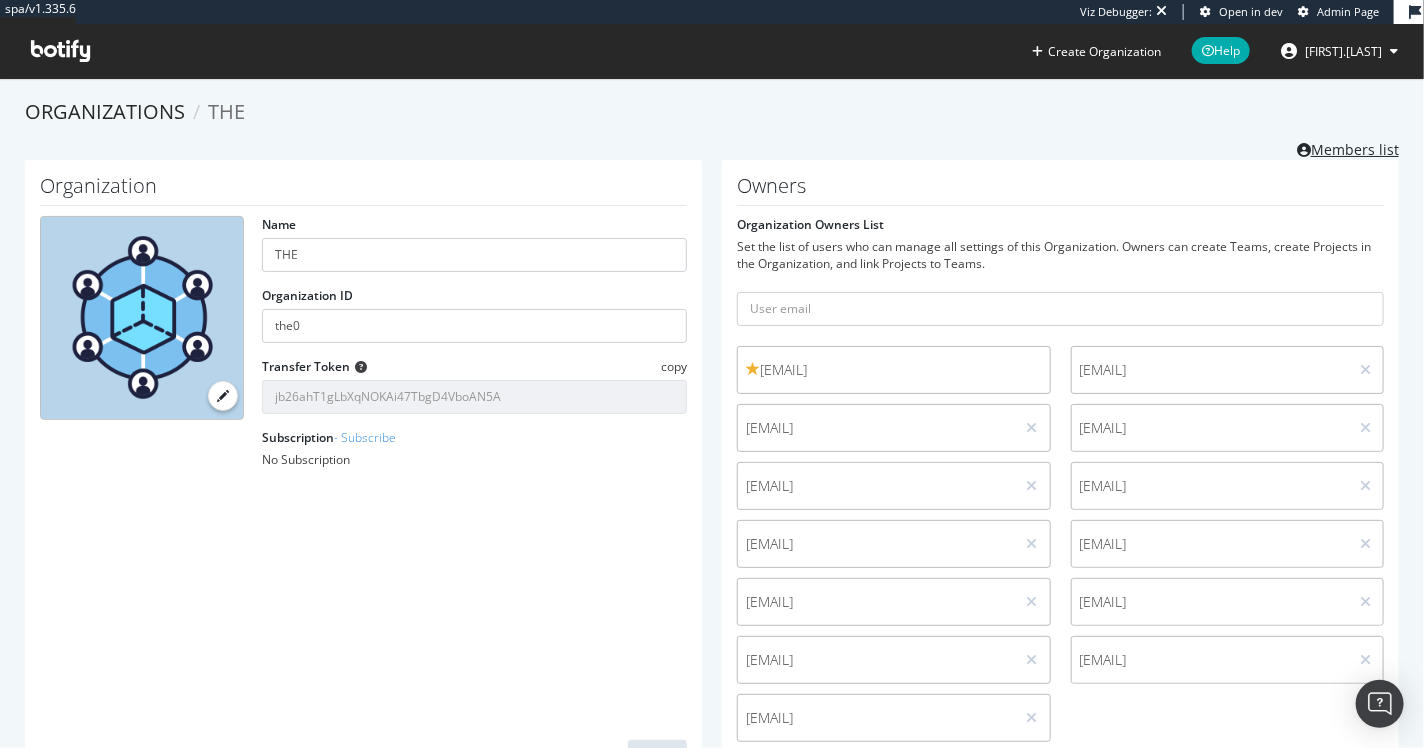 click on "Members list" at bounding box center (1348, 147) 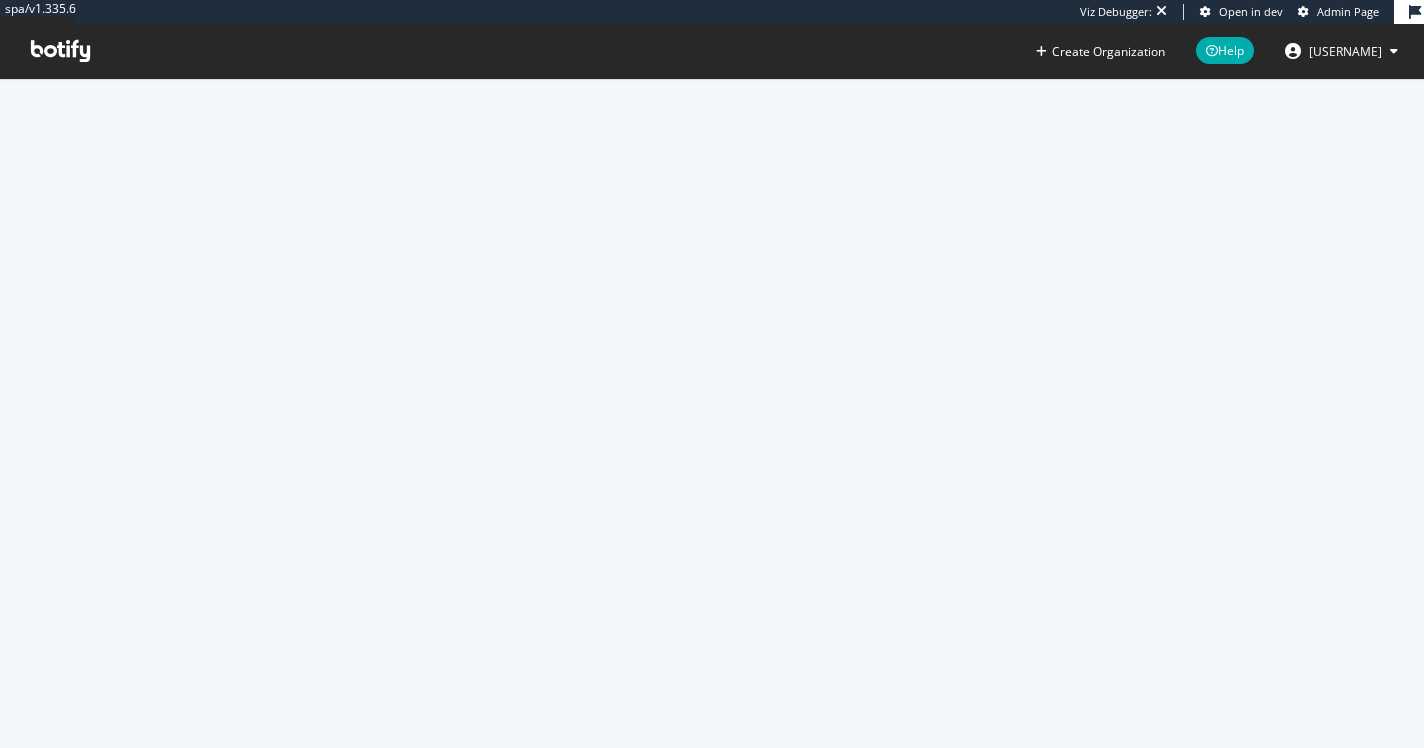 scroll, scrollTop: 0, scrollLeft: 0, axis: both 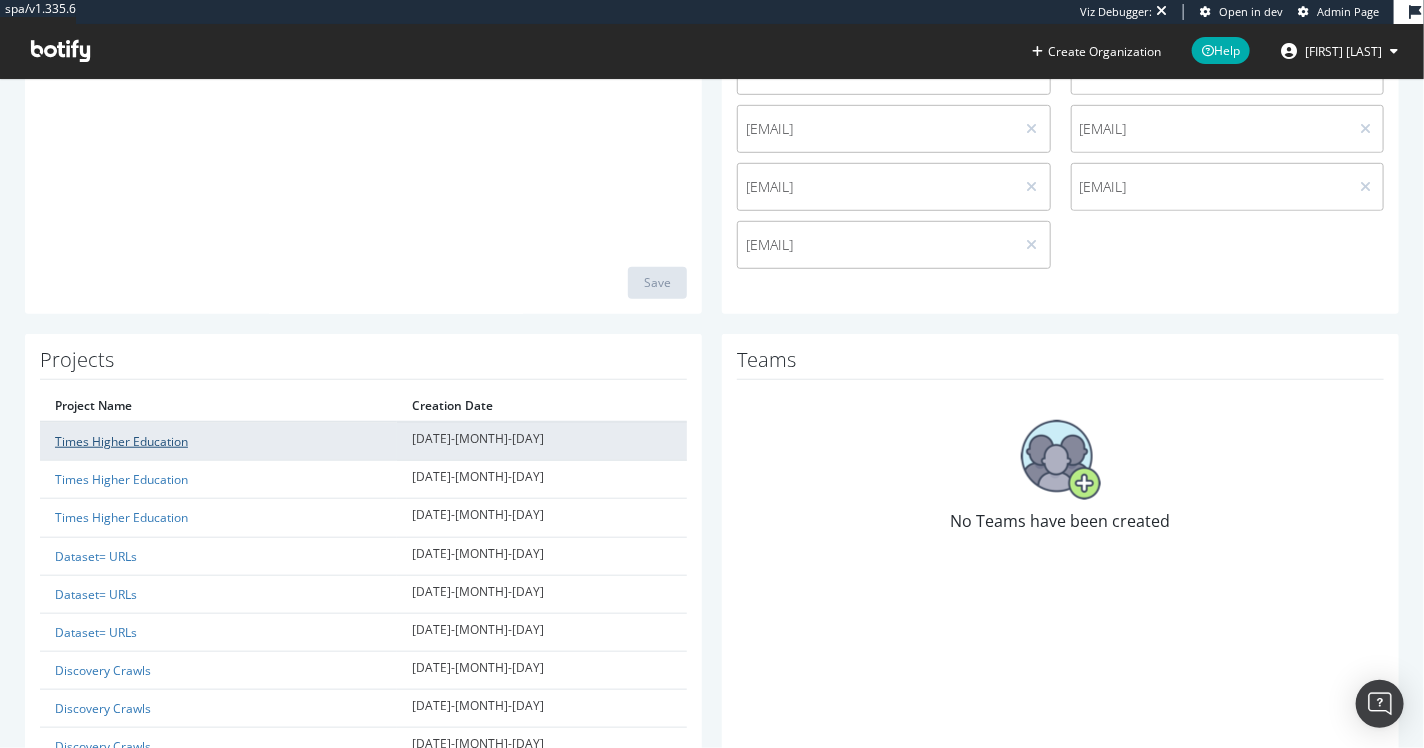 click on "Times Higher Education" at bounding box center [121, 441] 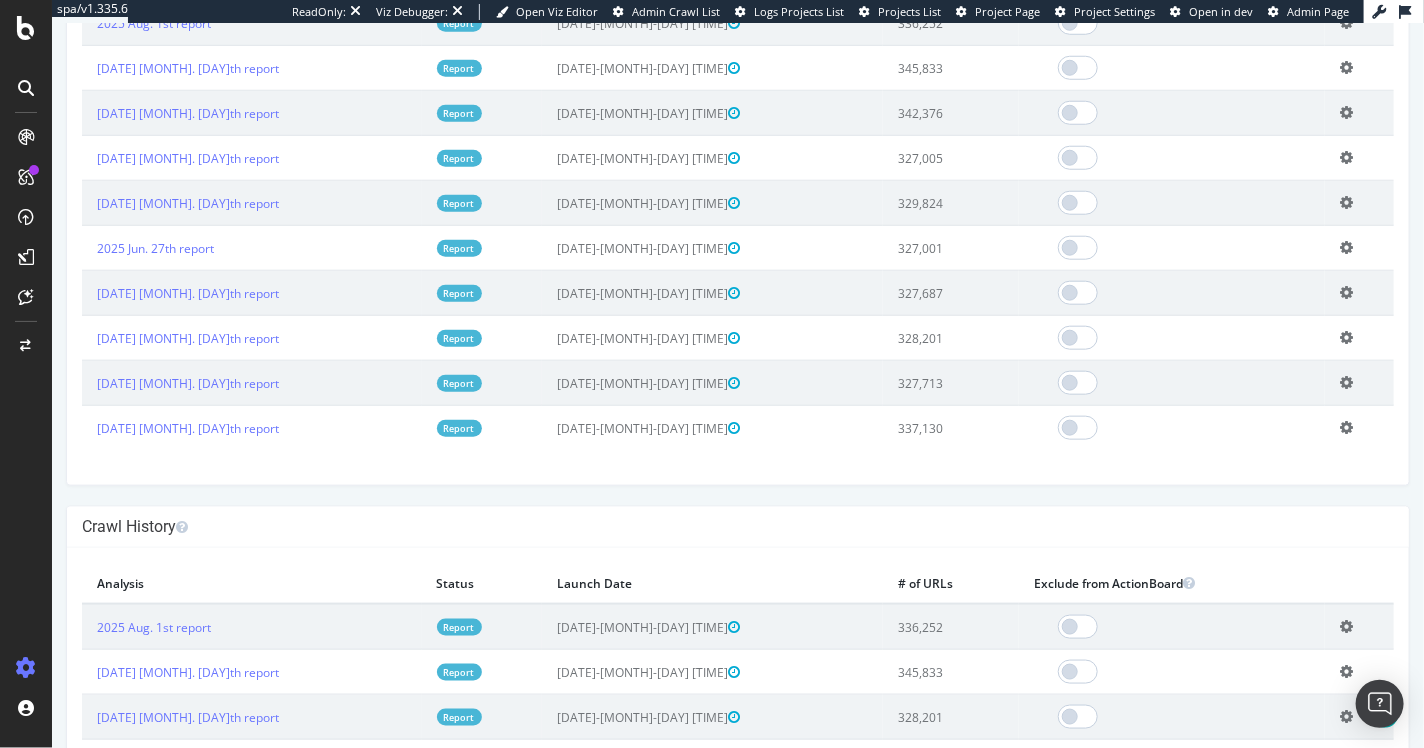 scroll, scrollTop: 0, scrollLeft: 0, axis: both 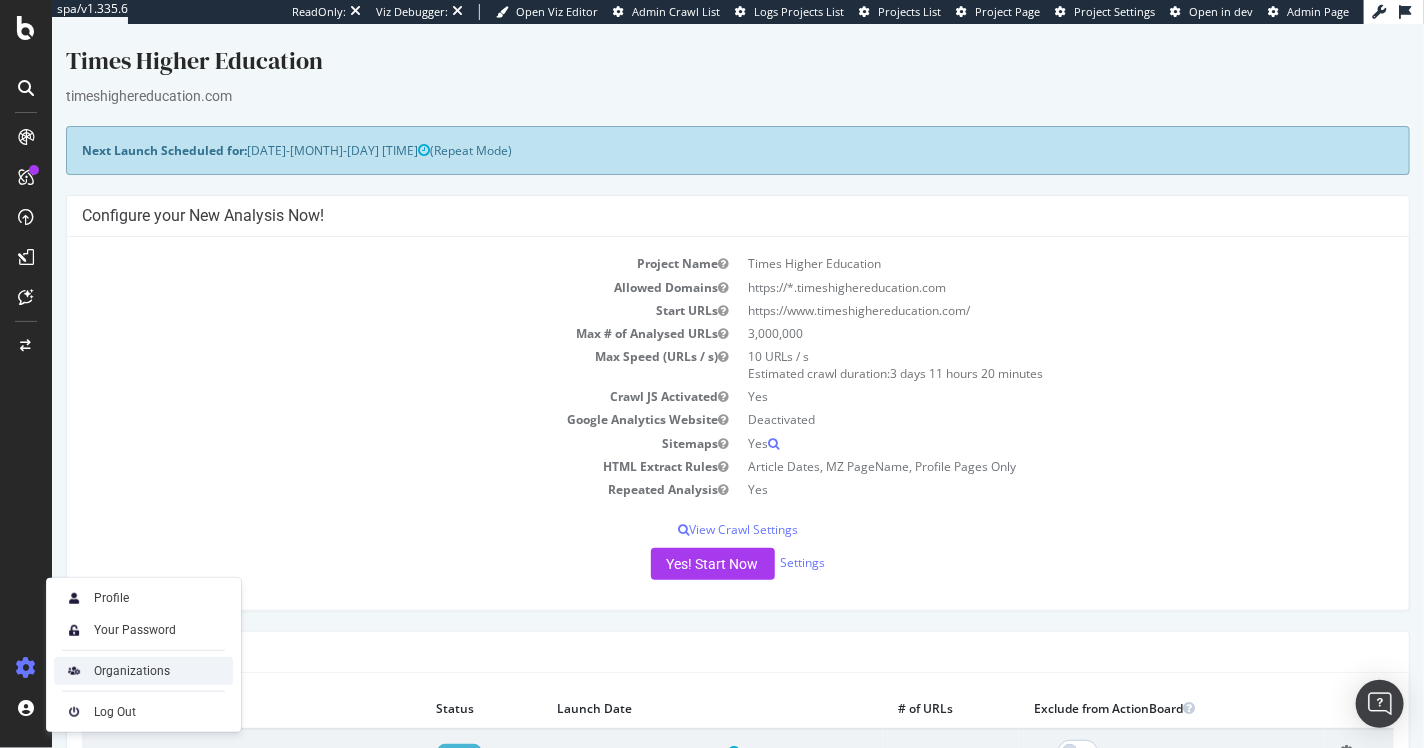 click on "Organizations" at bounding box center [132, 671] 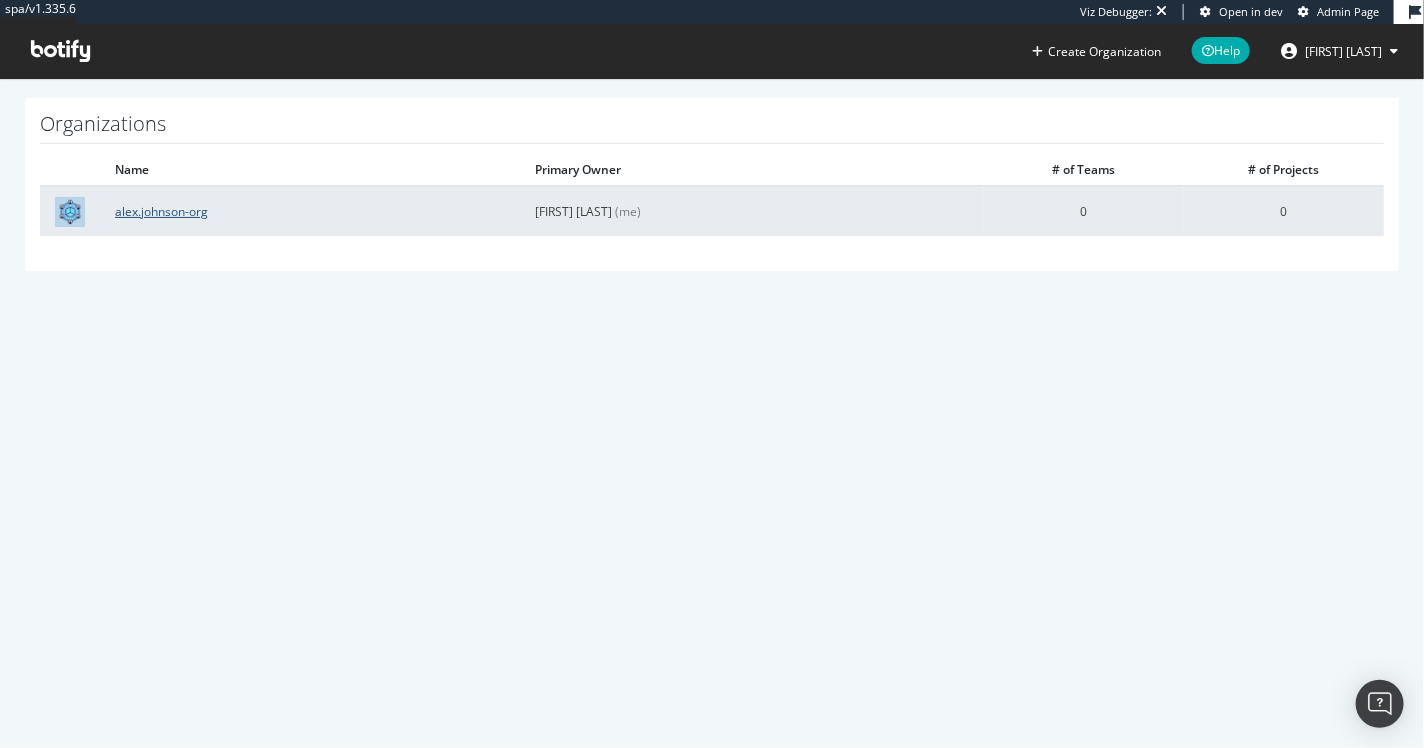 click on "alex.johnson-org" at bounding box center (161, 211) 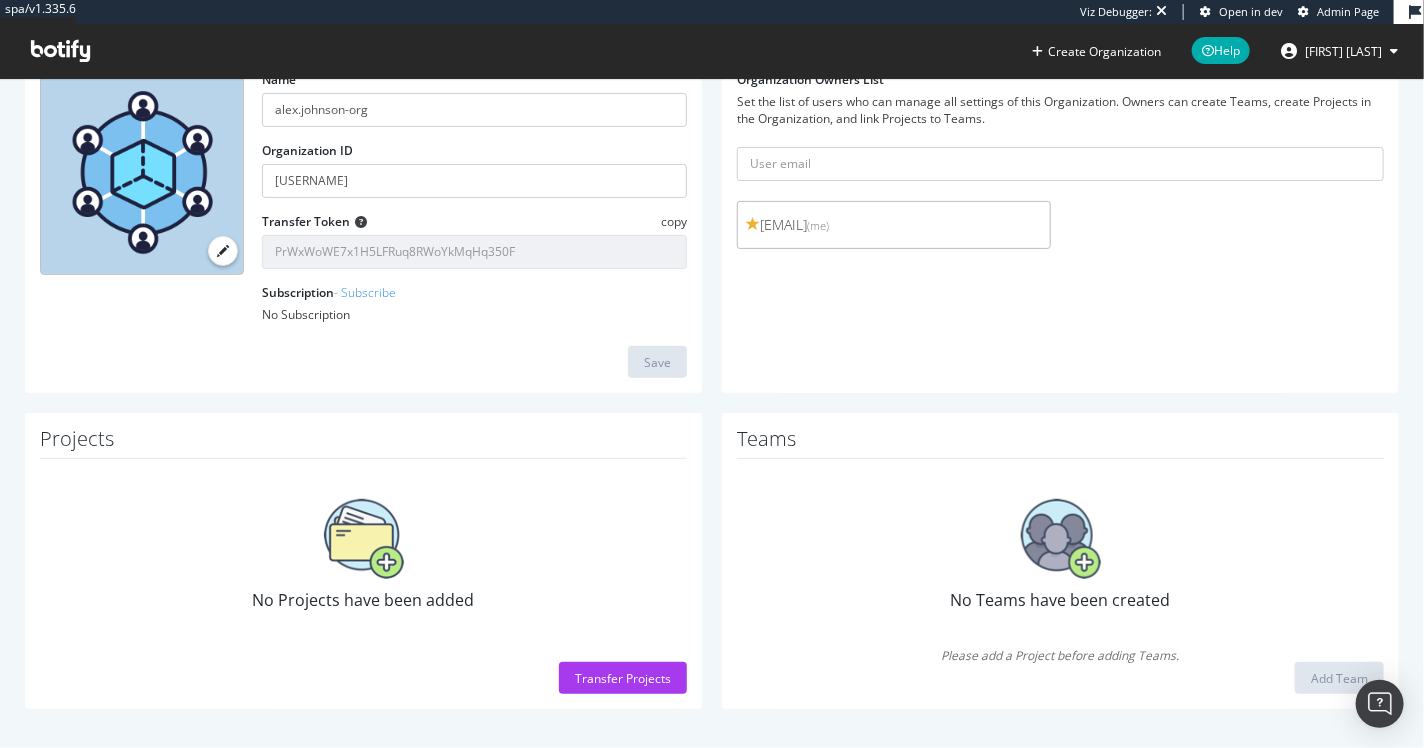 scroll, scrollTop: 0, scrollLeft: 0, axis: both 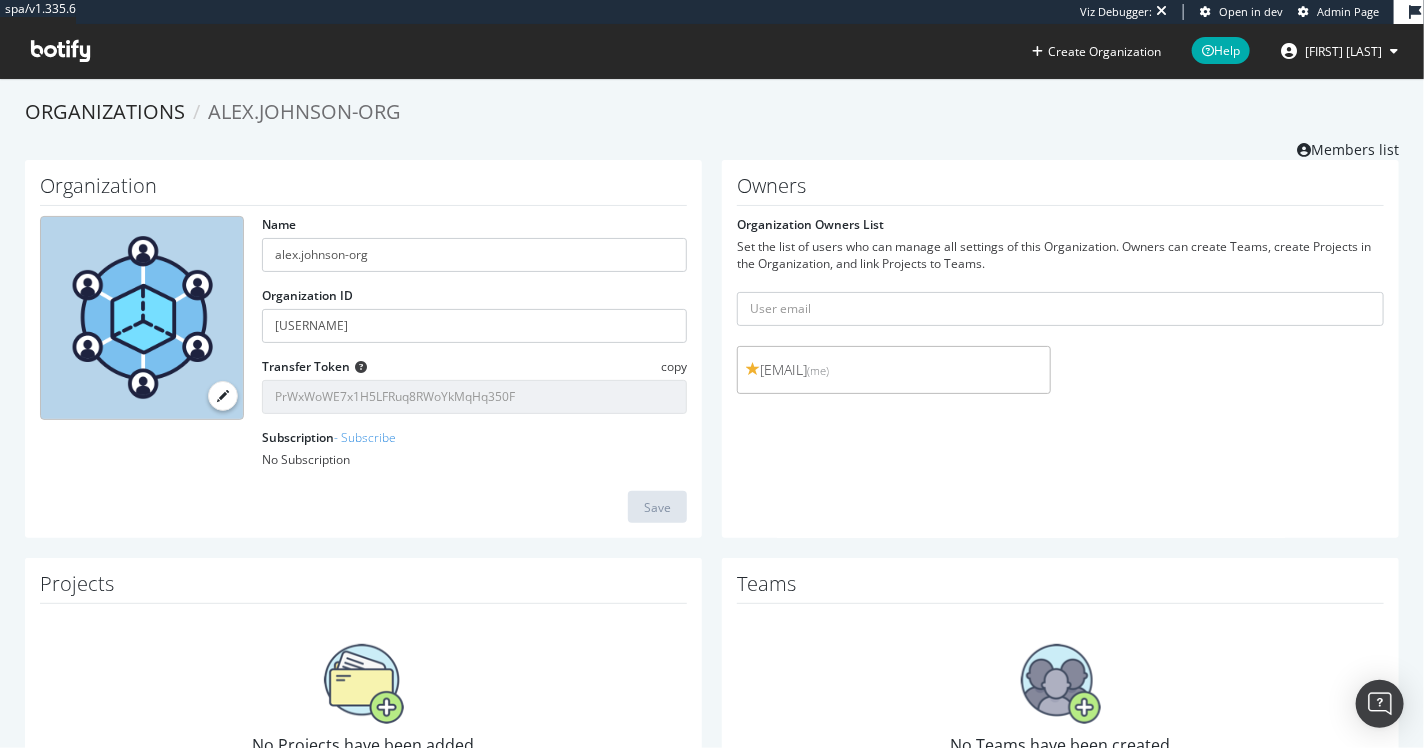 click on "[EMAIL]" at bounding box center [894, 370] 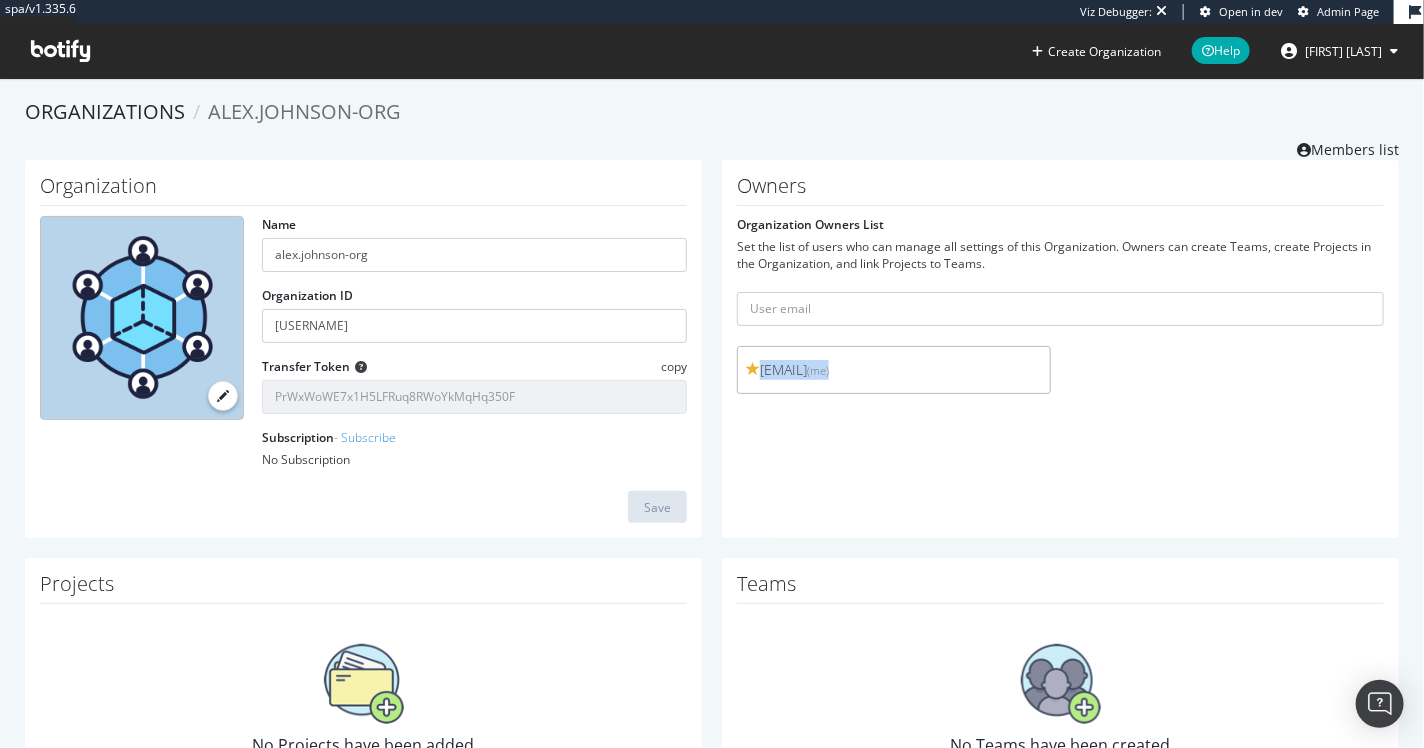 click on "[EMAIL]" at bounding box center (894, 370) 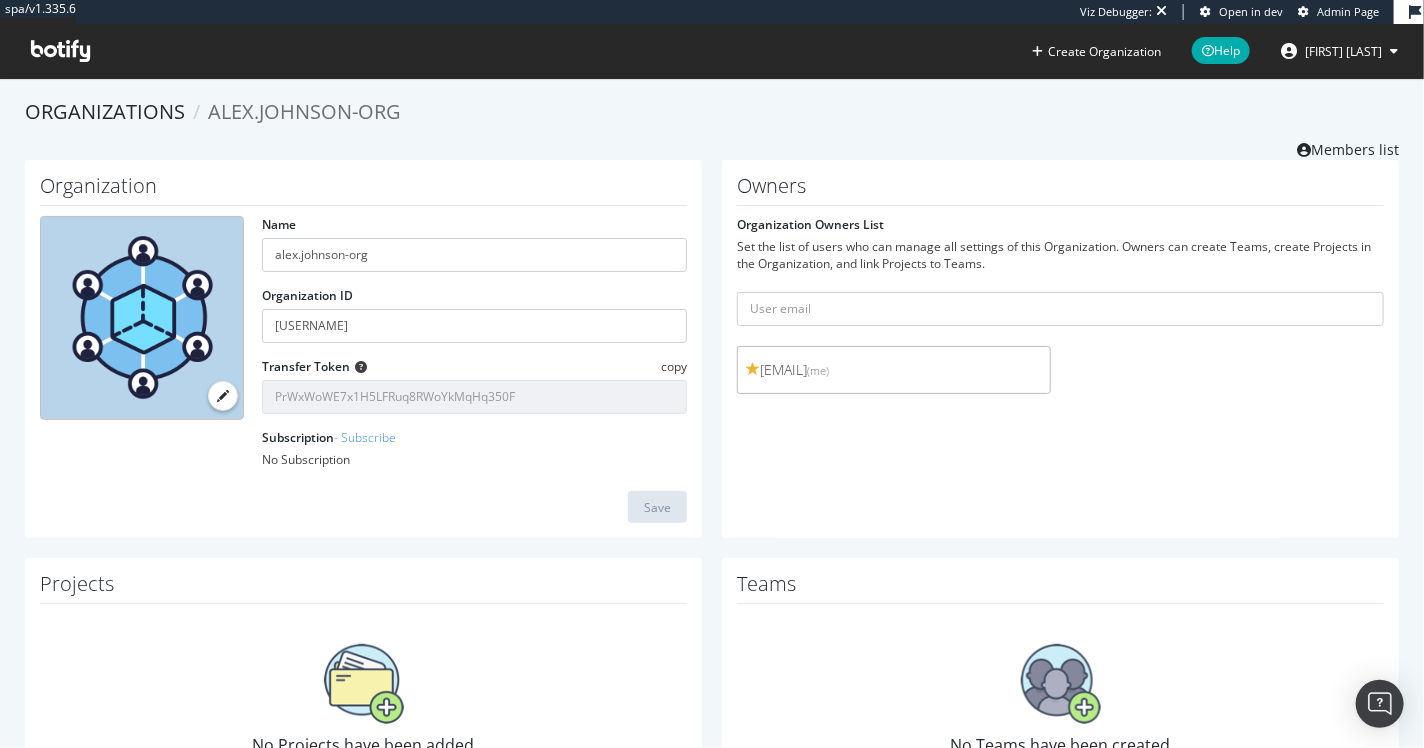click on "[EMAIL]" at bounding box center (894, 370) 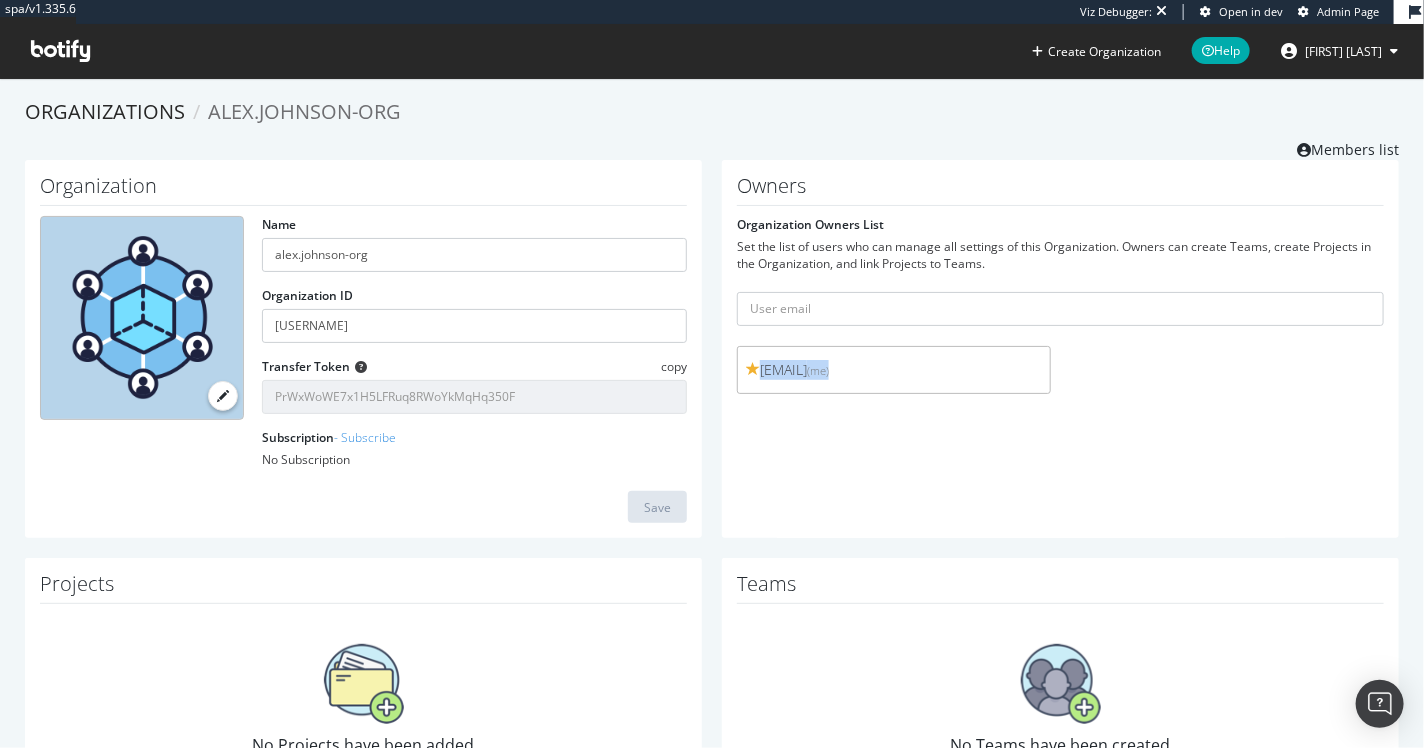 click on "[EMAIL]" at bounding box center [894, 370] 